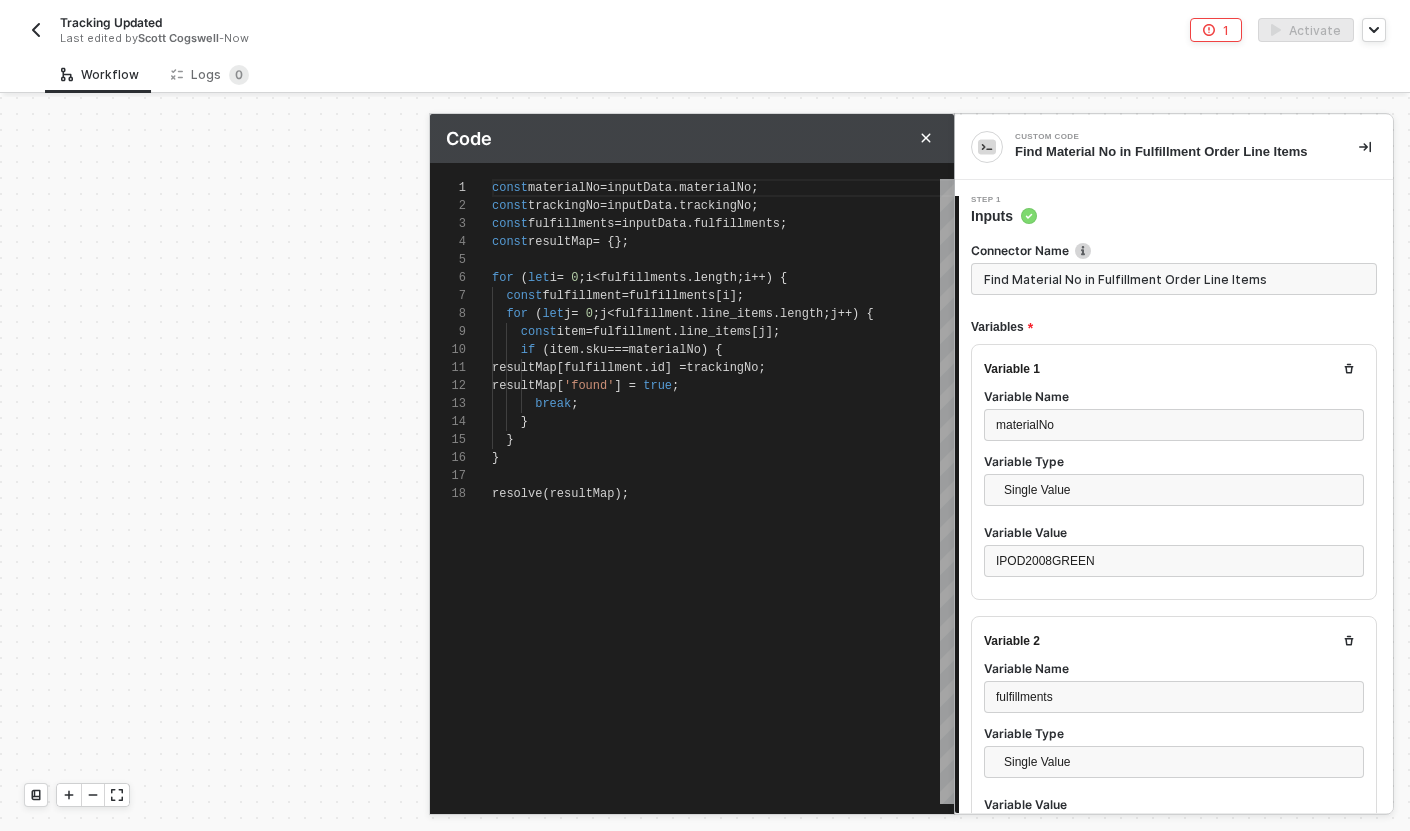 scroll, scrollTop: 0, scrollLeft: 0, axis: both 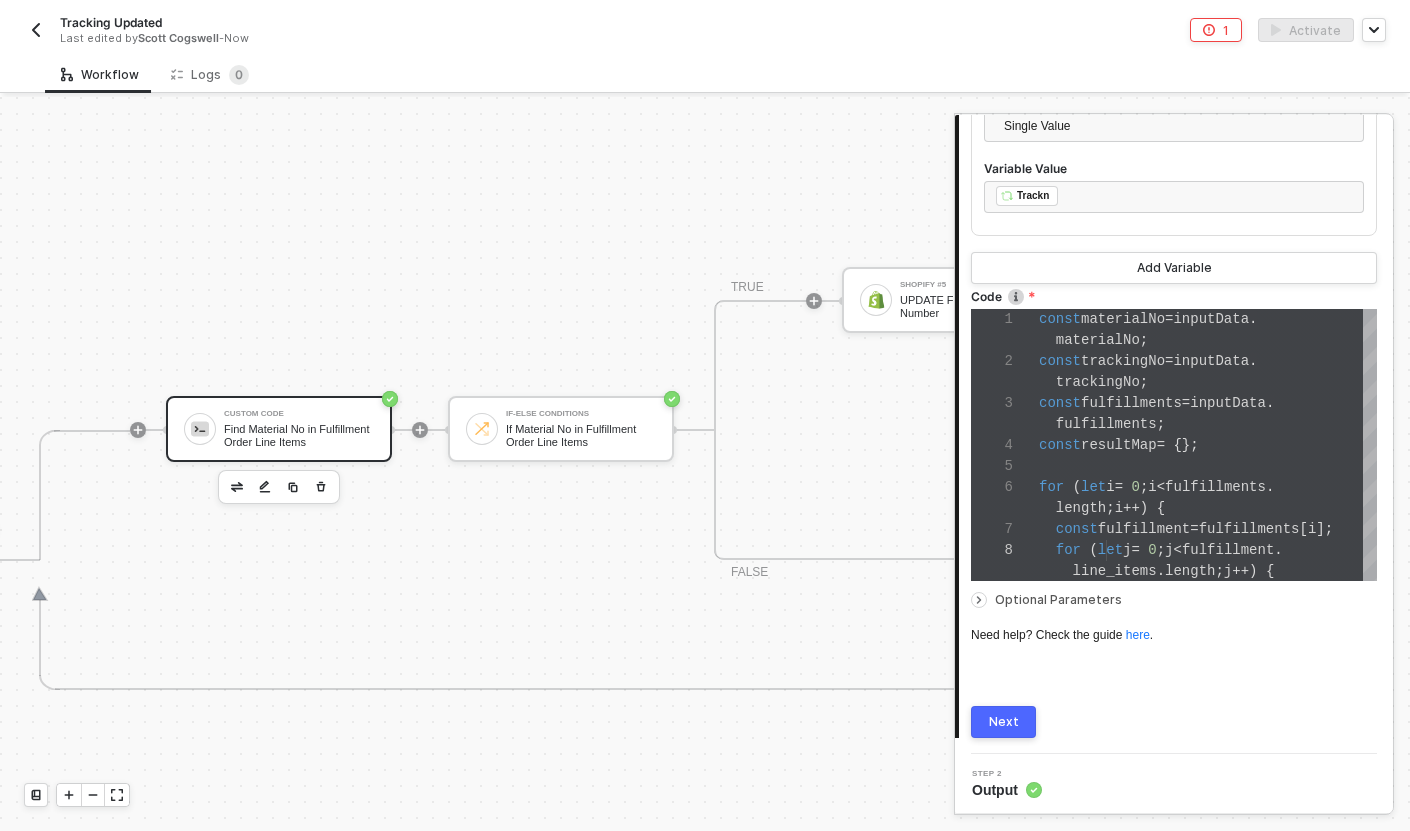 click on "Next" at bounding box center (1003, 722) 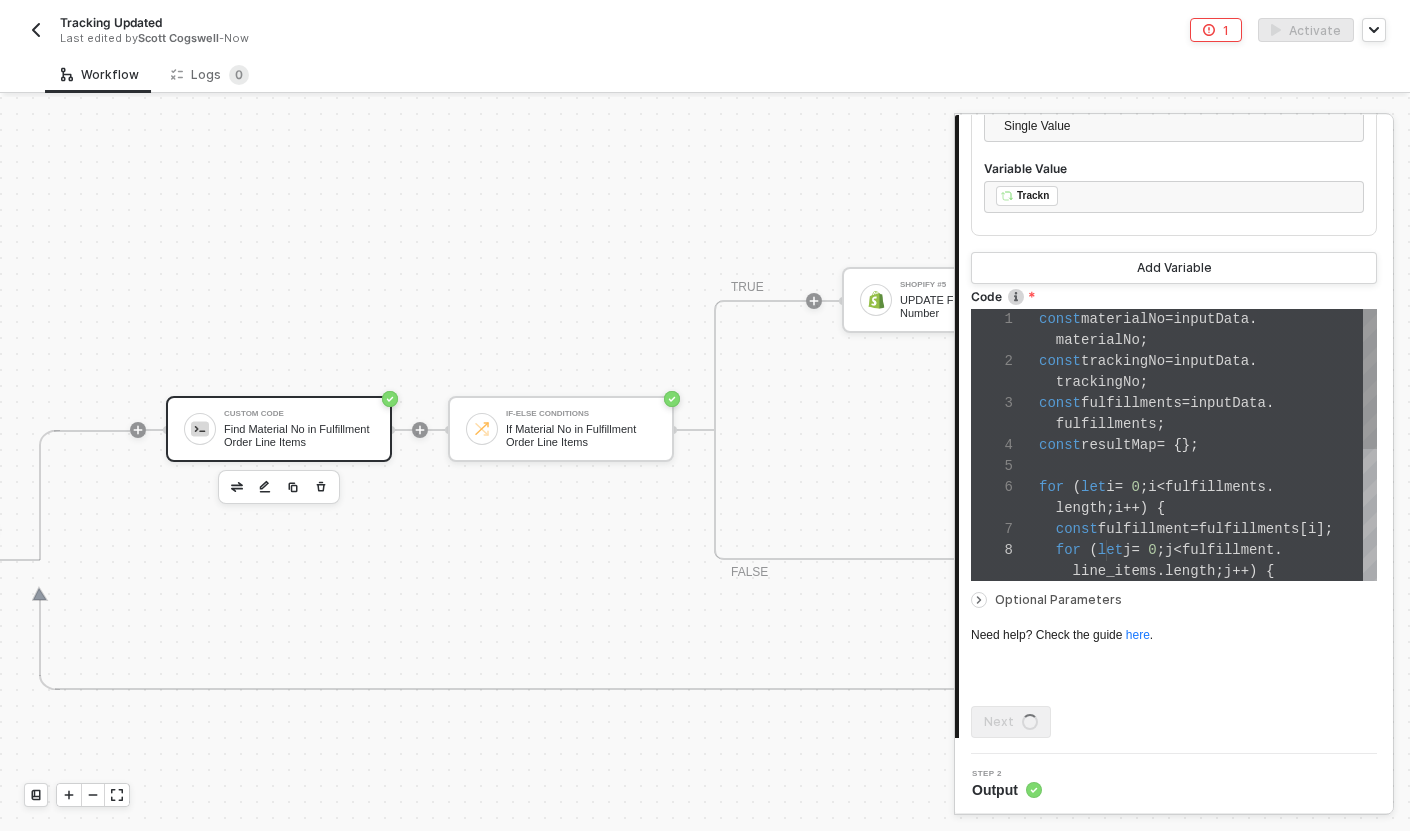 scroll, scrollTop: 0, scrollLeft: 0, axis: both 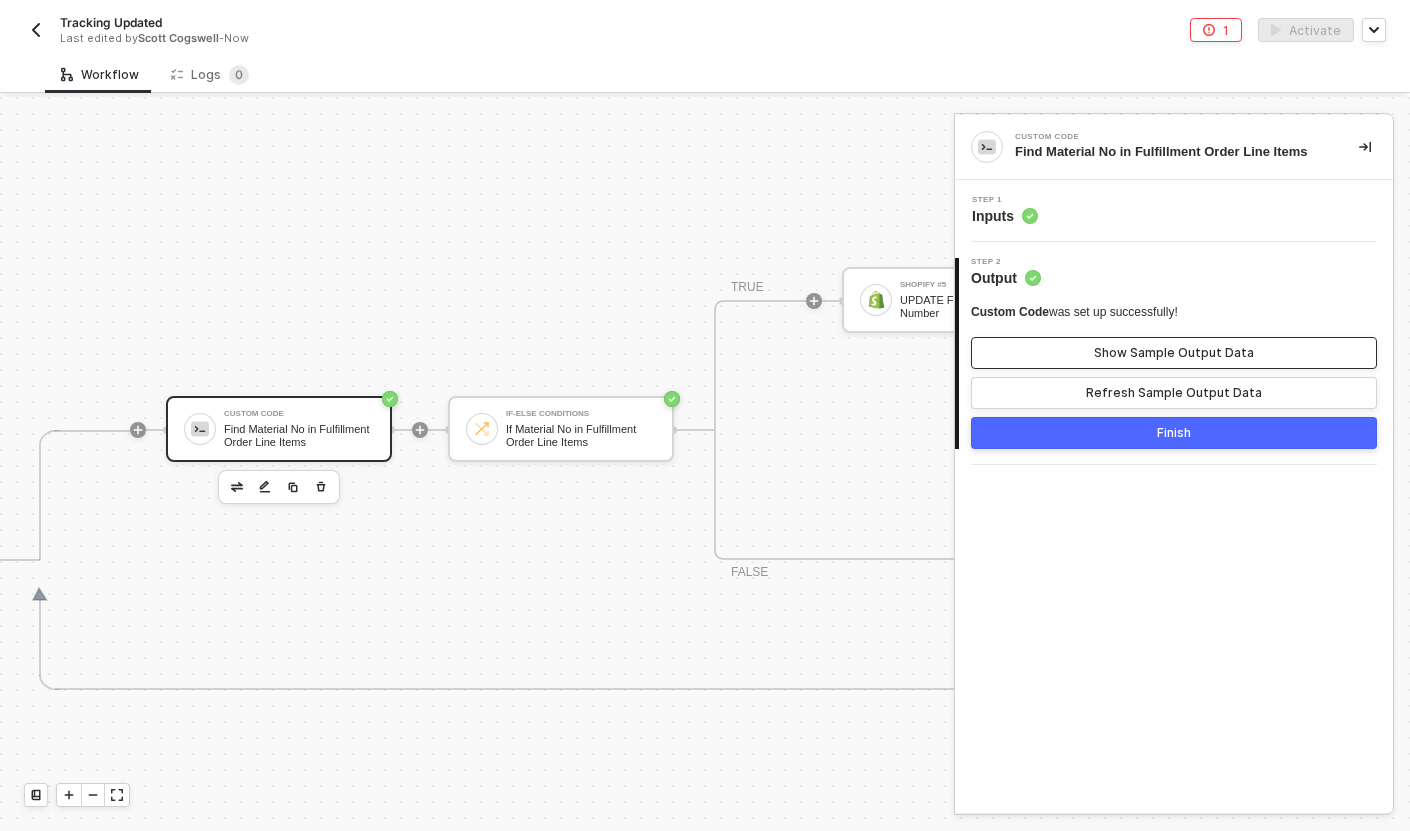 click on "Show Sample Output Data" at bounding box center (1174, 353) 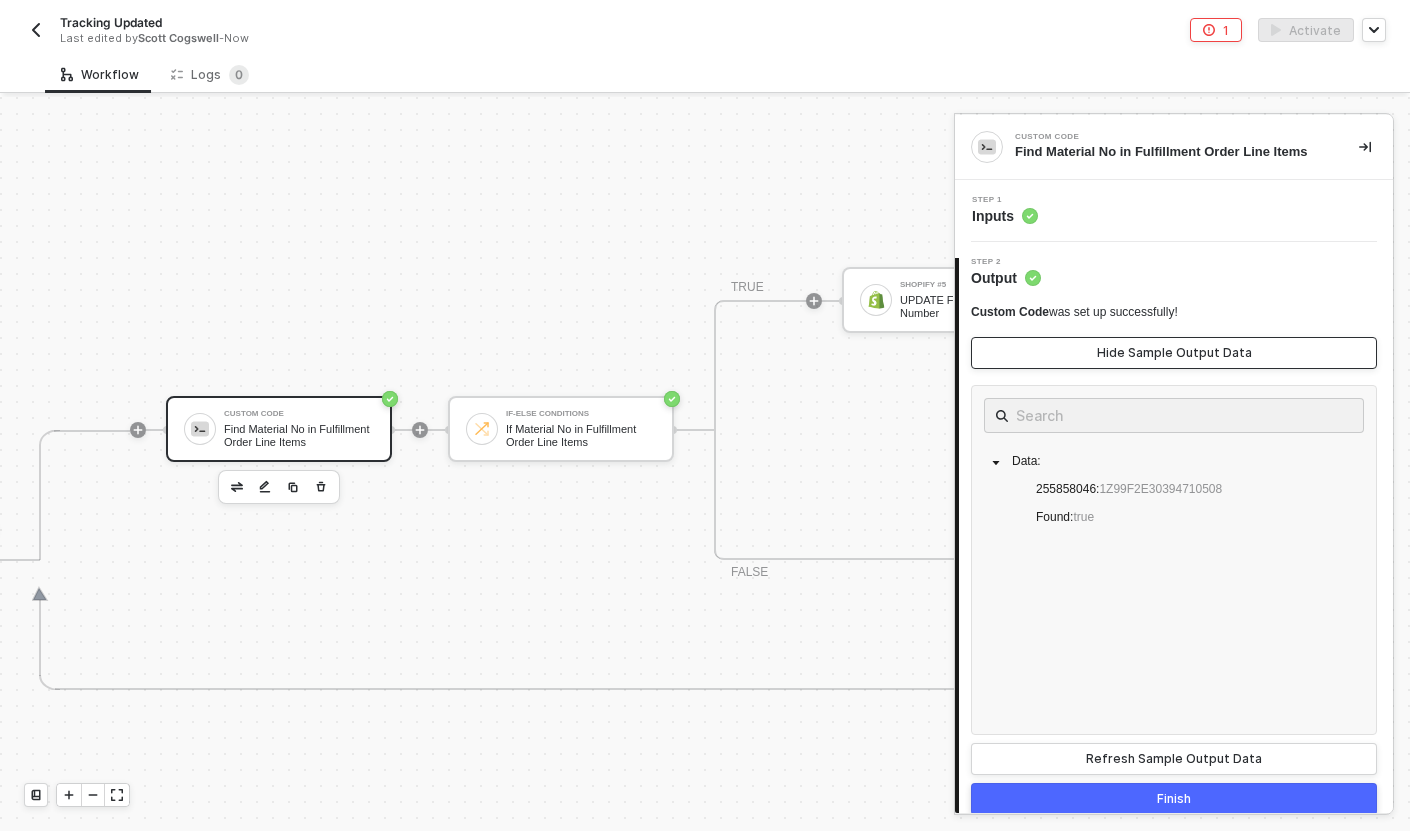 click on "Hide Sample Output Data" at bounding box center (1174, 353) 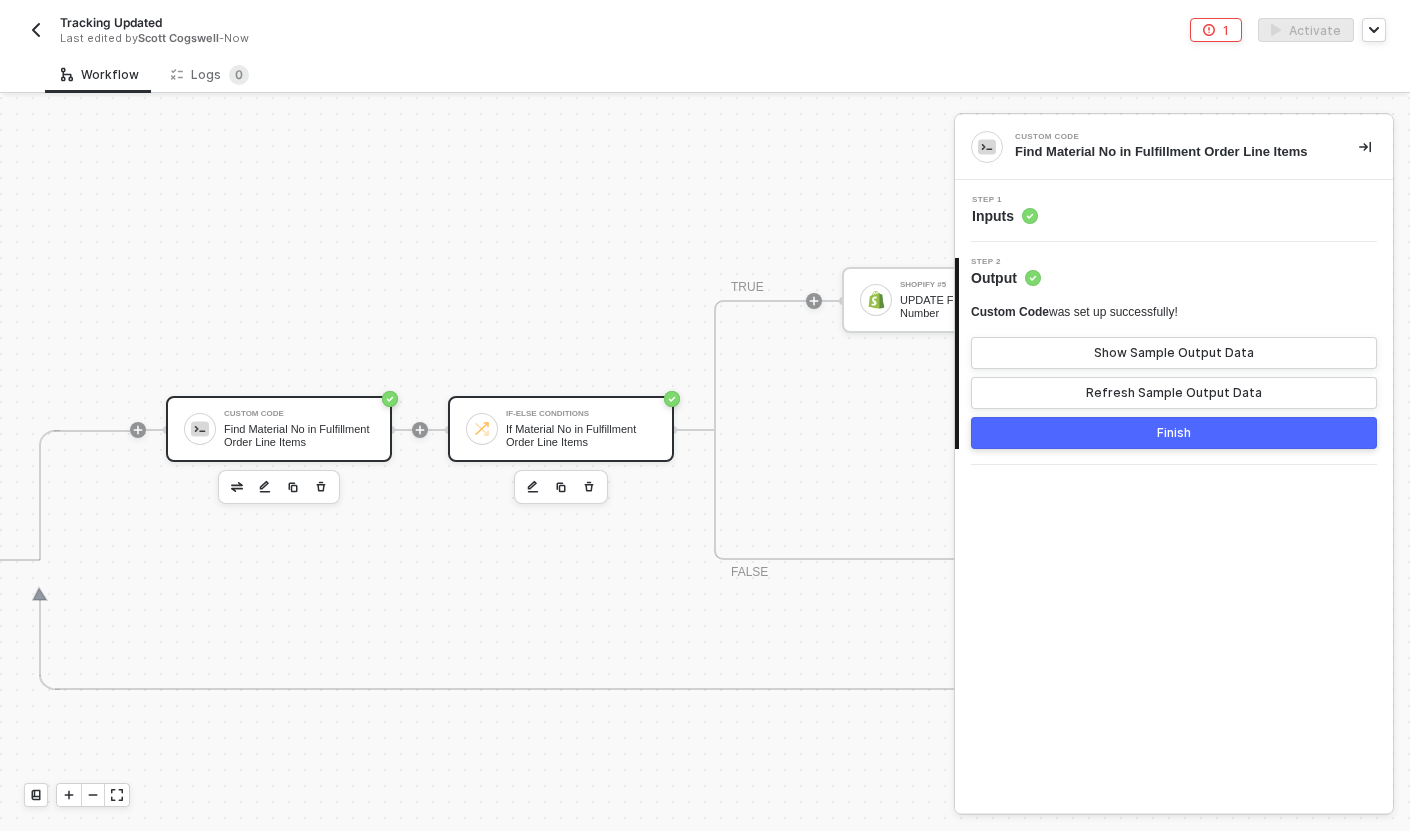 click on "If Material No in Fulfillment Order Line Items" at bounding box center (581, 435) 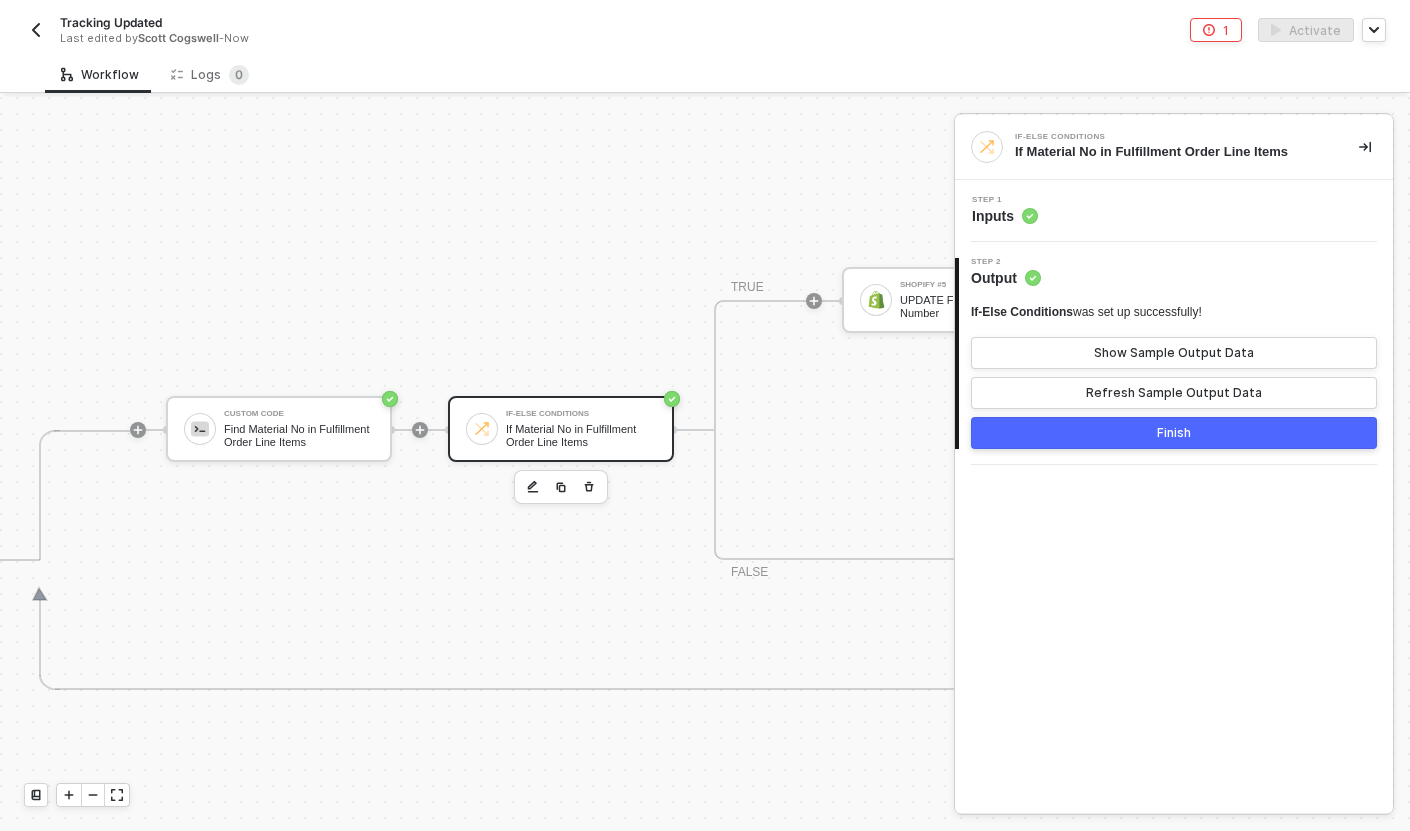 click on "Step 1 Inputs" at bounding box center [1176, 211] 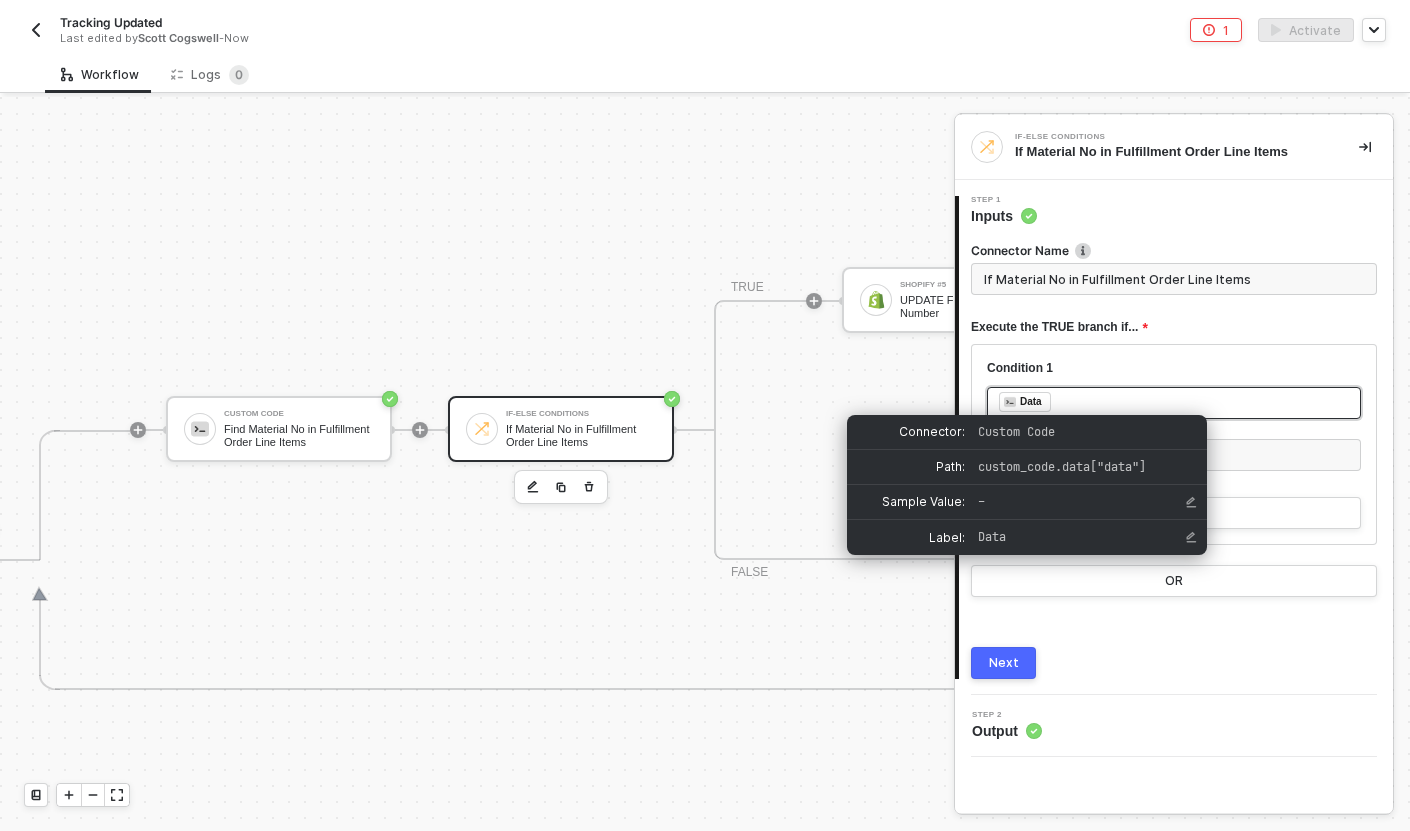 click on "﻿ ﻿ Data ﻿" at bounding box center (1174, 403) 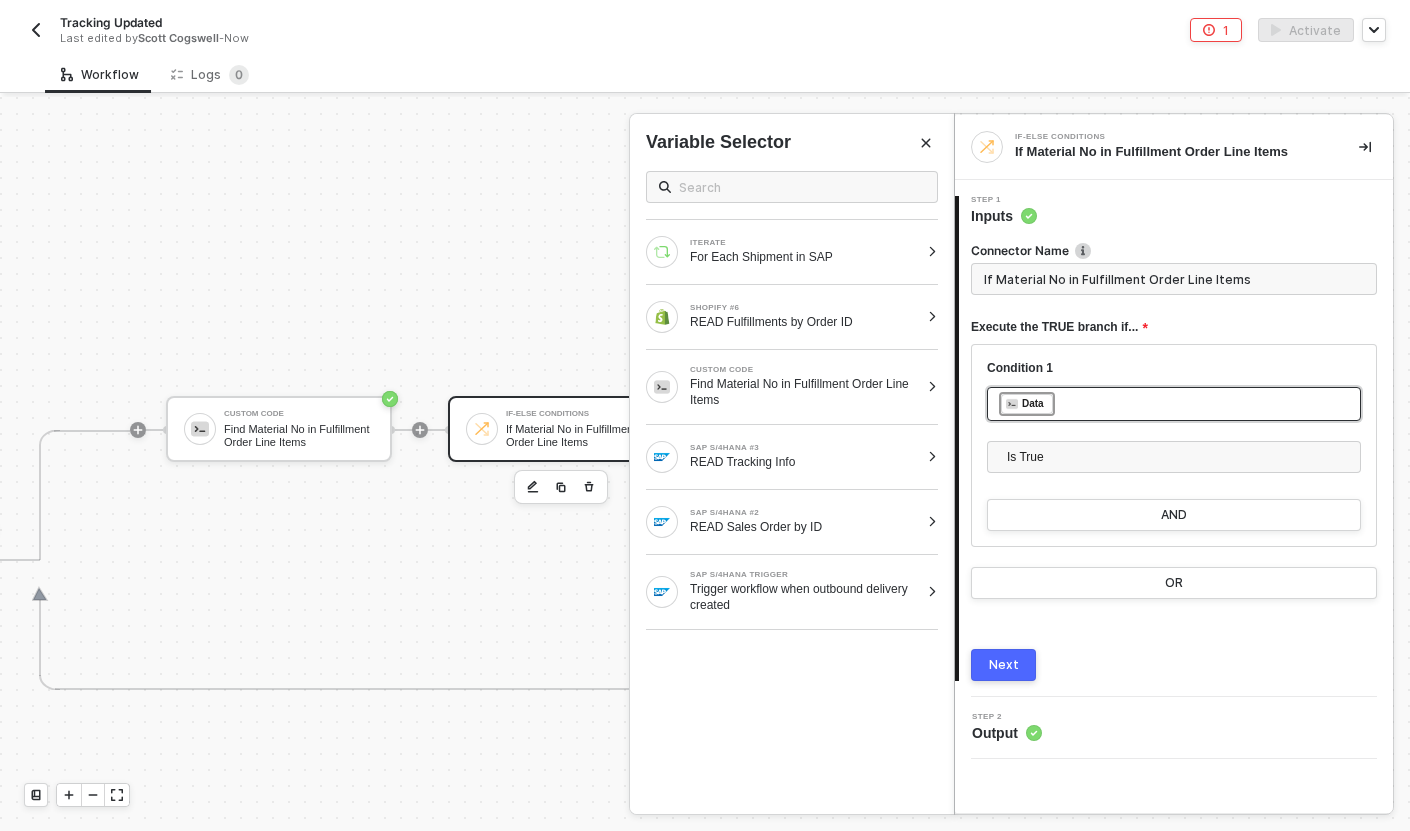 click on "﻿ ﻿ Data ﻿" at bounding box center (1174, 404) 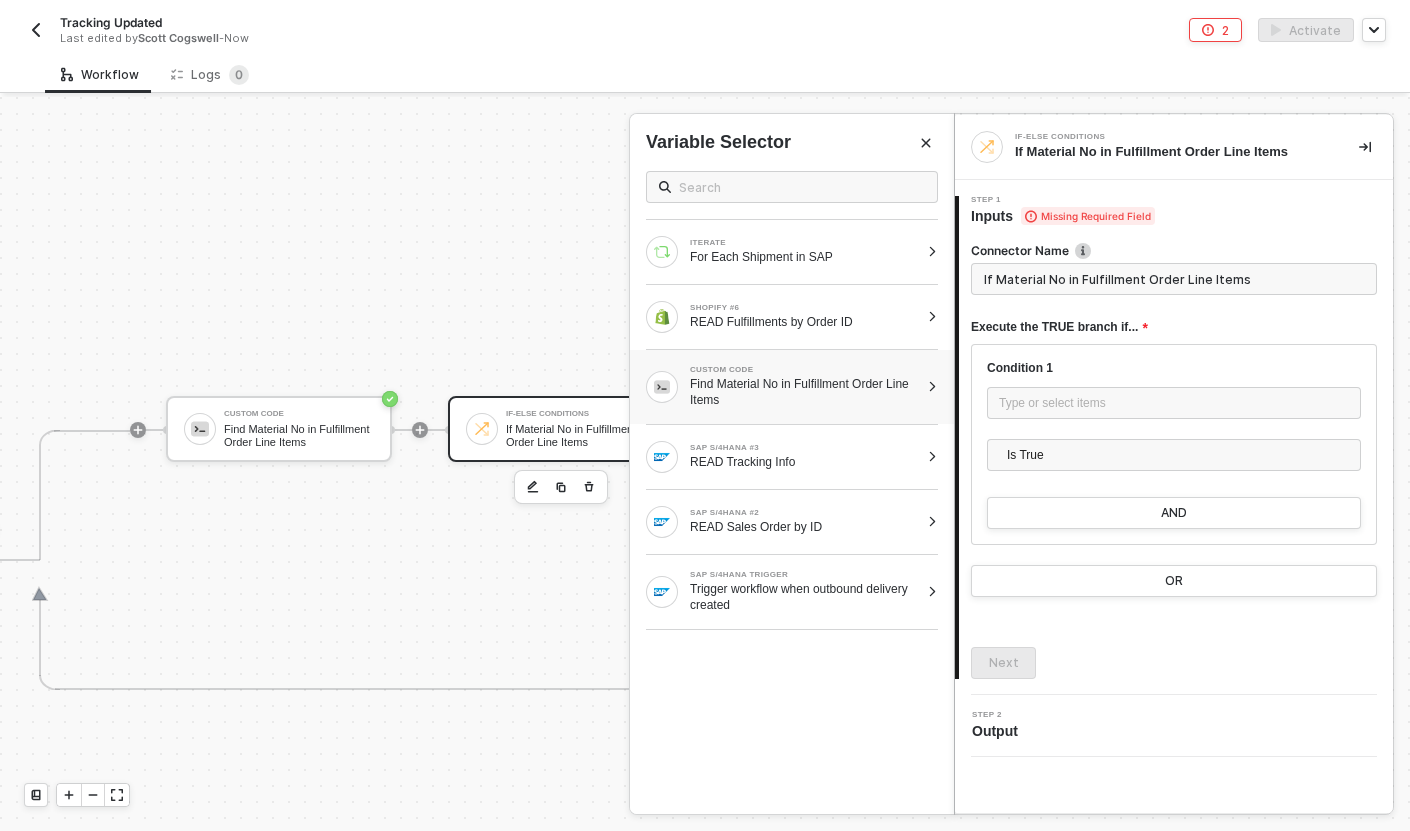 click on "CUSTOM CODE" at bounding box center (804, 370) 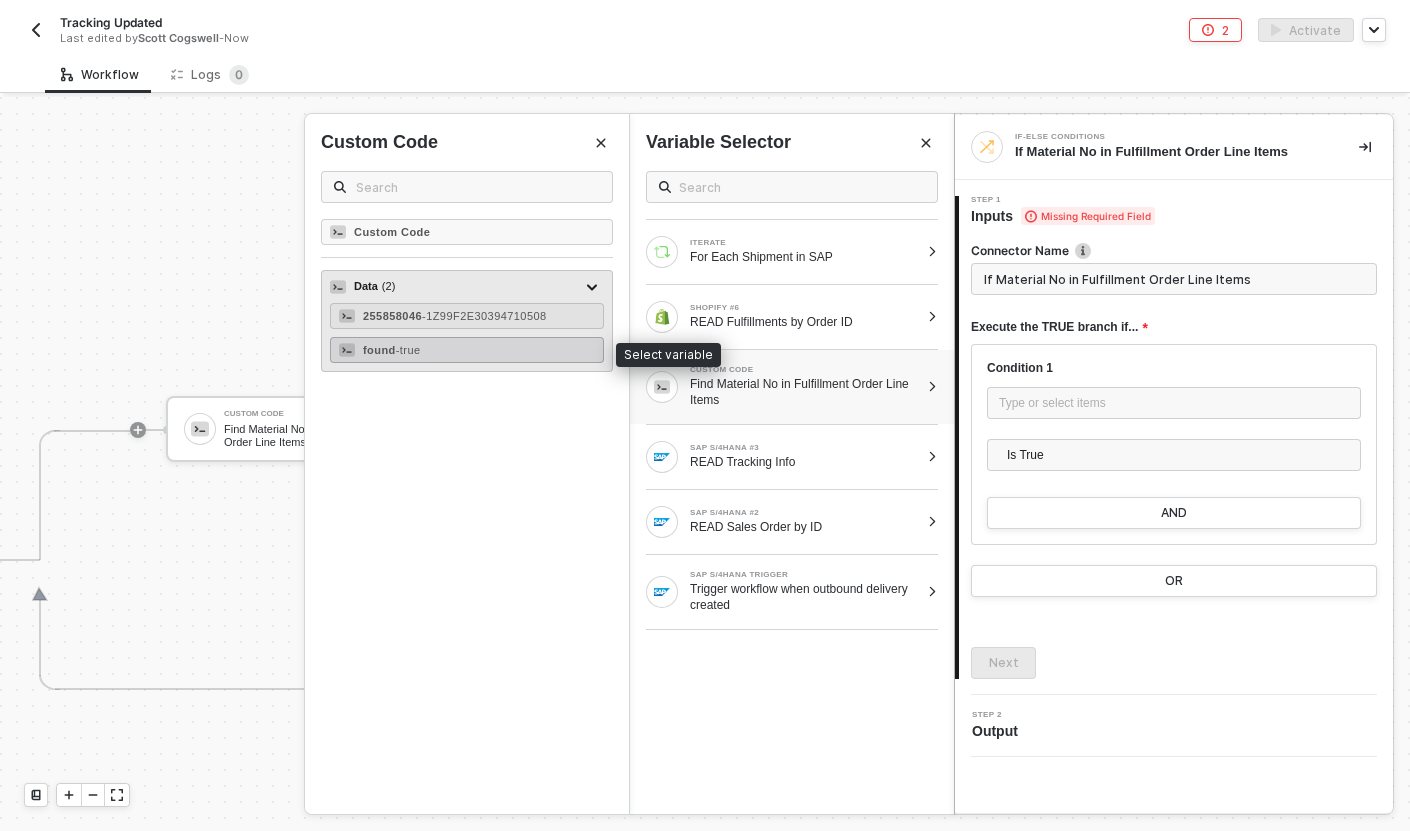 click on "-  true" at bounding box center (408, 350) 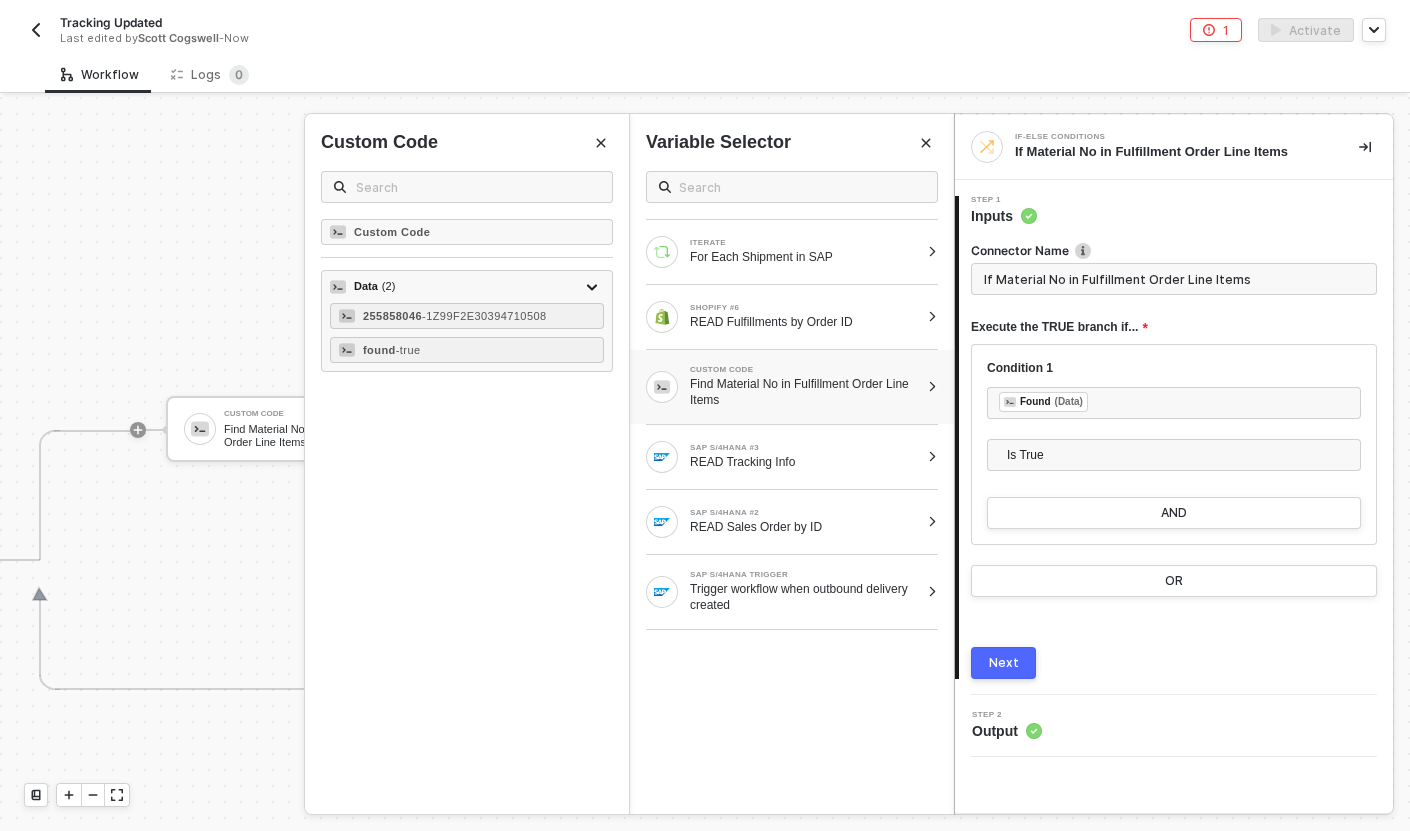 click on "Next" at bounding box center (1003, 663) 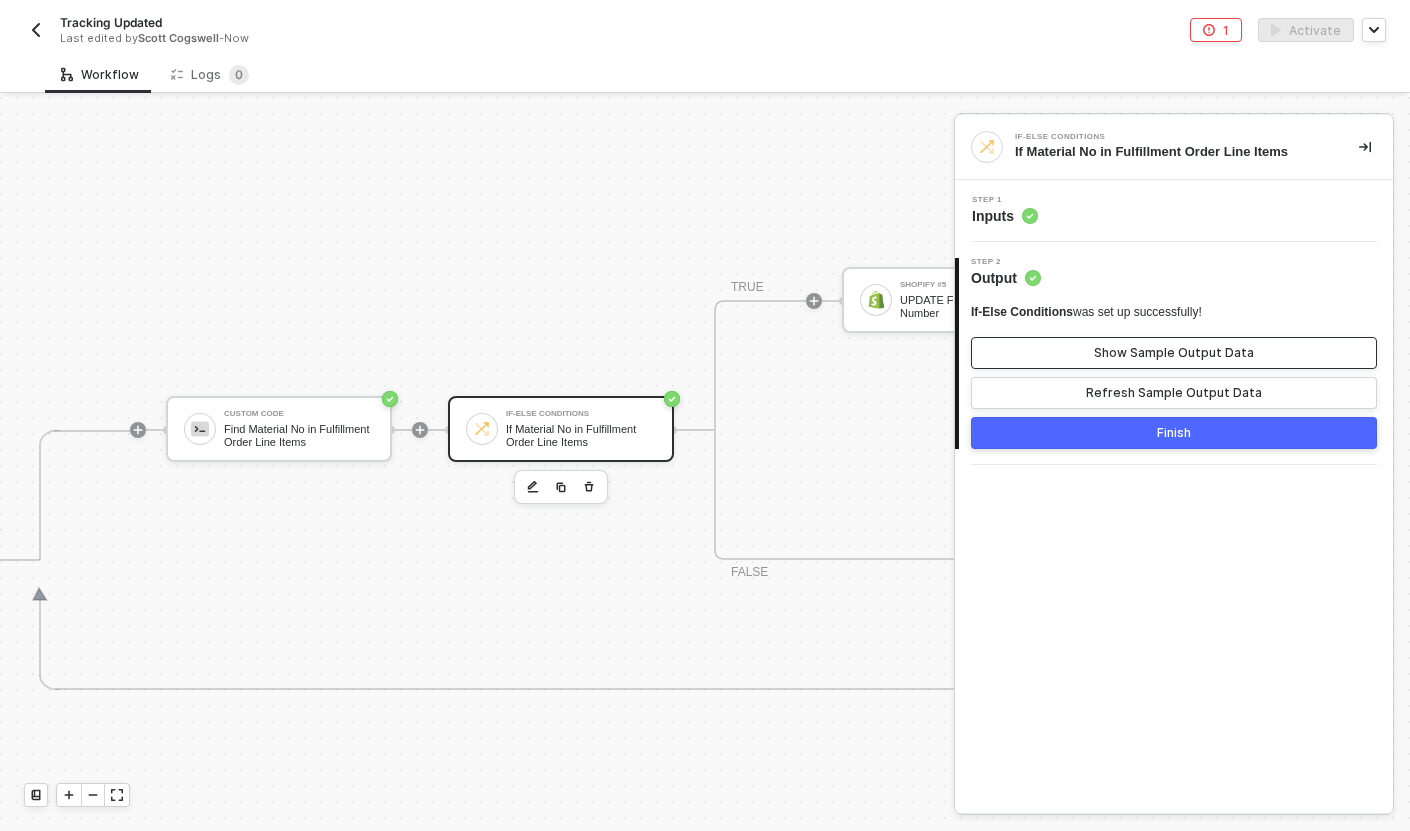 click on "Show Sample Output Data" at bounding box center [1174, 353] 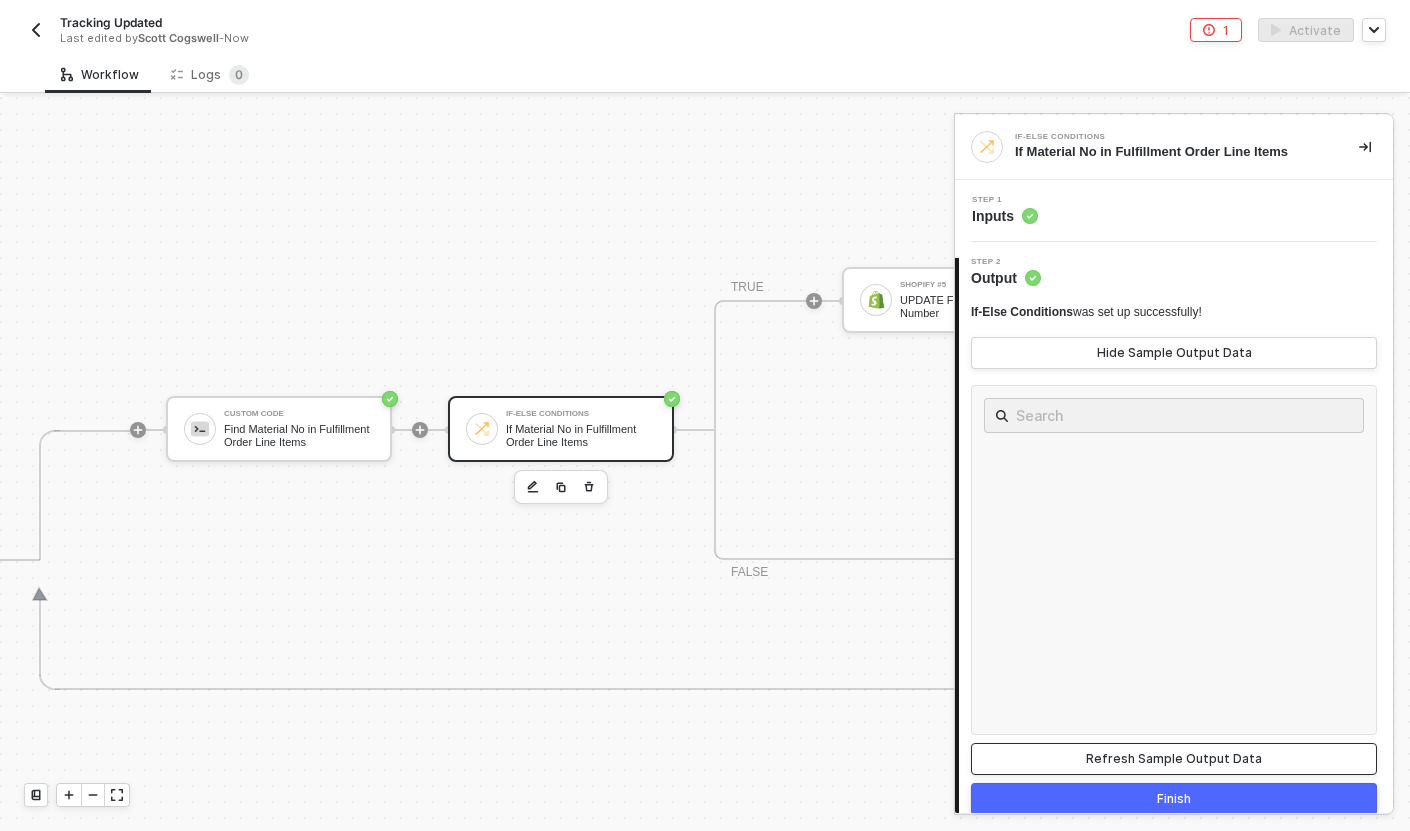 click on "Refresh Sample Output Data" at bounding box center [1174, 759] 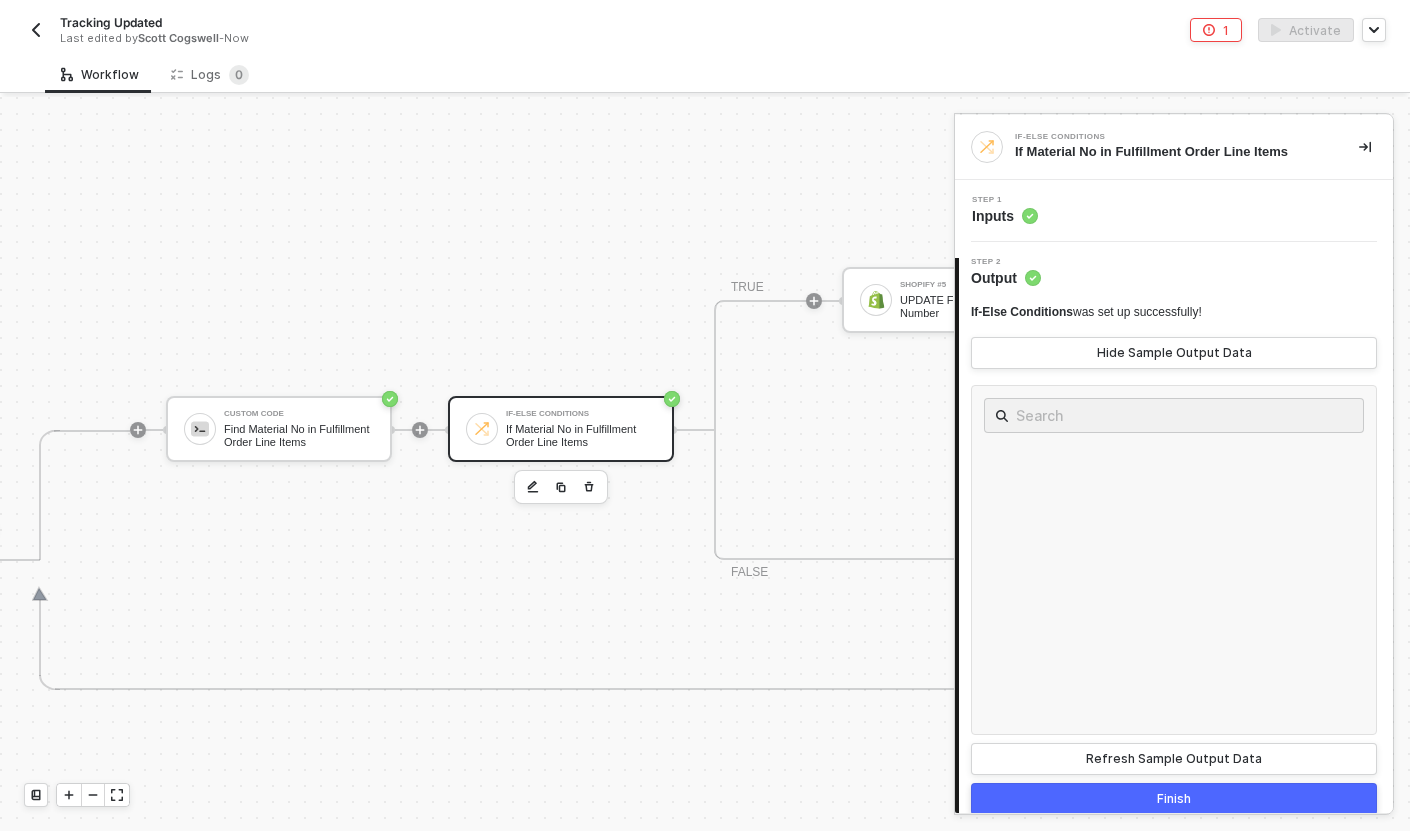 click on "Finish" at bounding box center [1174, 799] 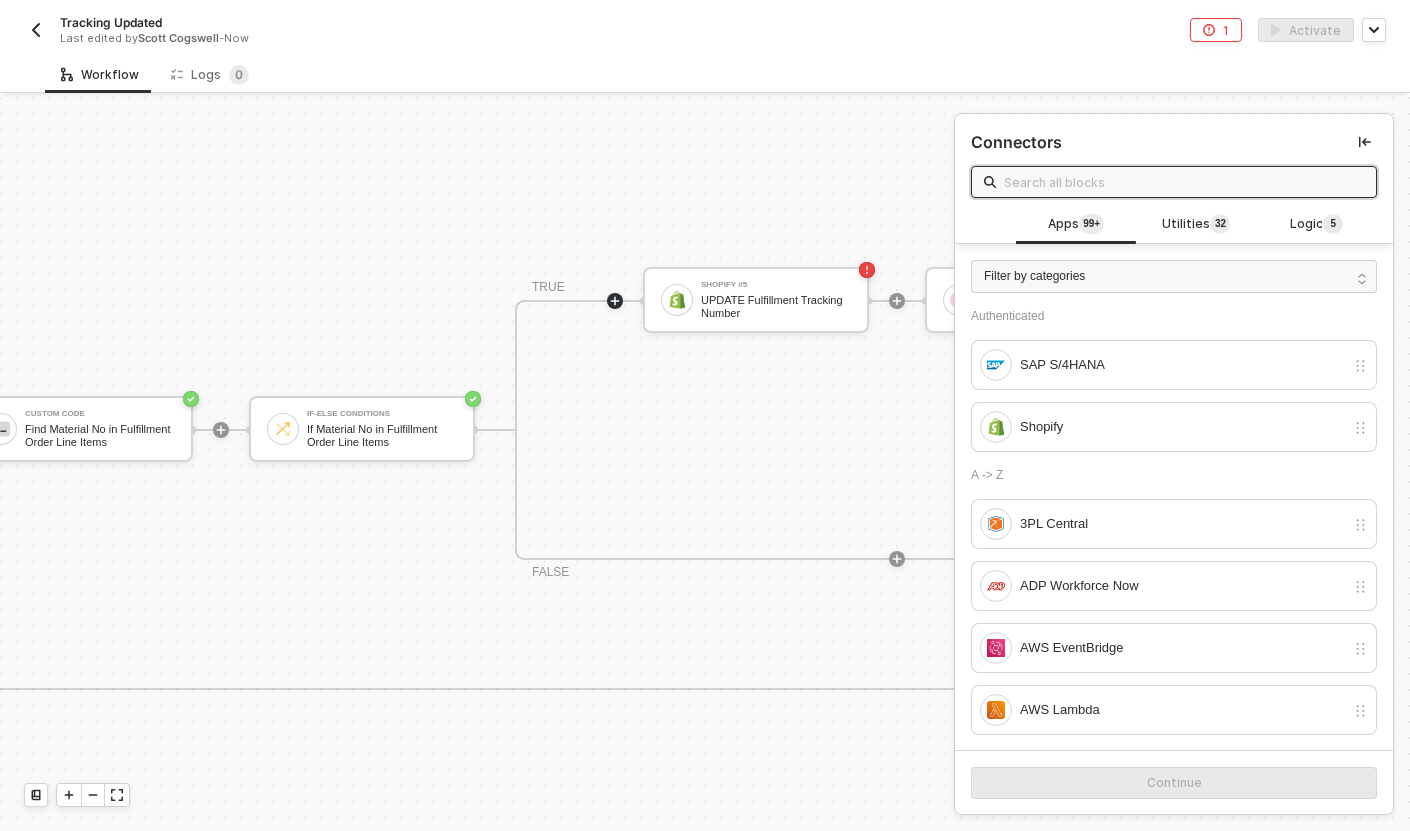 scroll, scrollTop: 476, scrollLeft: 2117, axis: both 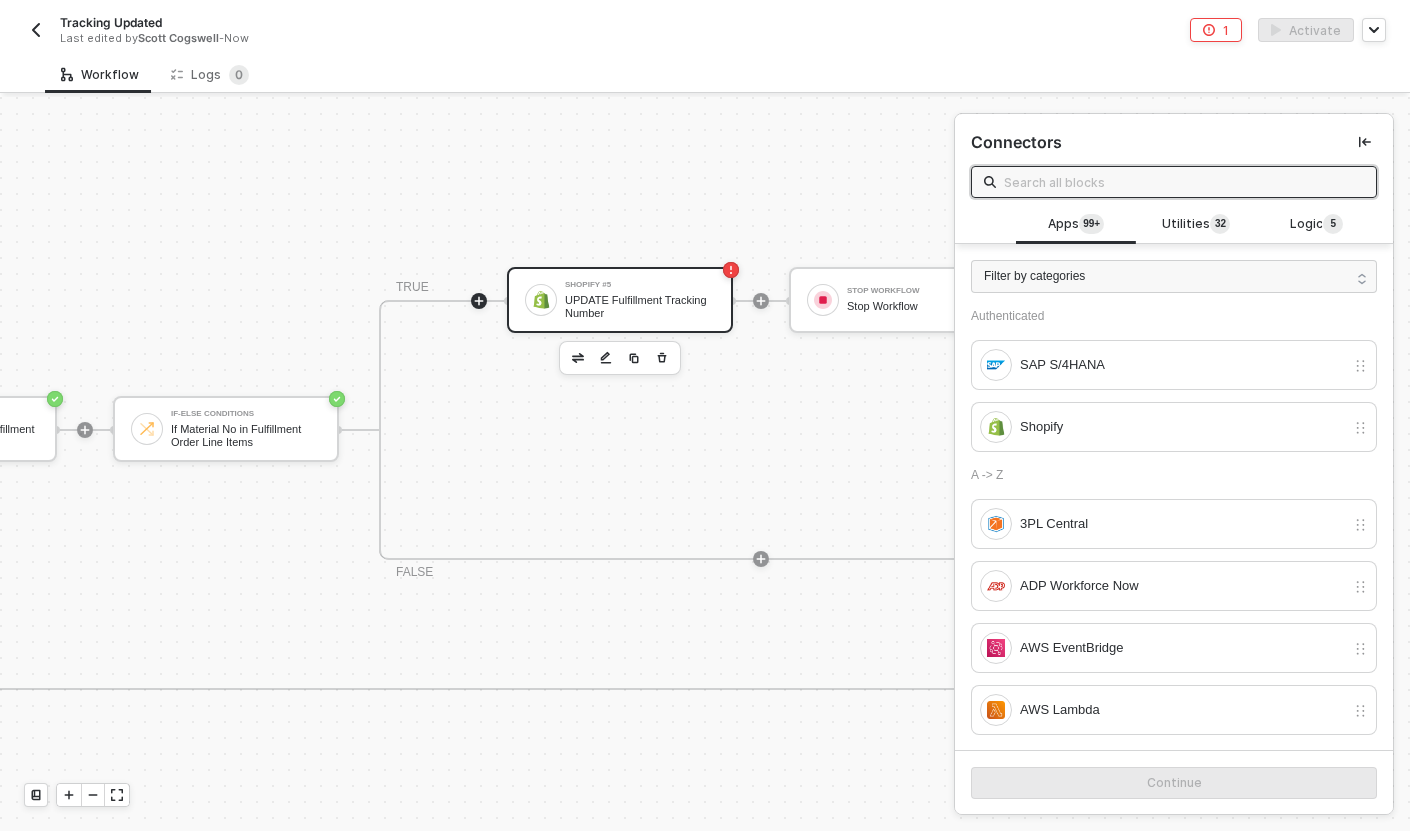 click on "UPDATE Fulfillment Tracking Number" at bounding box center (640, 306) 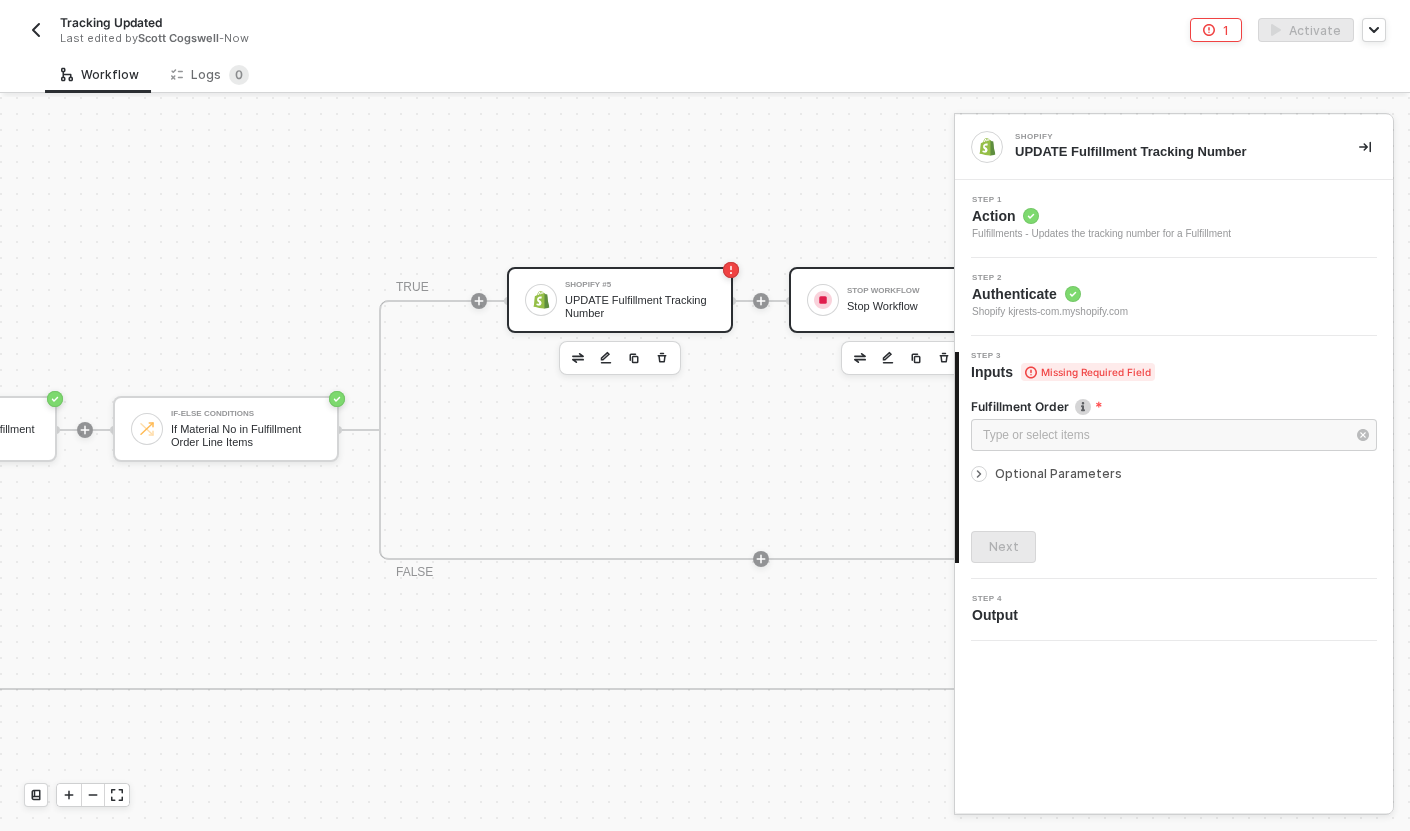 click on "Stop Workflow" at bounding box center [922, 306] 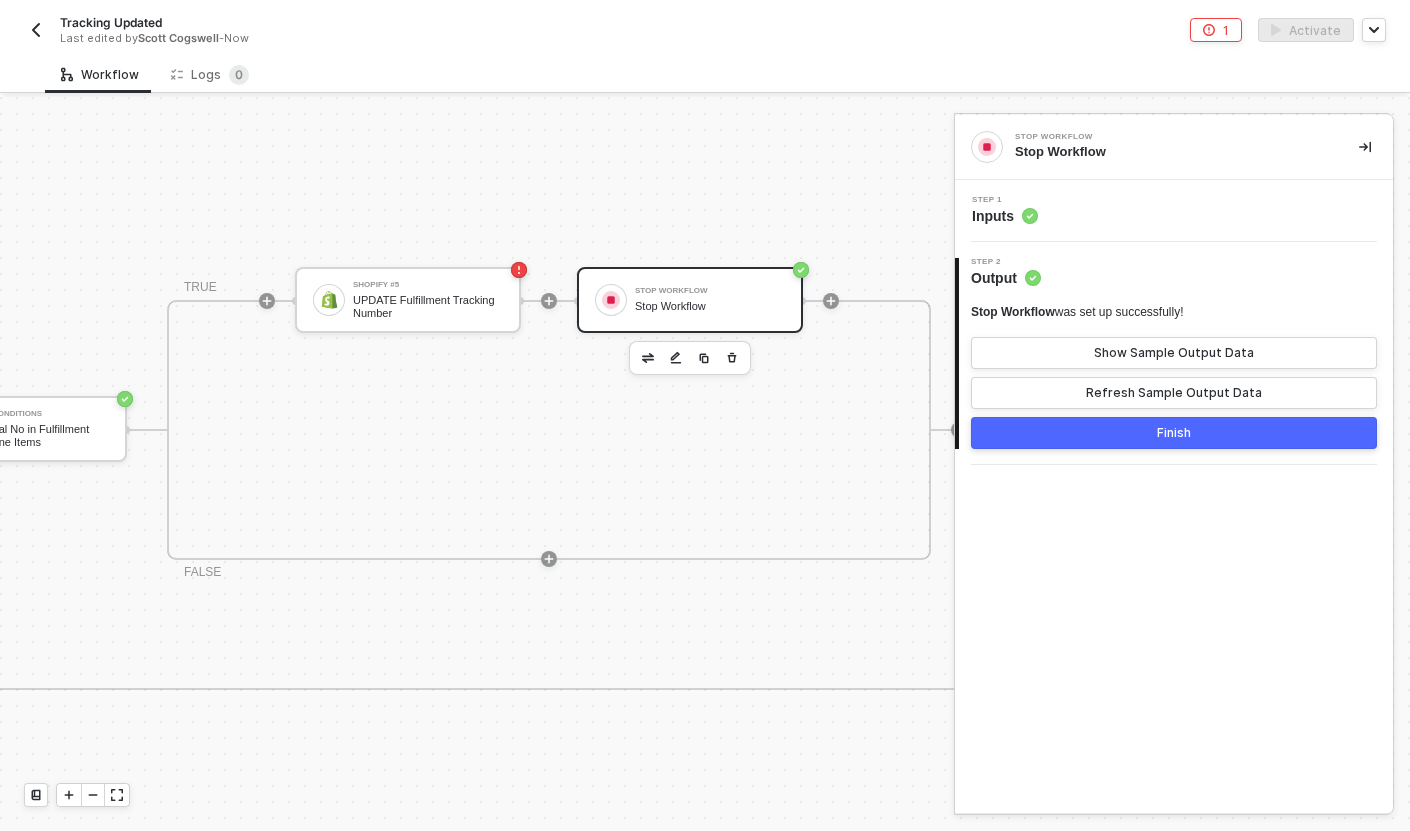 scroll, scrollTop: 476, scrollLeft: 2330, axis: both 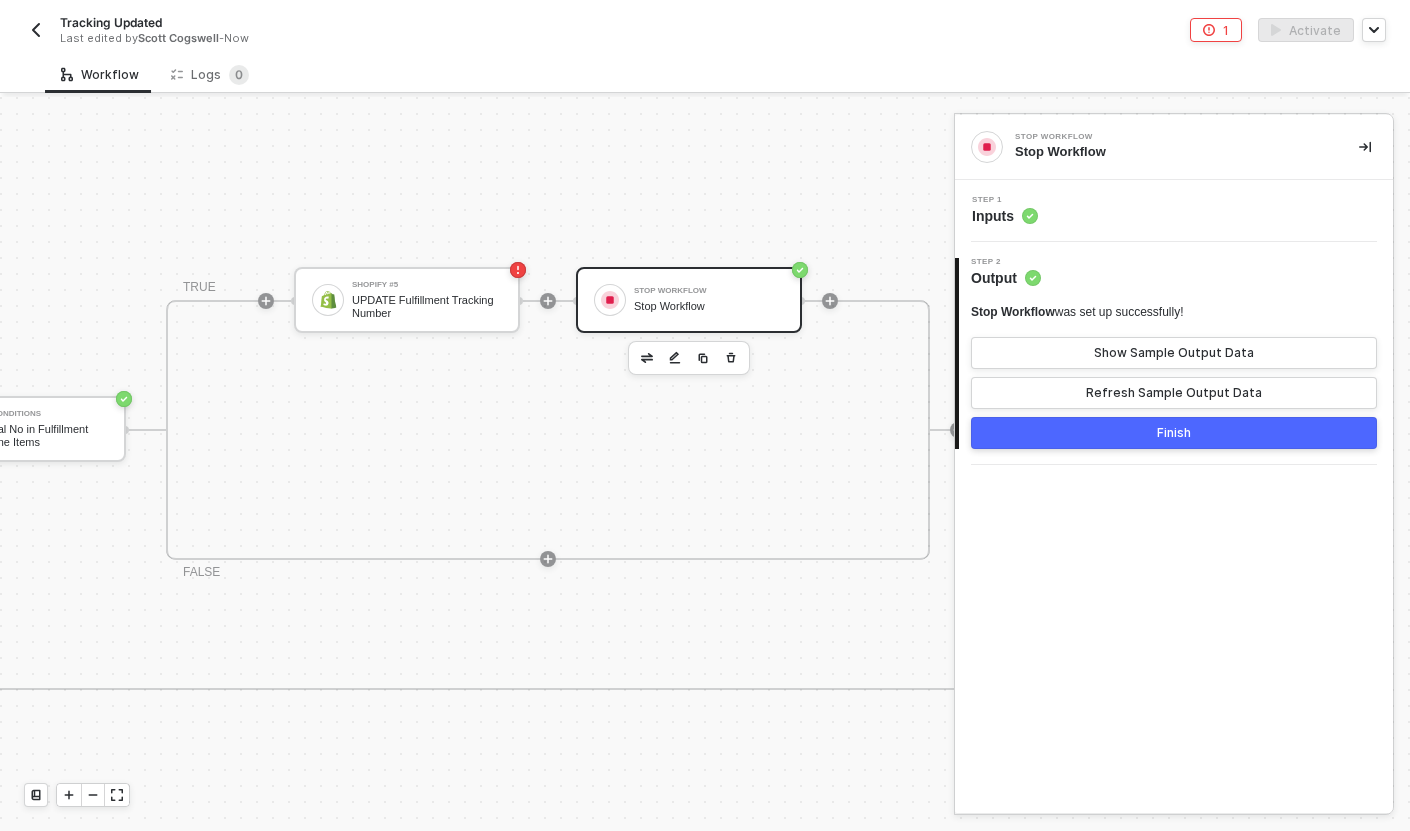 click at bounding box center (731, 358) 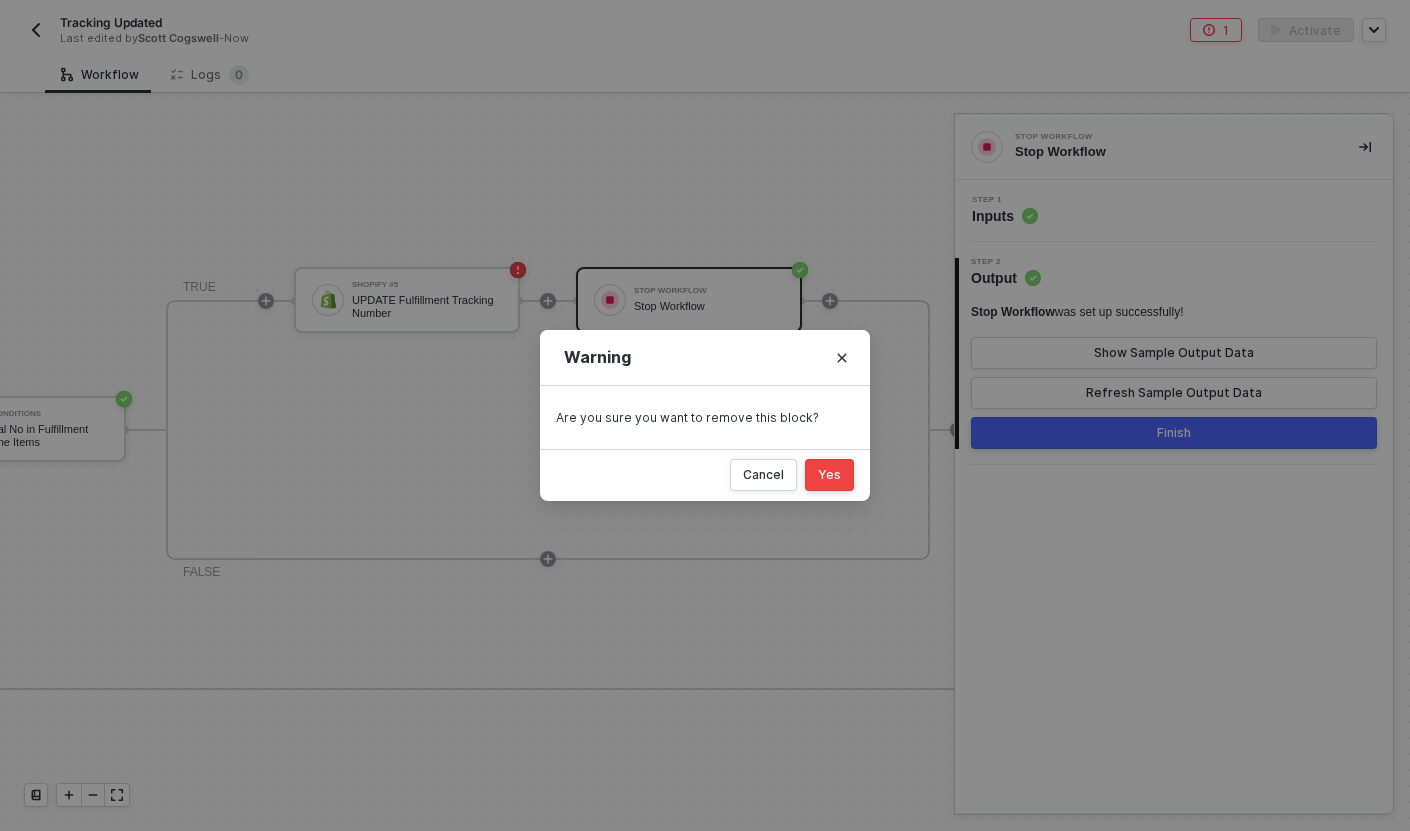 click on "Yes" at bounding box center (829, 475) 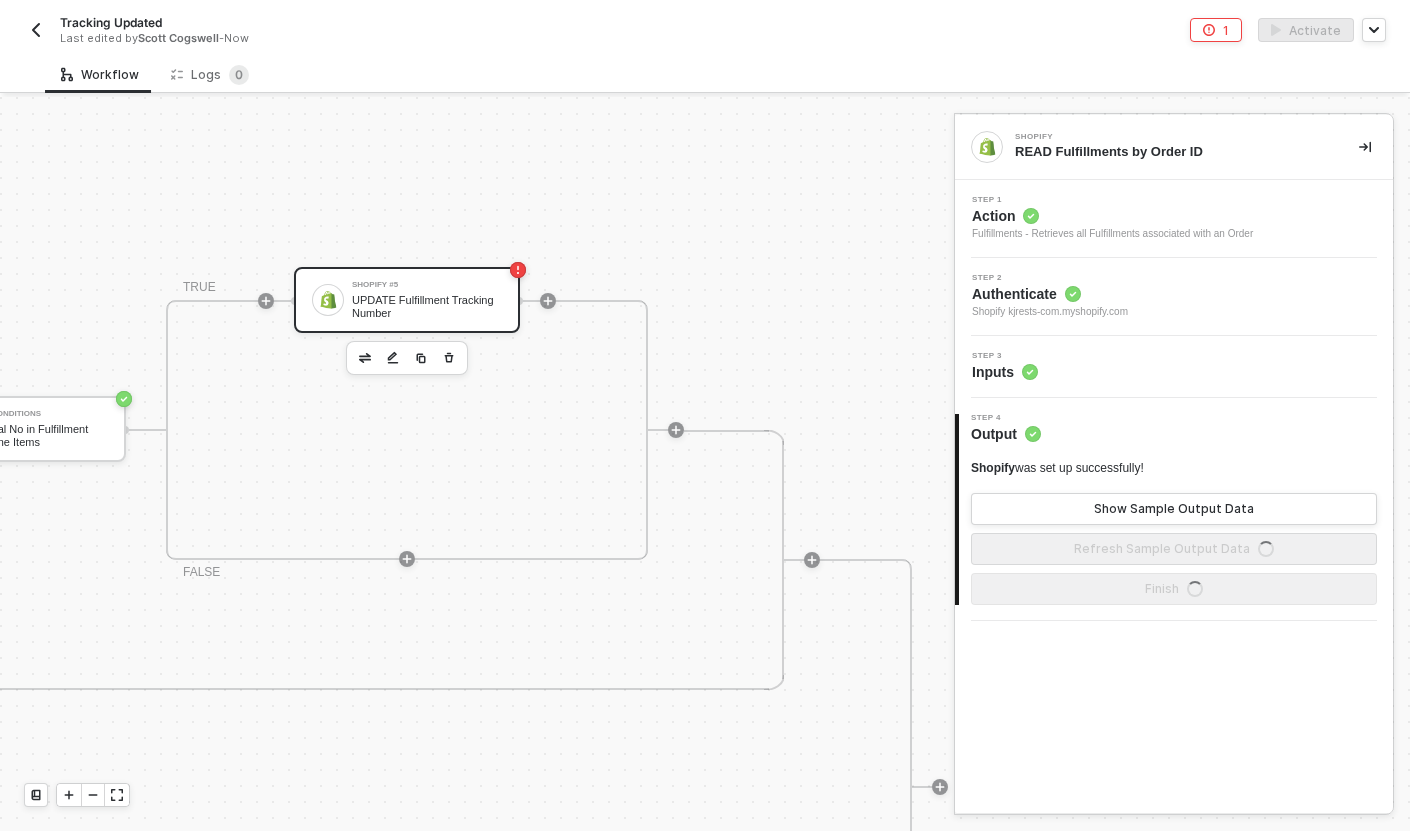 click on "UPDATE Fulfillment Tracking Number" at bounding box center [427, 306] 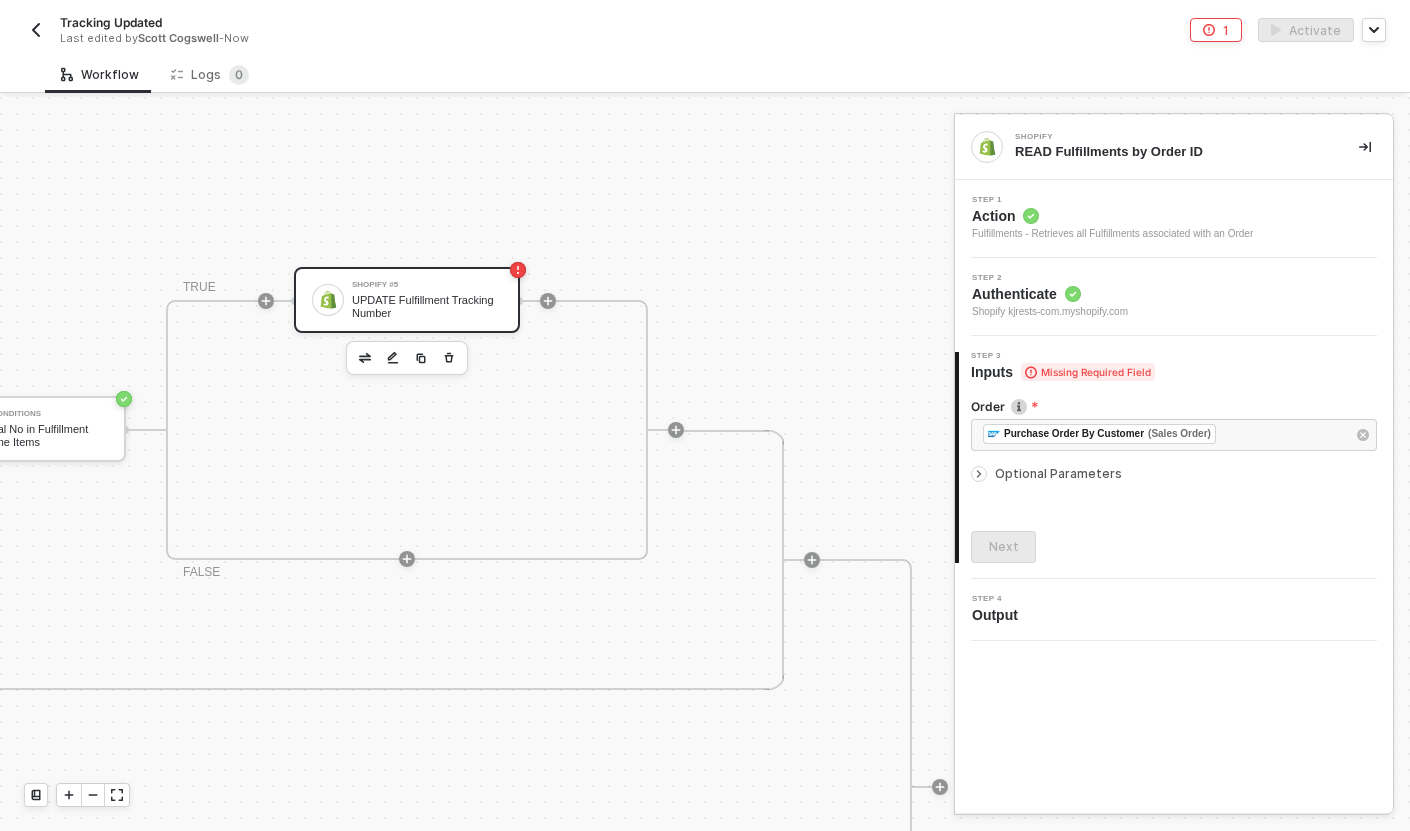 click at bounding box center (1174, 459) 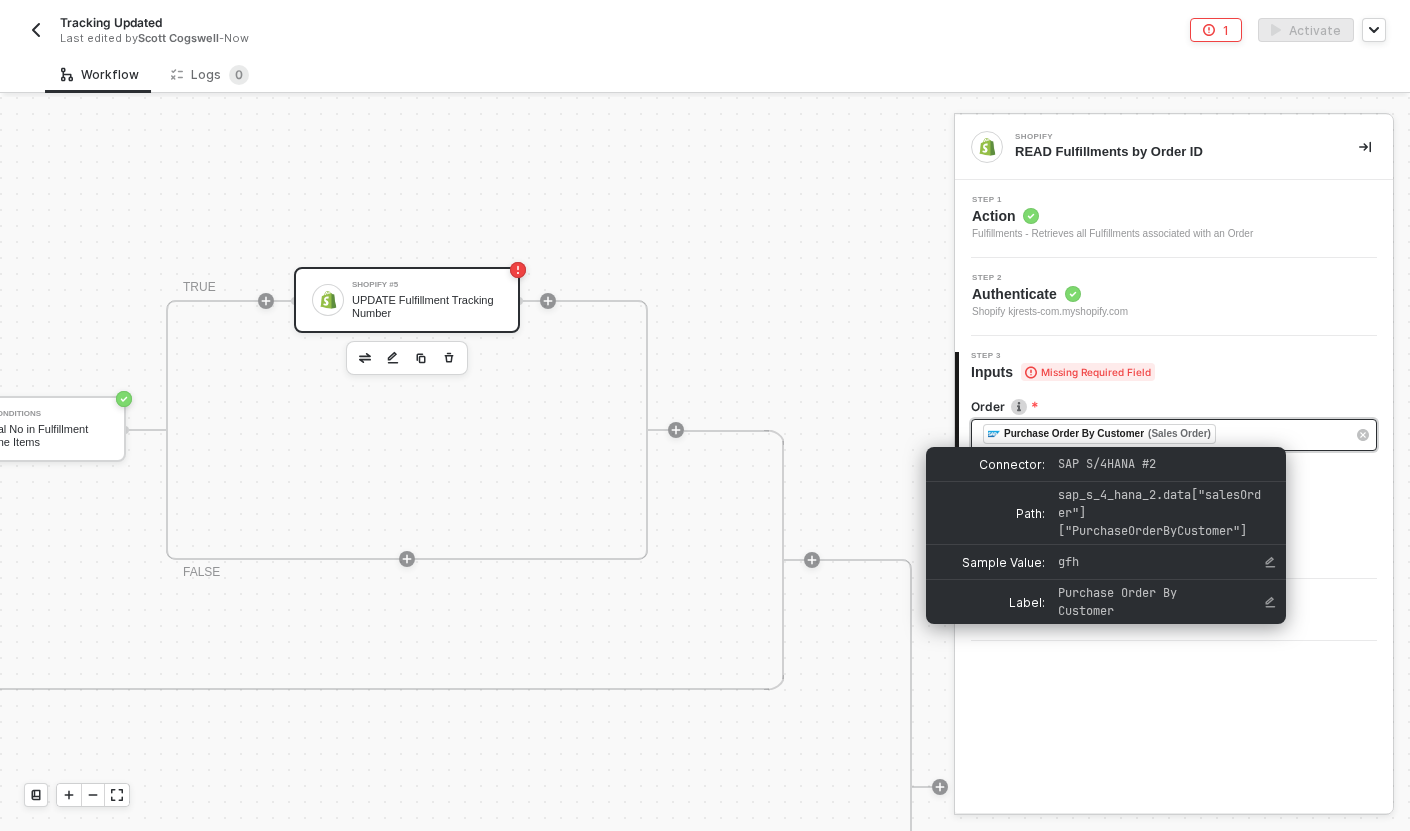 click on "﻿ ﻿ Purchase Order By Customer (Sales Order) ﻿" at bounding box center (1164, 435) 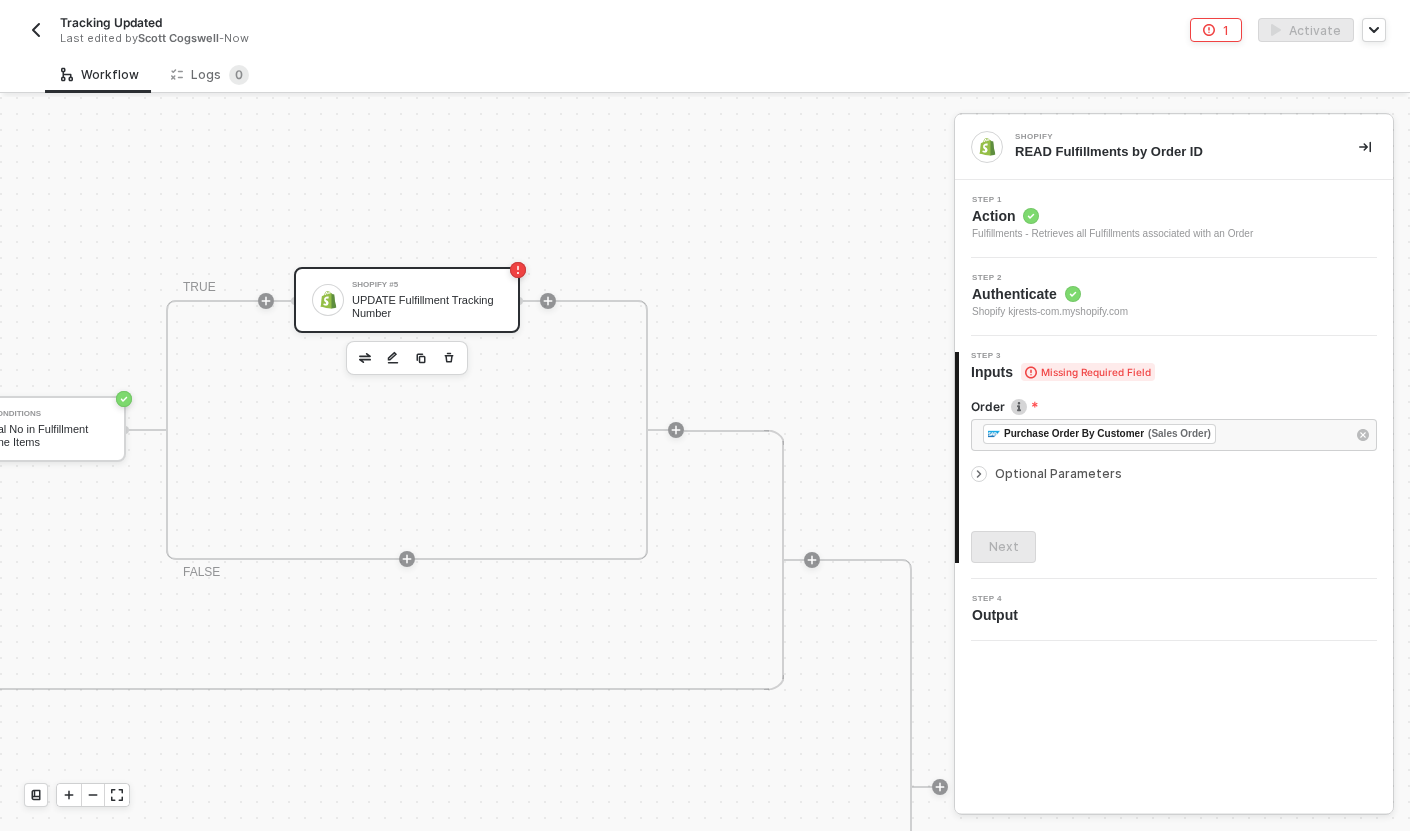 click on "UPDATE Fulfillment Tracking Number" at bounding box center (427, 306) 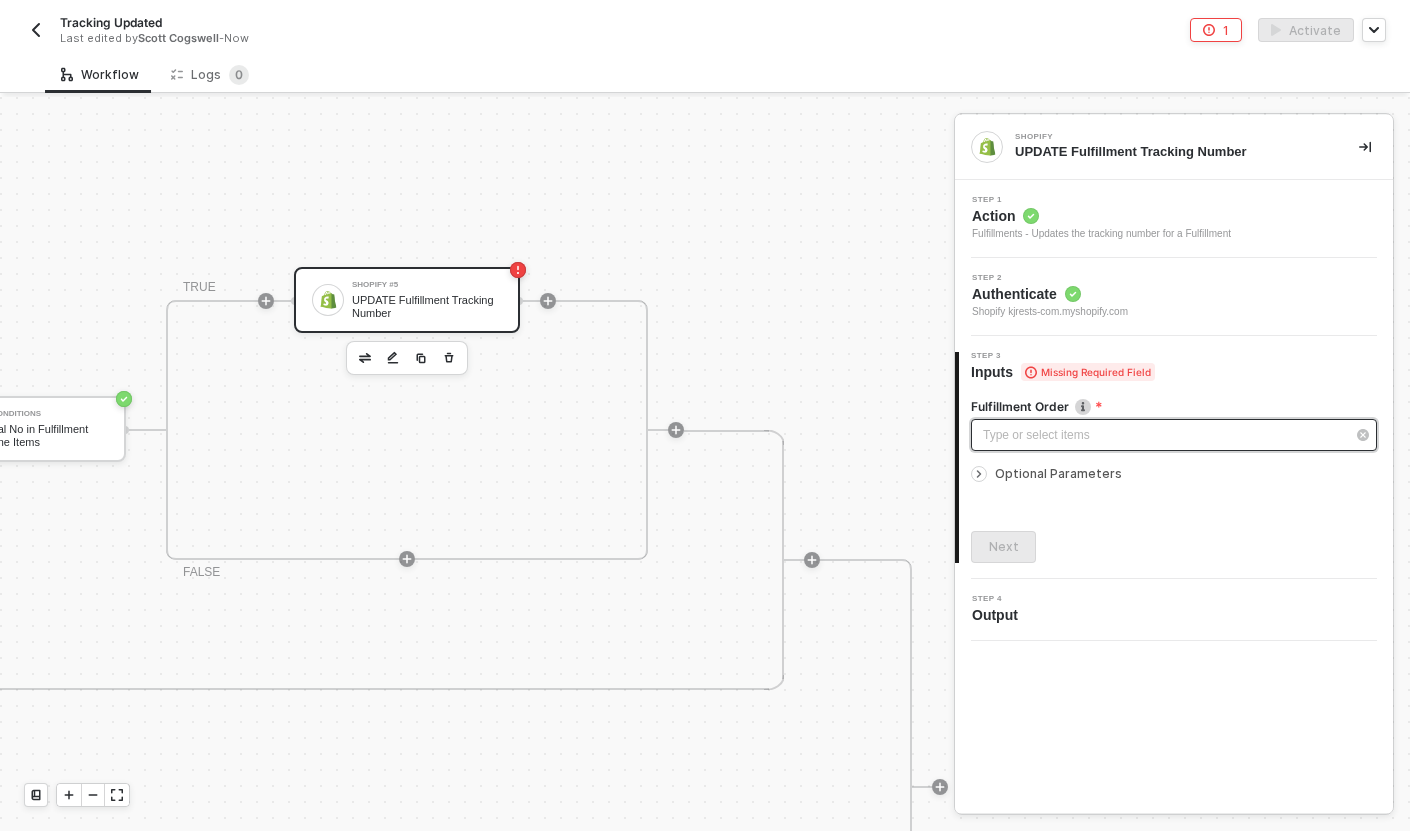 click on "Type or select items ﻿" at bounding box center (1164, 435) 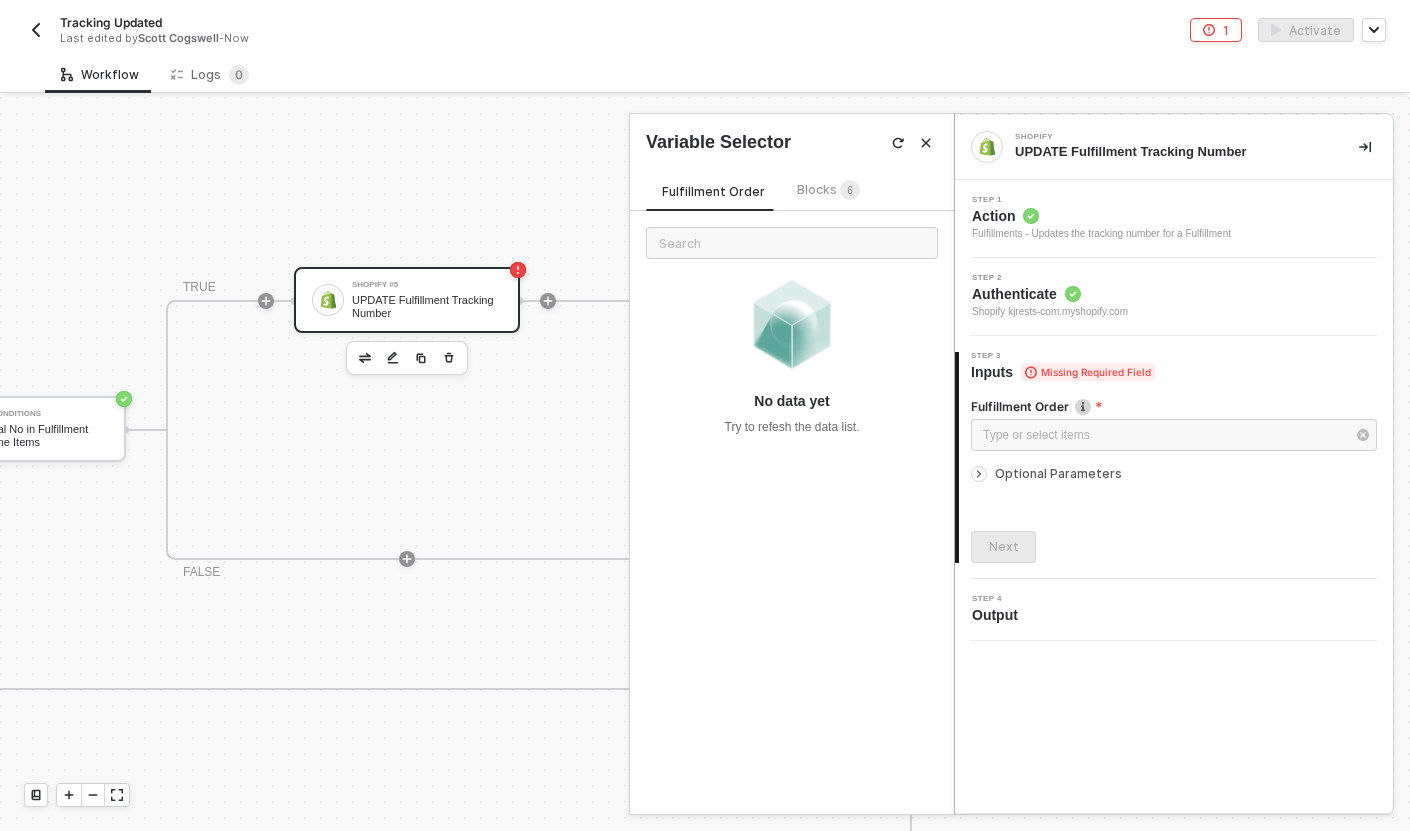 click on "Blocks   6" at bounding box center (828, 189) 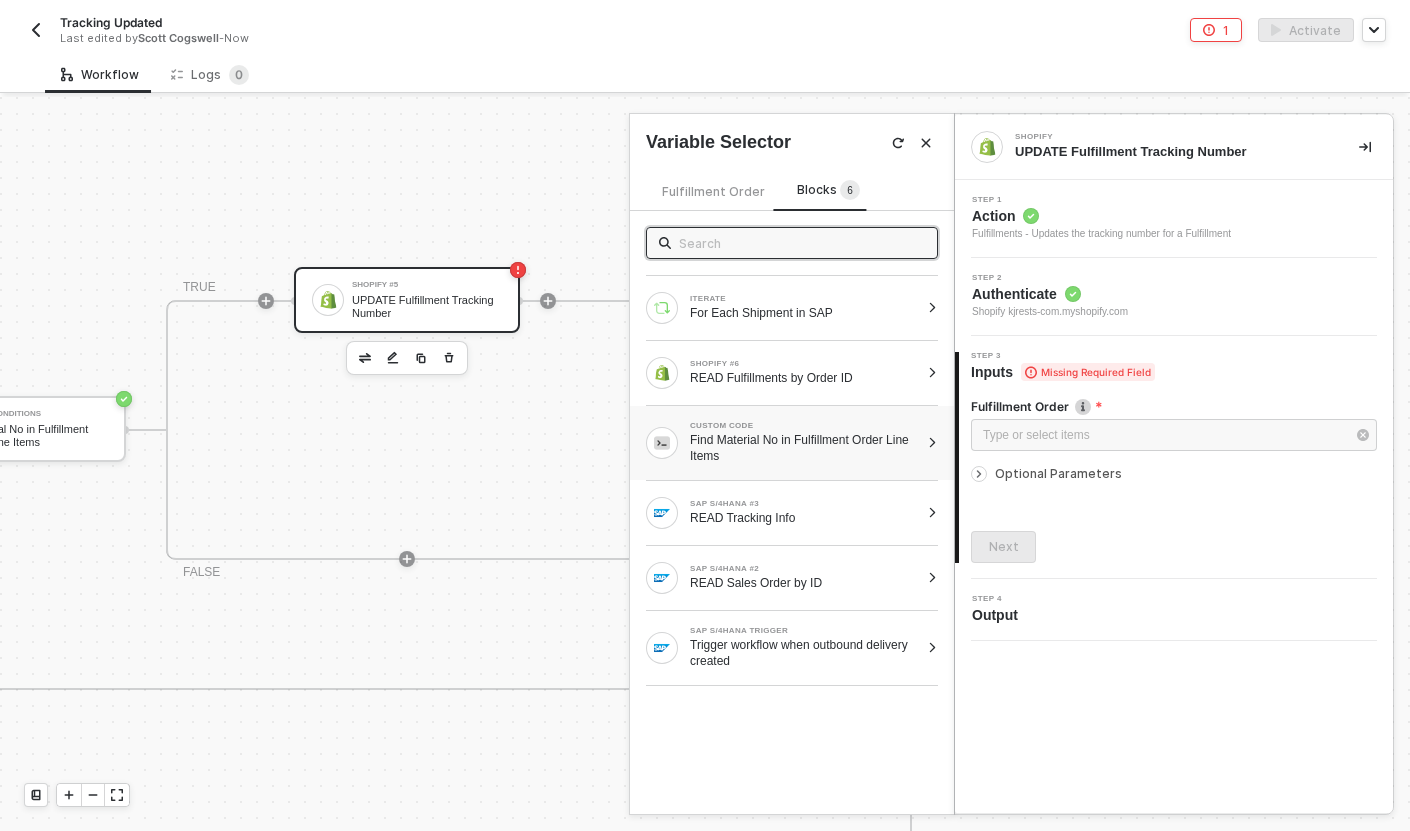 click on "Find Material No in Fulfillment Order Line Items" at bounding box center (804, 448) 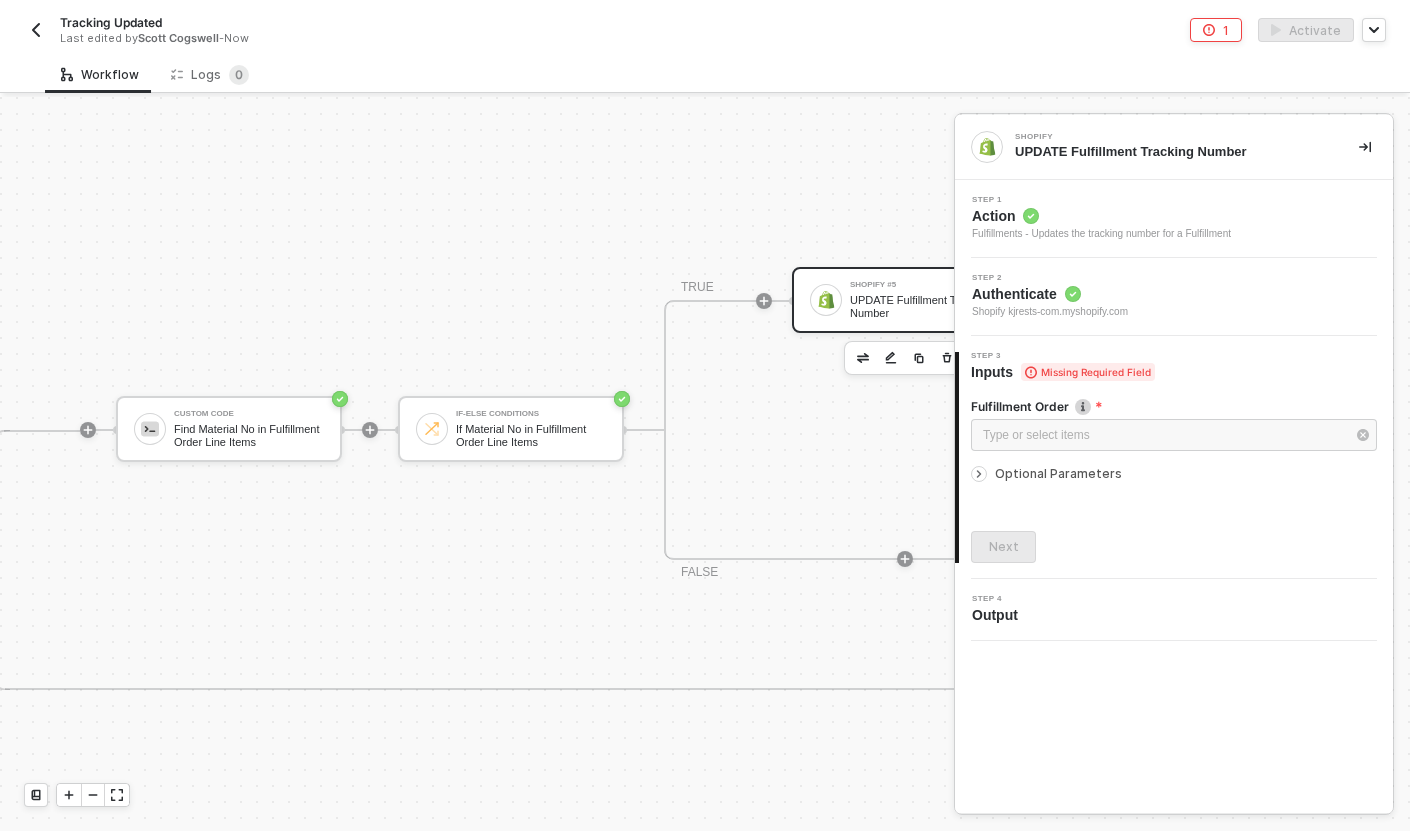 scroll, scrollTop: 476, scrollLeft: 1599, axis: both 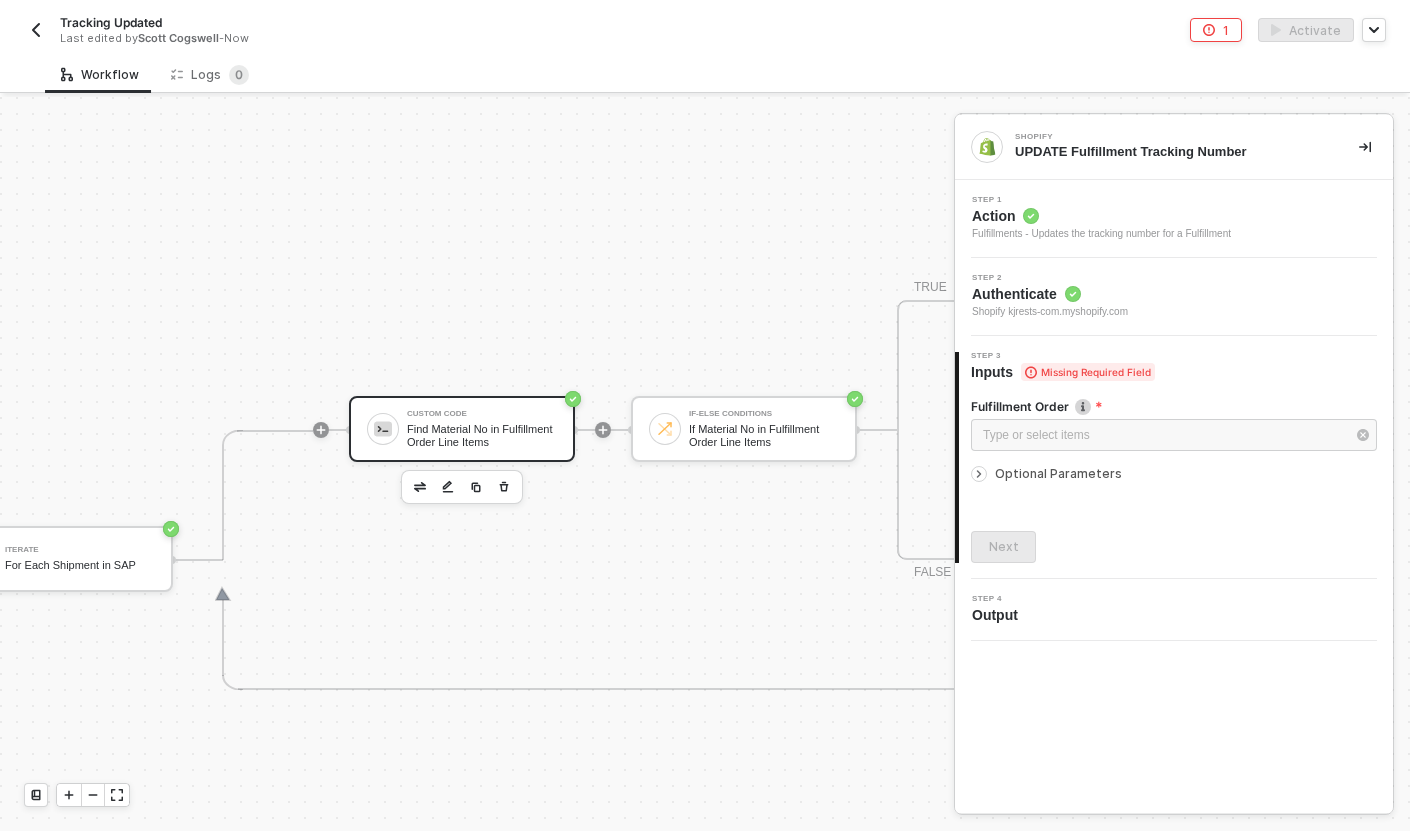 click on "Find Material No in Fulfillment Order Line Items" at bounding box center [482, 435] 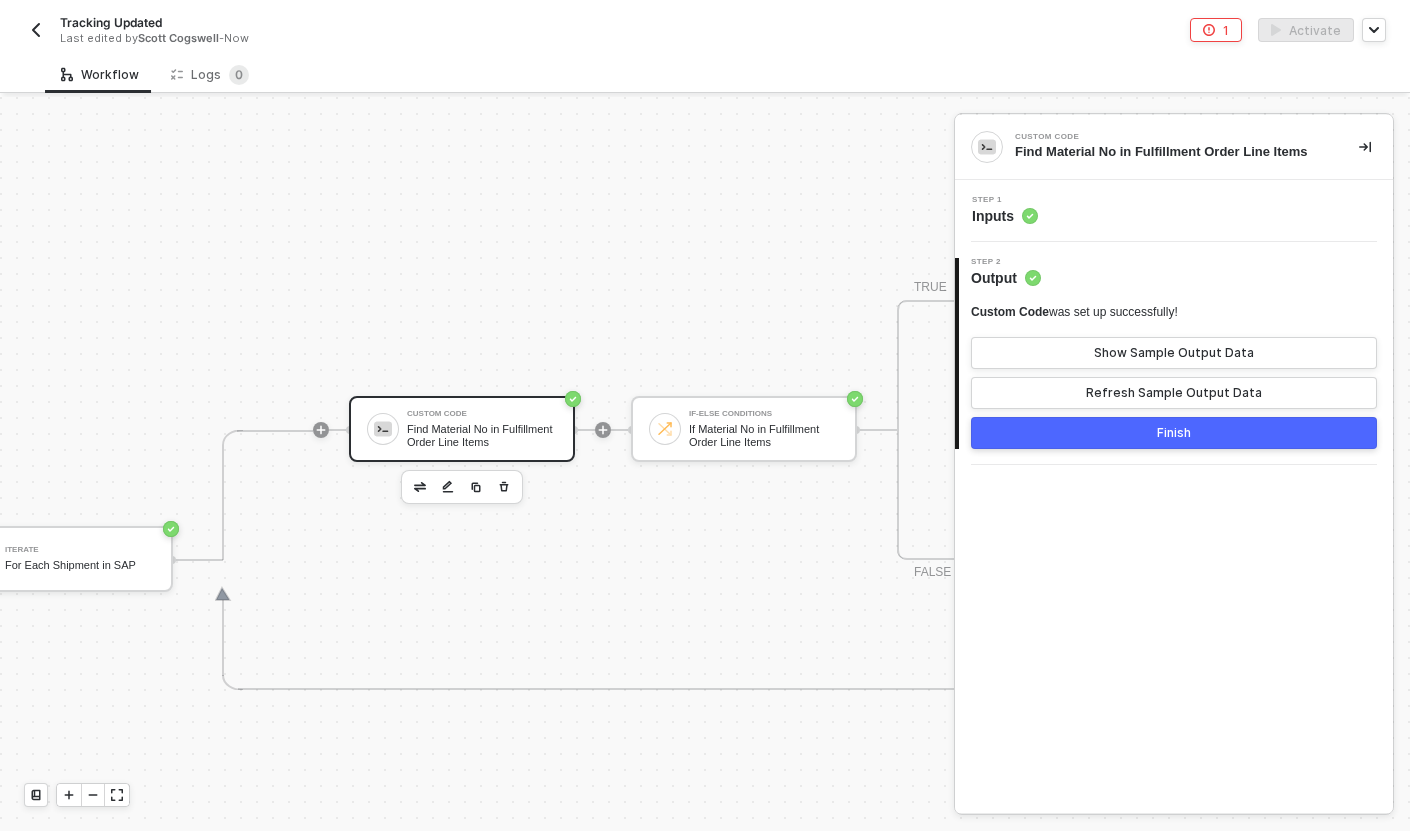 click on "Step 1 Inputs" at bounding box center [1176, 211] 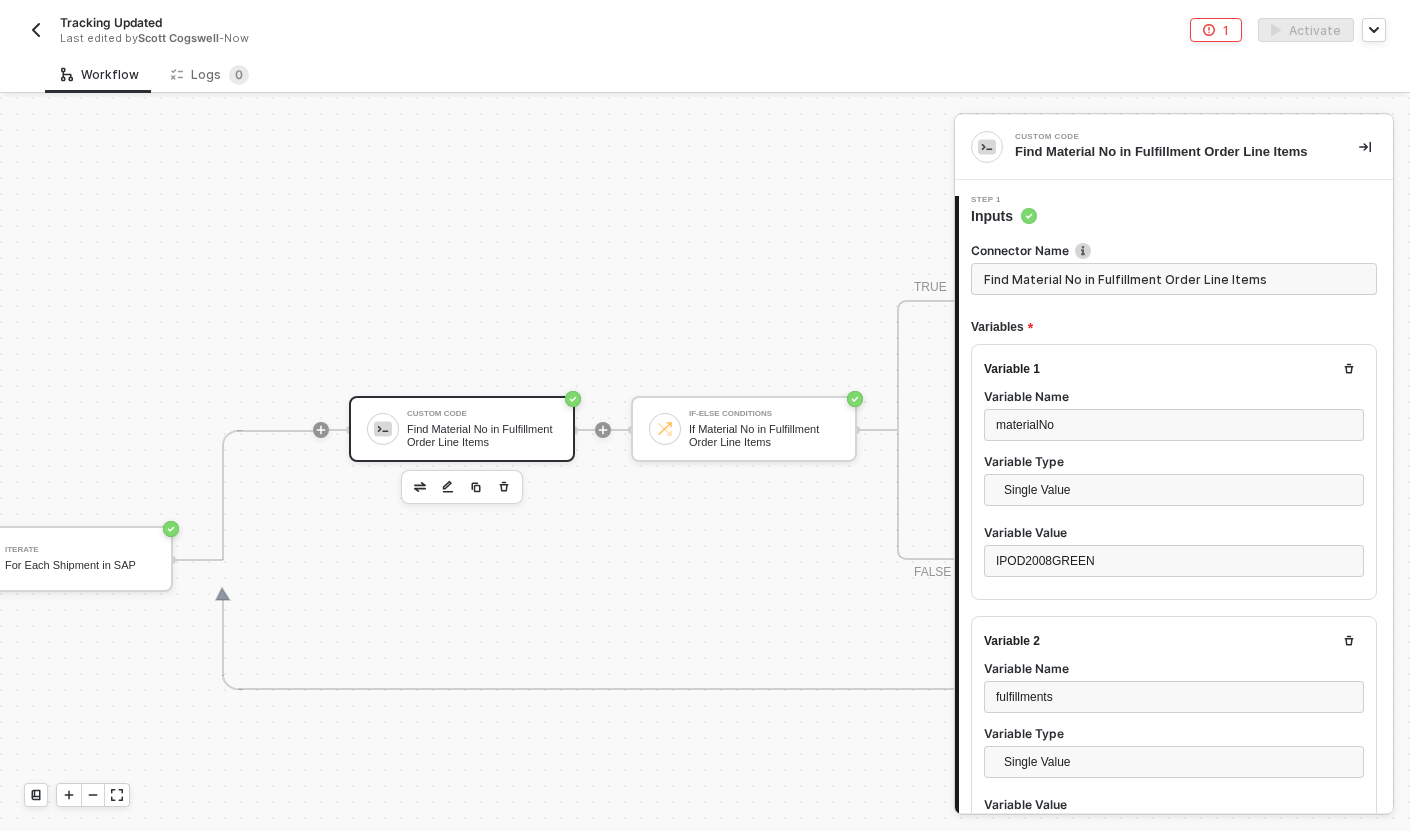 scroll, scrollTop: 126, scrollLeft: 0, axis: vertical 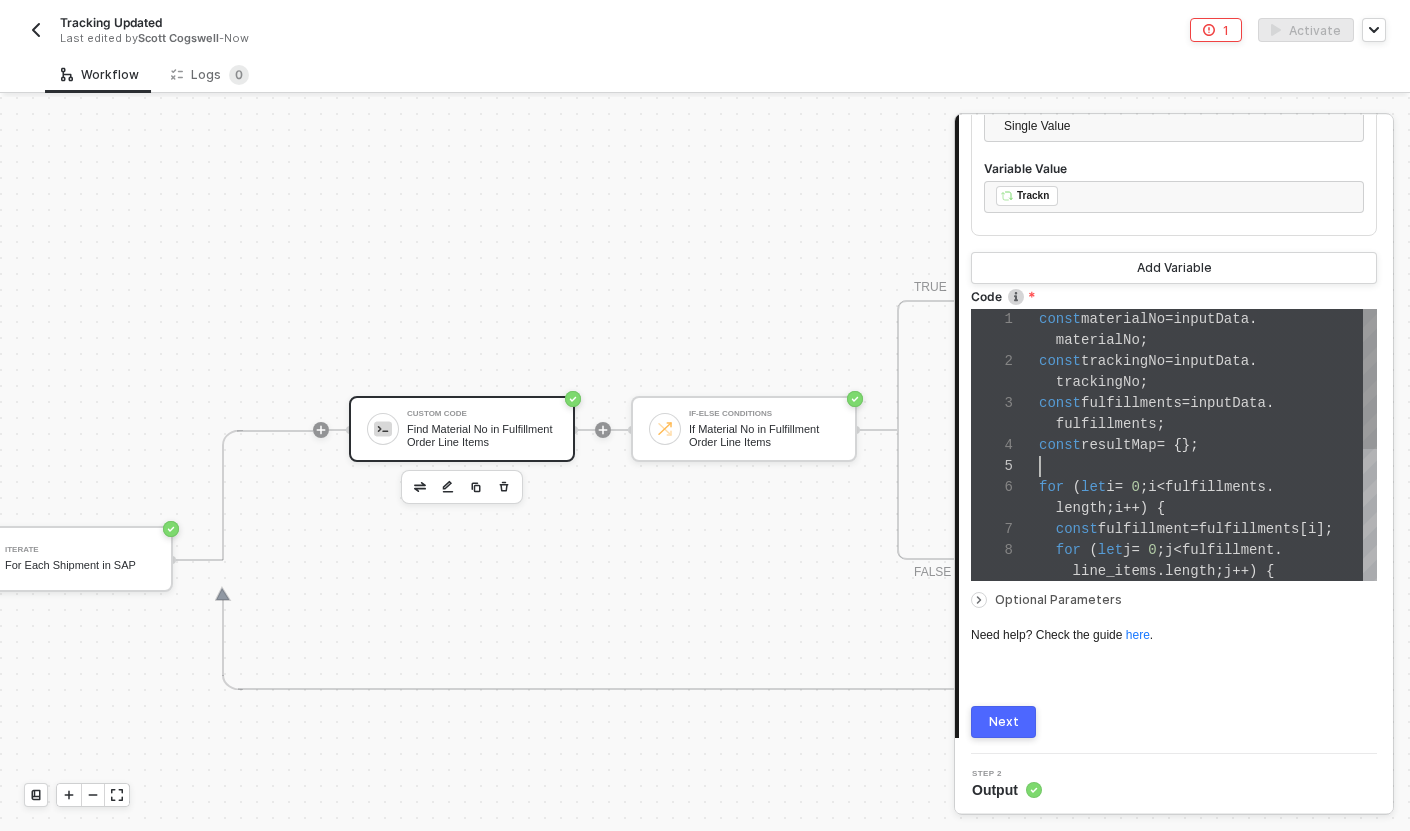 click at bounding box center [1208, 466] 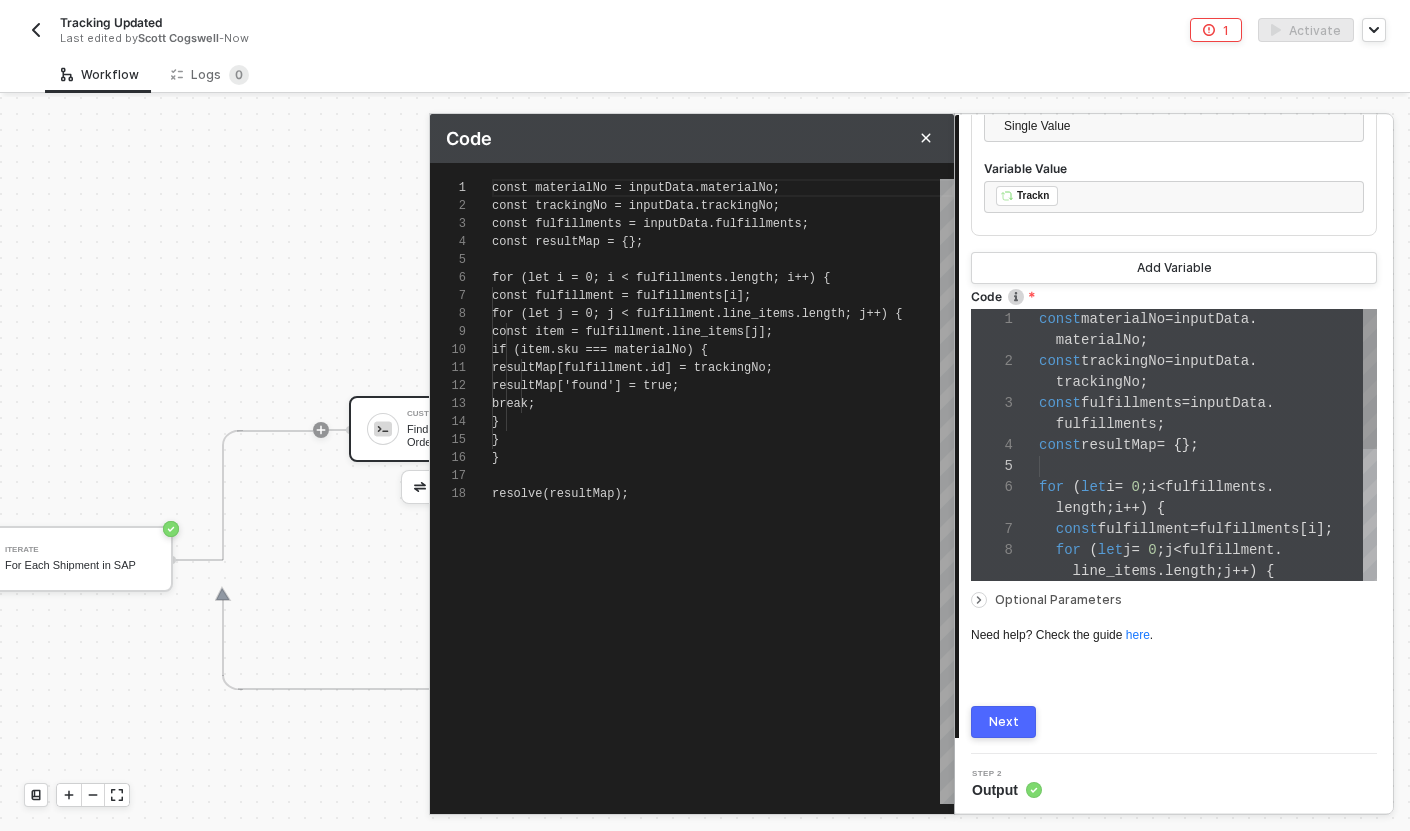 scroll, scrollTop: 180, scrollLeft: 0, axis: vertical 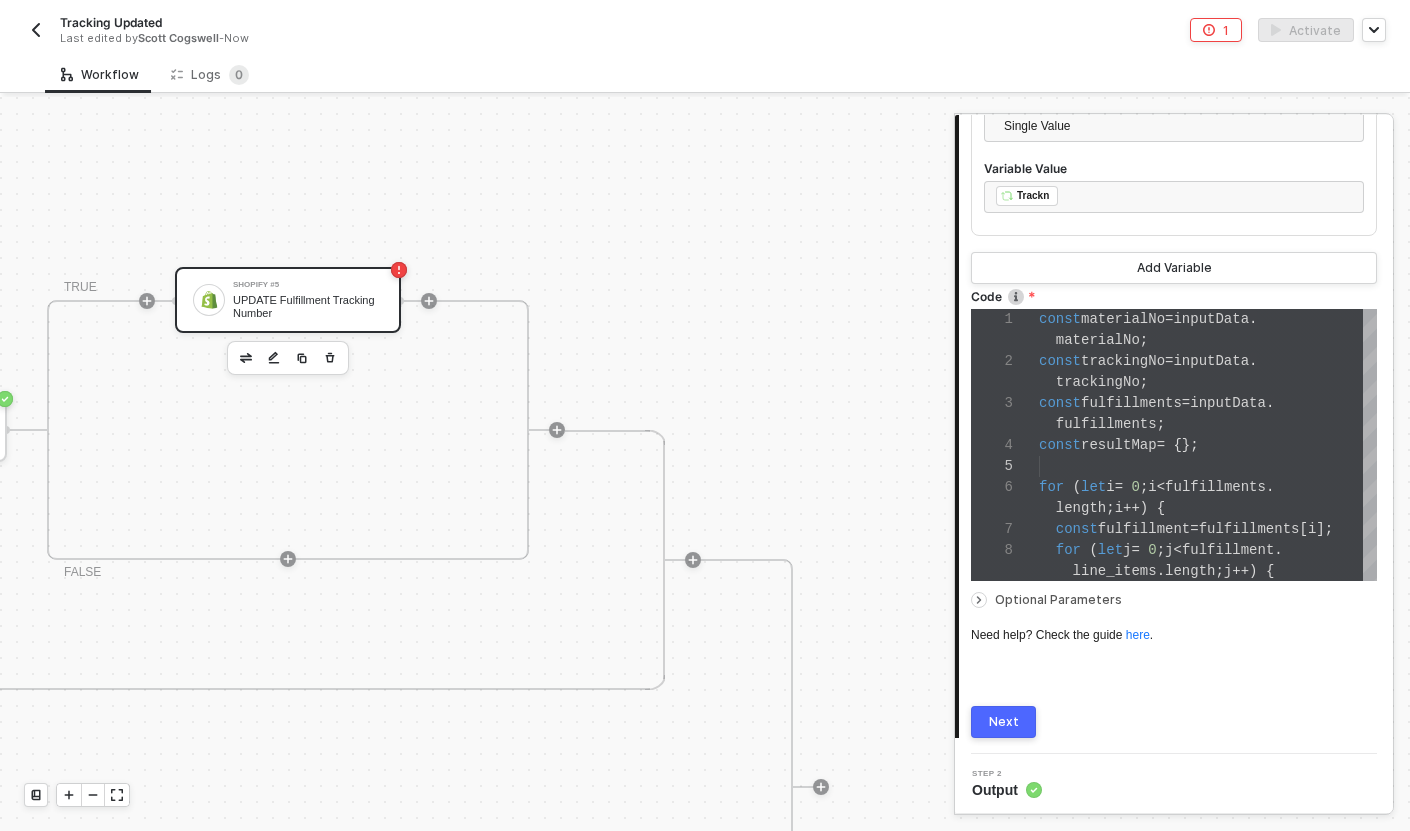 click on "UPDATE Fulfillment Tracking Number" at bounding box center (308, 306) 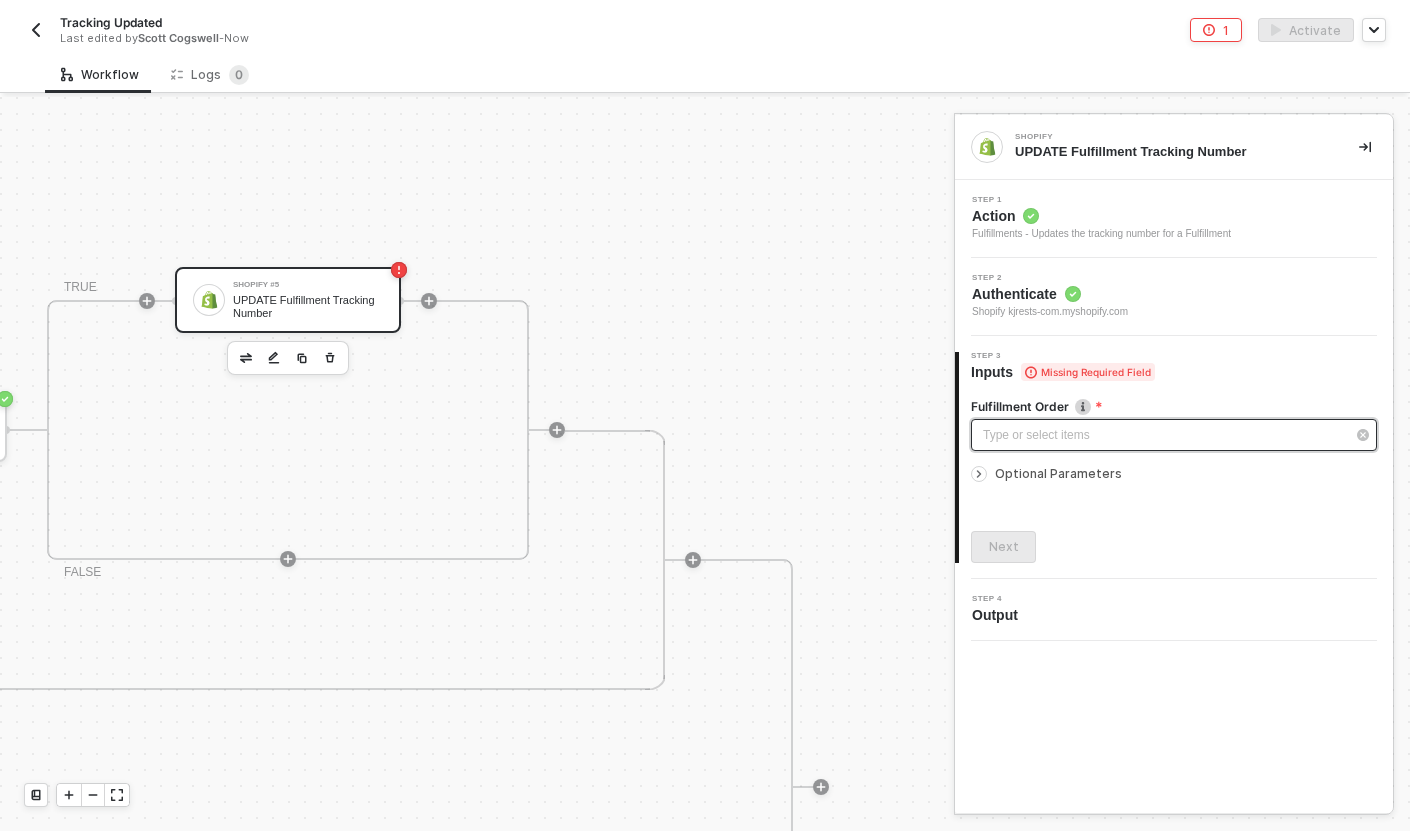 click on "Type or select items ﻿" at bounding box center (1164, 435) 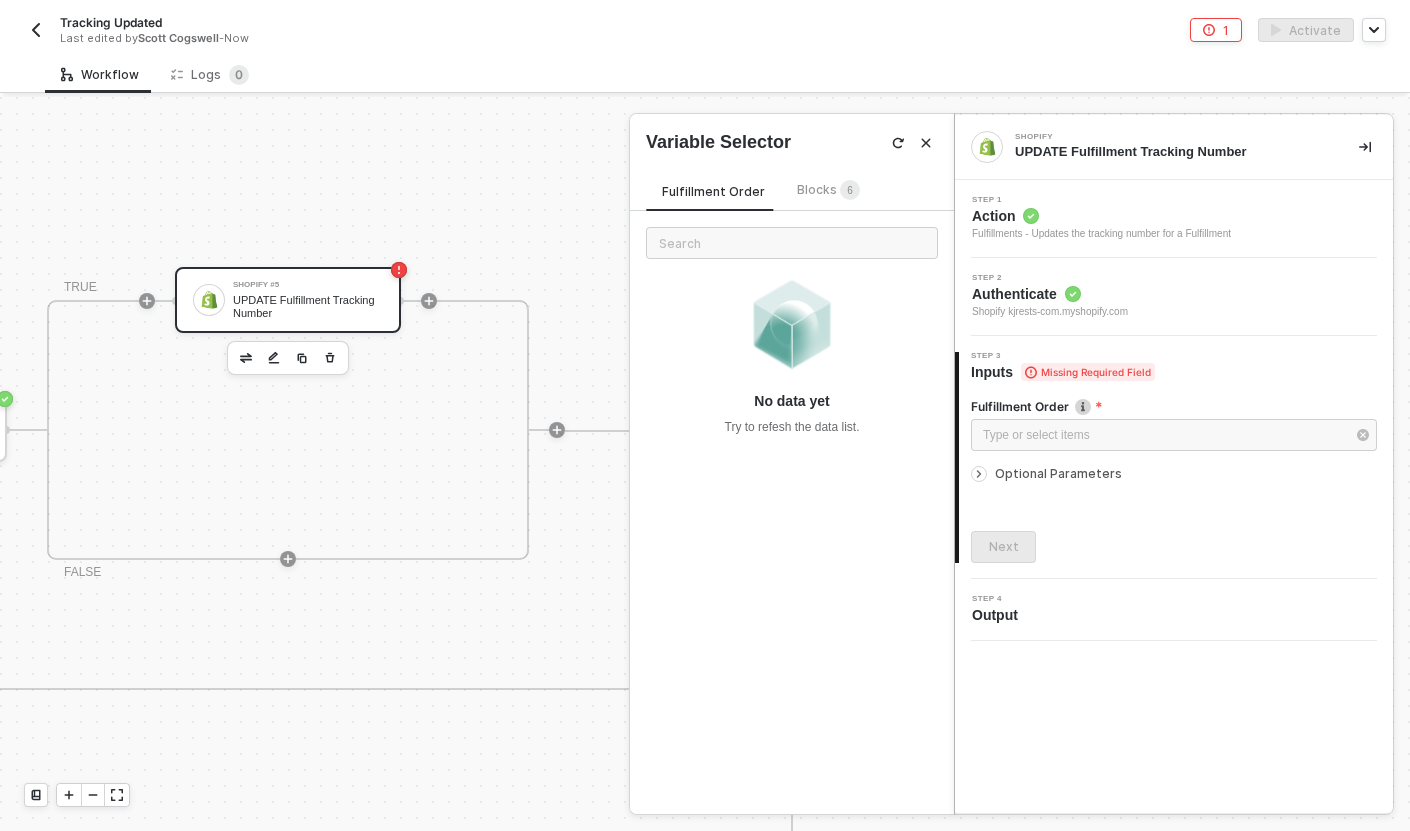 click on "Blocks   6" at bounding box center [828, 189] 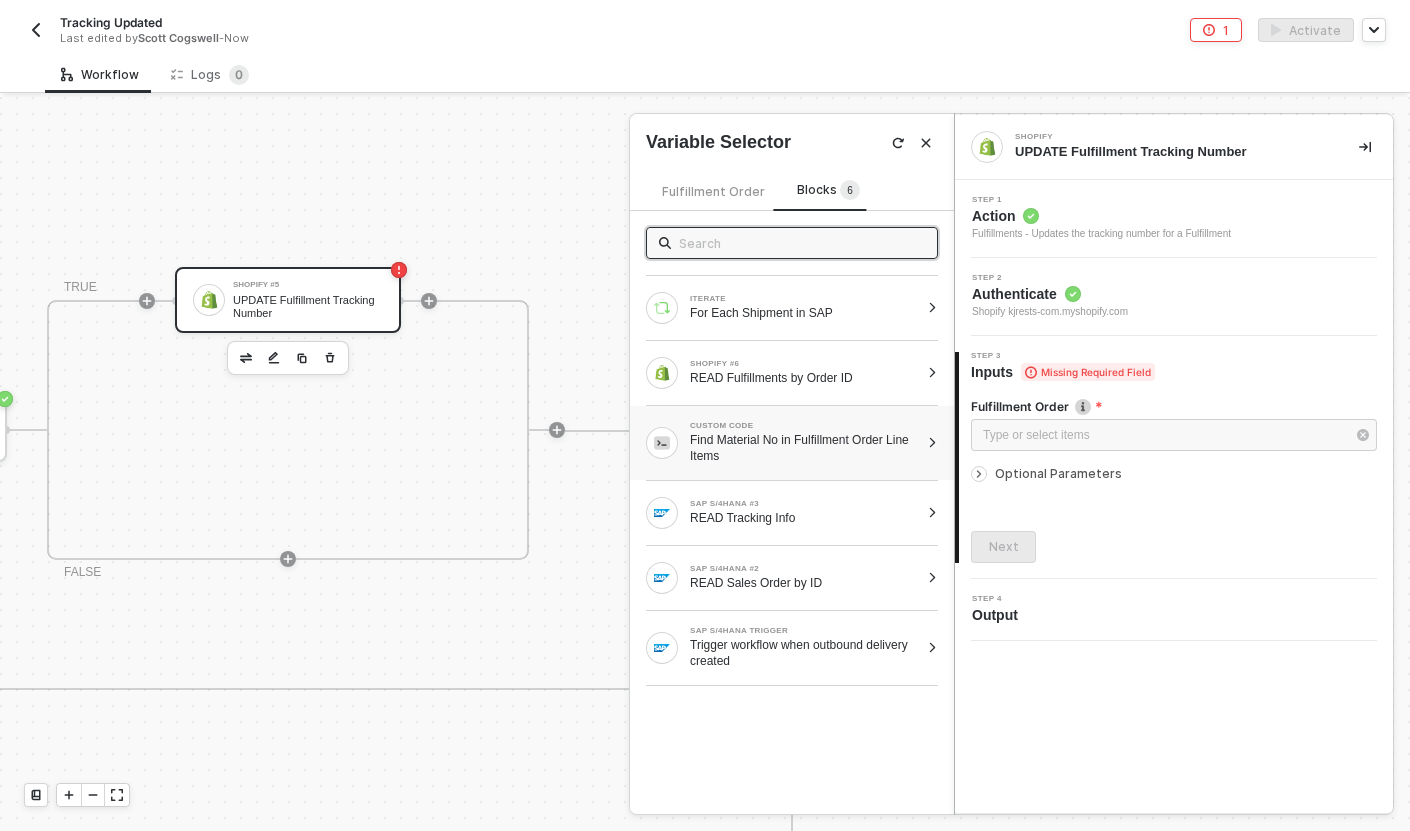 click on "Find Material No in Fulfillment Order Line Items" at bounding box center [804, 448] 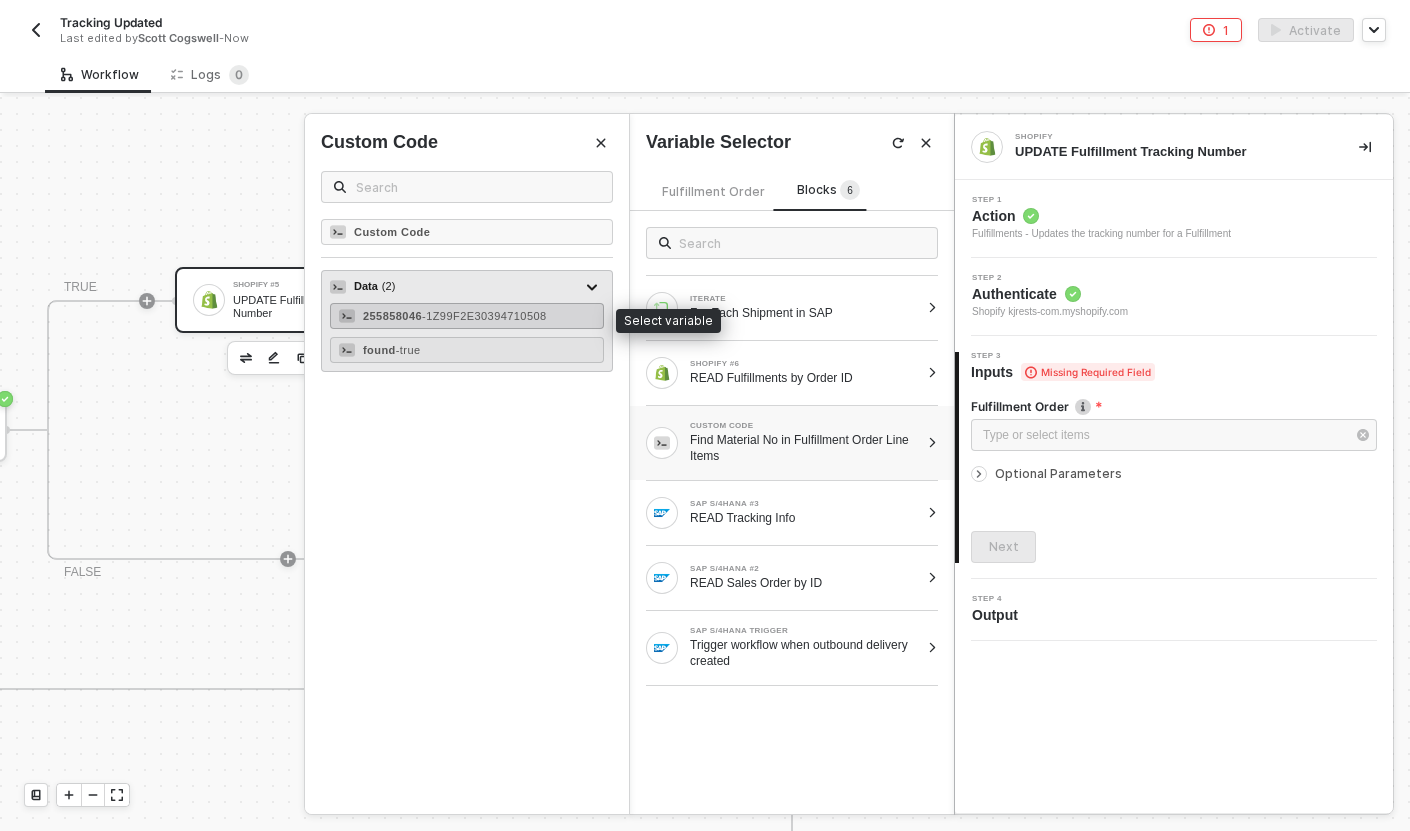 click on "-  [TRACKING_NUMBER]" at bounding box center (484, 316) 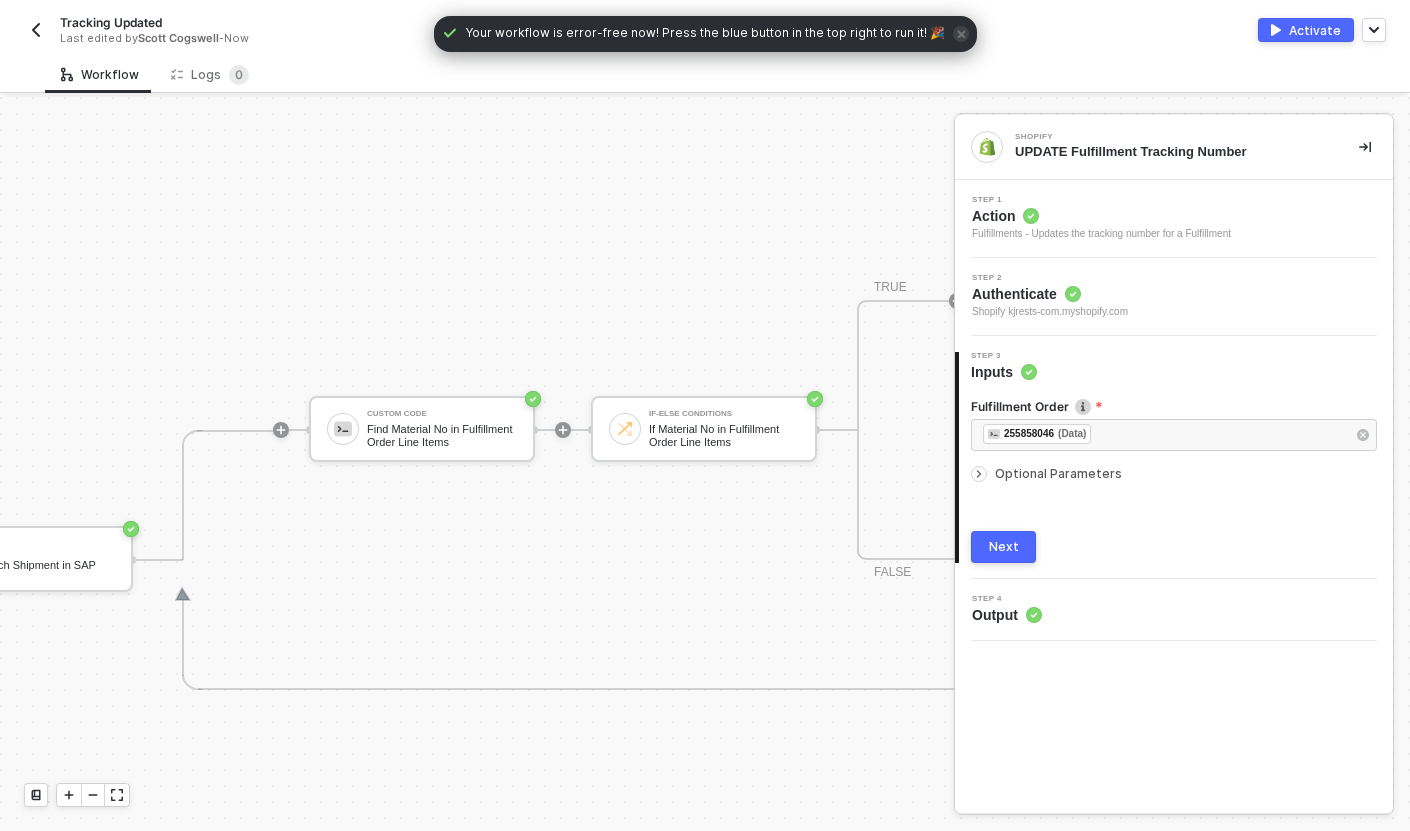 scroll, scrollTop: 476, scrollLeft: 1556, axis: both 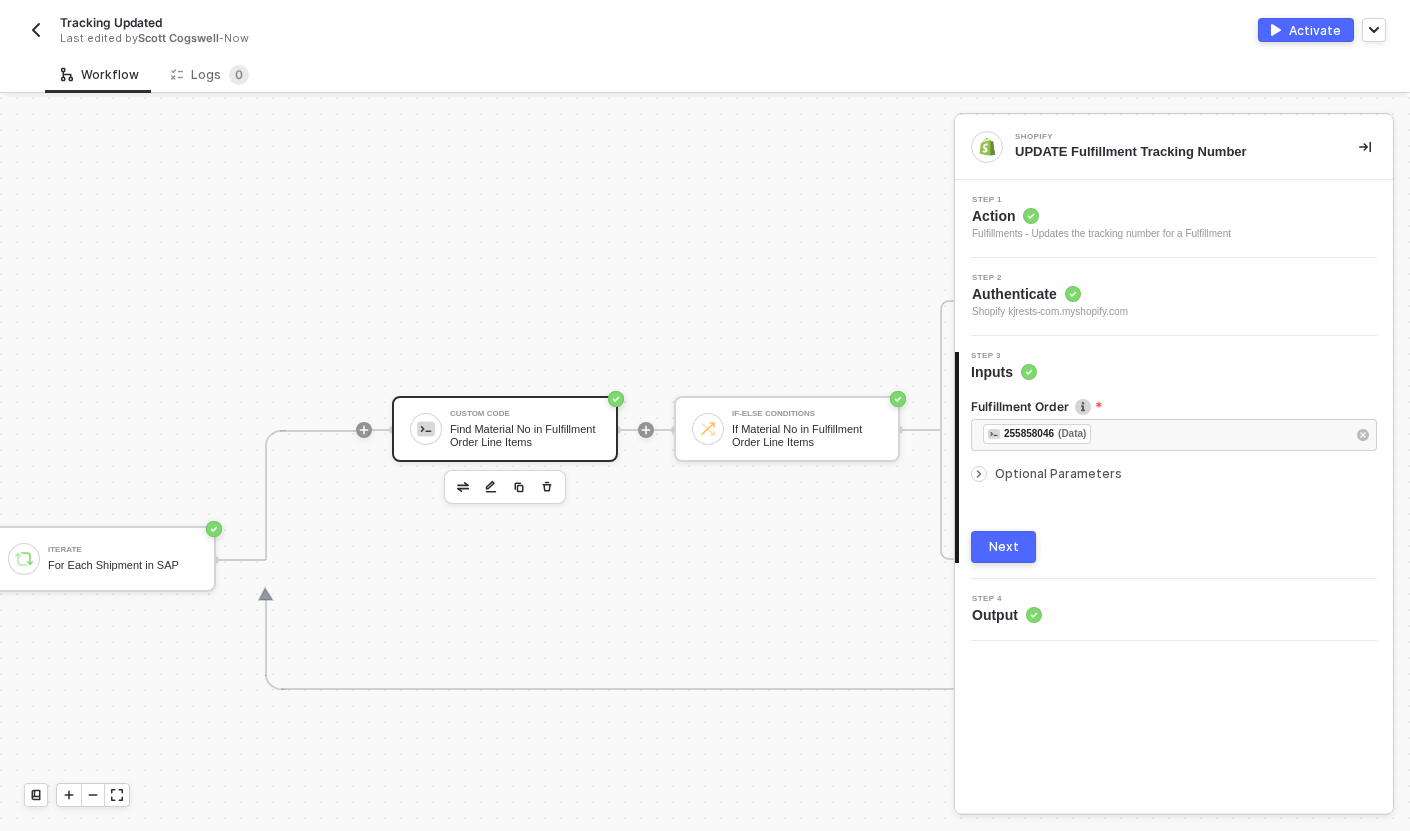 click on "Custom Code Find Material No in Fulfillment Order Line Items" at bounding box center (505, 429) 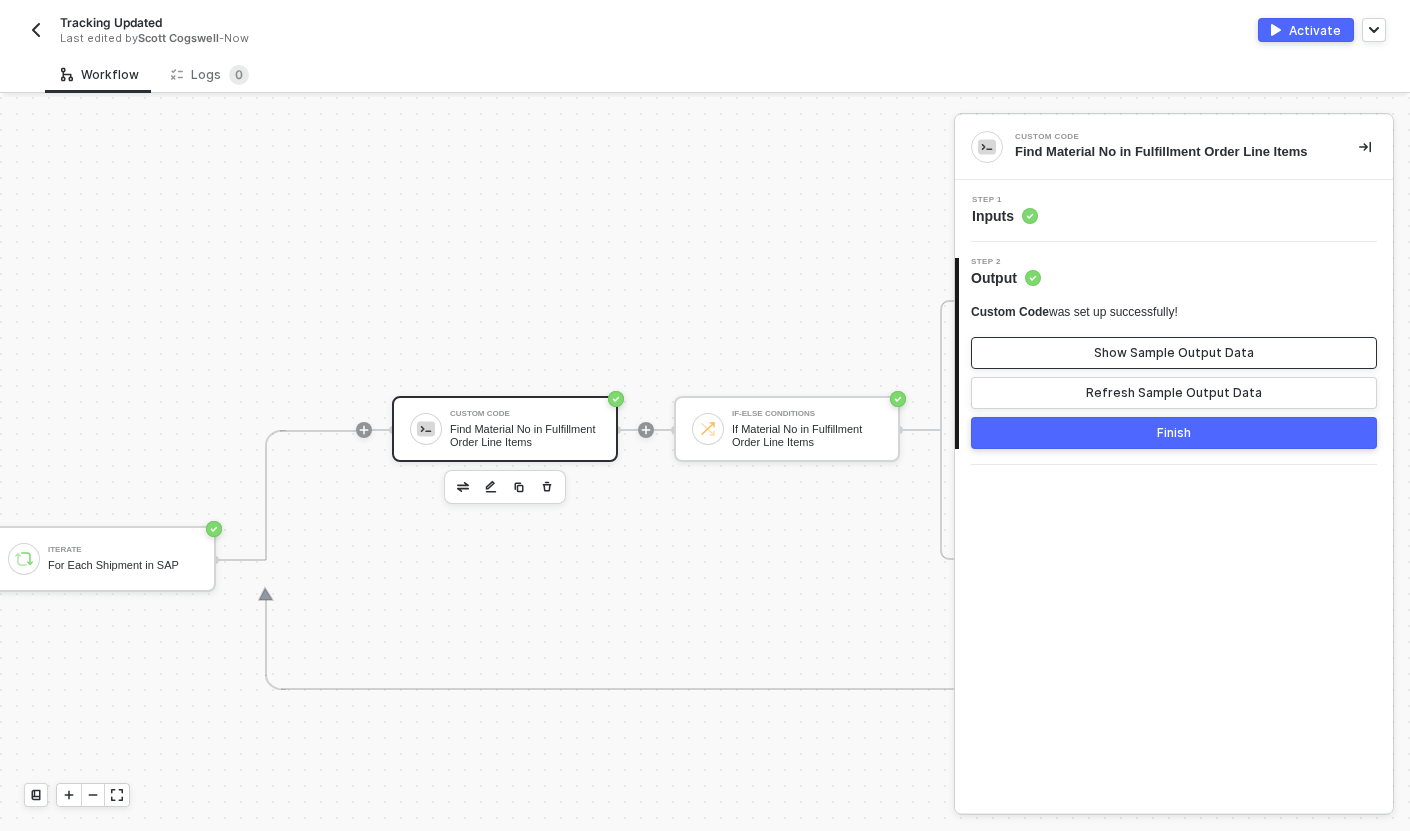 click on "Show Sample Output Data" at bounding box center [1174, 353] 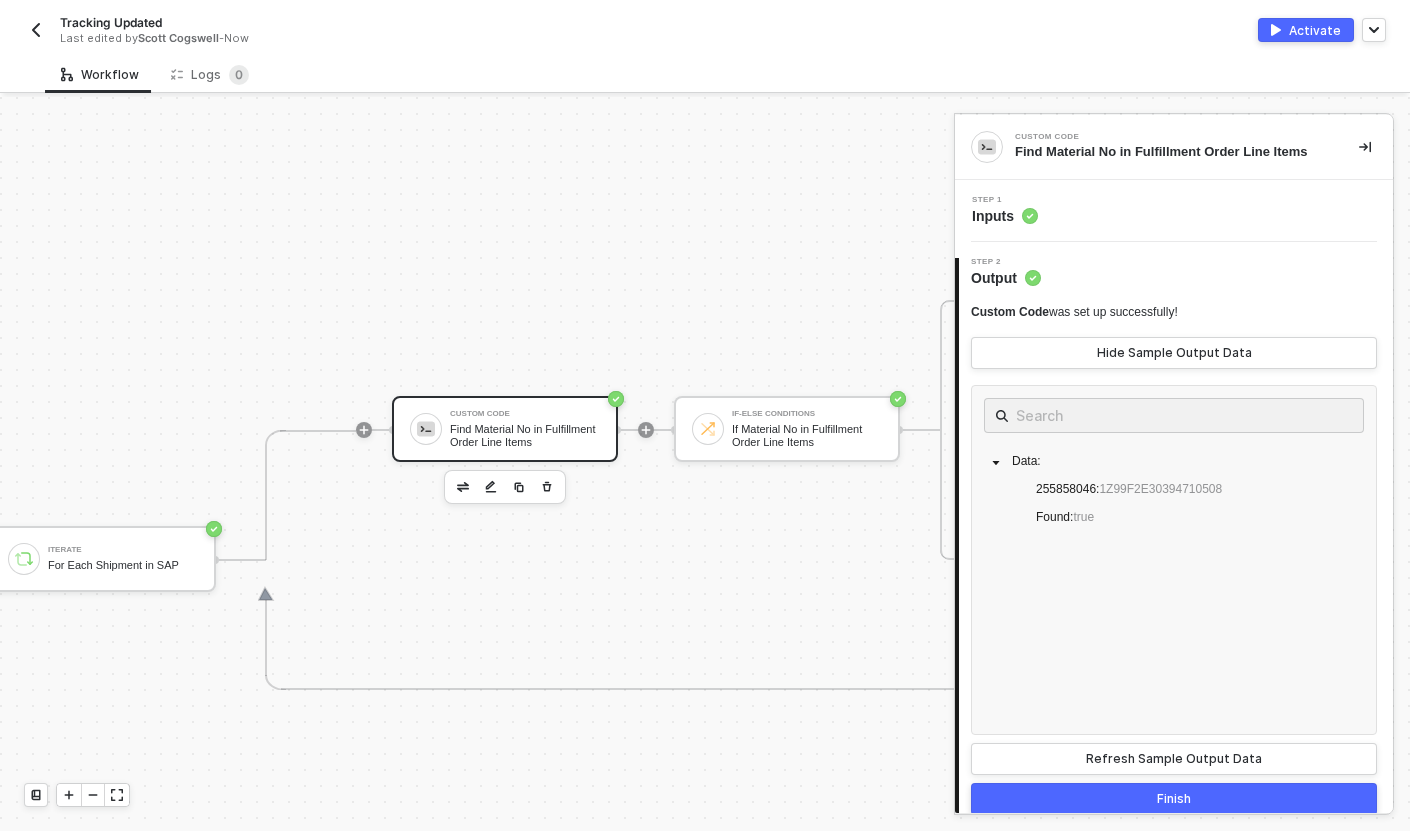 click on "Step 1 Inputs" at bounding box center (1174, 211) 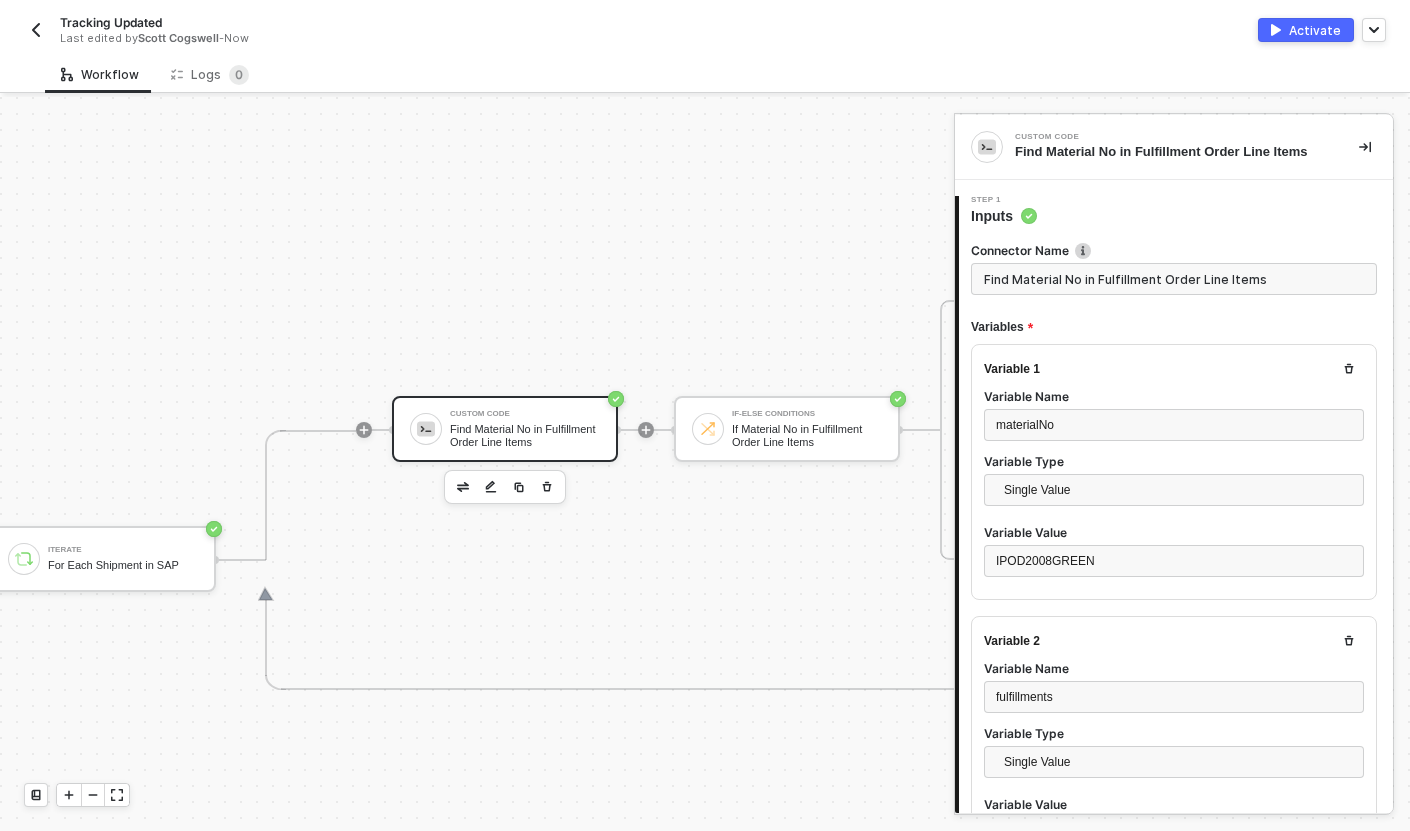type on "const materialNo = inputData.materialNo;
const trackingNo = inputData.trackingNo;
const fulfillments = inputData.fulfillments;
const resultMap = {};
for (let i = 0; i < fulfillments.length; i++) {" 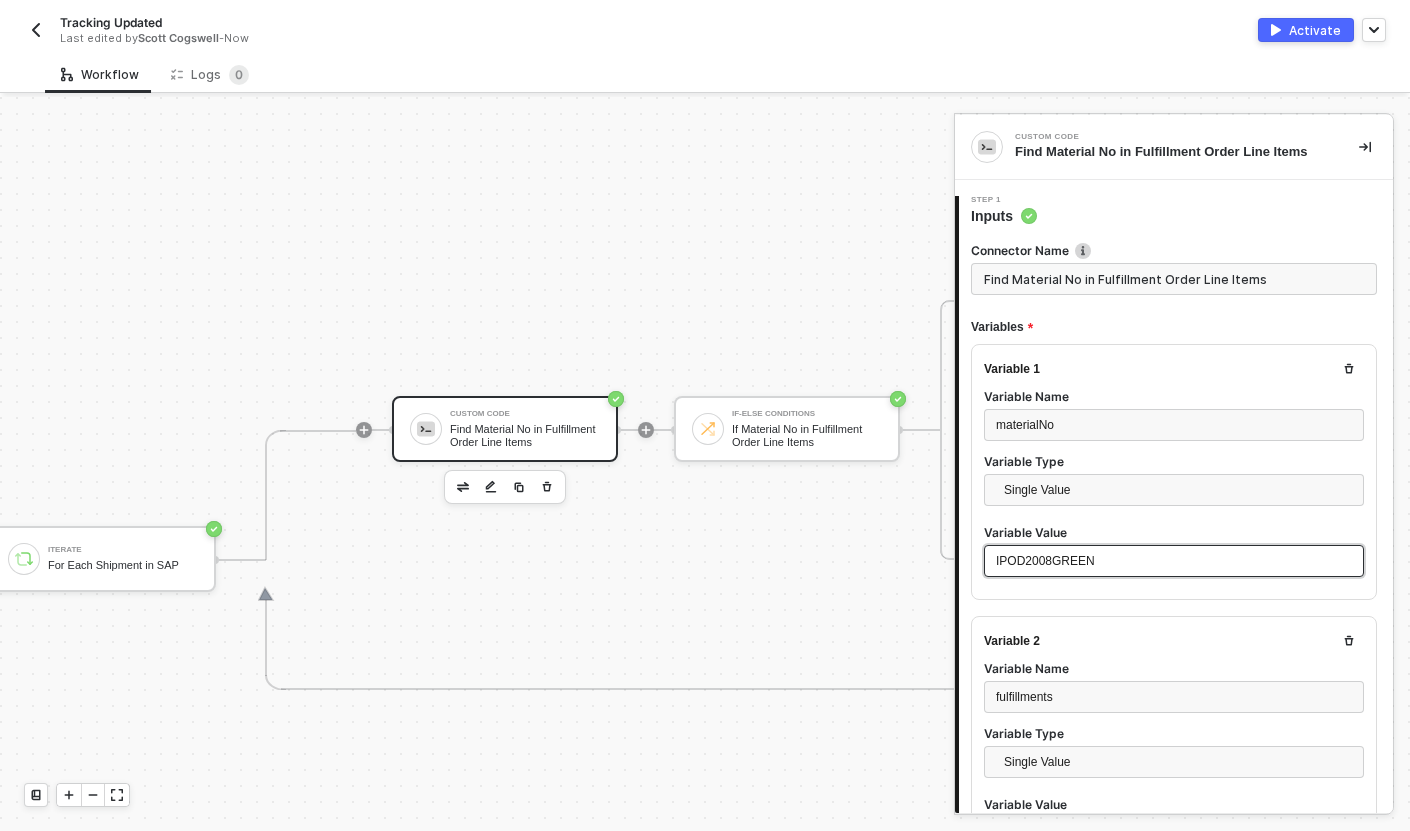 scroll, scrollTop: 908, scrollLeft: 0, axis: vertical 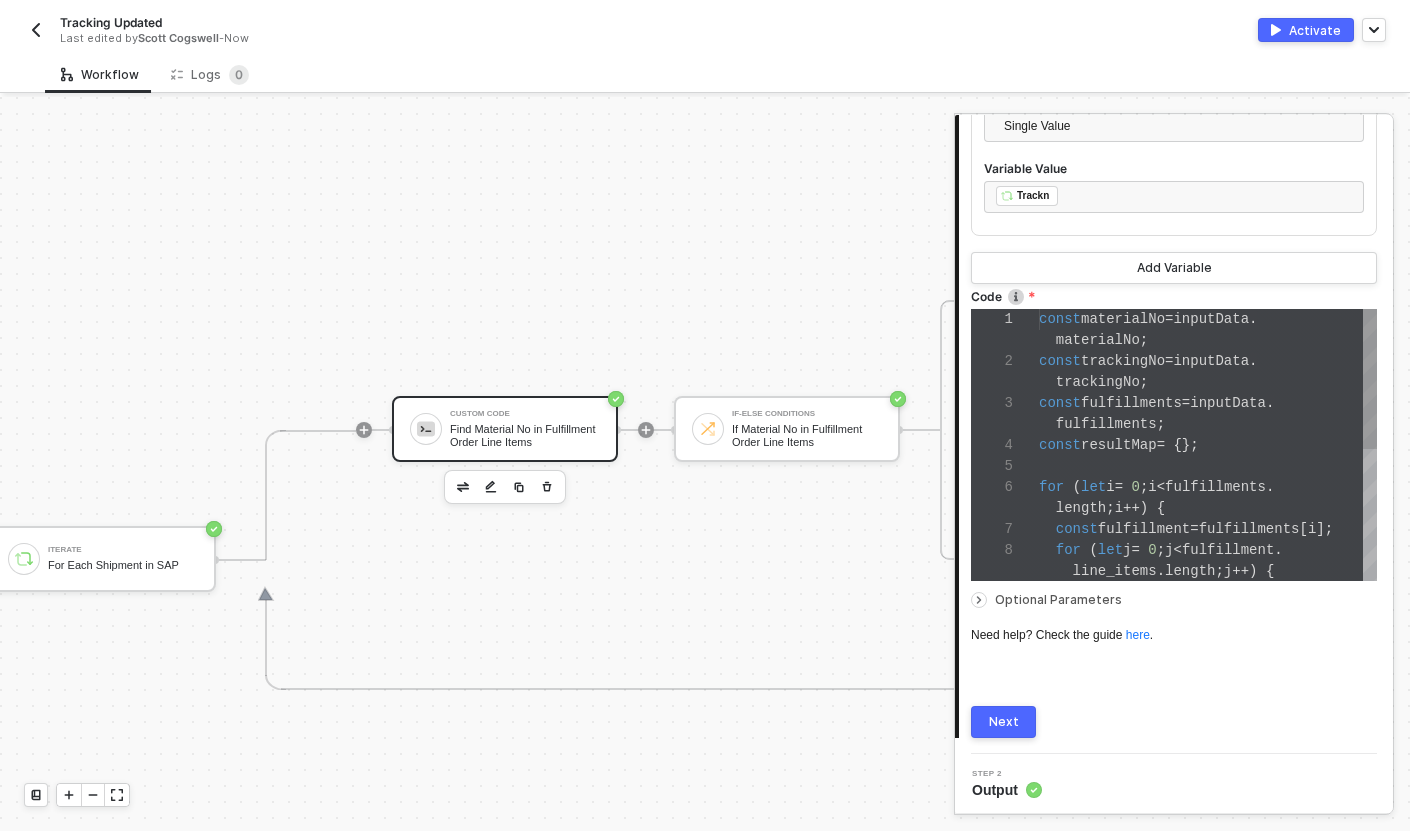 click at bounding box center [1208, 466] 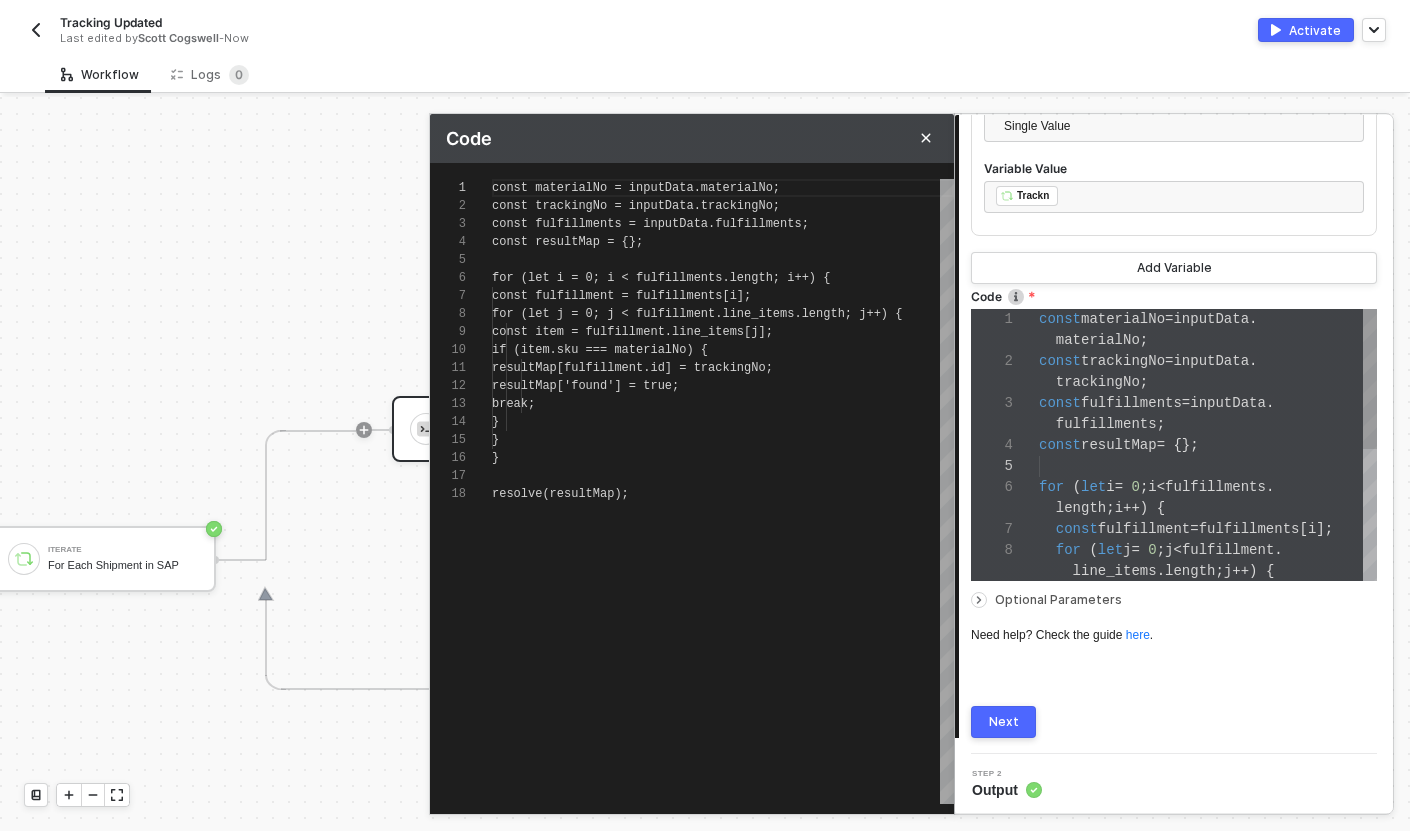 scroll, scrollTop: 180, scrollLeft: 0, axis: vertical 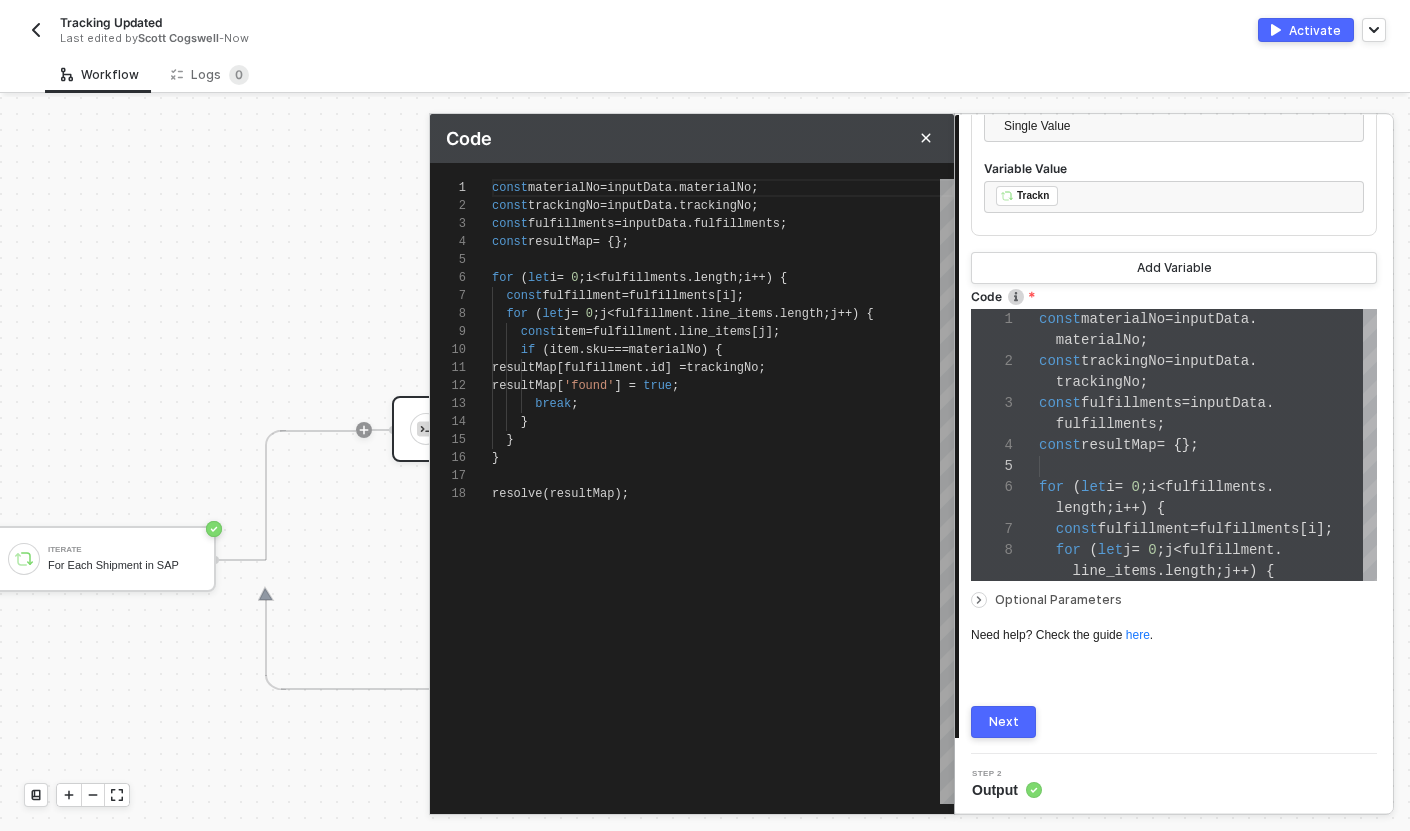 click on "trackingNo" at bounding box center [722, 368] 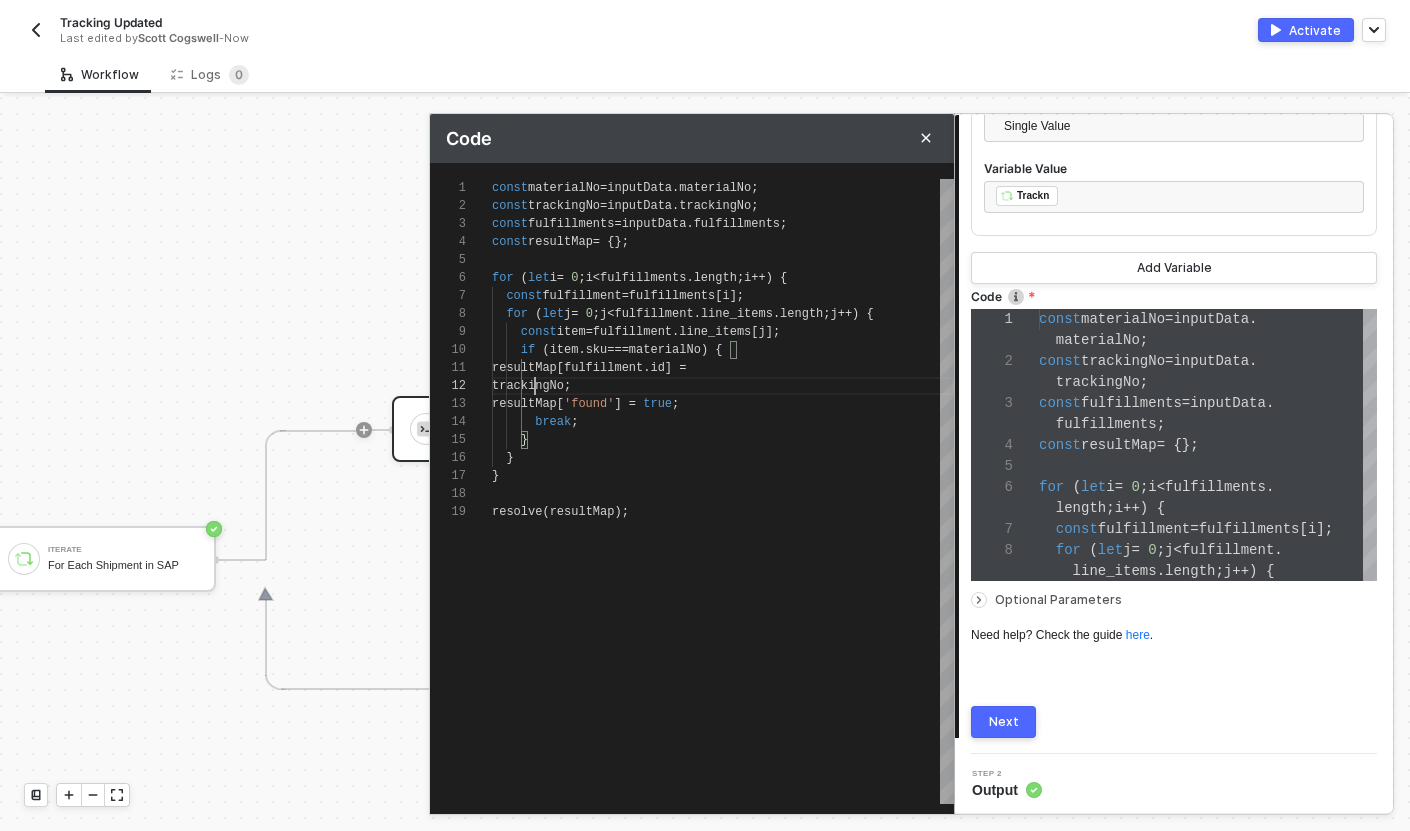 scroll, scrollTop: 18, scrollLeft: 43, axis: both 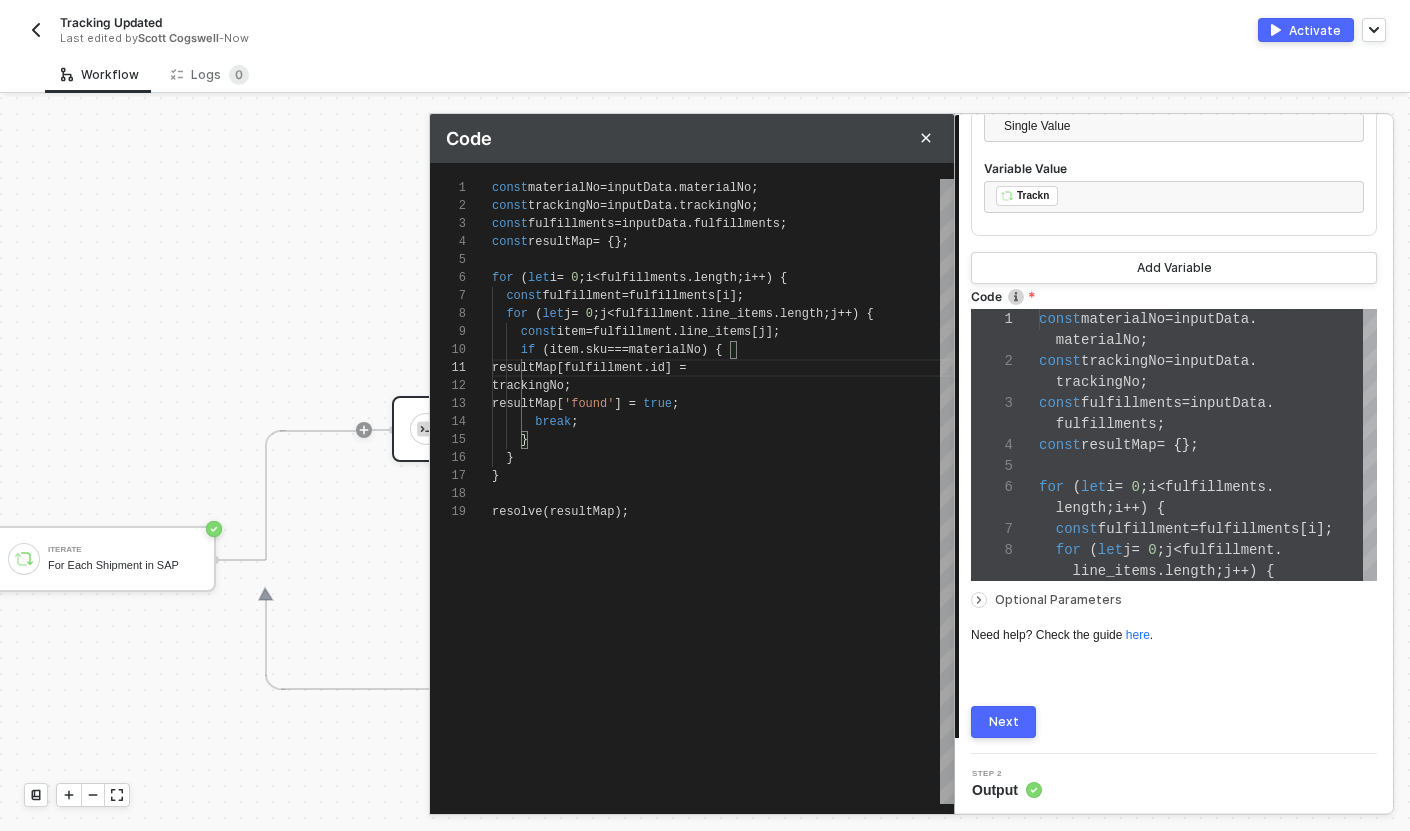 paste on "fulfillment.id" 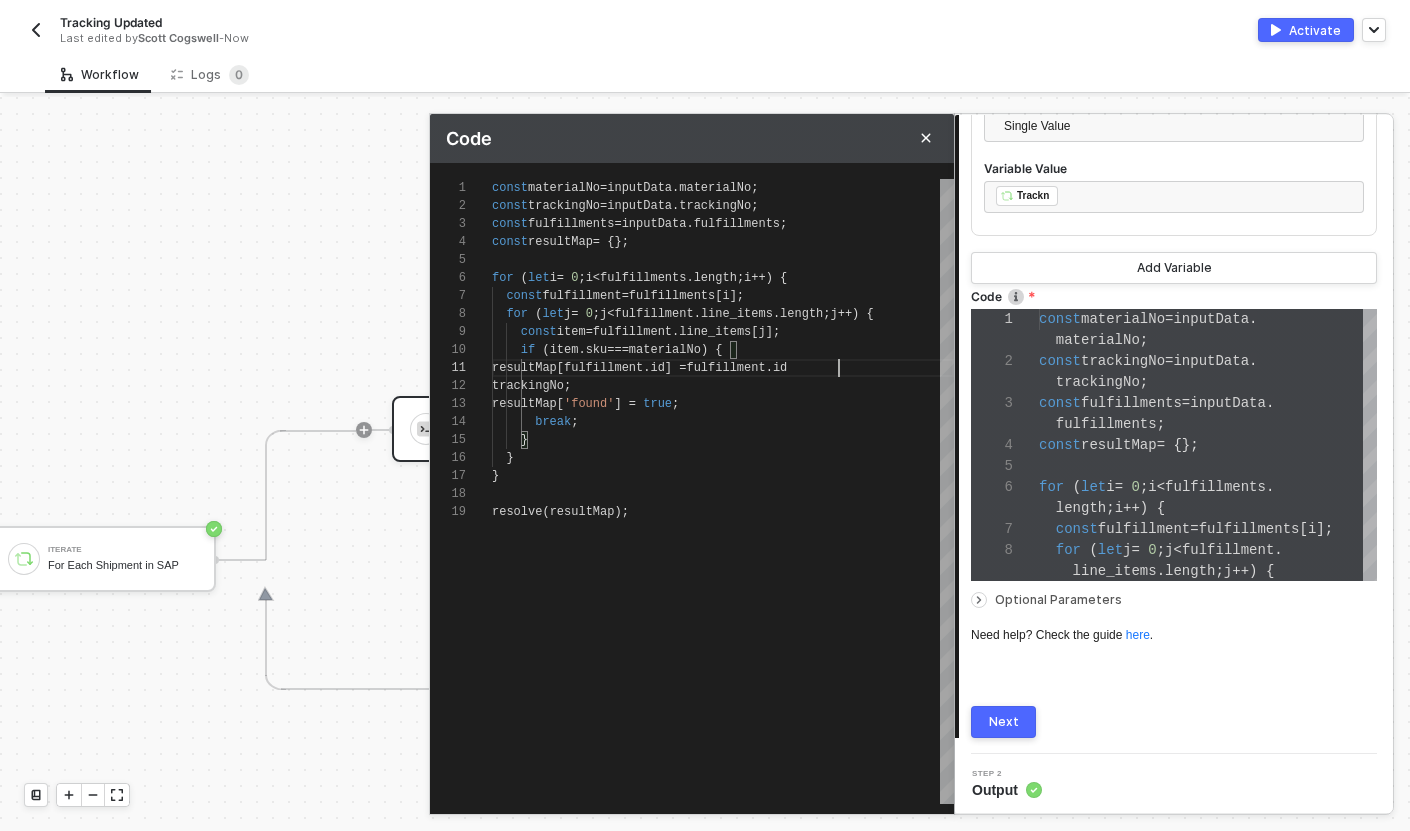 click on "fulfillment" at bounding box center (603, 368) 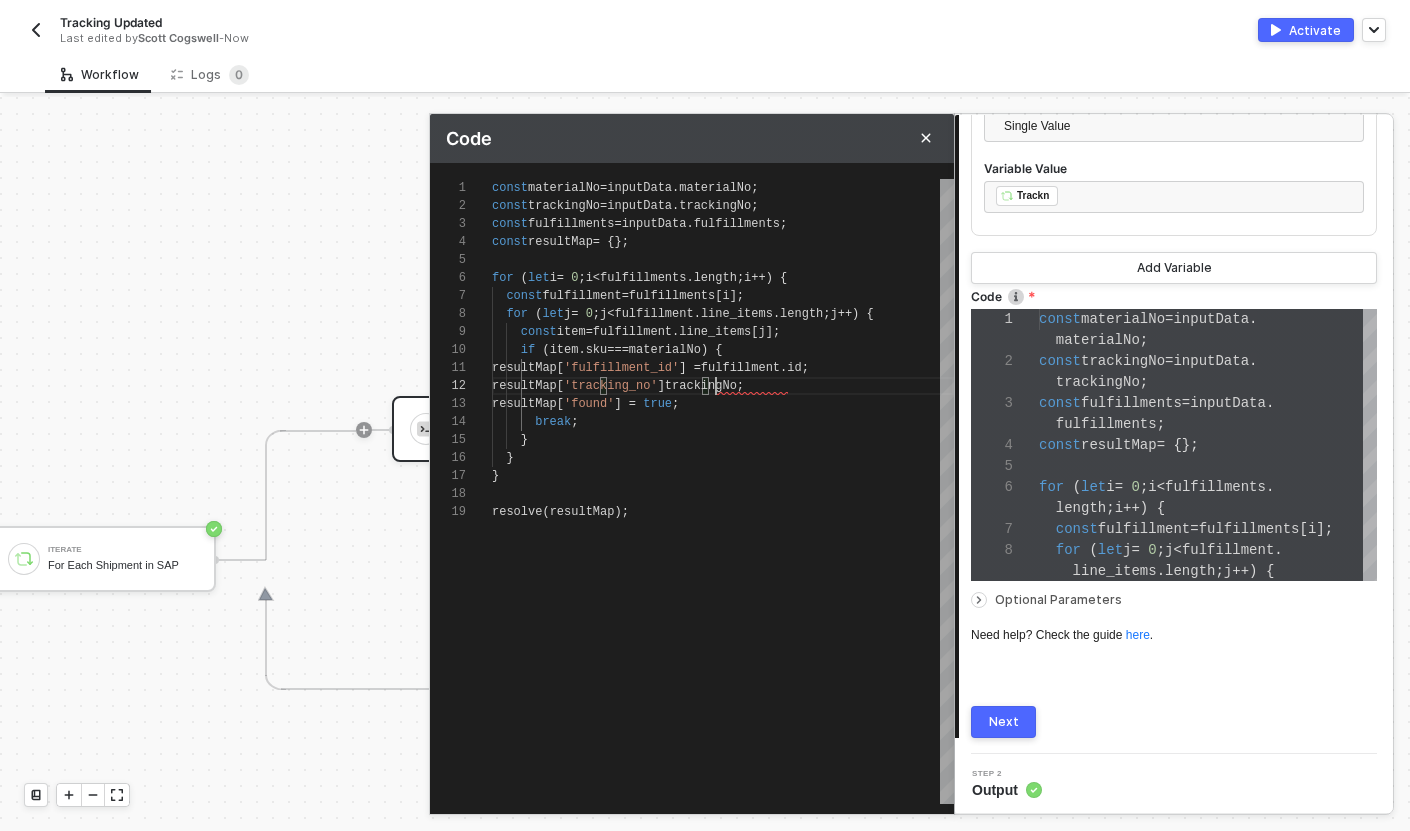scroll, scrollTop: 18, scrollLeft: 238, axis: both 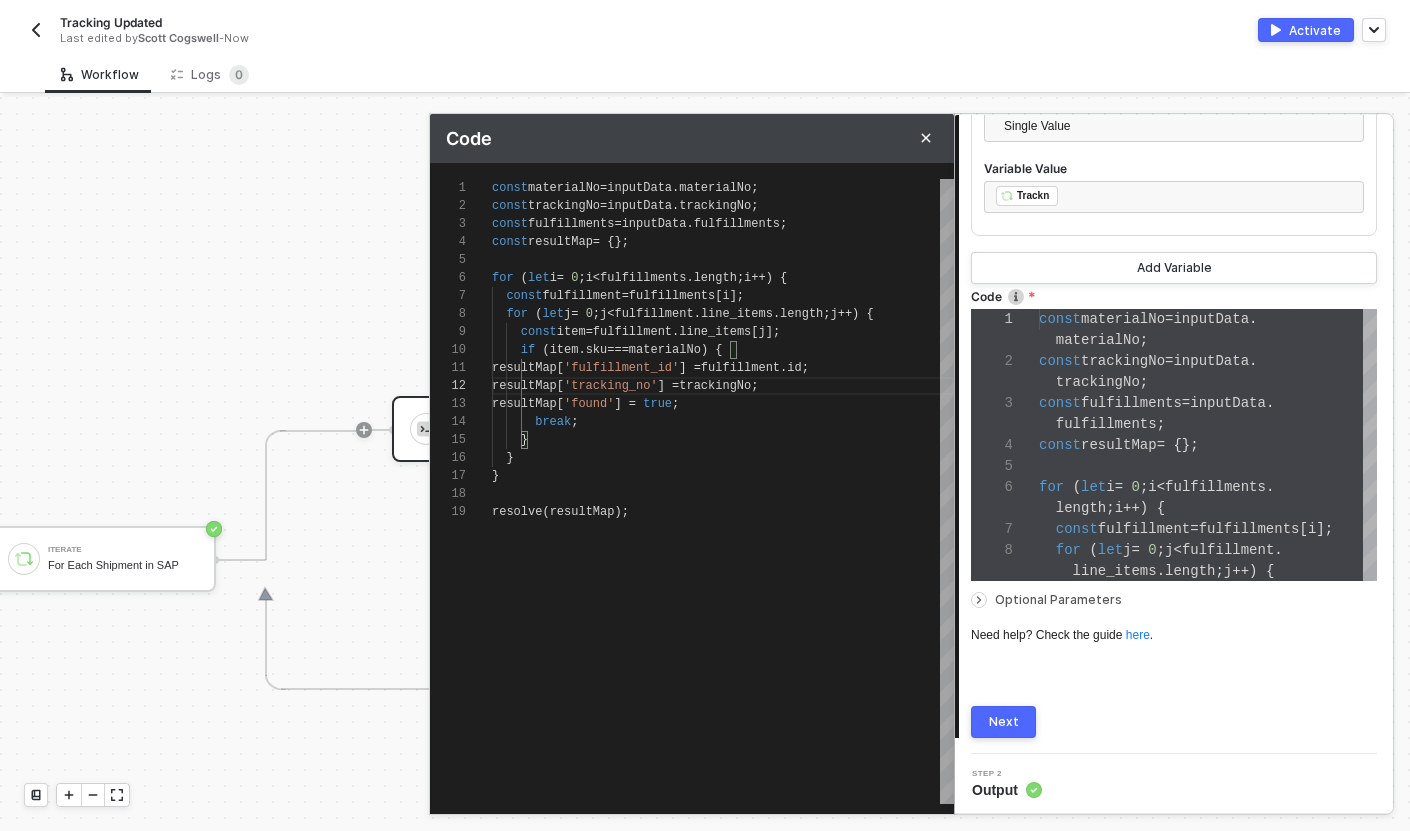 click on "Next" at bounding box center [1004, 722] 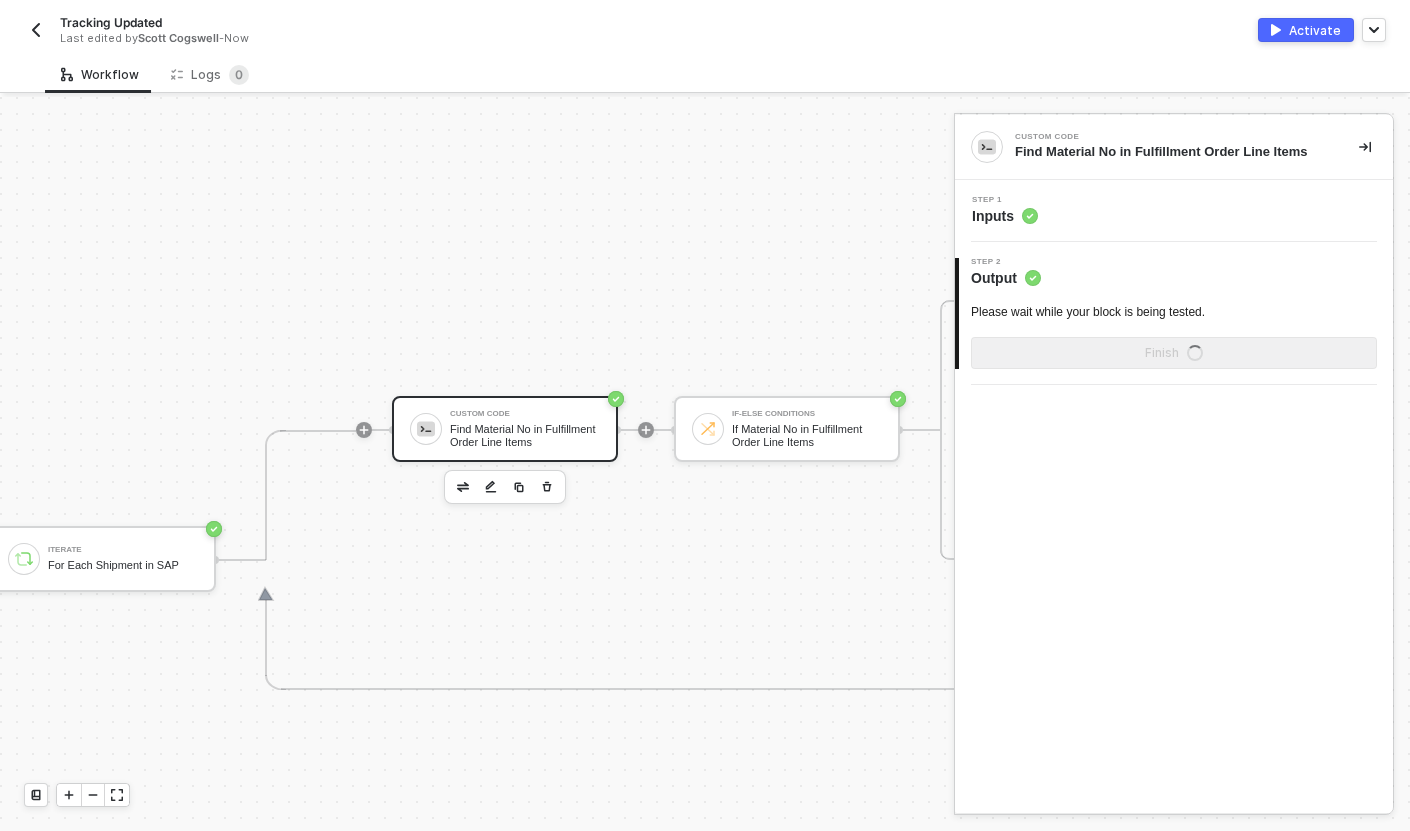 scroll, scrollTop: 0, scrollLeft: 0, axis: both 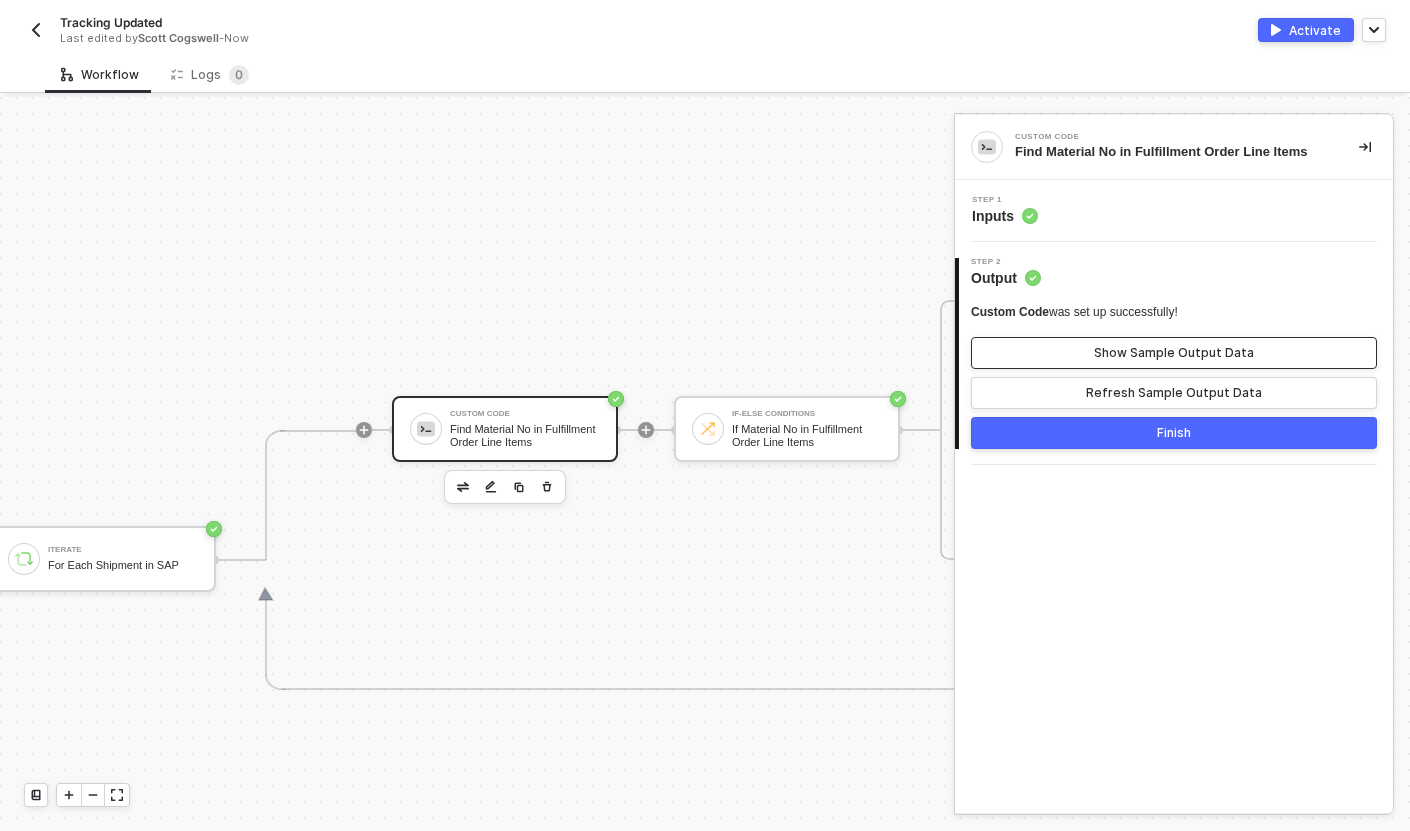 click on "Show Sample Output Data" at bounding box center [1174, 353] 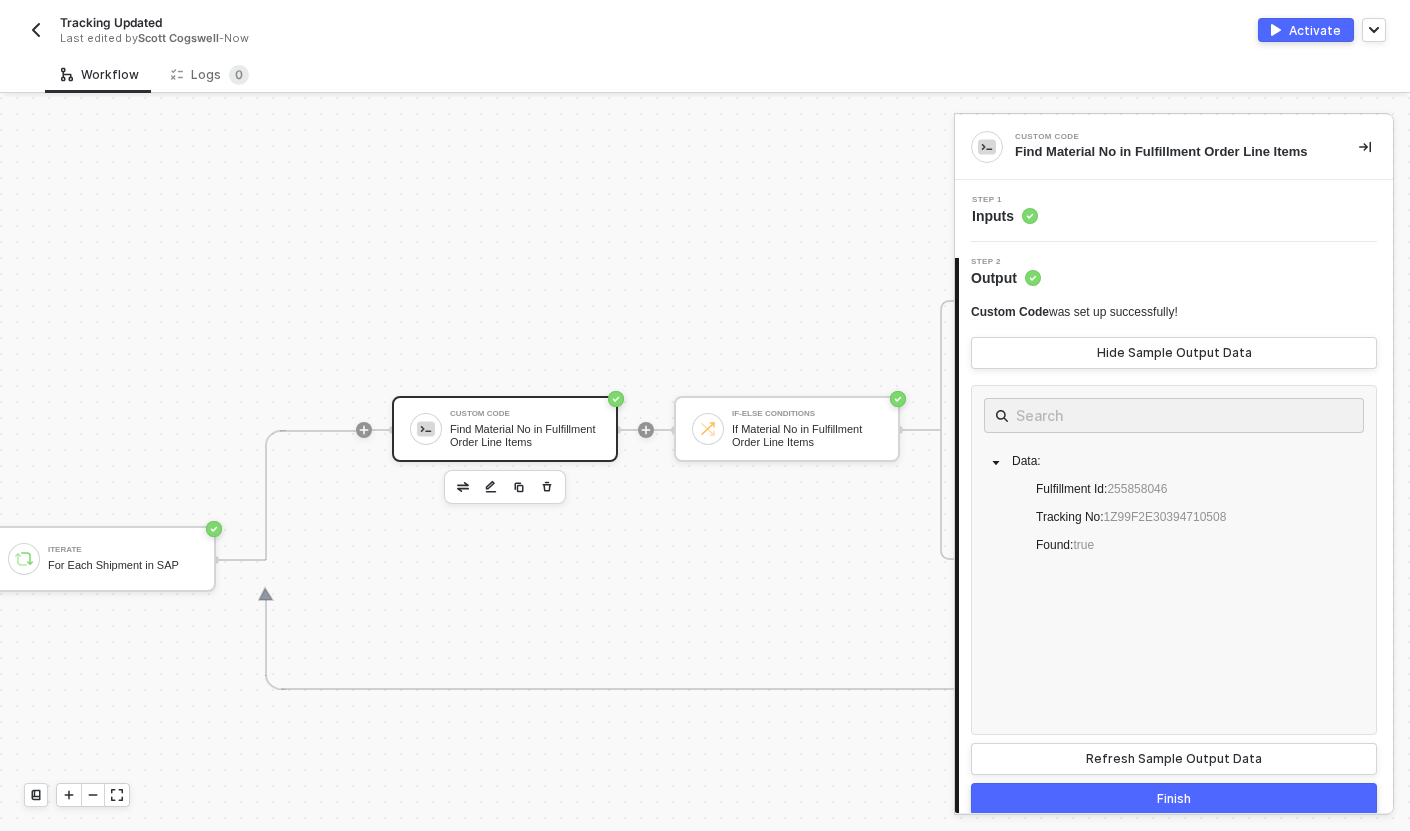 click on "Custom Code Find Material No in Fulfillment Order Line Items" at bounding box center [525, 429] 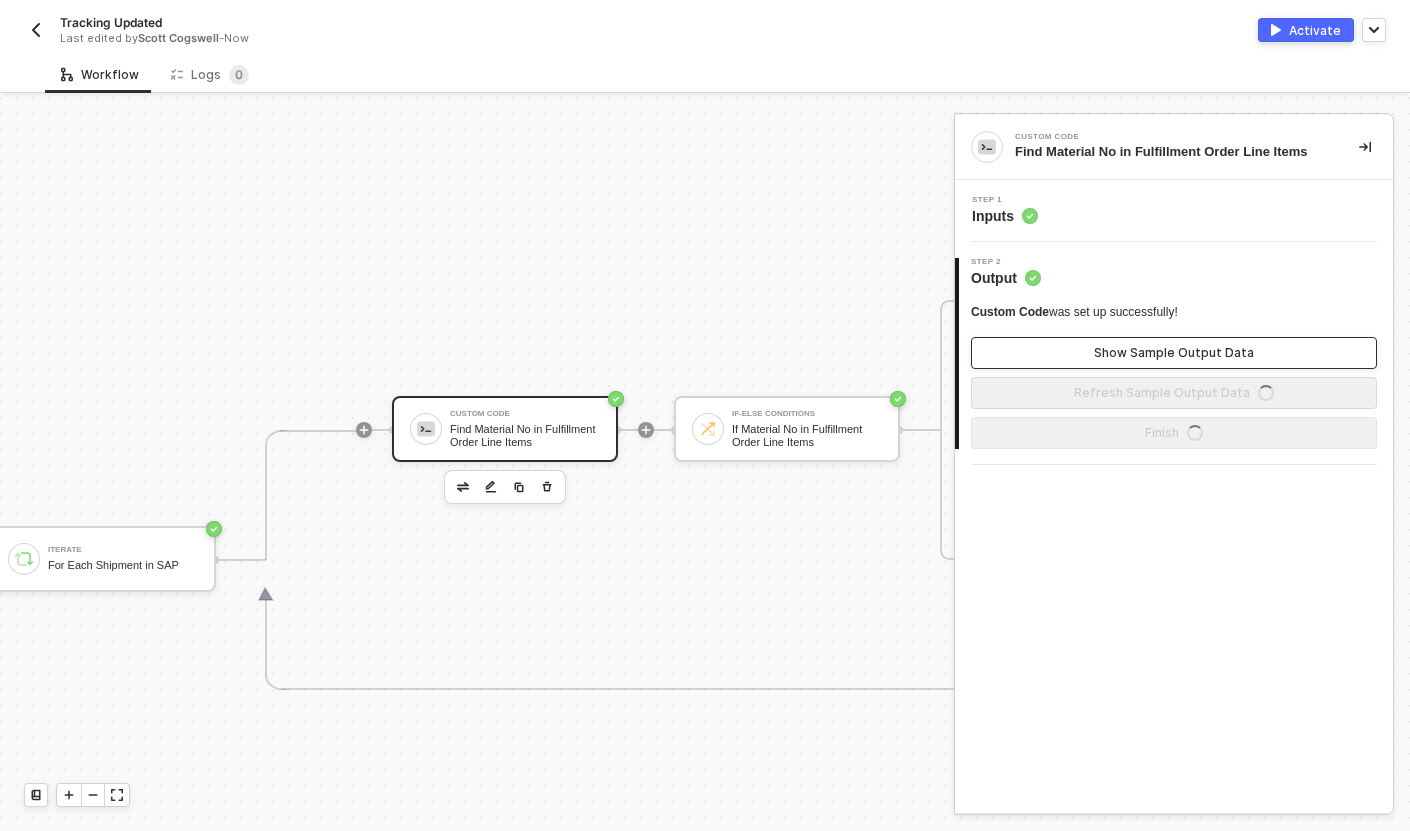 click on "Show Sample Output Data" at bounding box center (1174, 353) 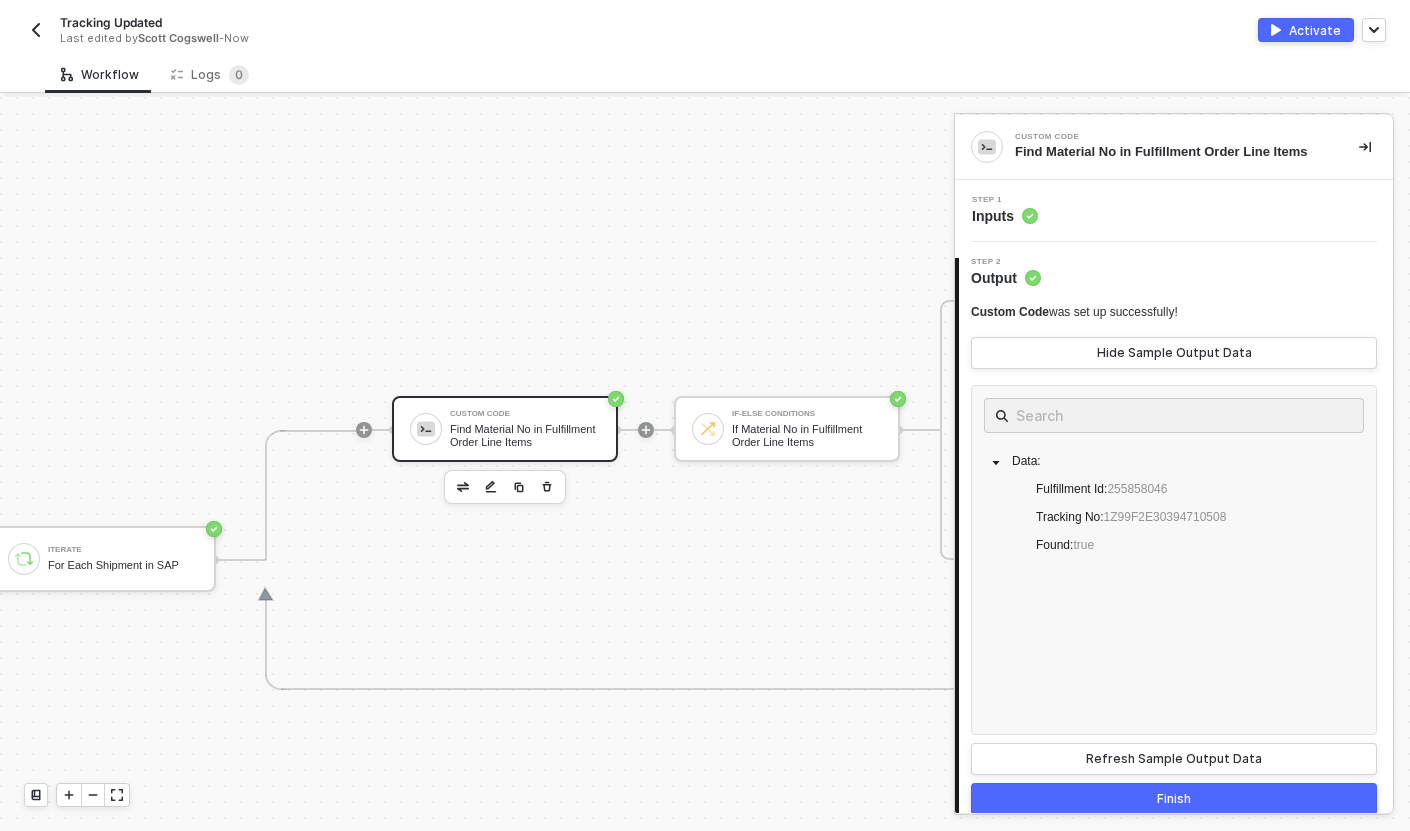 click on "Custom Code" at bounding box center (525, 414) 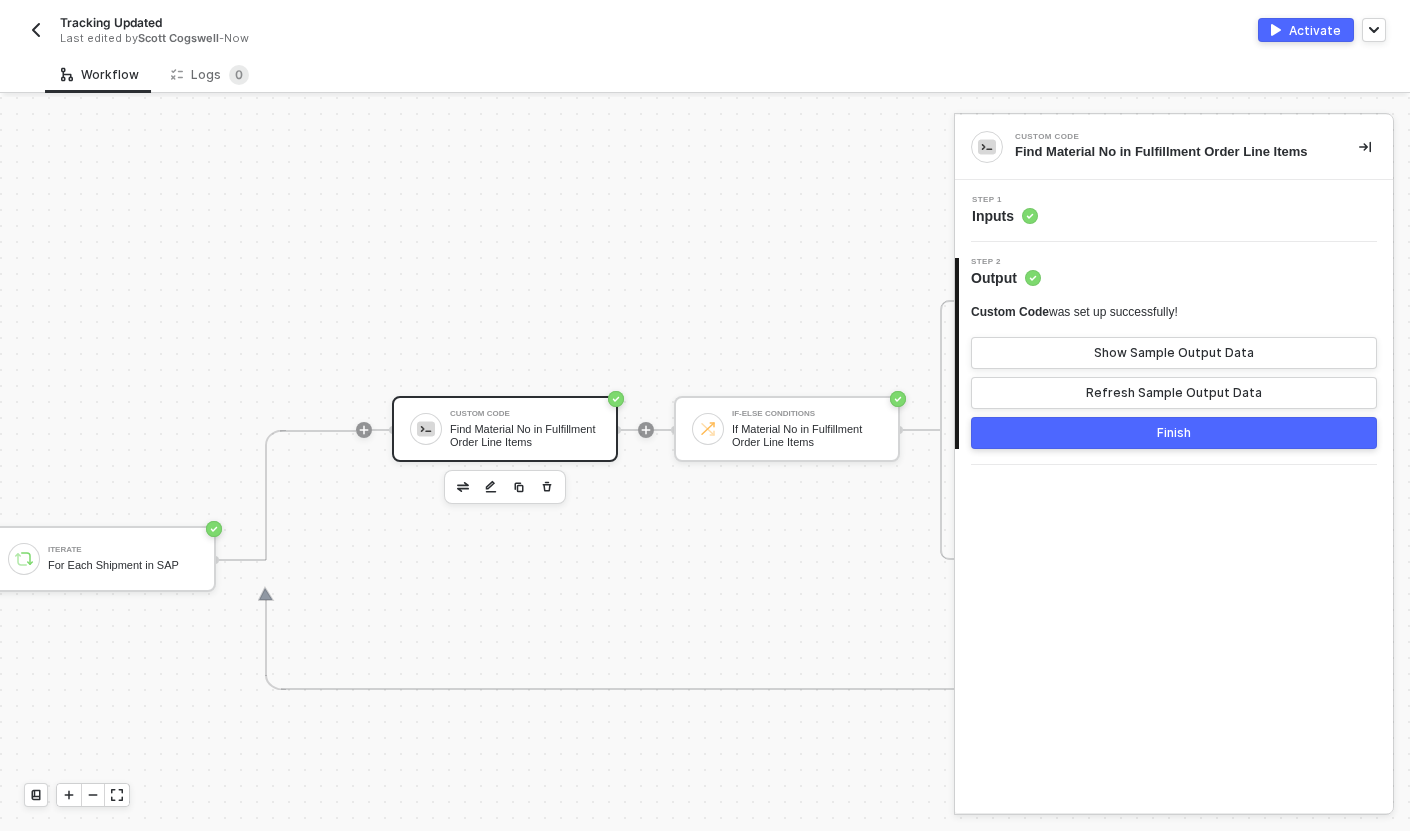 click on "Step 1 Inputs" at bounding box center (1176, 211) 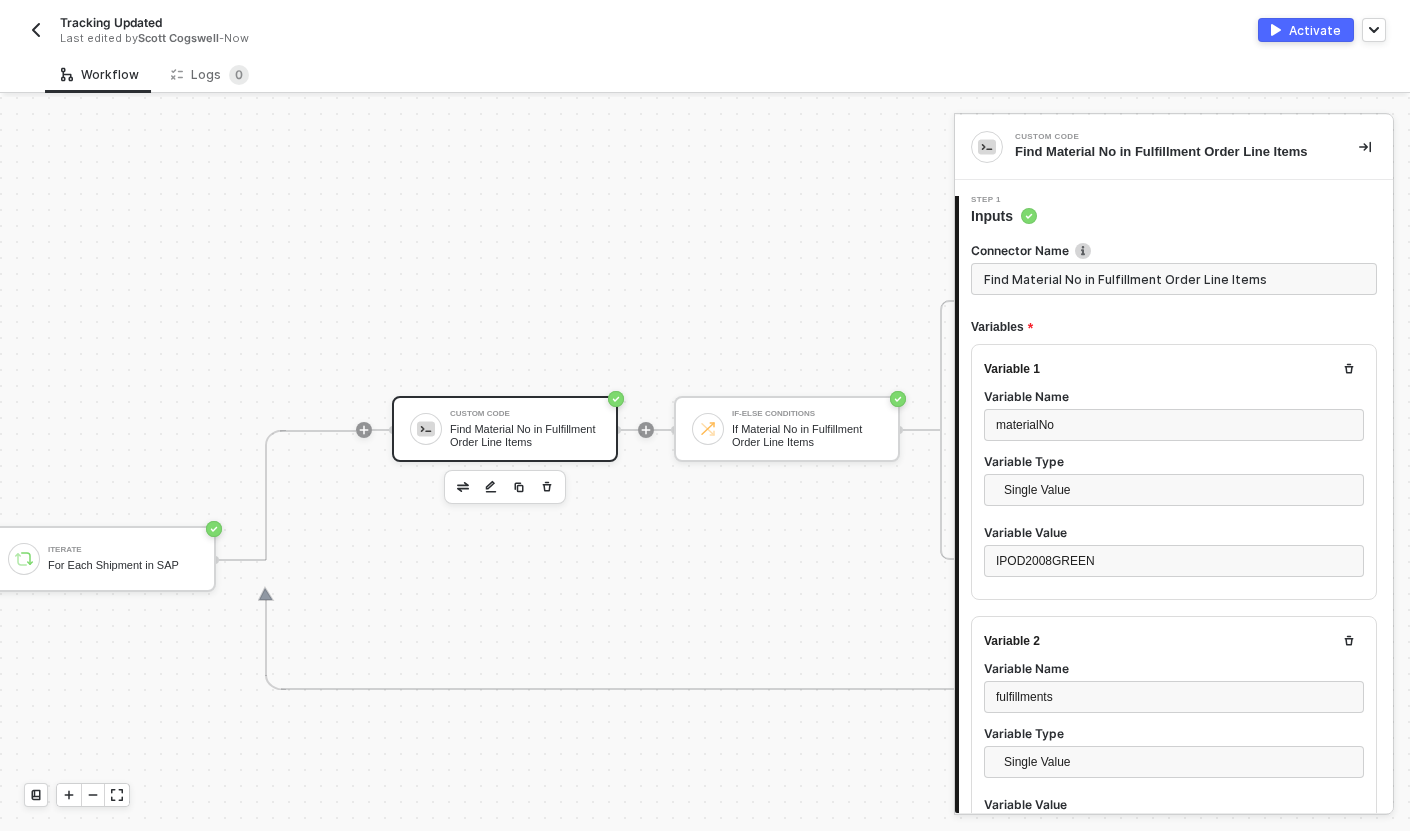 scroll, scrollTop: 126, scrollLeft: 0, axis: vertical 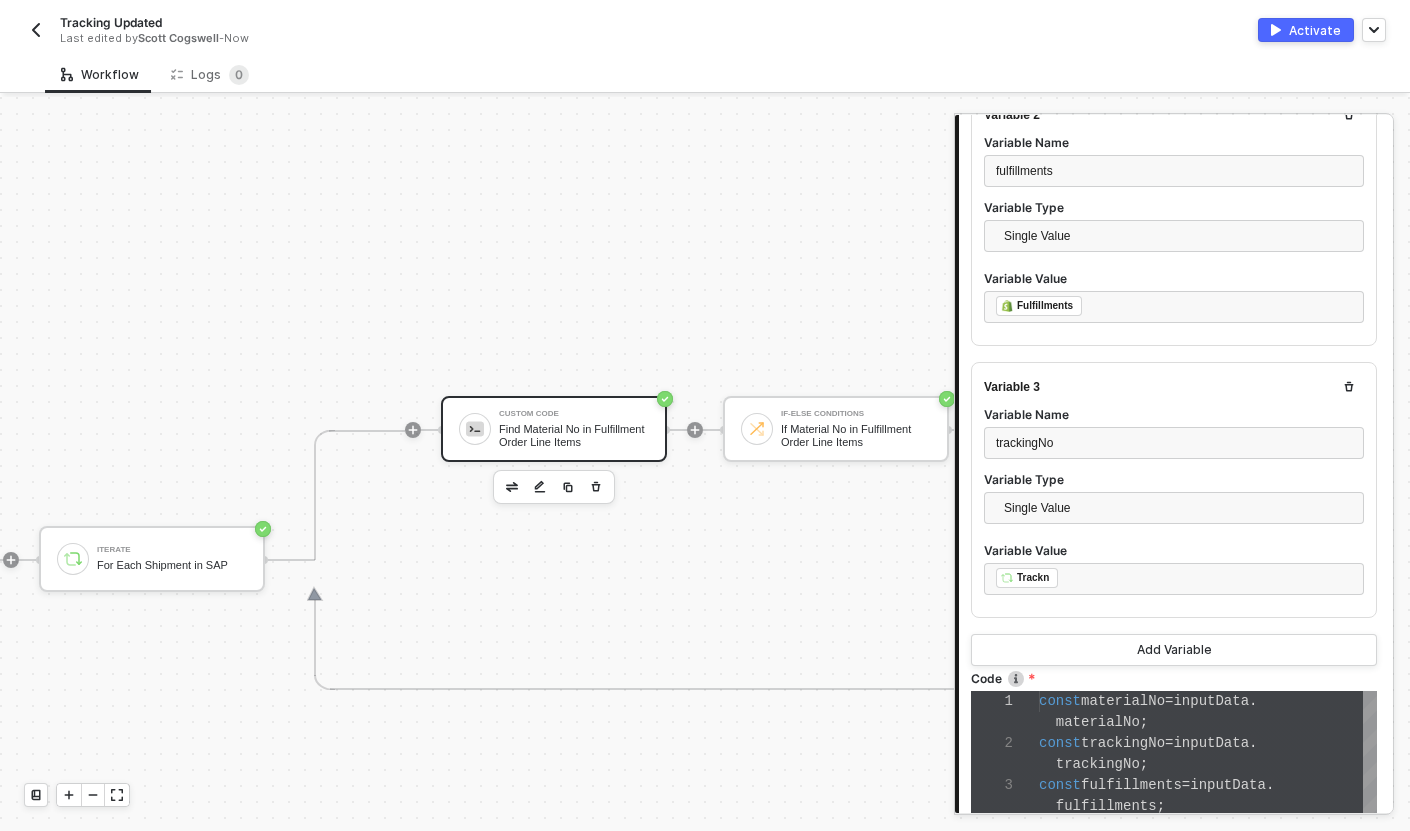 click on "materialNo" at bounding box center (1098, 722) 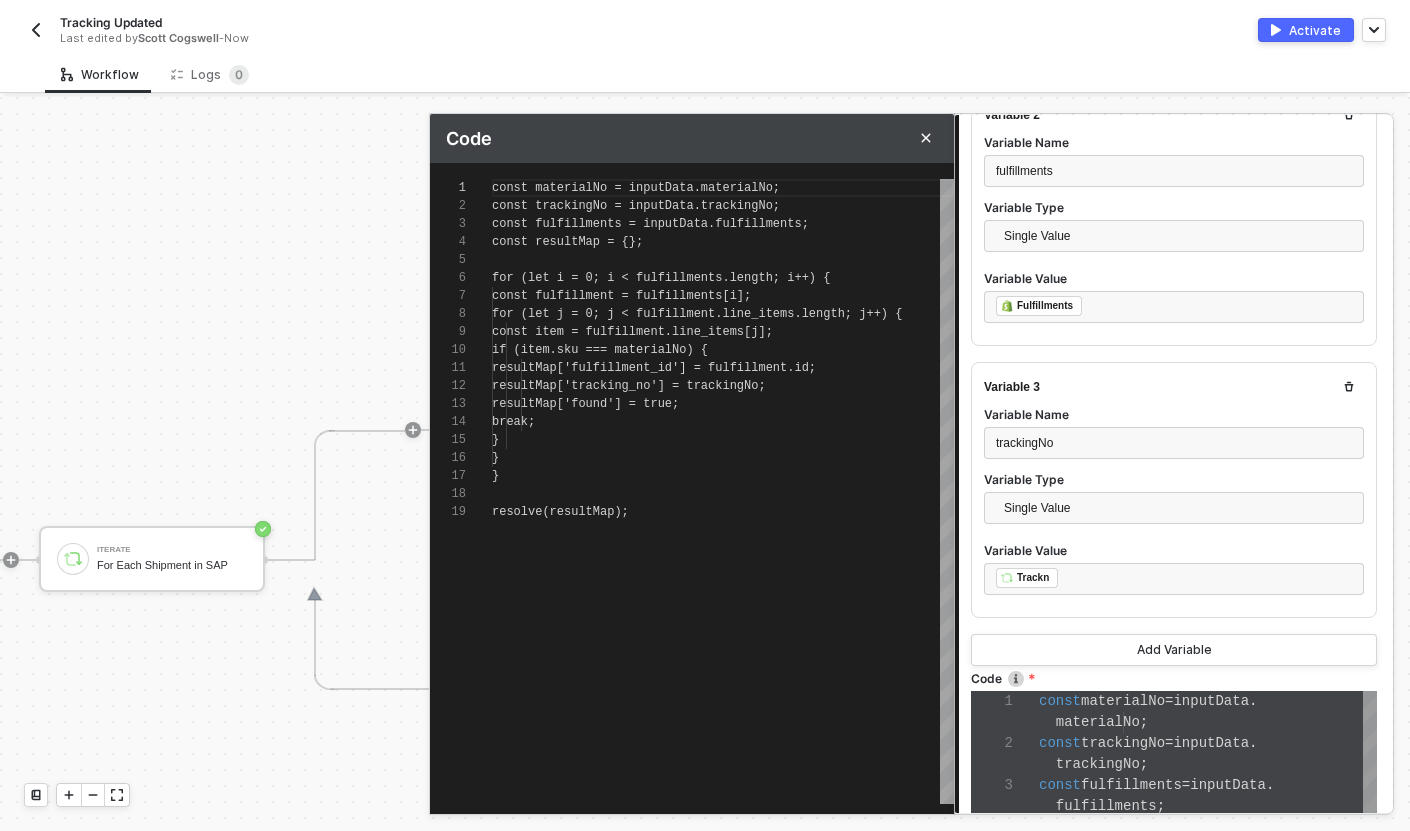 scroll, scrollTop: 180, scrollLeft: 0, axis: vertical 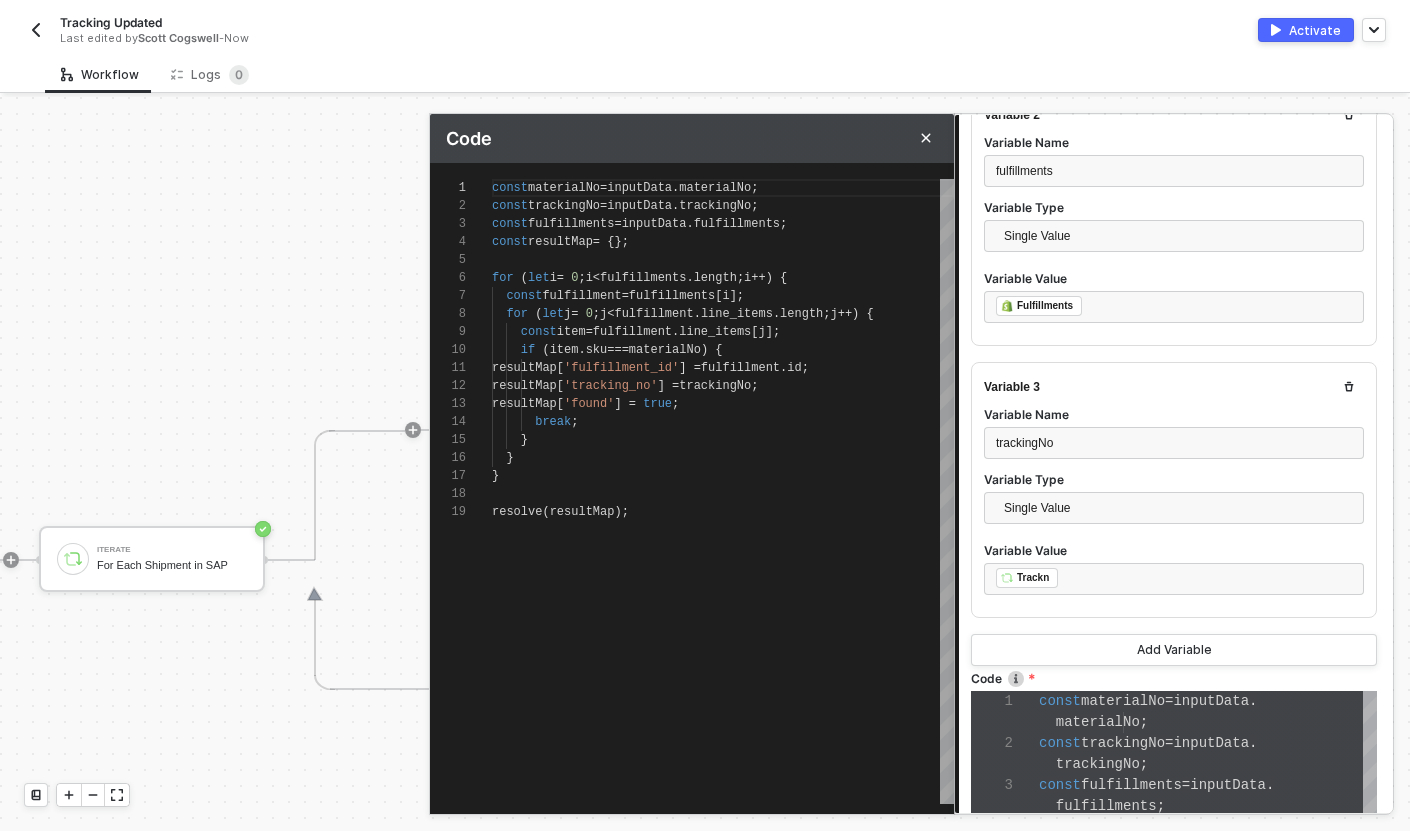 click on "true" at bounding box center [657, 404] 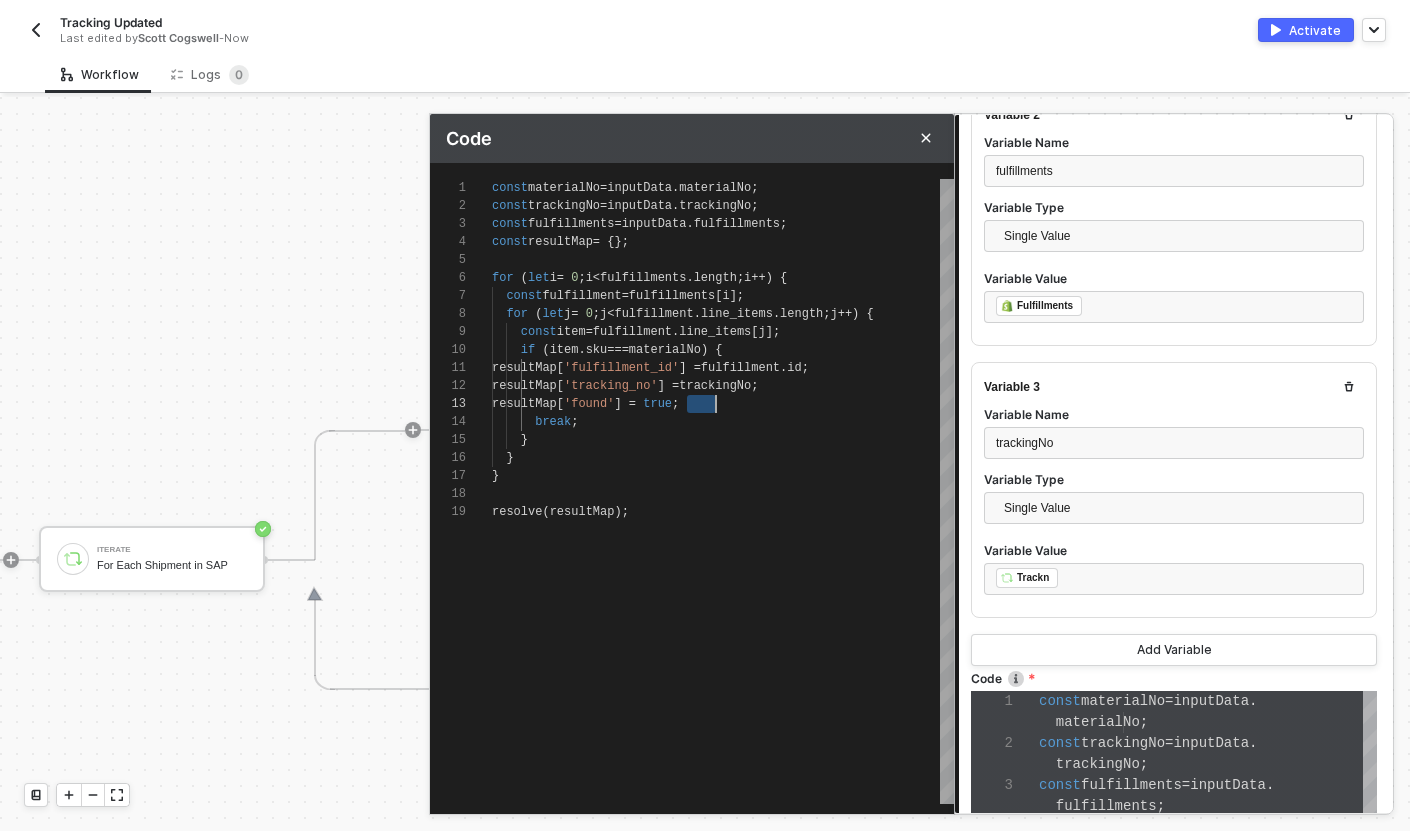 scroll, scrollTop: 36, scrollLeft: 0, axis: vertical 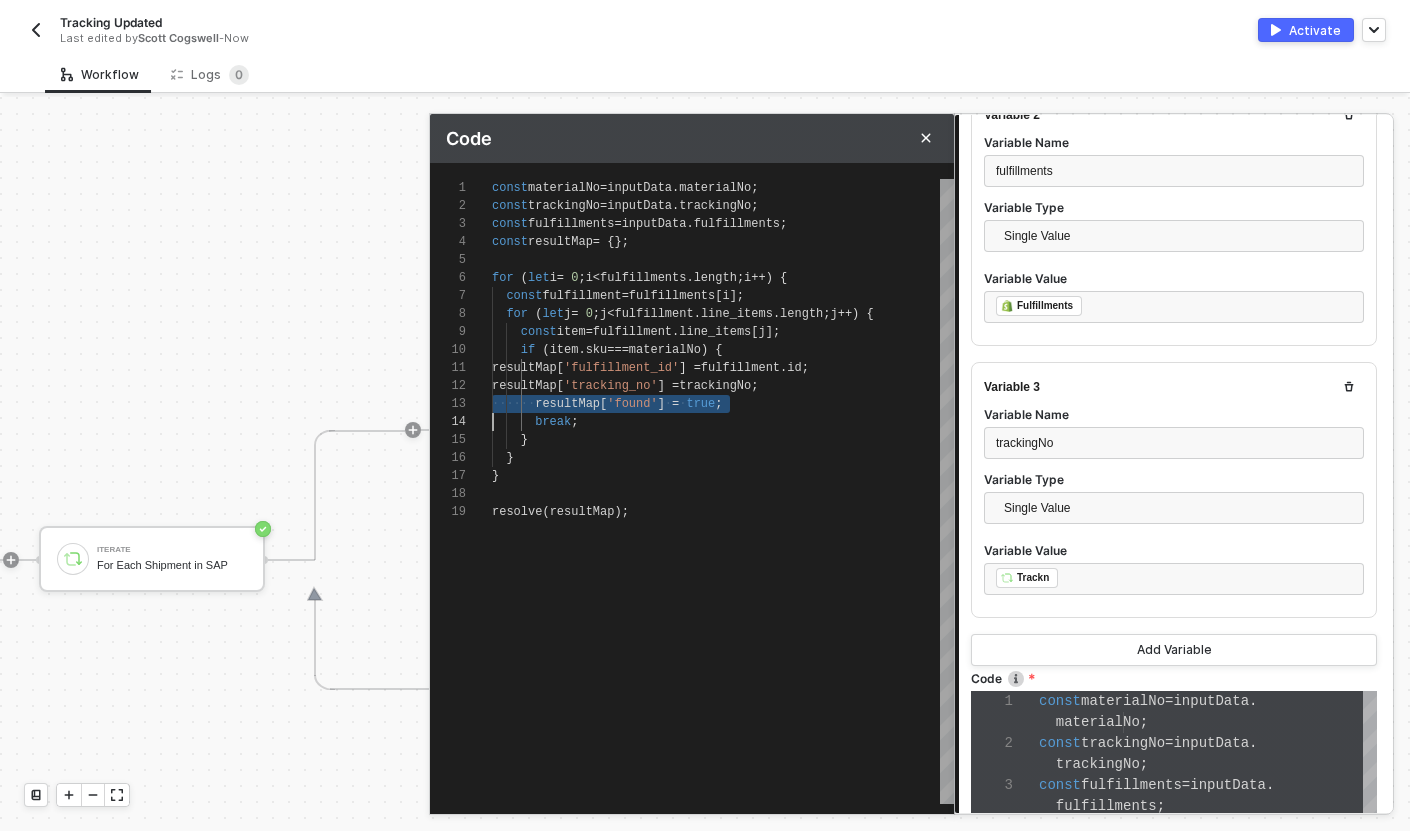 type on "resultMap['fulfillment_id'] = fulfillment.id;
resultMap['tracking_no'] = trackingNo;
break;
}
}
}
resolve(resultMap);" 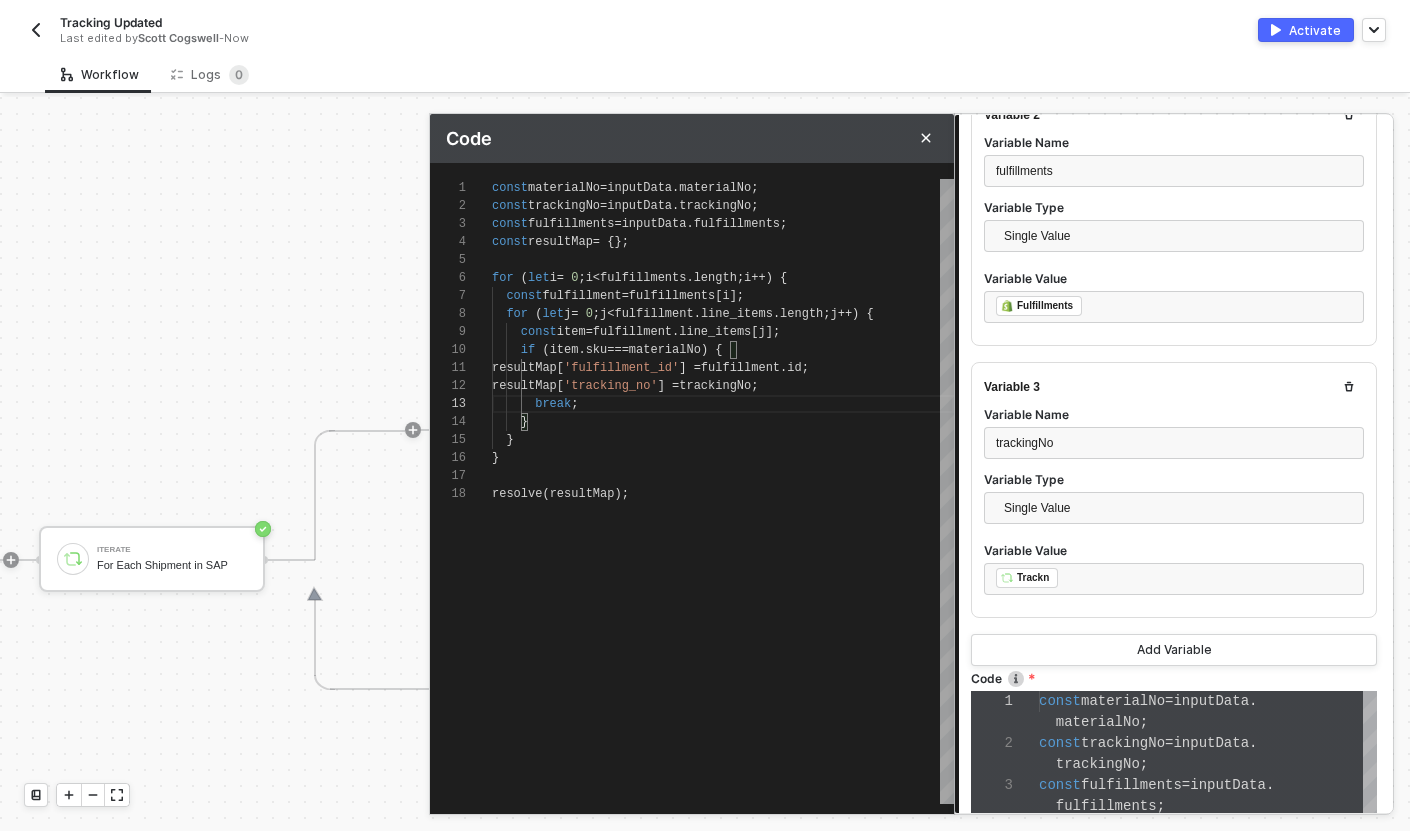 scroll, scrollTop: 908, scrollLeft: 0, axis: vertical 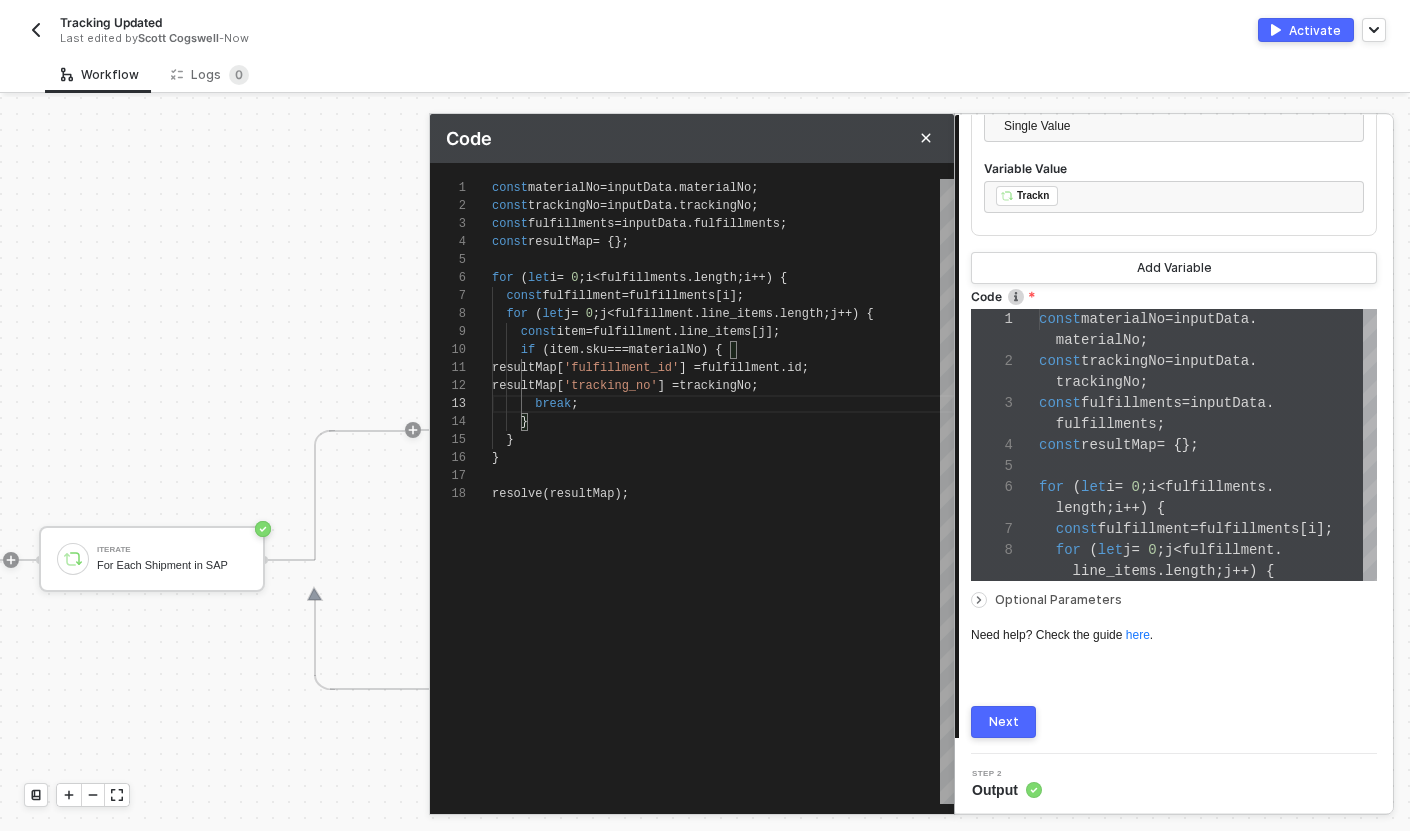 click on "Next" at bounding box center [1003, 722] 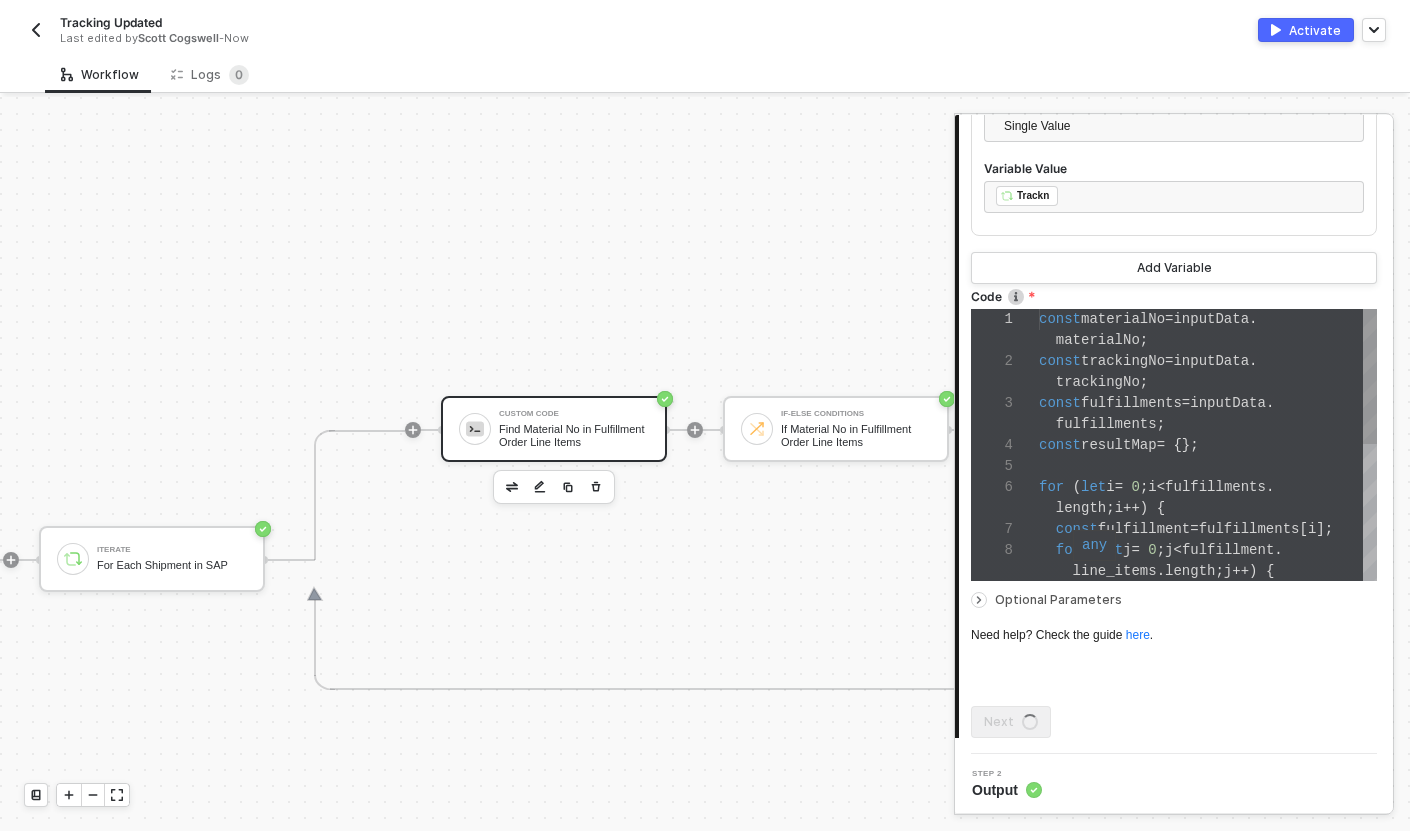 scroll, scrollTop: 0, scrollLeft: 0, axis: both 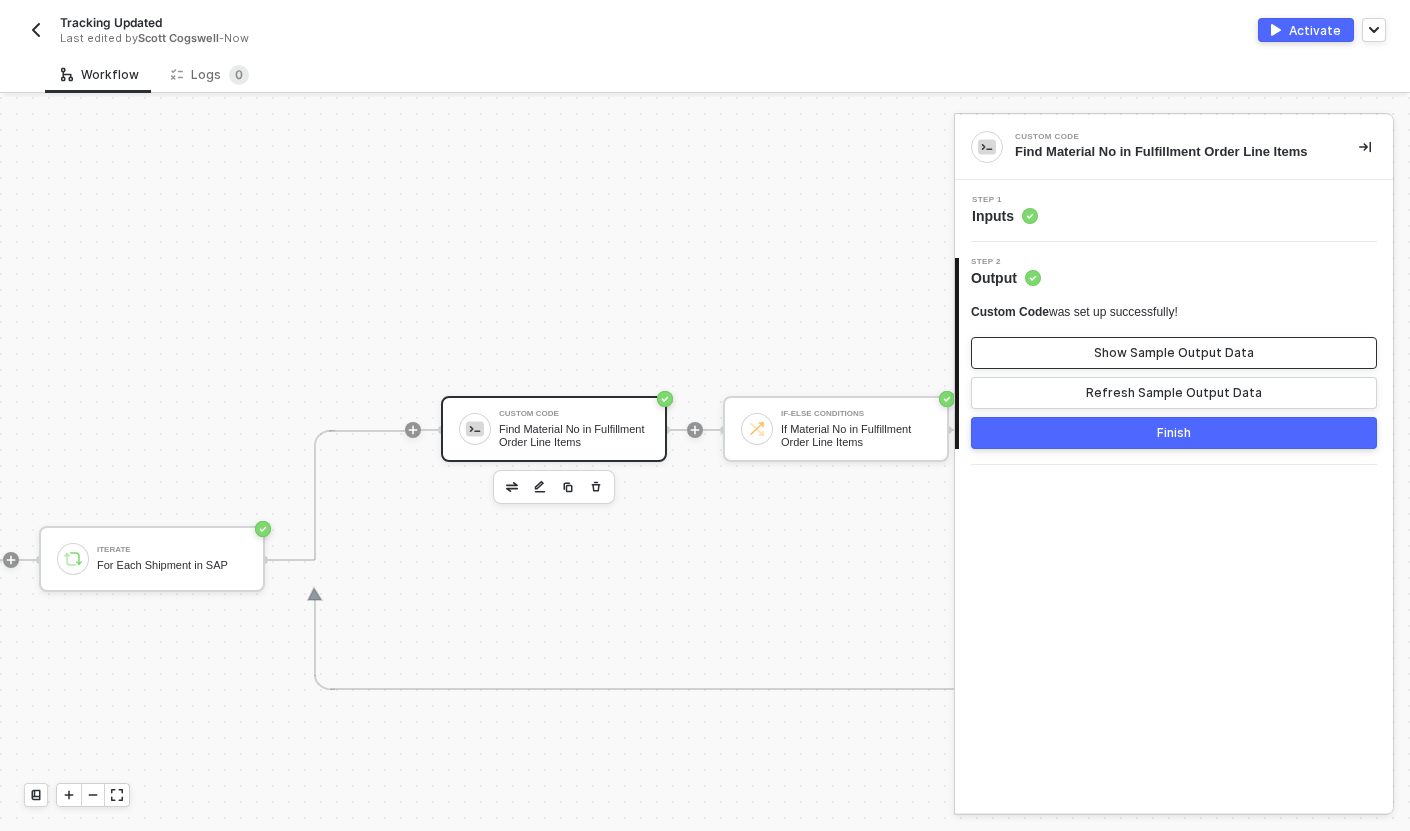 click on "Show Sample Output Data" at bounding box center (1174, 353) 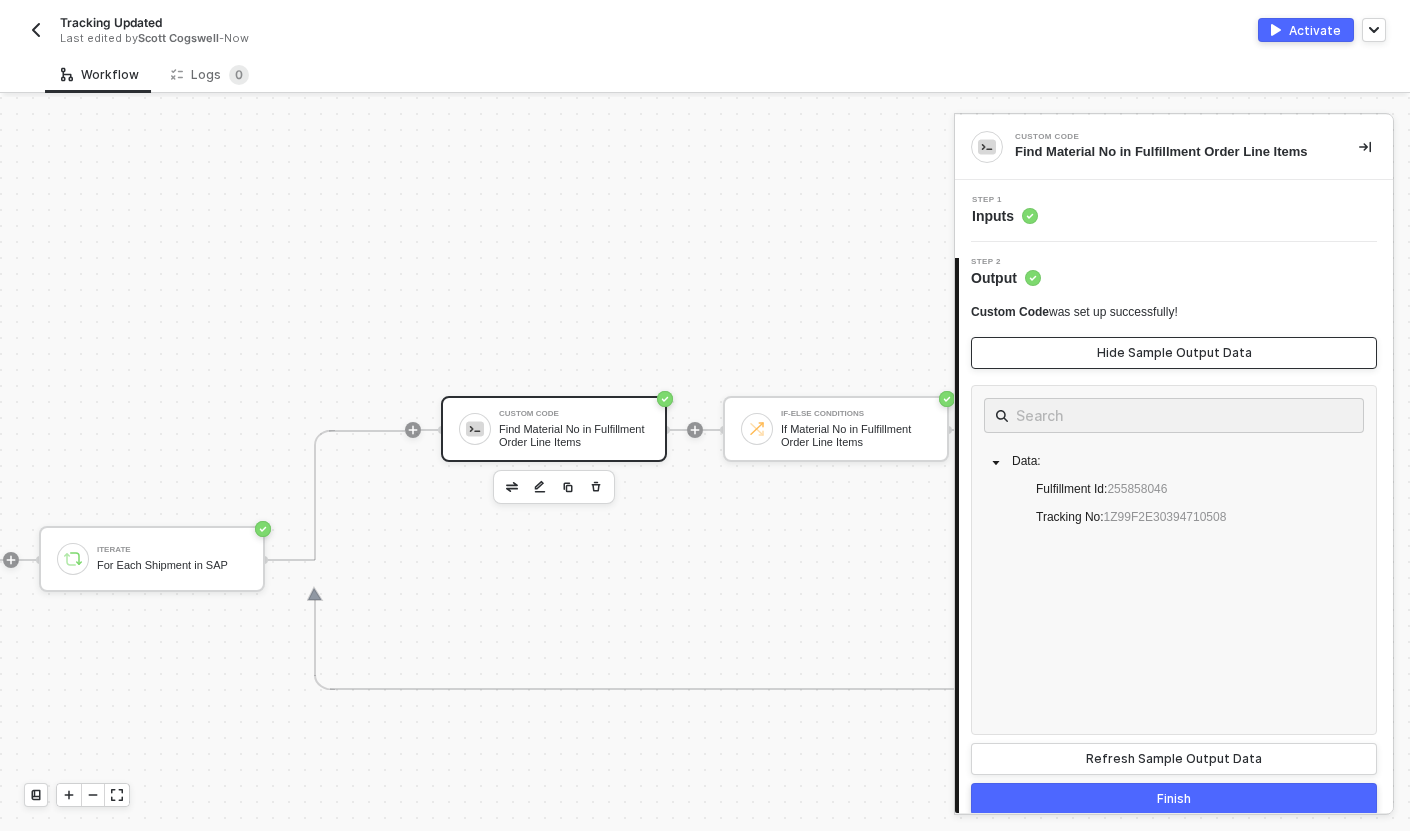 click on "Hide Sample Output Data" at bounding box center [1174, 353] 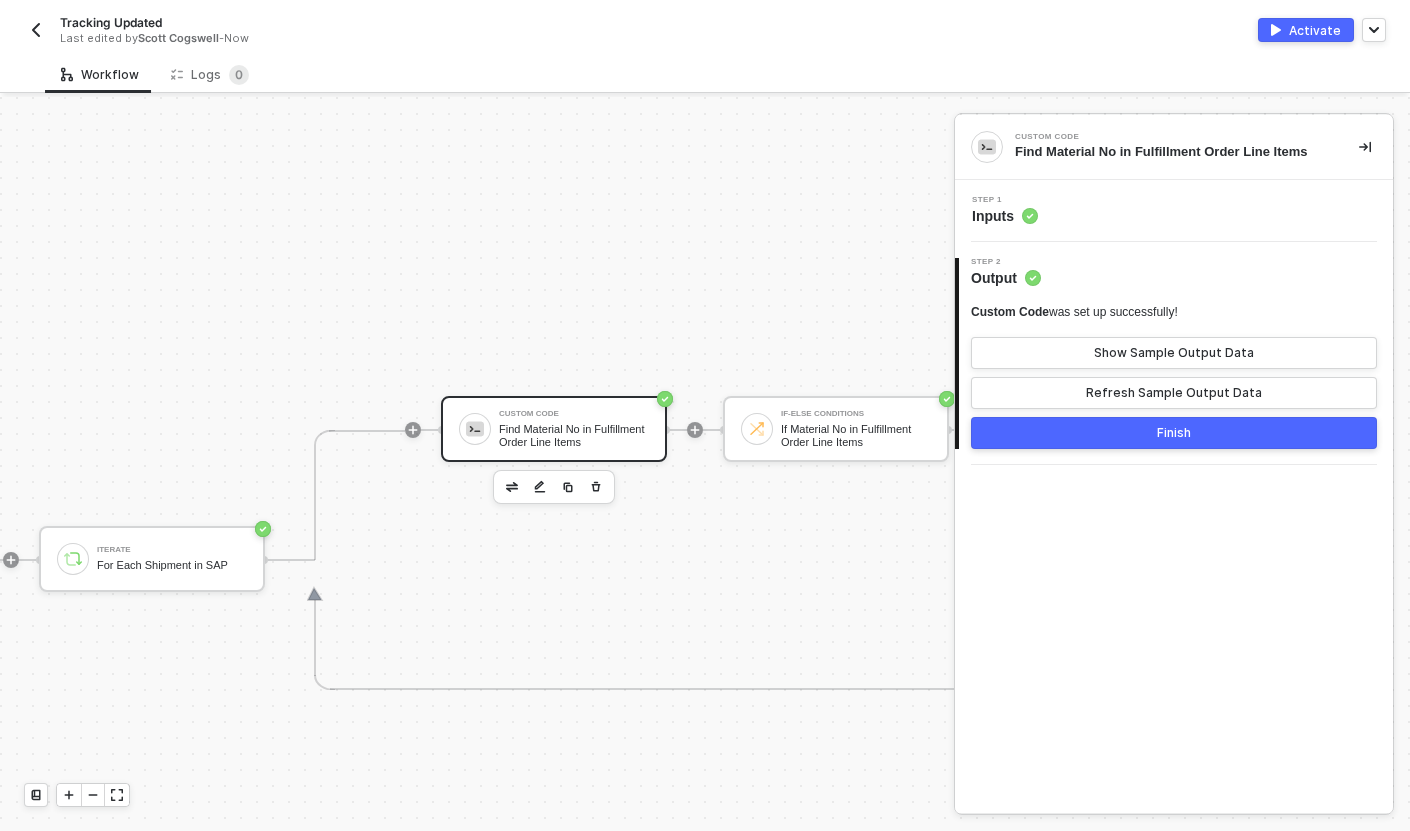click on "Finish" at bounding box center [1174, 433] 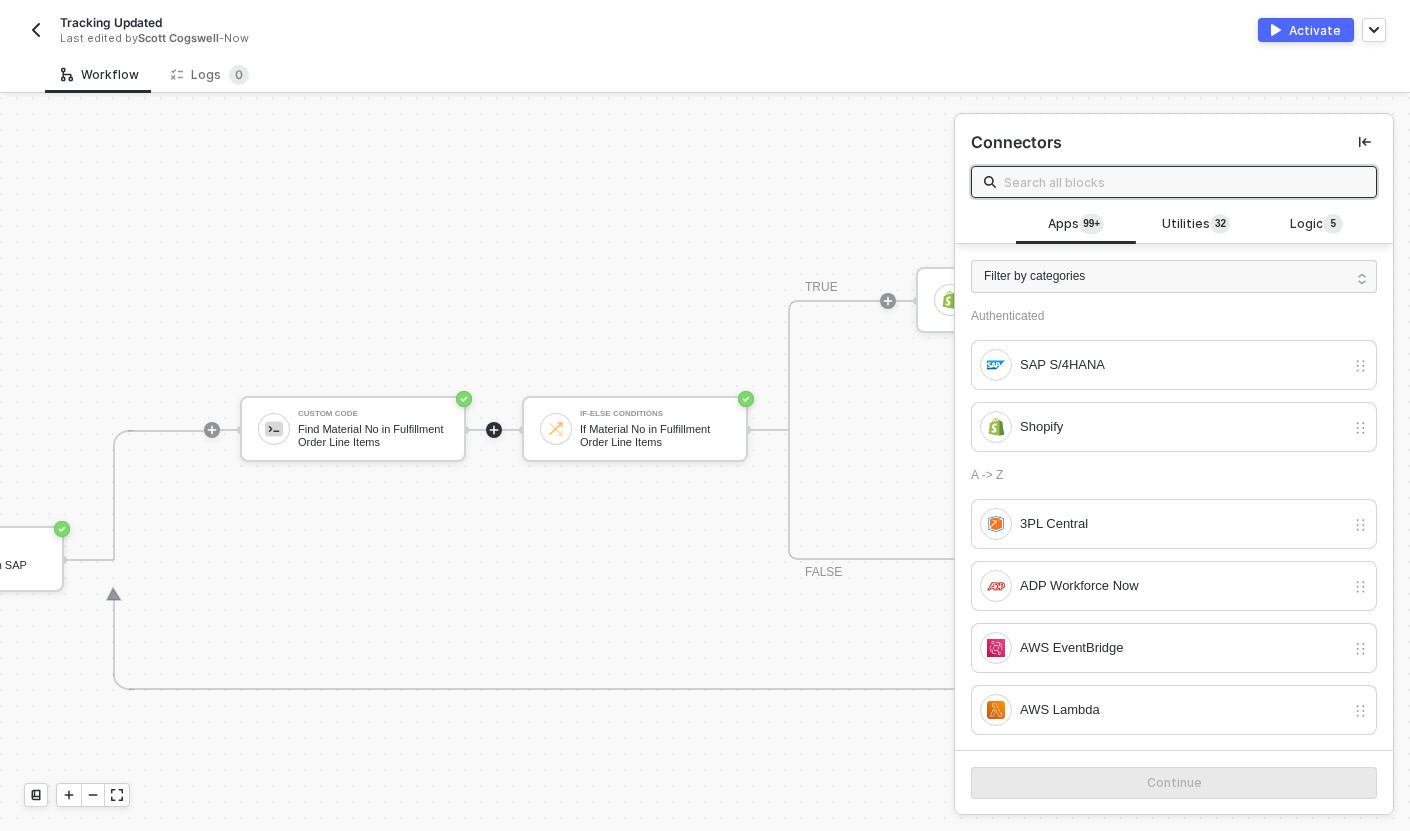 scroll, scrollTop: 476, scrollLeft: 1712, axis: both 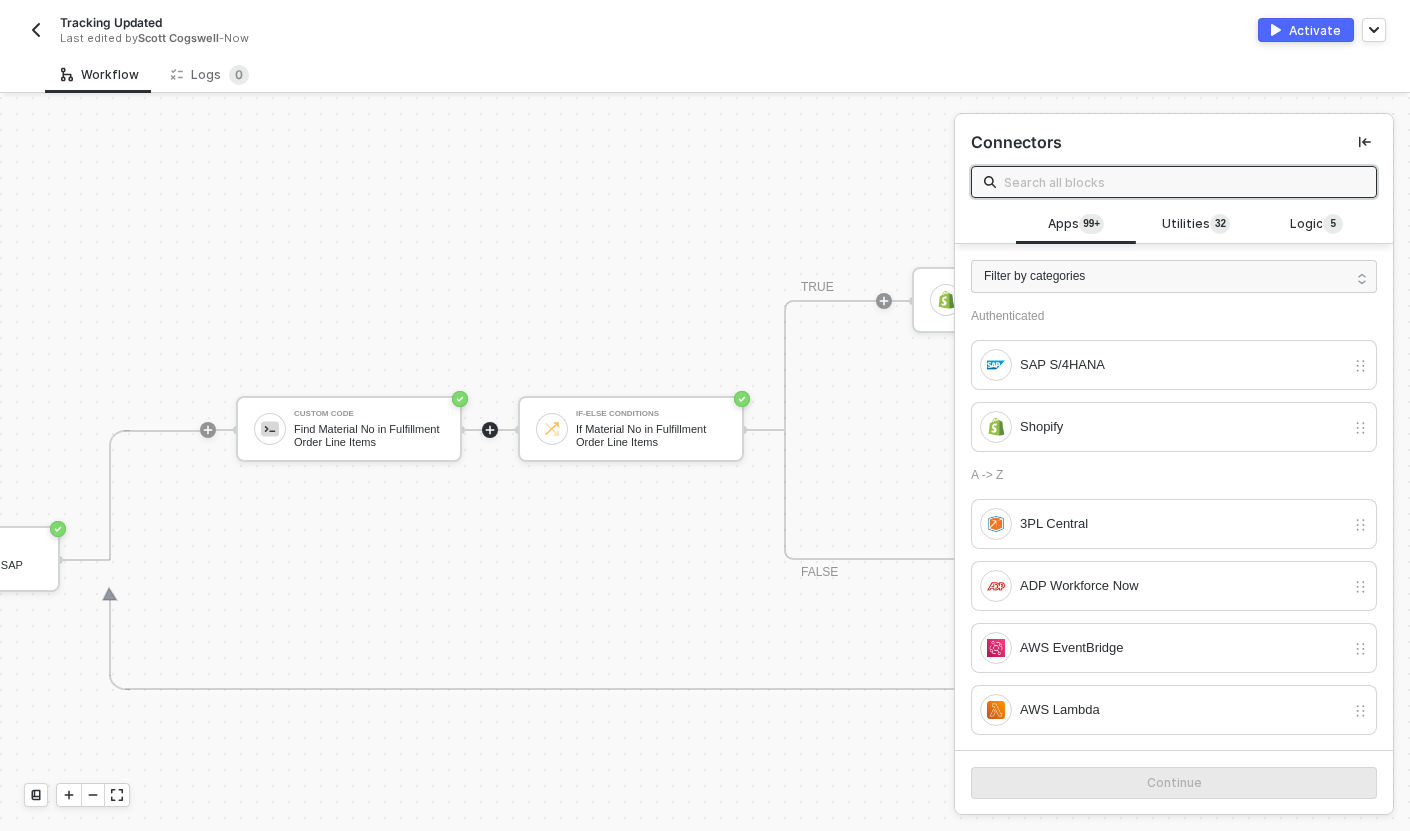 click on "Custom Code Find Material No in Fulfillment Order Line Items If-Else Conditions If Material No in Fulfillment Order Line Items TRUE Shopify #5 UPDATE Fulfillment Tracking Number FALSE" at bounding box center (769, 430) 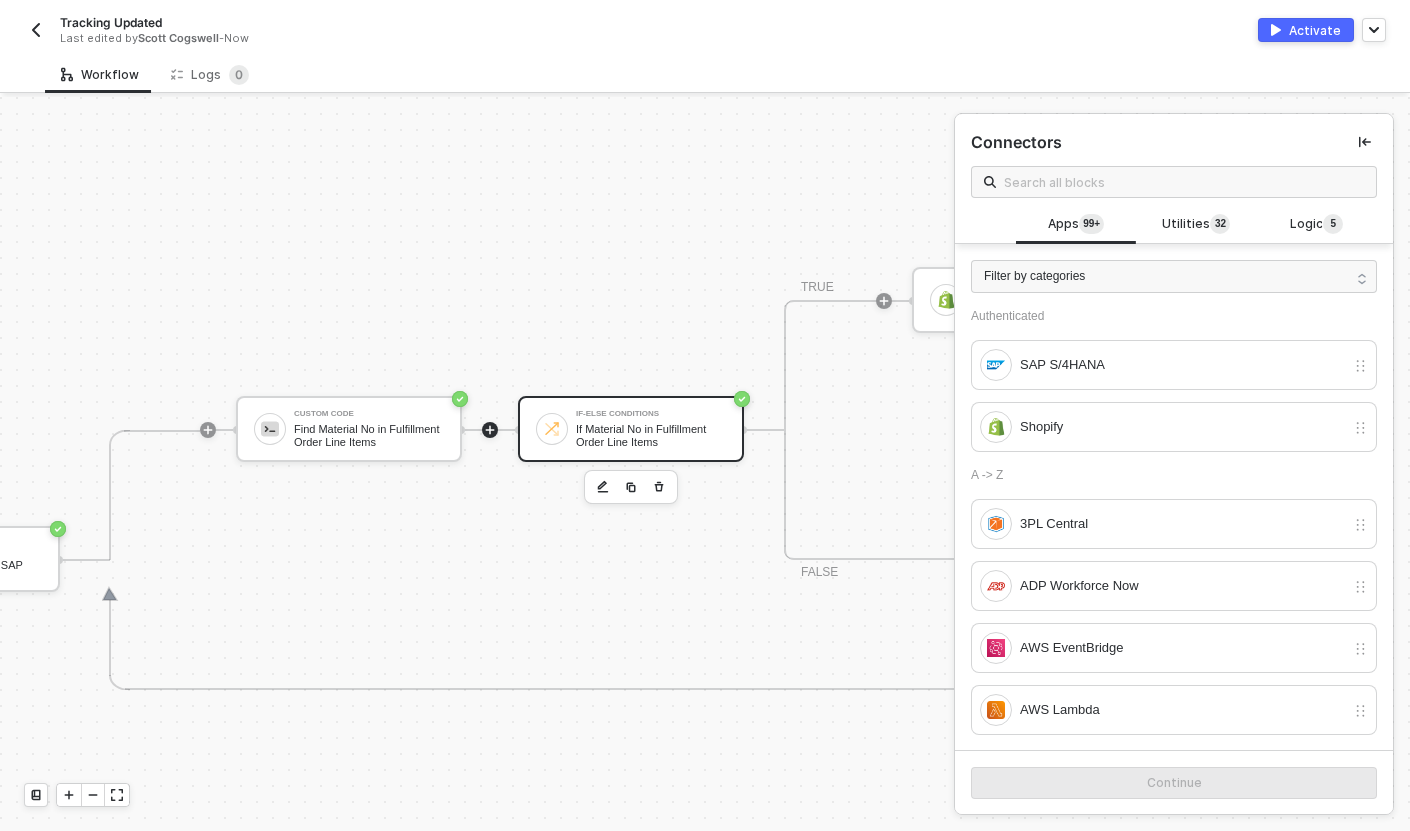 click on "If-Else Conditions" at bounding box center (651, 414) 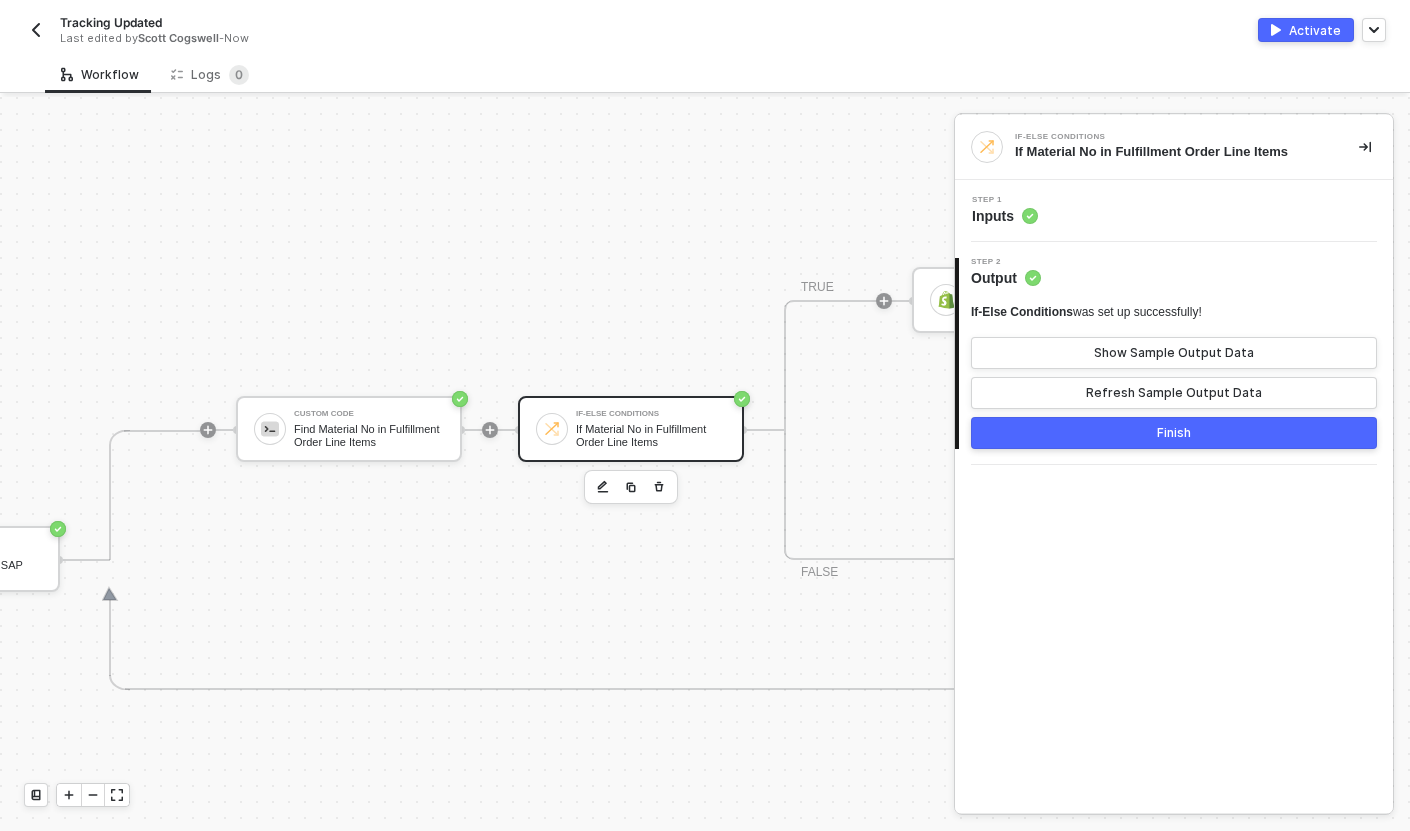 click on "Step 1 Inputs" at bounding box center [1176, 211] 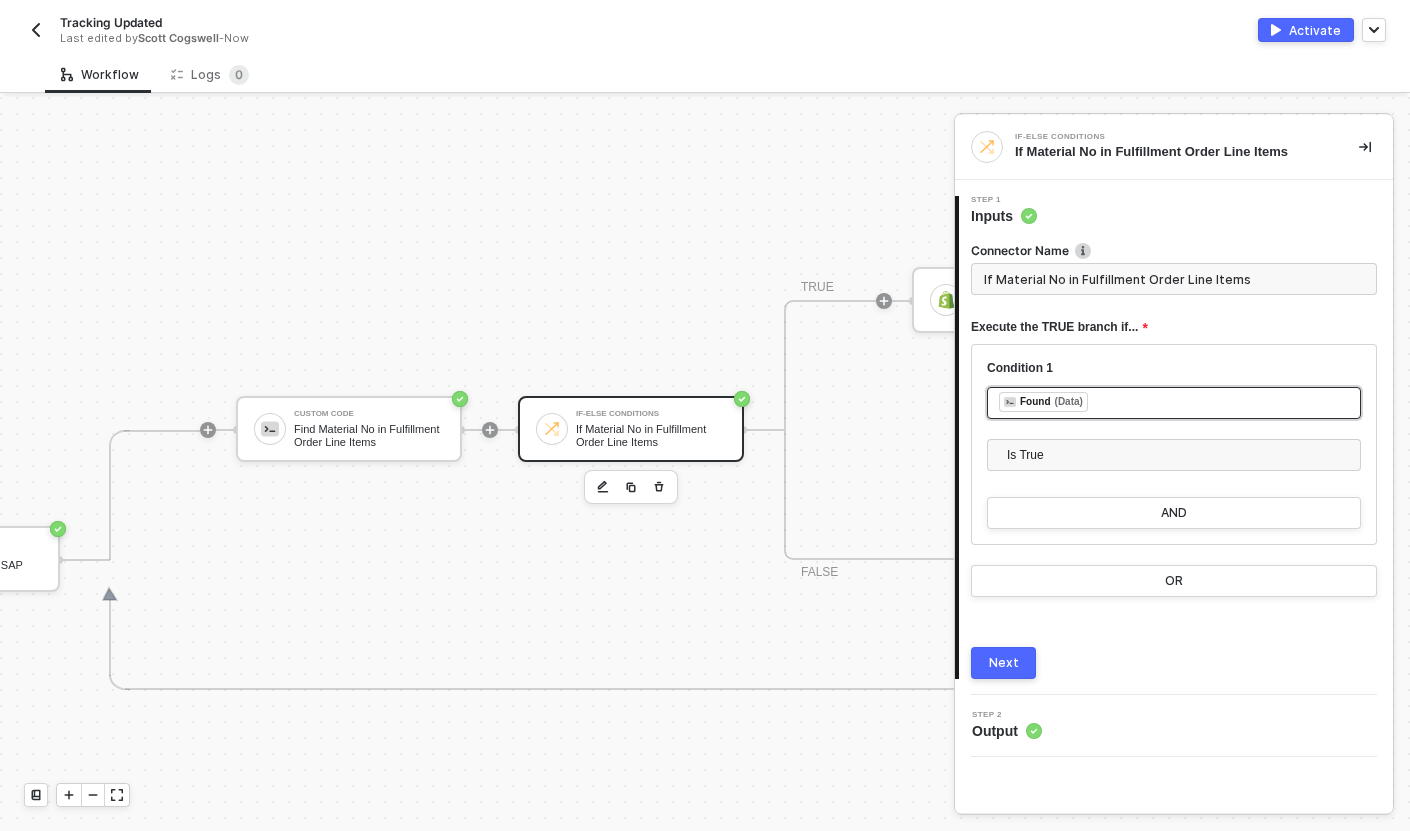 click on "﻿ ﻿ Found (Data) ﻿" at bounding box center (1174, 403) 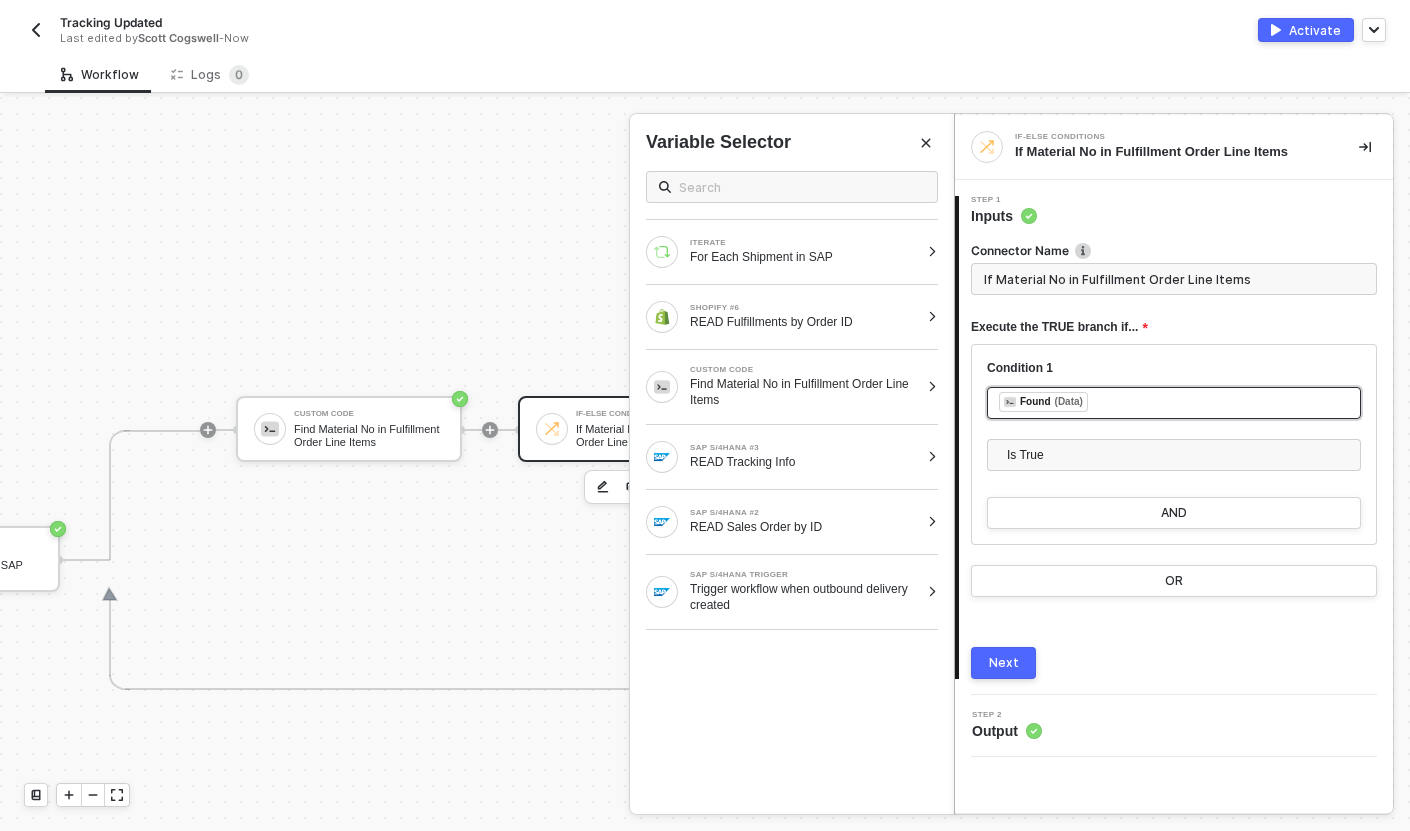 click on "﻿ ﻿ Found (Data) ﻿" at bounding box center (1174, 403) 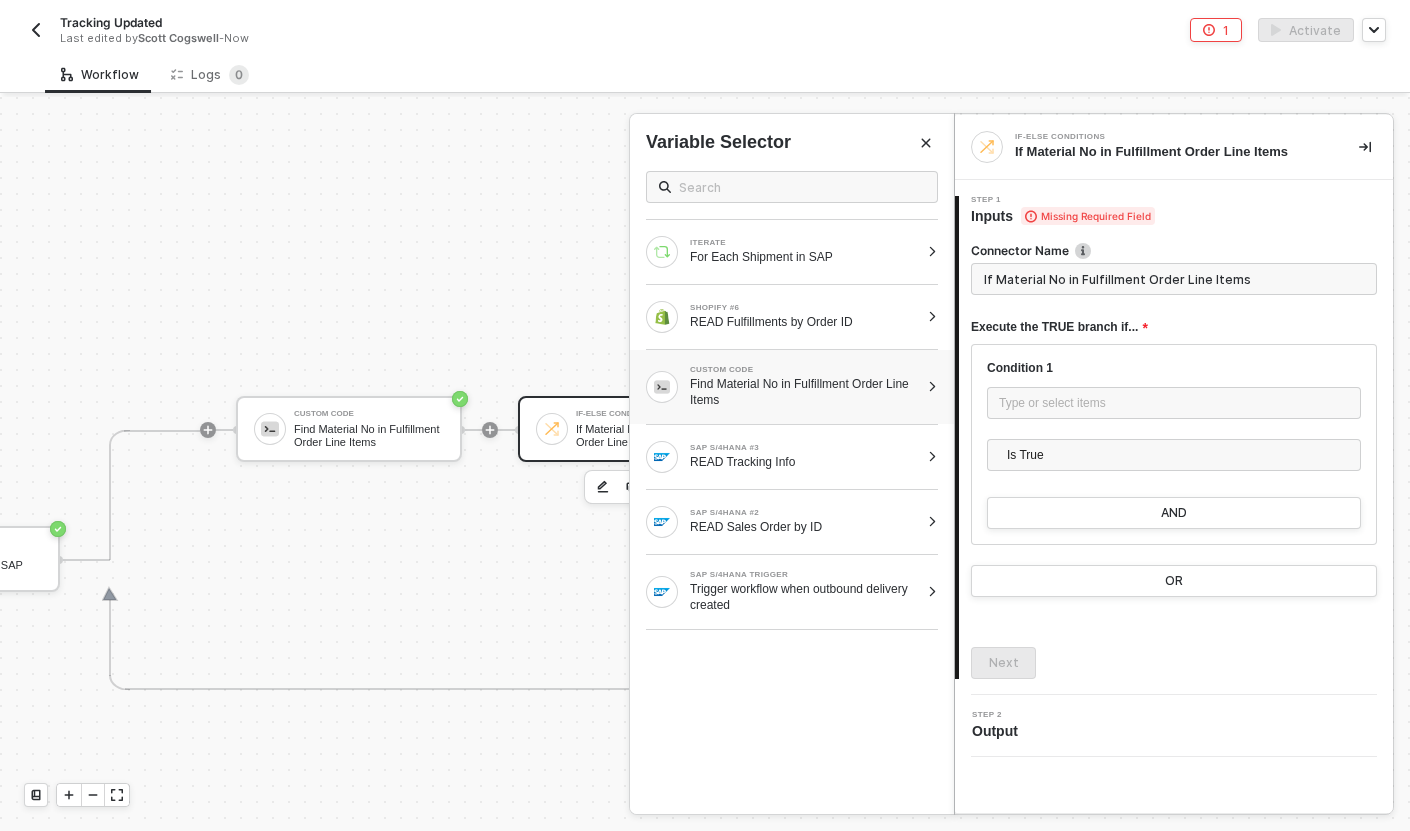 click on "Find Material No in Fulfillment Order Line Items" at bounding box center [804, 392] 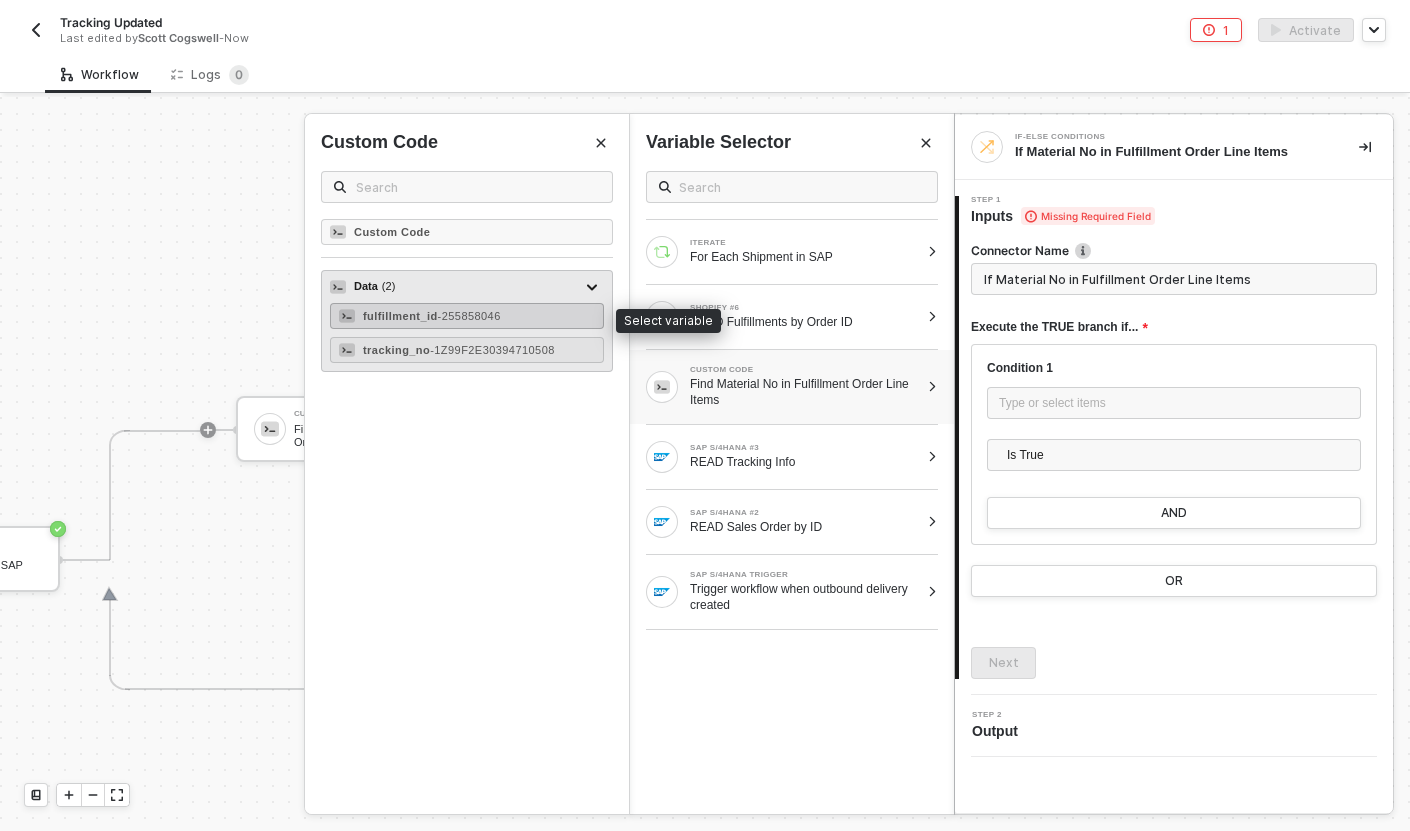 click on "-  [ORDER_ID]" at bounding box center [469, 316] 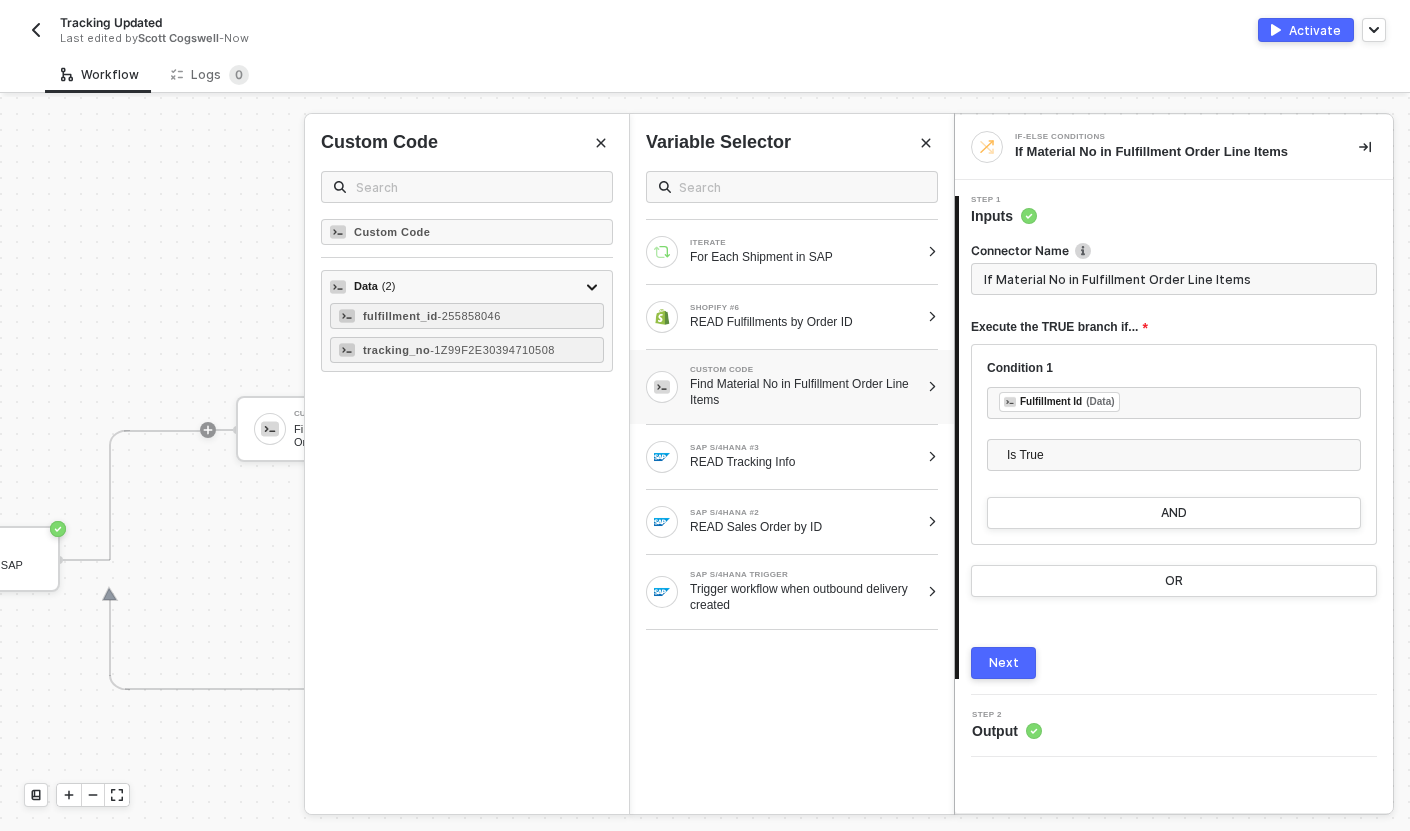 click on "Next" at bounding box center [1004, 663] 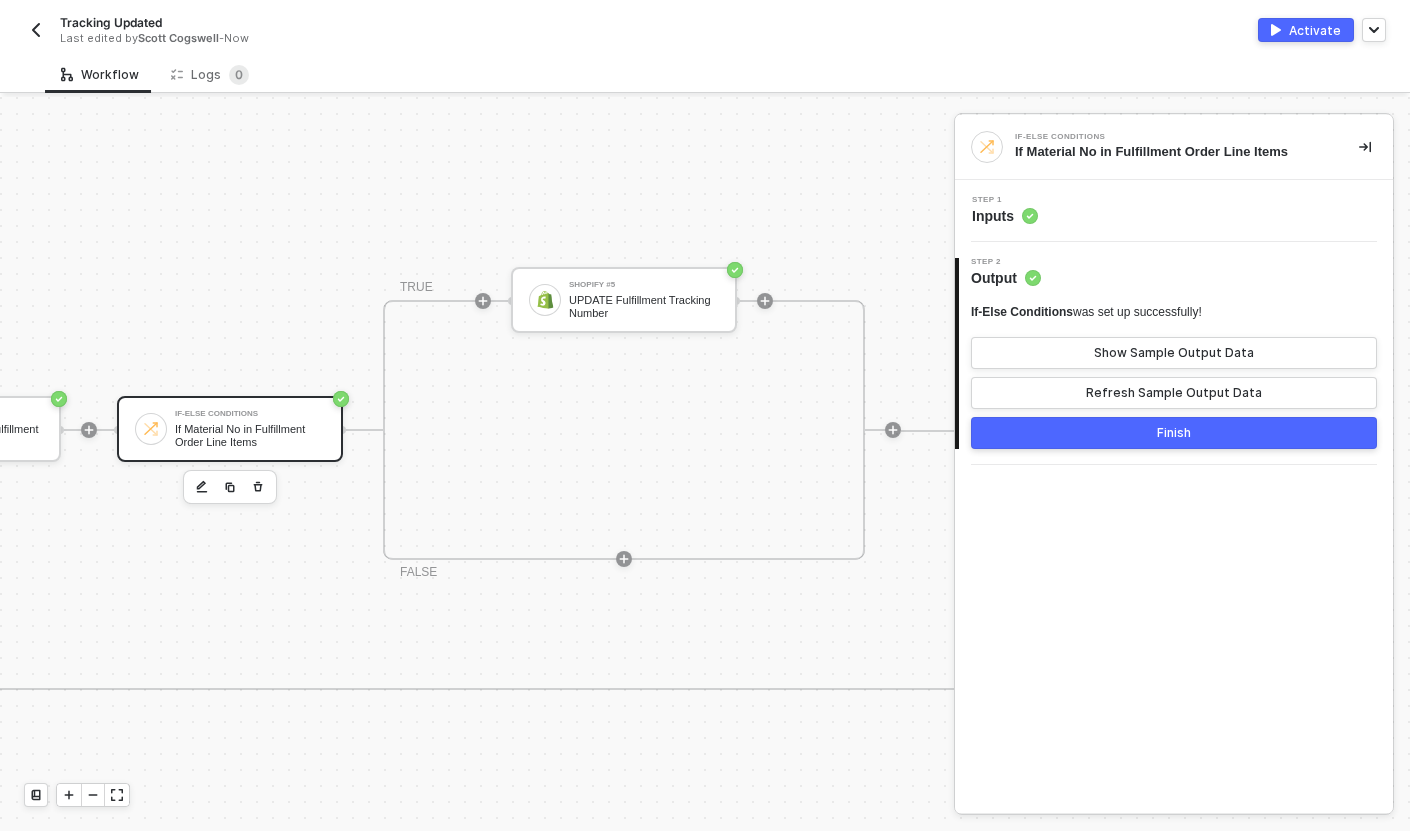 scroll, scrollTop: 476, scrollLeft: 2121, axis: both 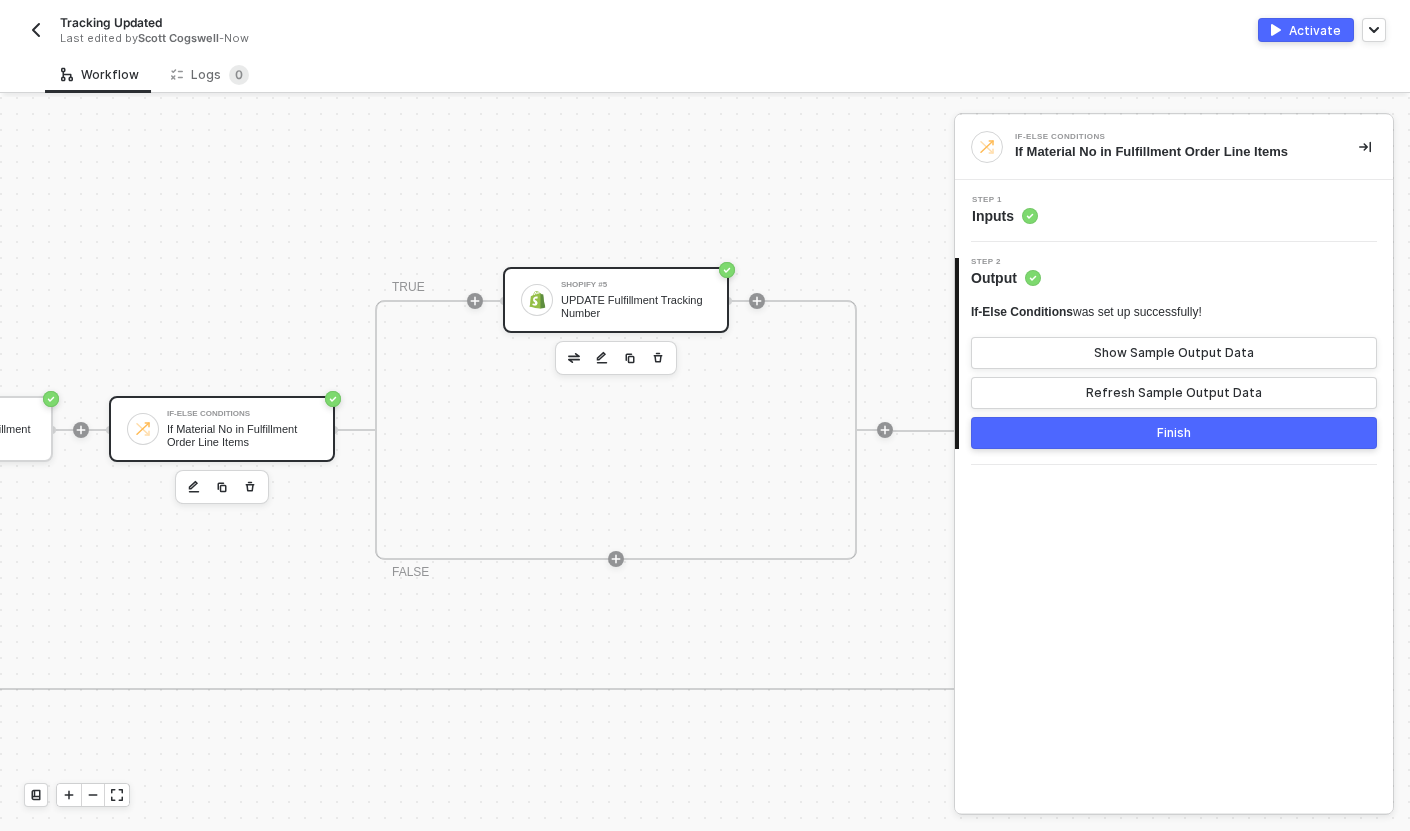click on "Shopify #5 UPDATE Fulfillment Tracking Number" at bounding box center [616, 300] 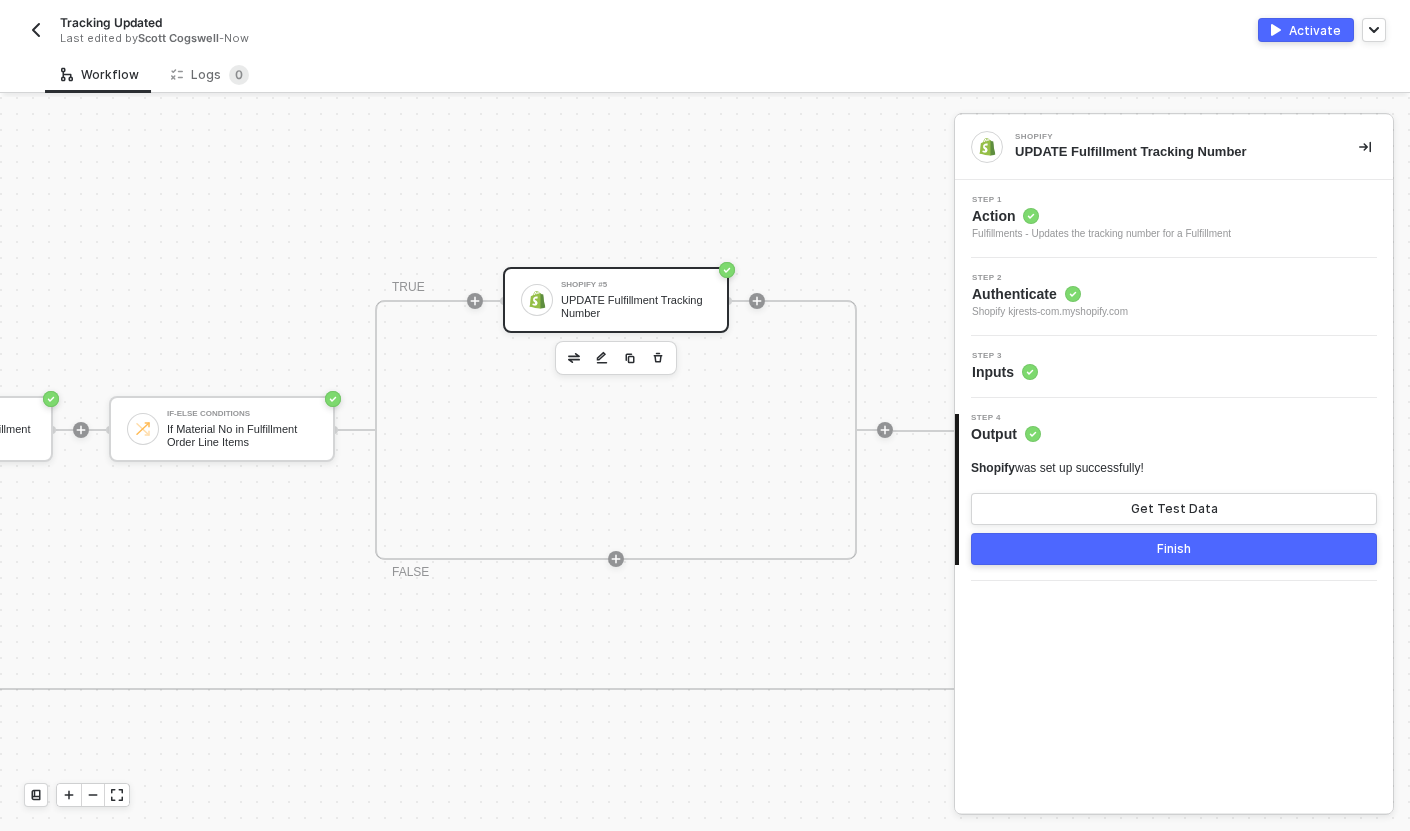 click on "Step 3 Inputs" at bounding box center [1176, 367] 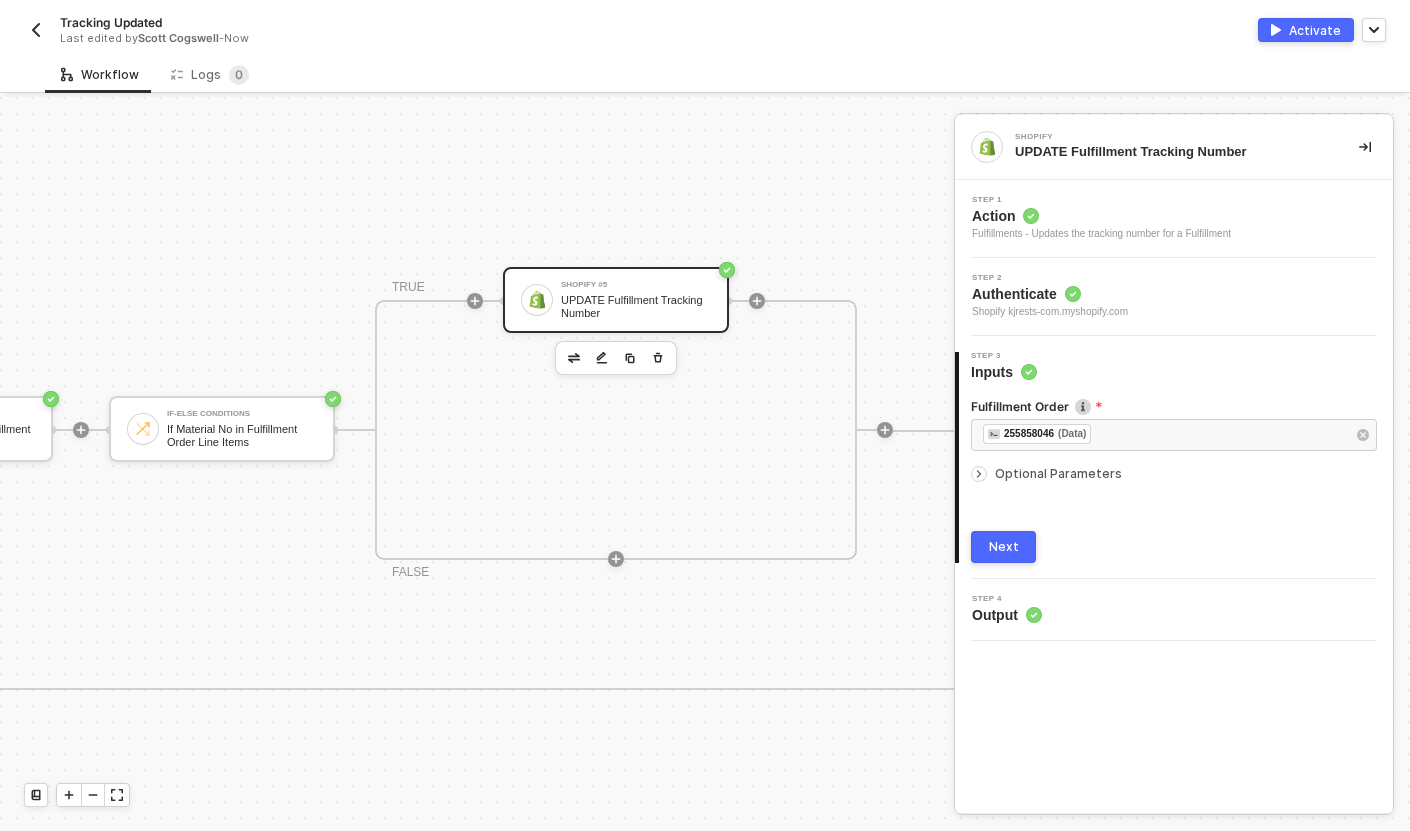 click on "Optional Parameters" at bounding box center (1058, 473) 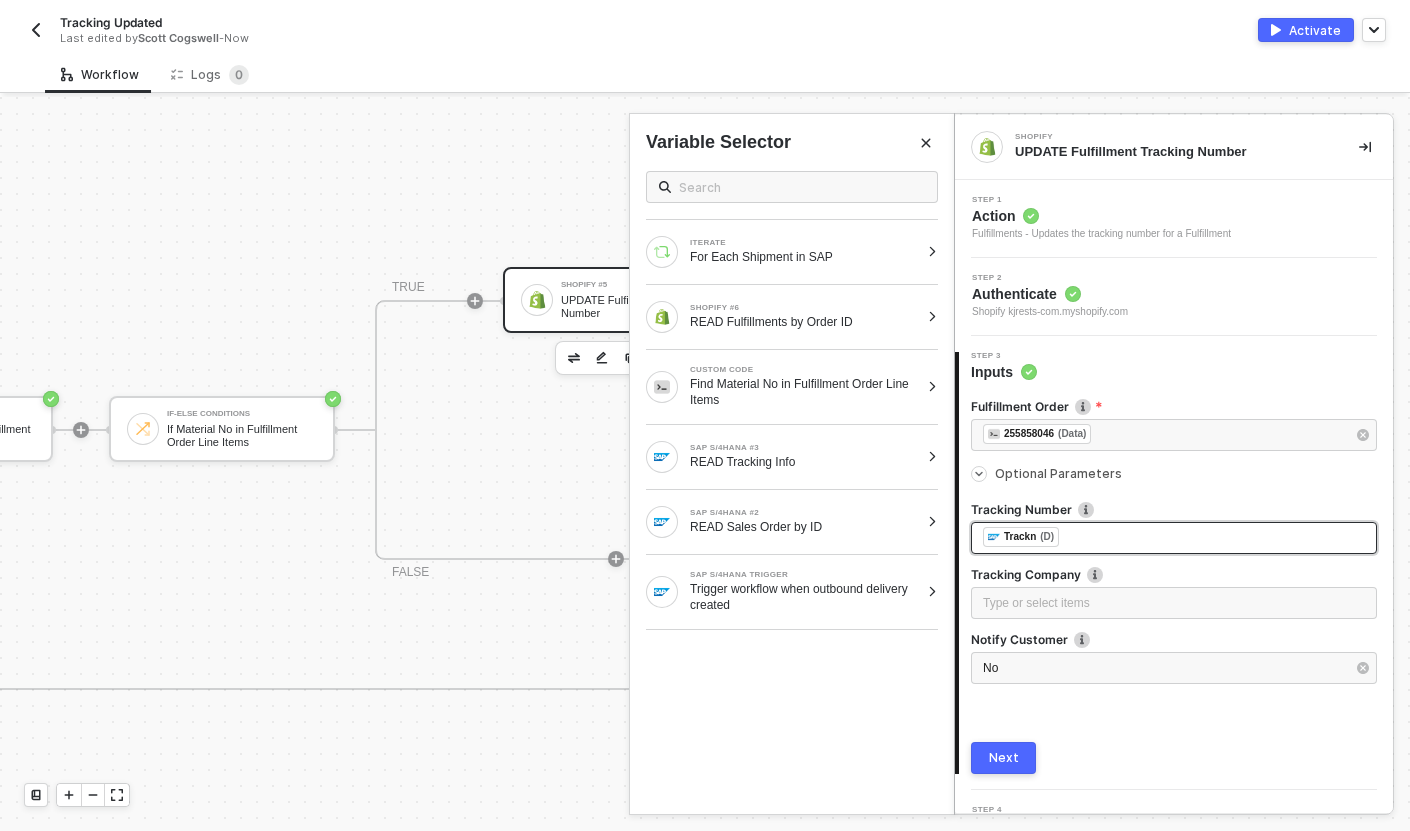 click on "Trackn (D)" at bounding box center (1174, 538) 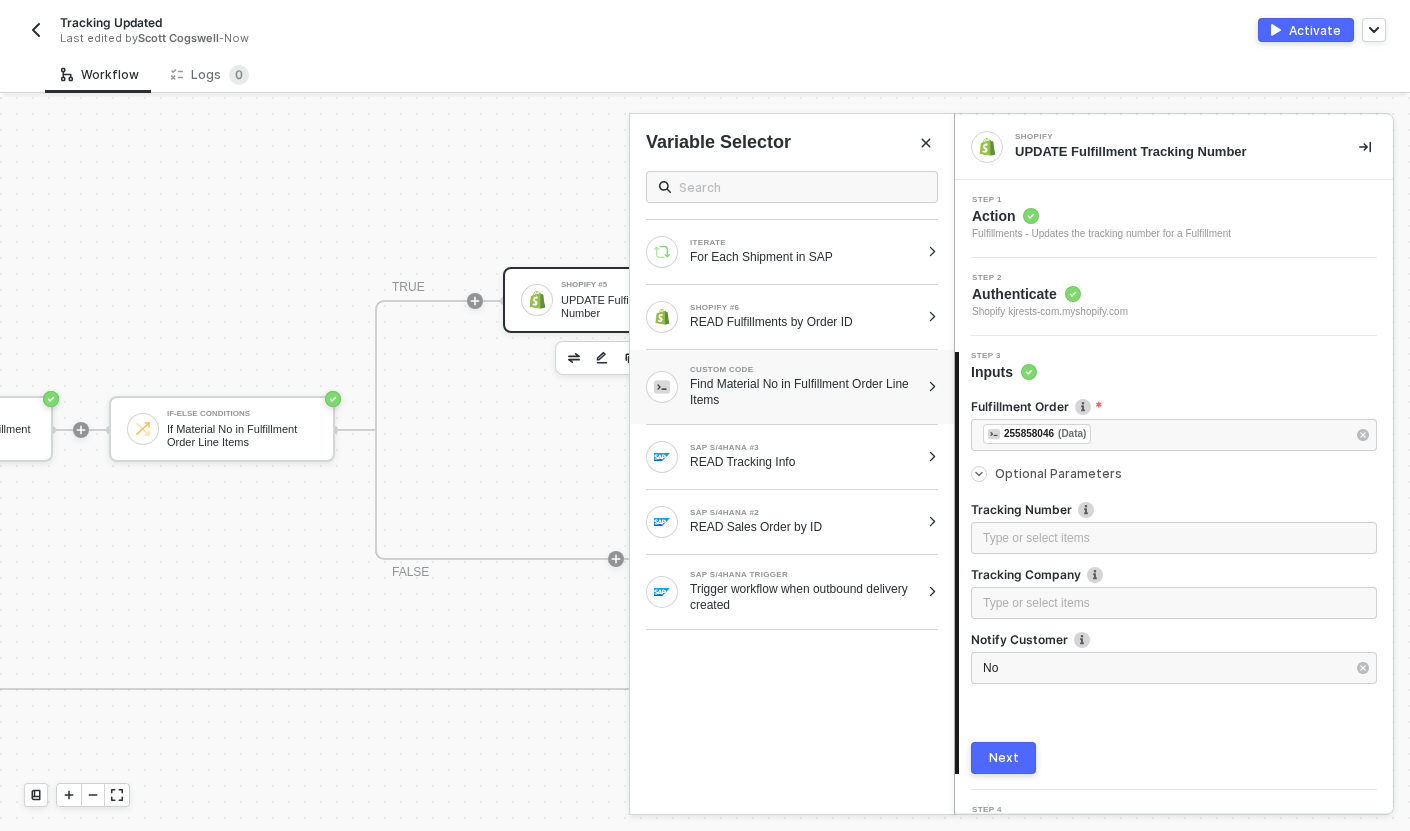 click on "CUSTOM CODE" at bounding box center (804, 370) 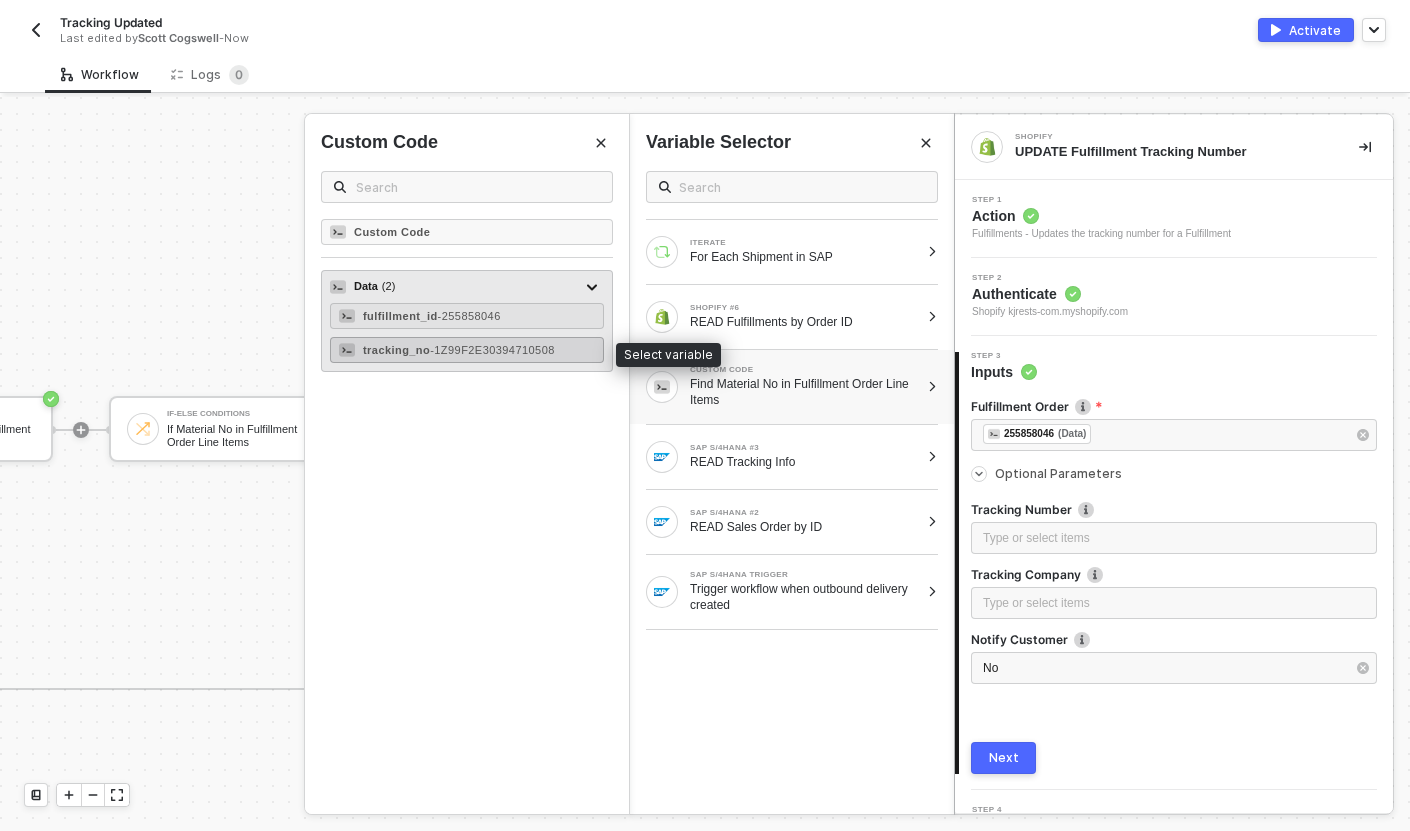click on "-  [TRACKING_NUMBER]" at bounding box center (492, 350) 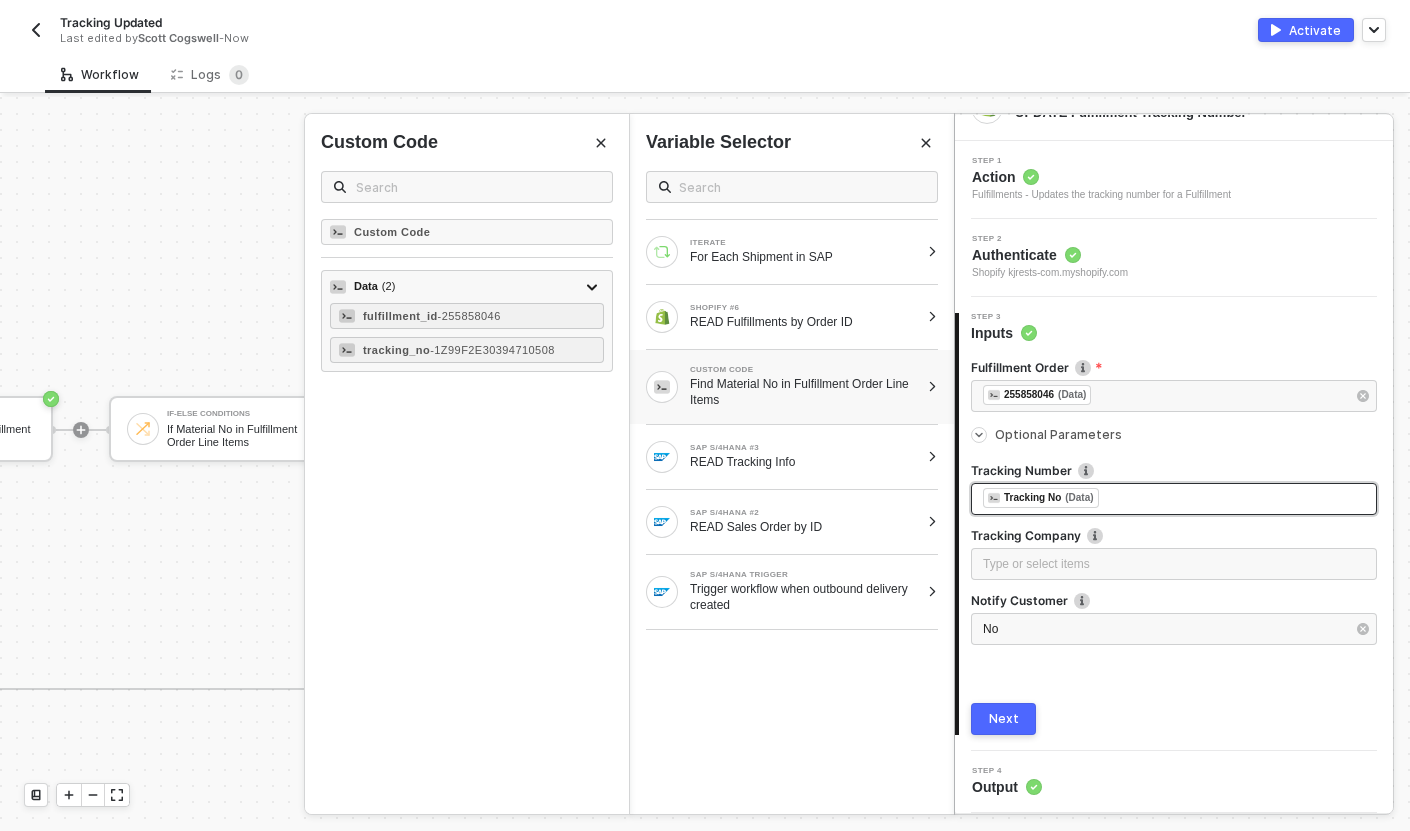 scroll, scrollTop: 38, scrollLeft: 0, axis: vertical 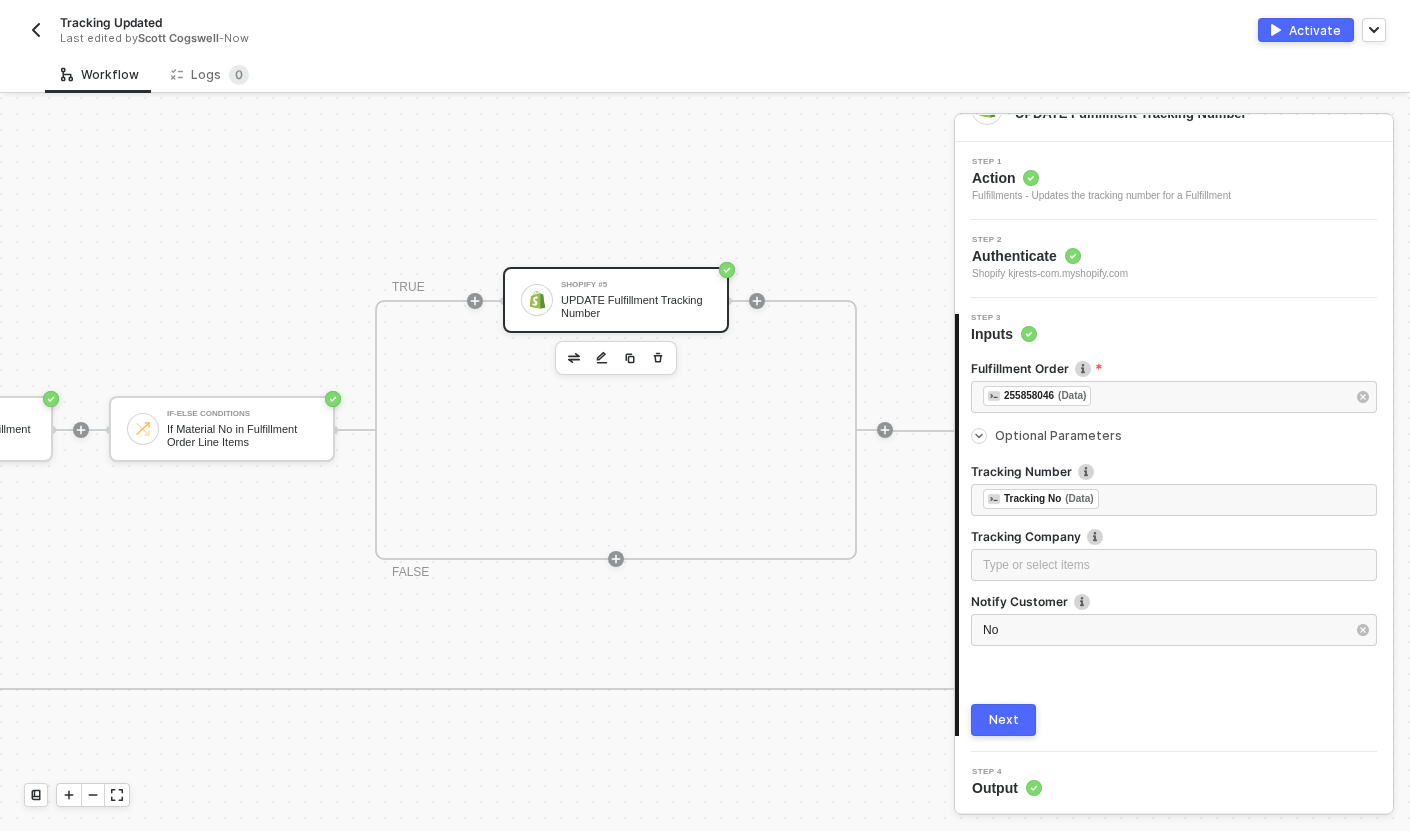click on "Next" at bounding box center (1003, 720) 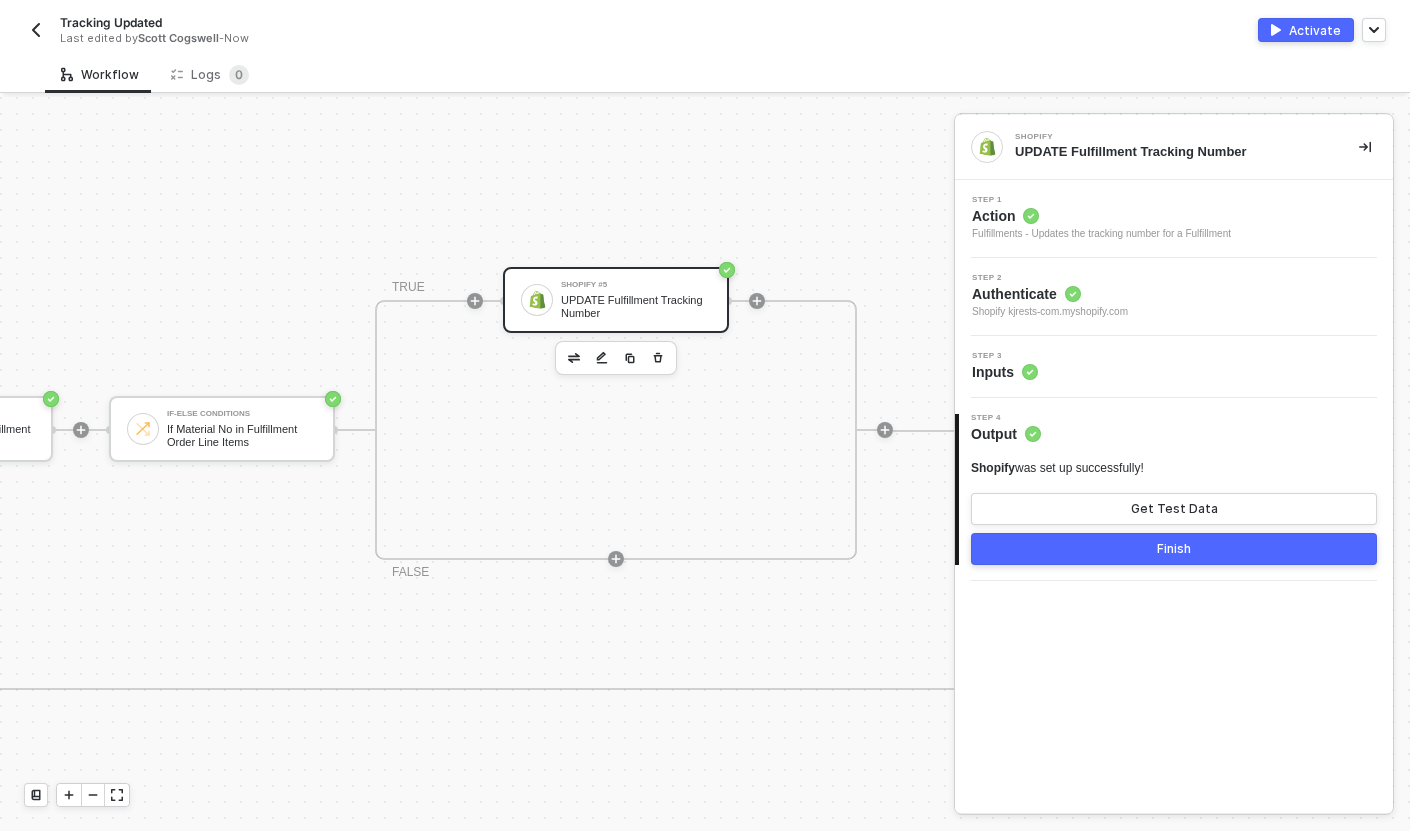 scroll, scrollTop: 0, scrollLeft: 0, axis: both 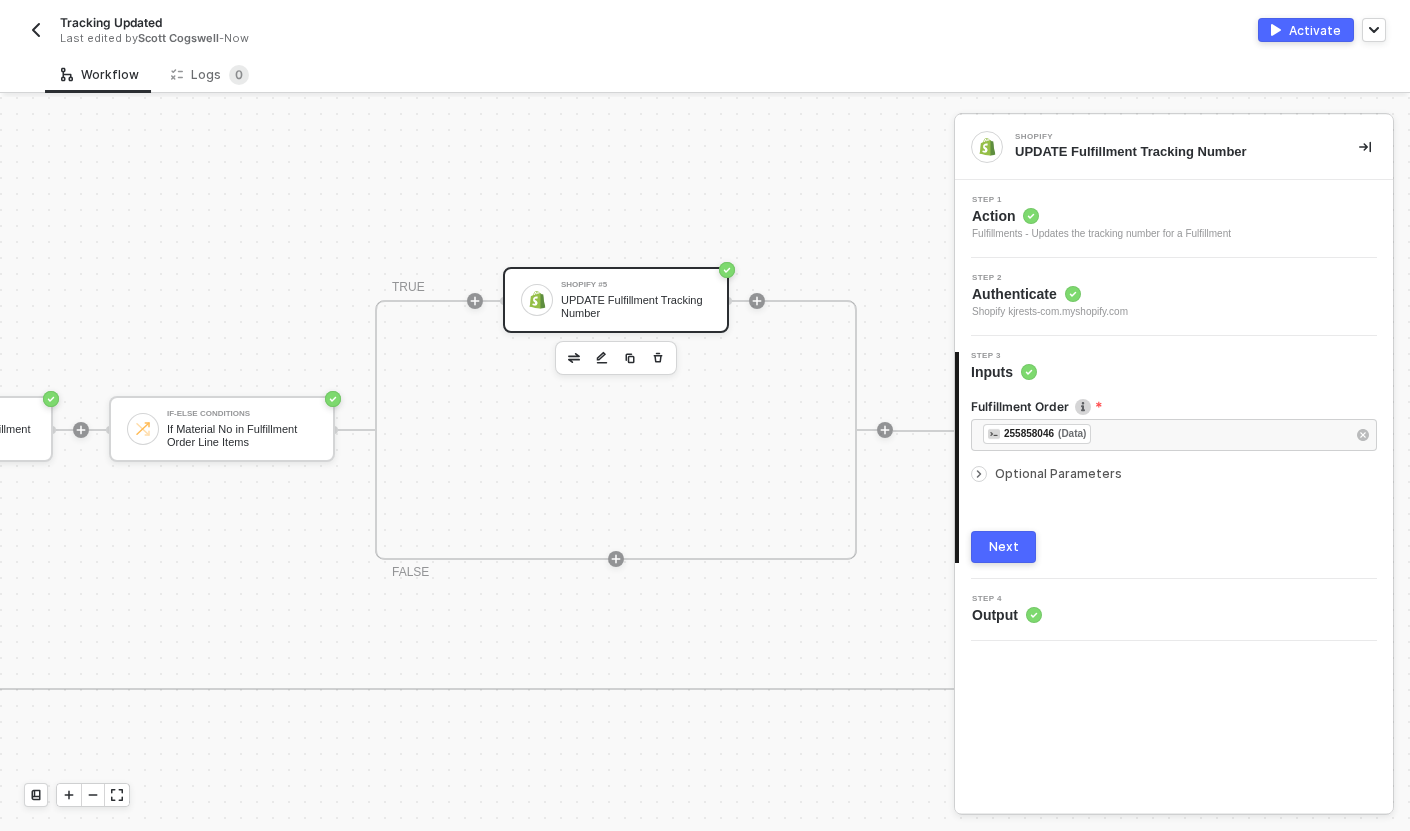 click on "Optional Parameters" at bounding box center [1058, 473] 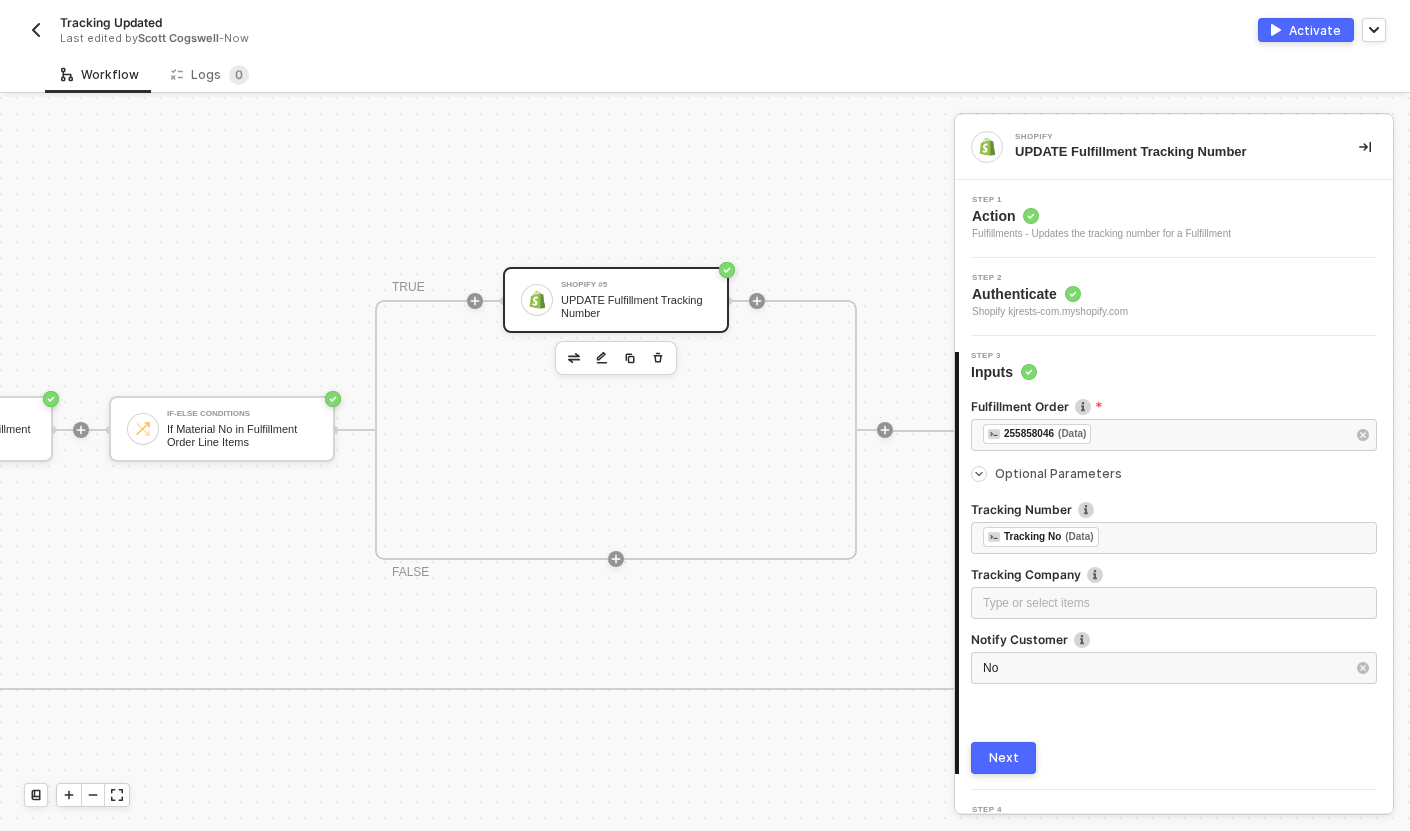 click on "Next" at bounding box center (1004, 758) 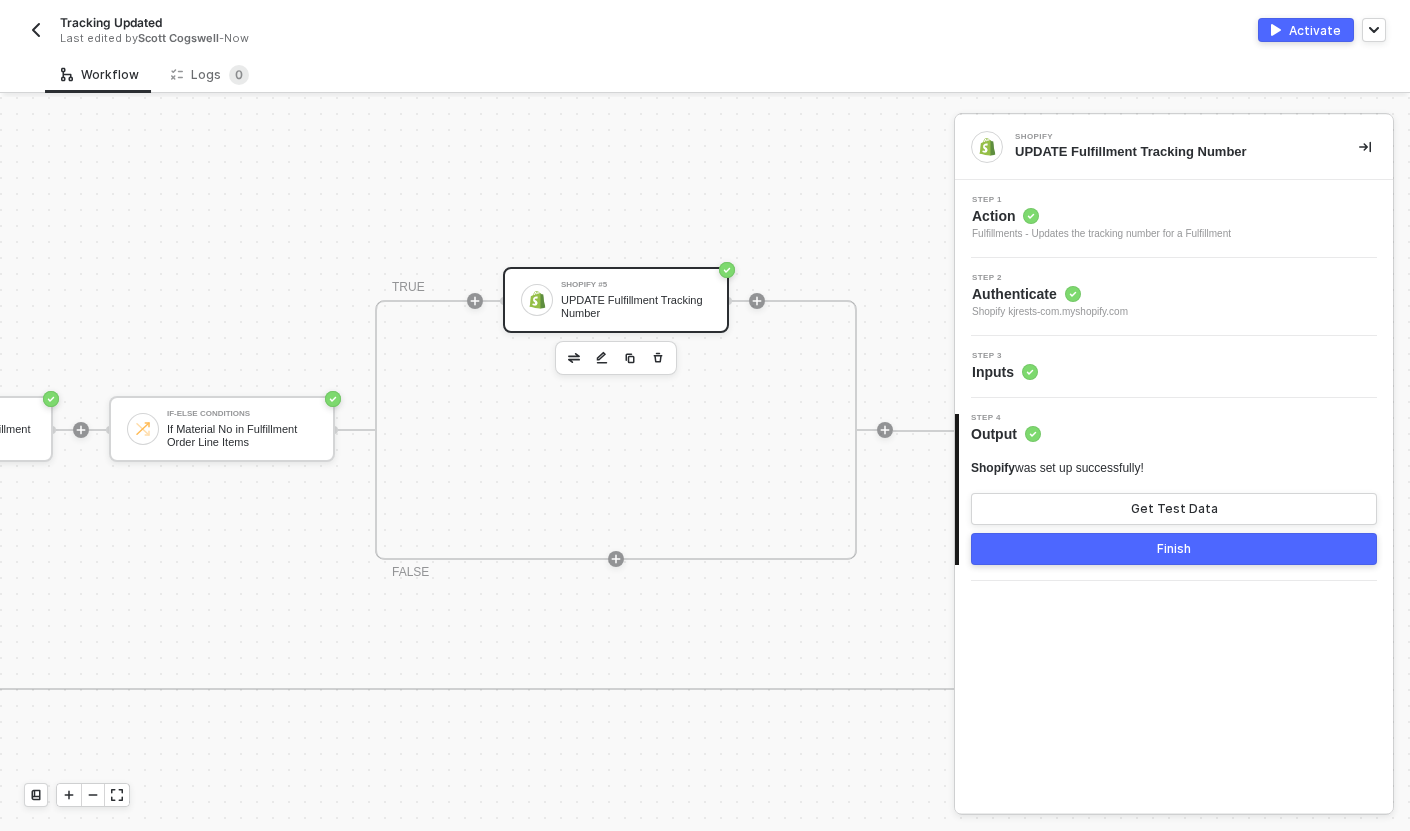 click on "Finish" at bounding box center [1174, 549] 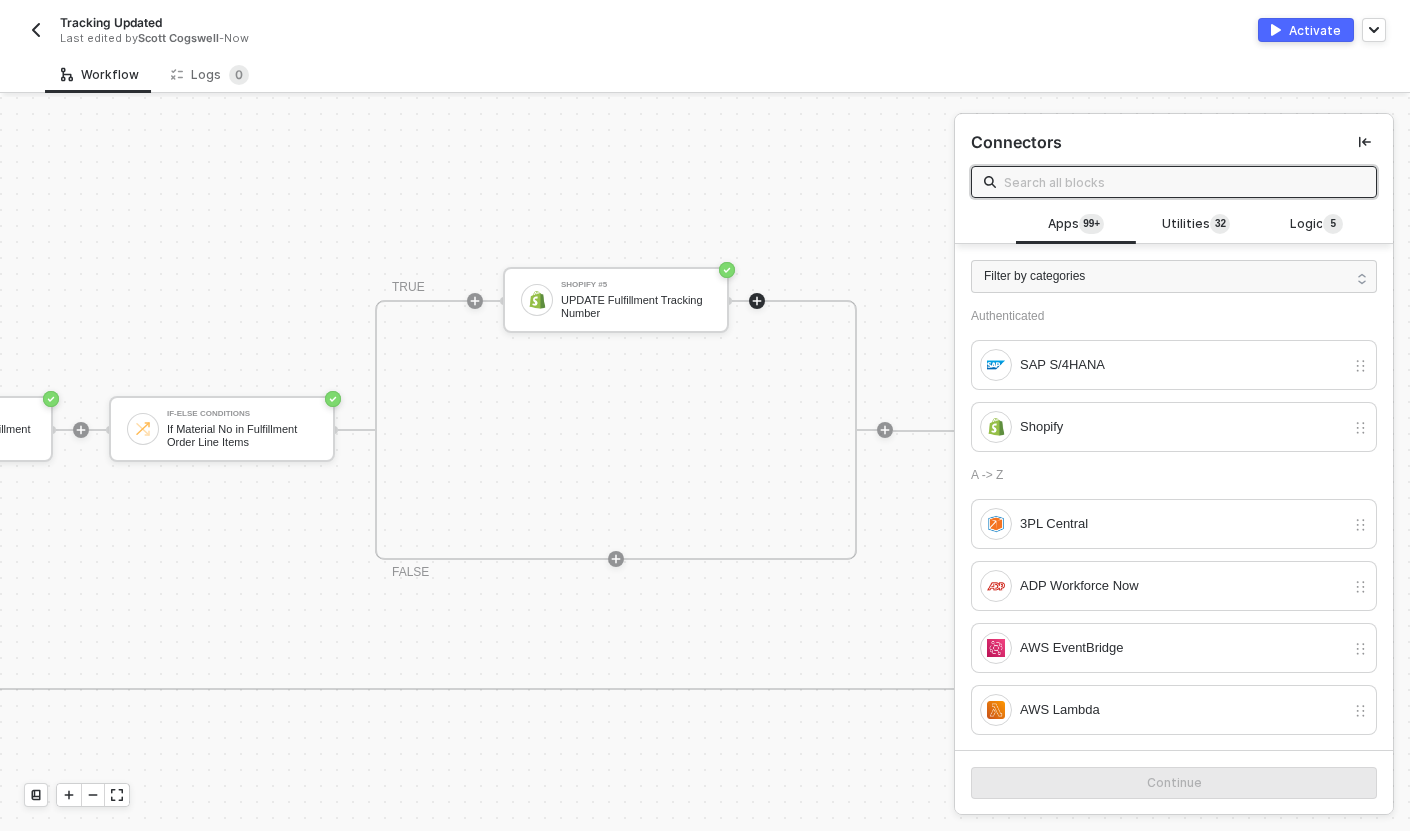 click on "SAP S/4HANA Trigger Trigger workflow when outbound delivery created SAP S/4HANA #2 READ Sales Order by ID If-Else Conditions #2 If Sales Order Contains 'KJ' TRUE SAP S/4HANA #3 READ Tracking Info Shopify #6 READ Fulfillments by Order ID Iterate For Each Shipment in SAP Custom Code Find Material No in Fulfillment Order Line Items If-Else Conditions If Material No in Fulfillment Order Line Items TRUE Shopify #5 UPDATE Fulfillment Tracking Number FALSE FALSE Stop Workflow #2 Stop Workflow" at bounding box center [-482, 786] 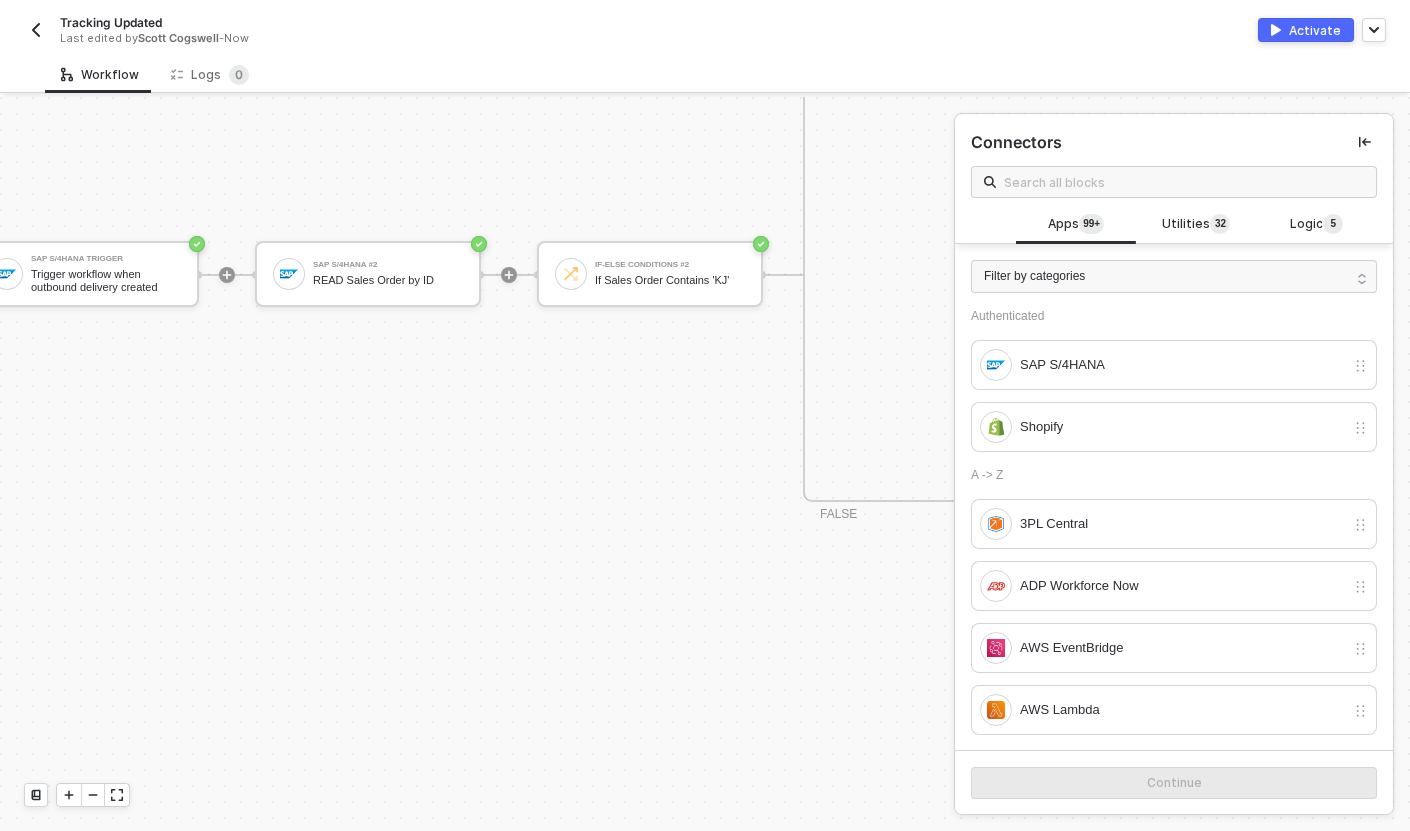 scroll, scrollTop: 1074, scrollLeft: 51, axis: both 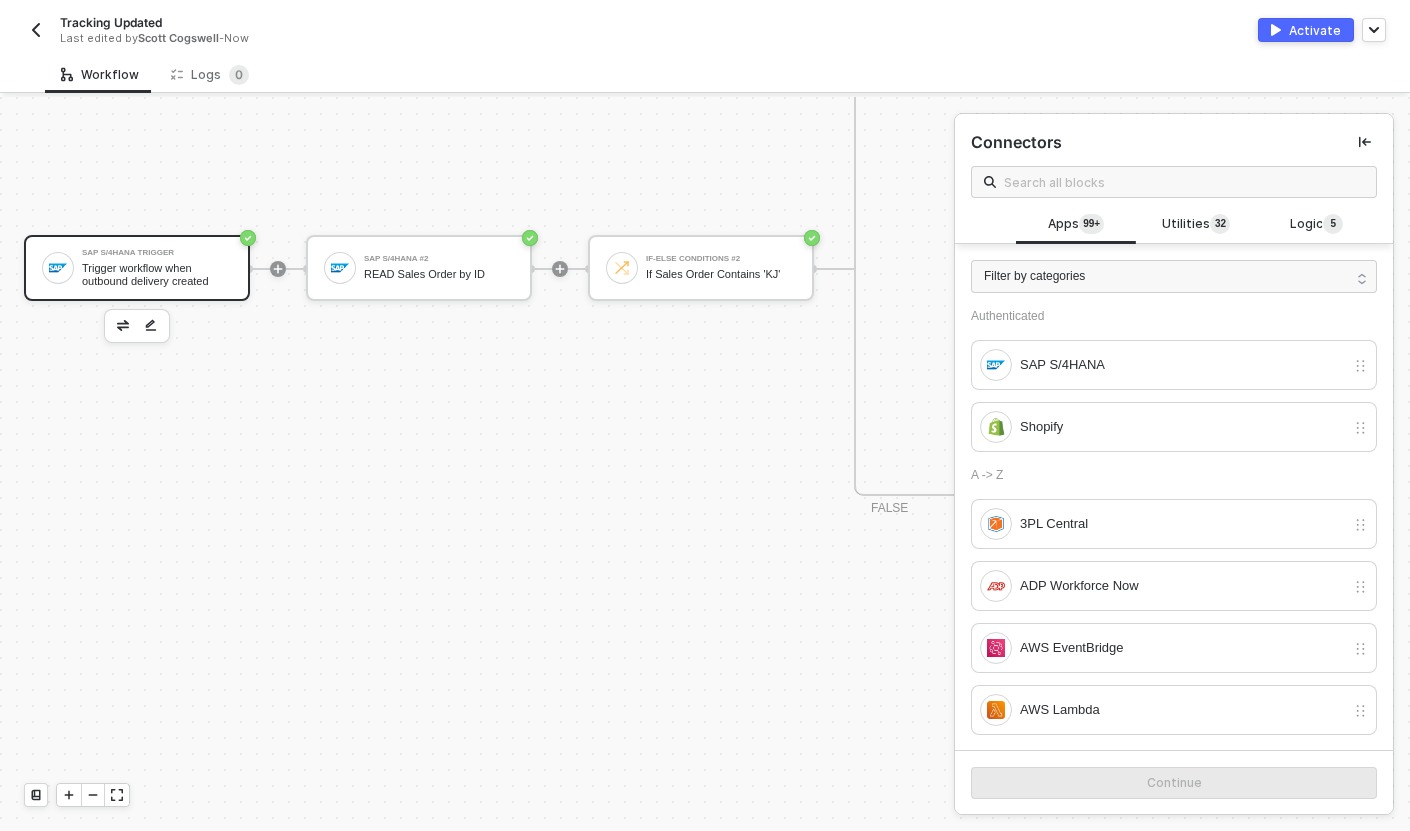 click on "SAP S/4HANA Trigger Trigger workflow when outbound delivery created" at bounding box center [137, 268] 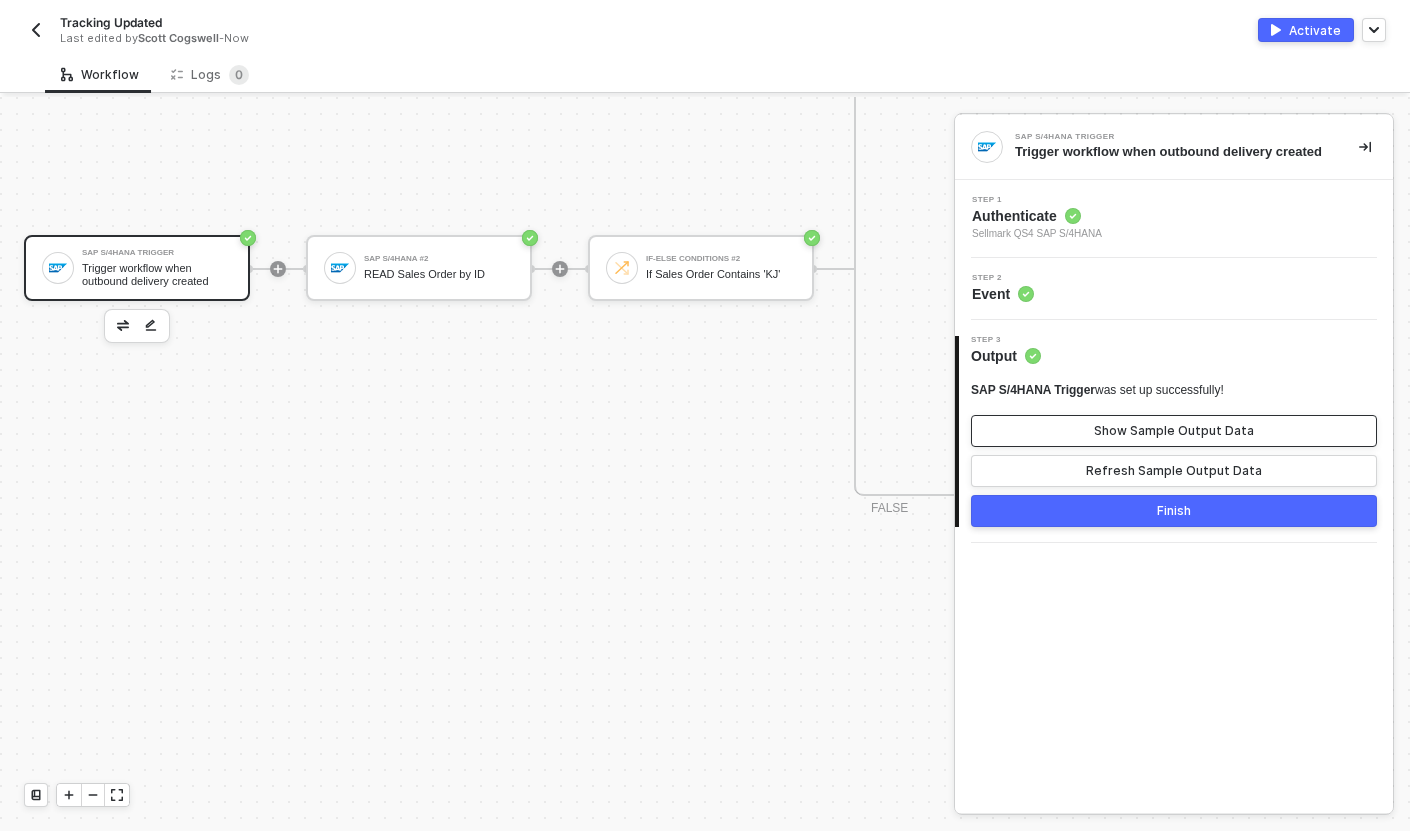 click on "Show Sample Output Data" at bounding box center (1174, 431) 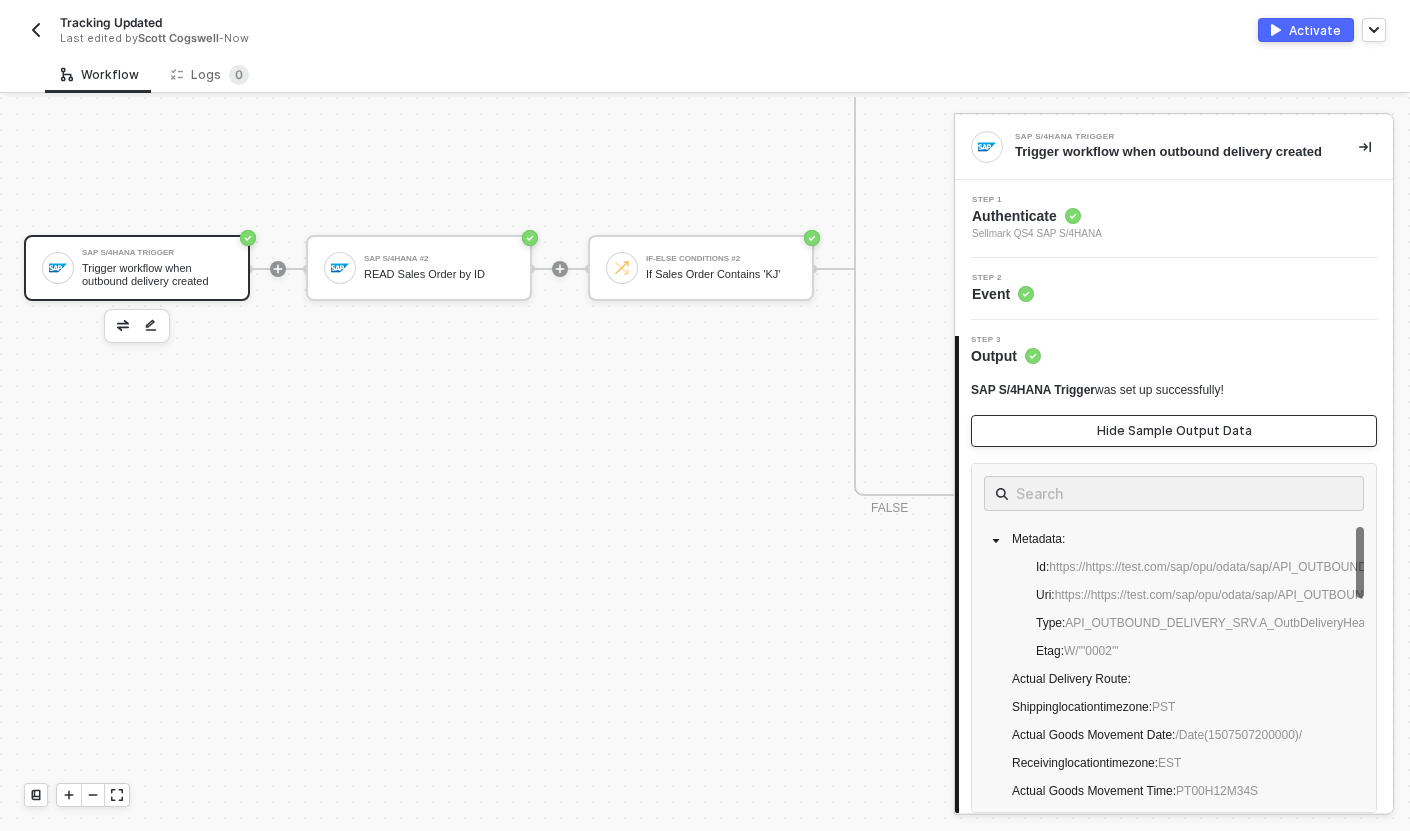 click on "Hide Sample Output Data" at bounding box center [1174, 431] 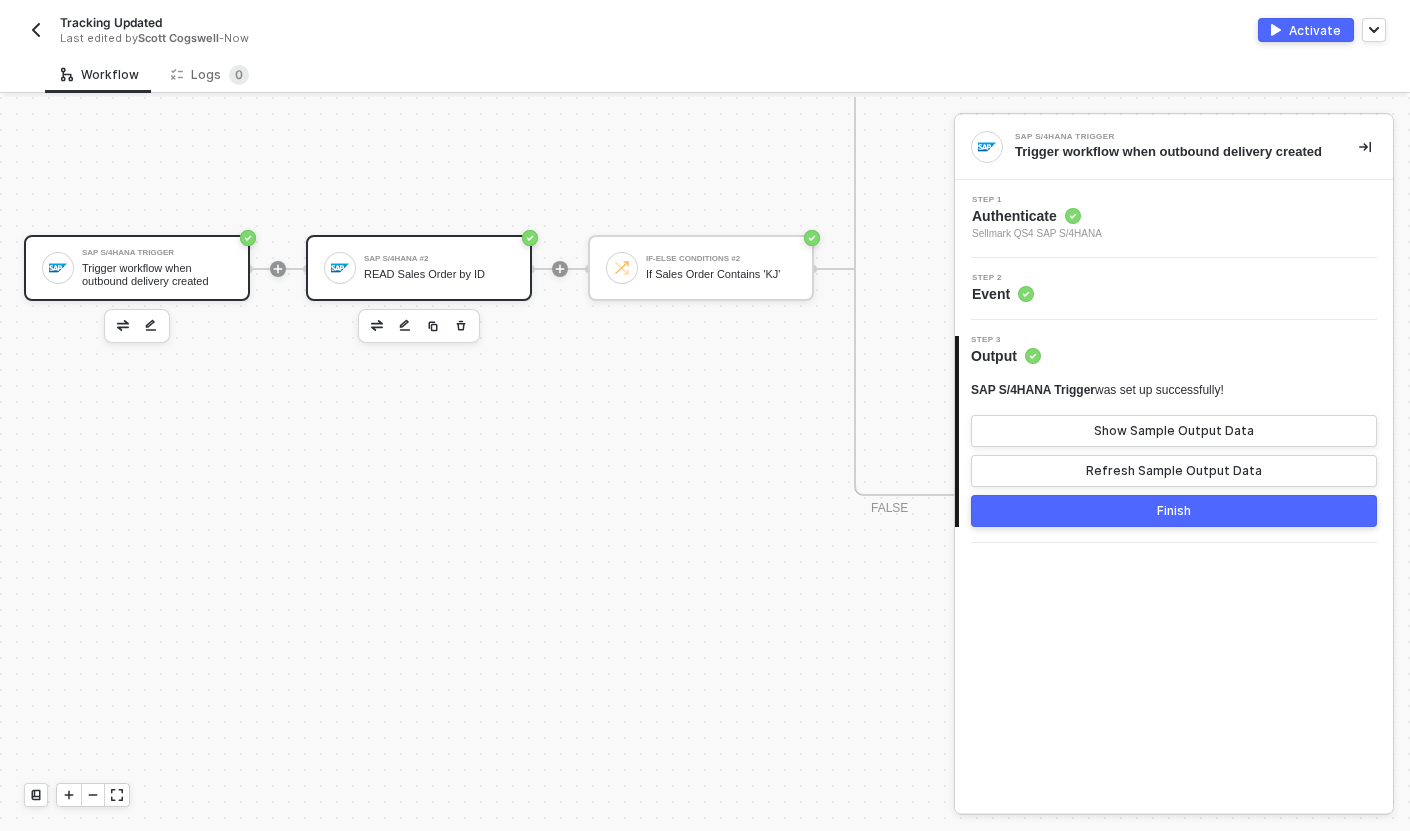click on "SAP S/4HANA #2" at bounding box center (439, 259) 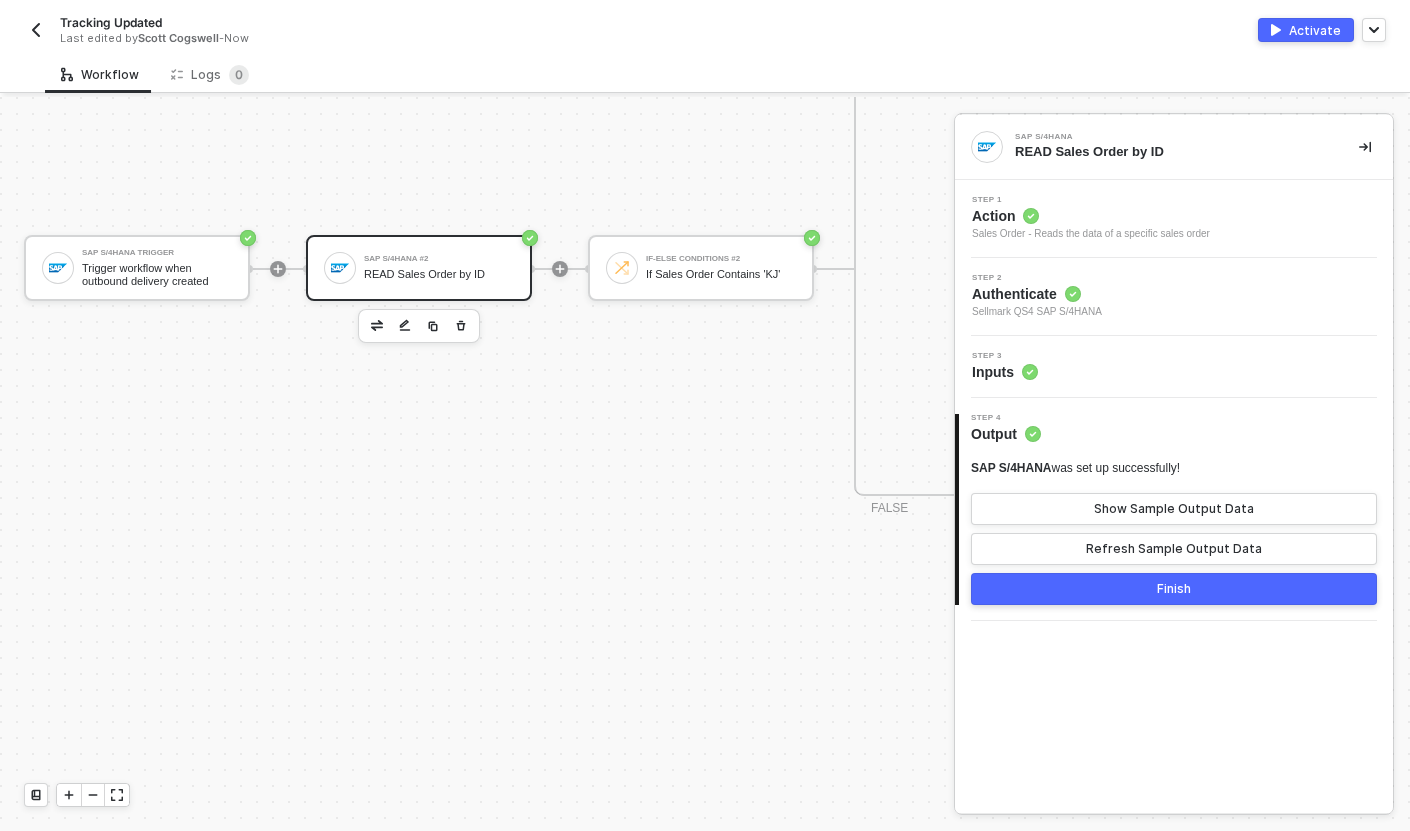 click on "Step 3 Inputs" at bounding box center (1176, 367) 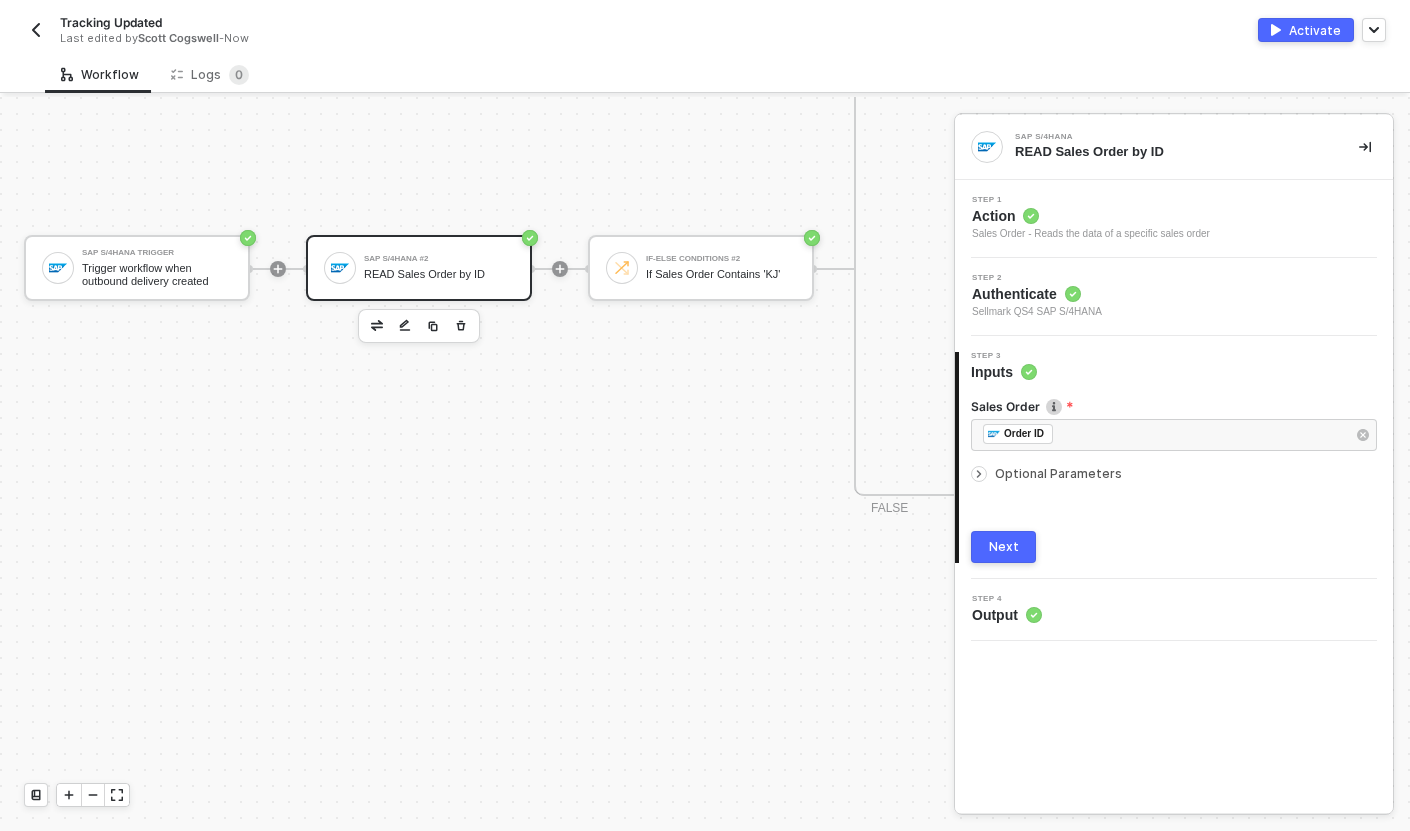 click on "Output" at bounding box center (1007, 615) 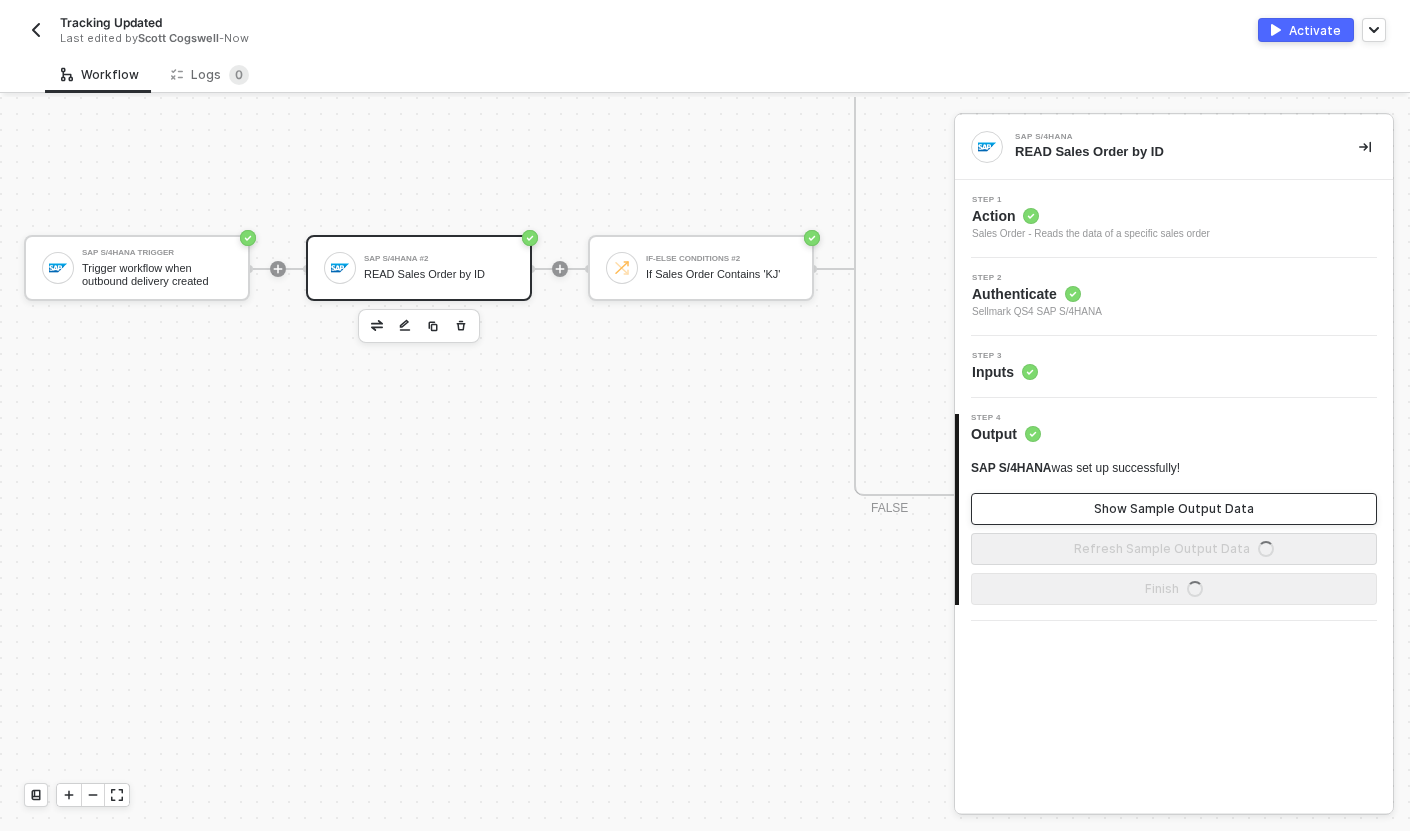 click on "Show Sample Output Data" at bounding box center [1174, 509] 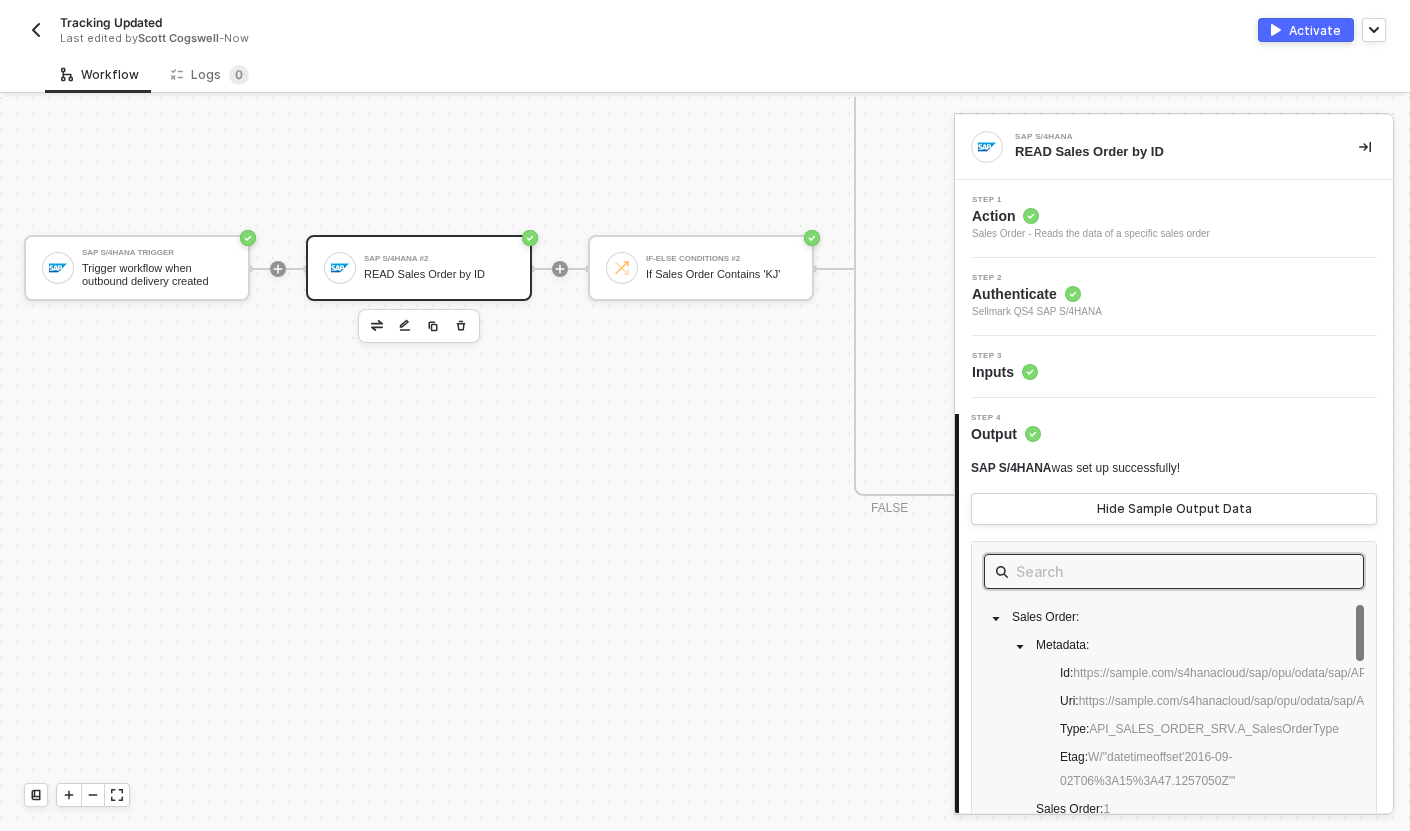 click at bounding box center (1174, 571) 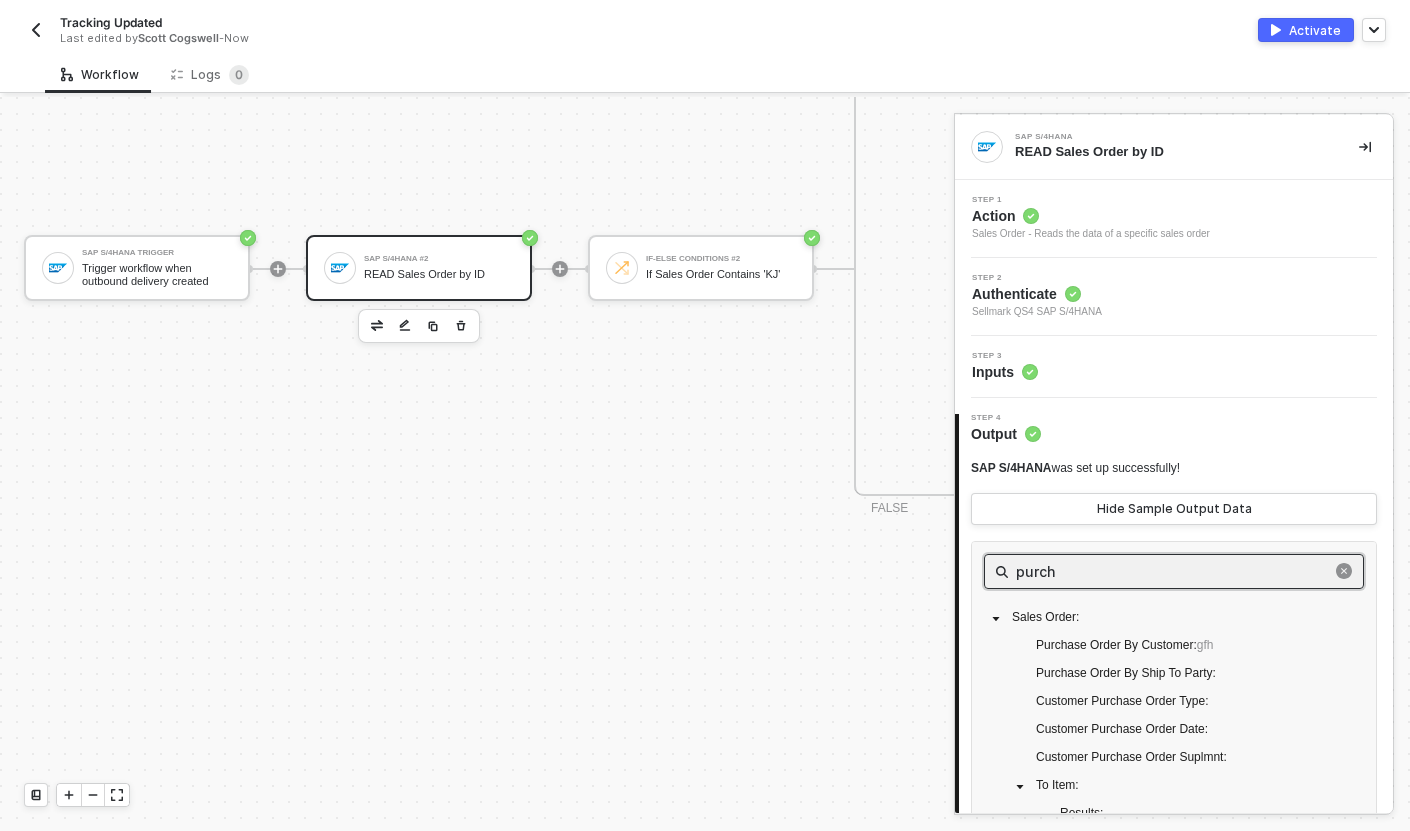 type on "purch" 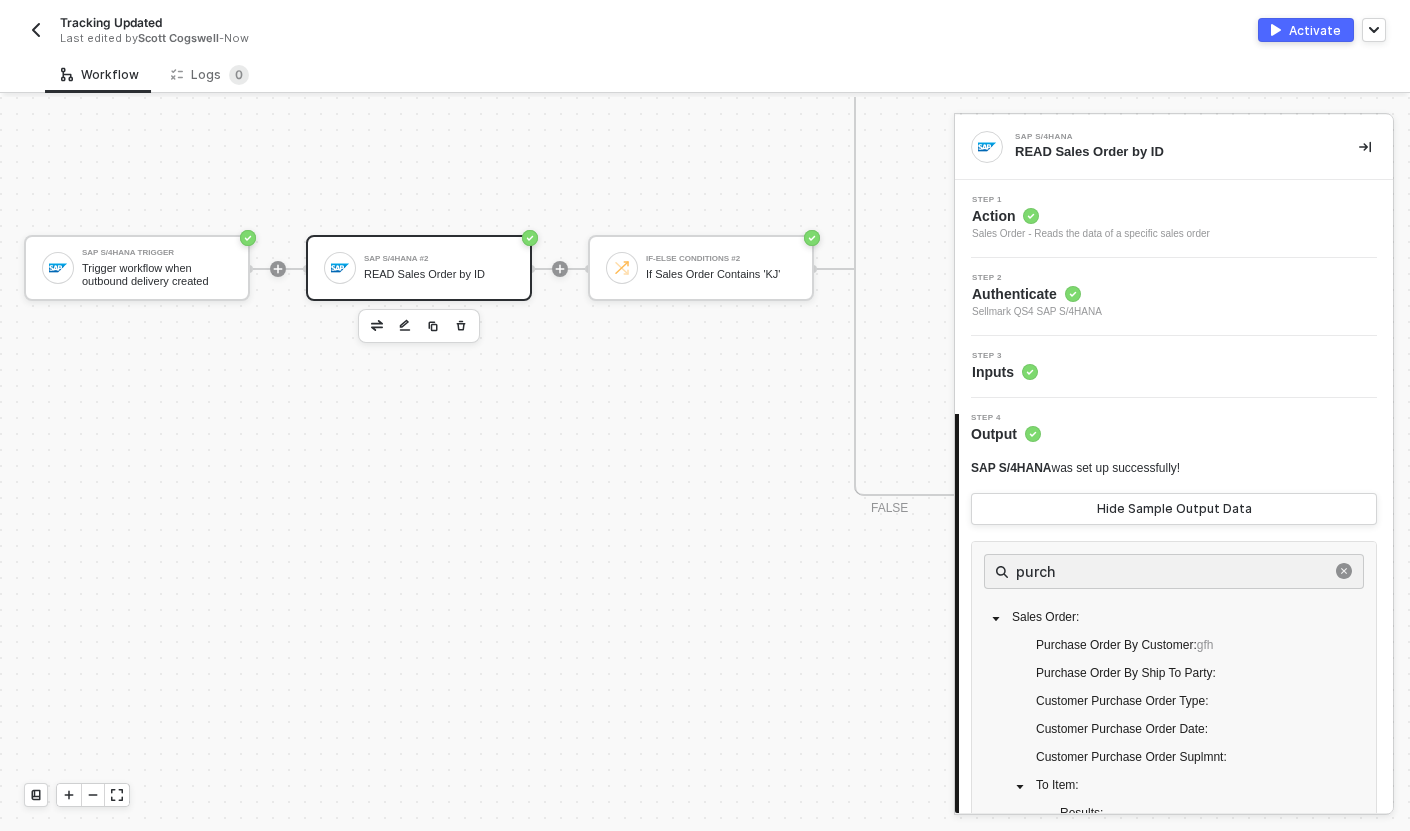 click on "SAP S/4HANA Trigger Trigger workflow when outbound delivery created SAP S/4HANA #2 READ Sales Order by ID If-Else Conditions #2 If Sales Order Contains 'KJ' TRUE SAP S/4HANA #3 READ Tracking Info Shopify #6 READ Fulfillments by Order ID Iterate For Each Shipment in SAP Custom Code Find Material No in Fulfillment Order Line Items If-Else Conditions If Material No in Fulfillment Order Line Items TRUE Shopify #5 UPDATE Fulfillment Tracking Number FALSE FALSE Stop Workflow #2 Stop Workflow" at bounding box center [1639, 268] 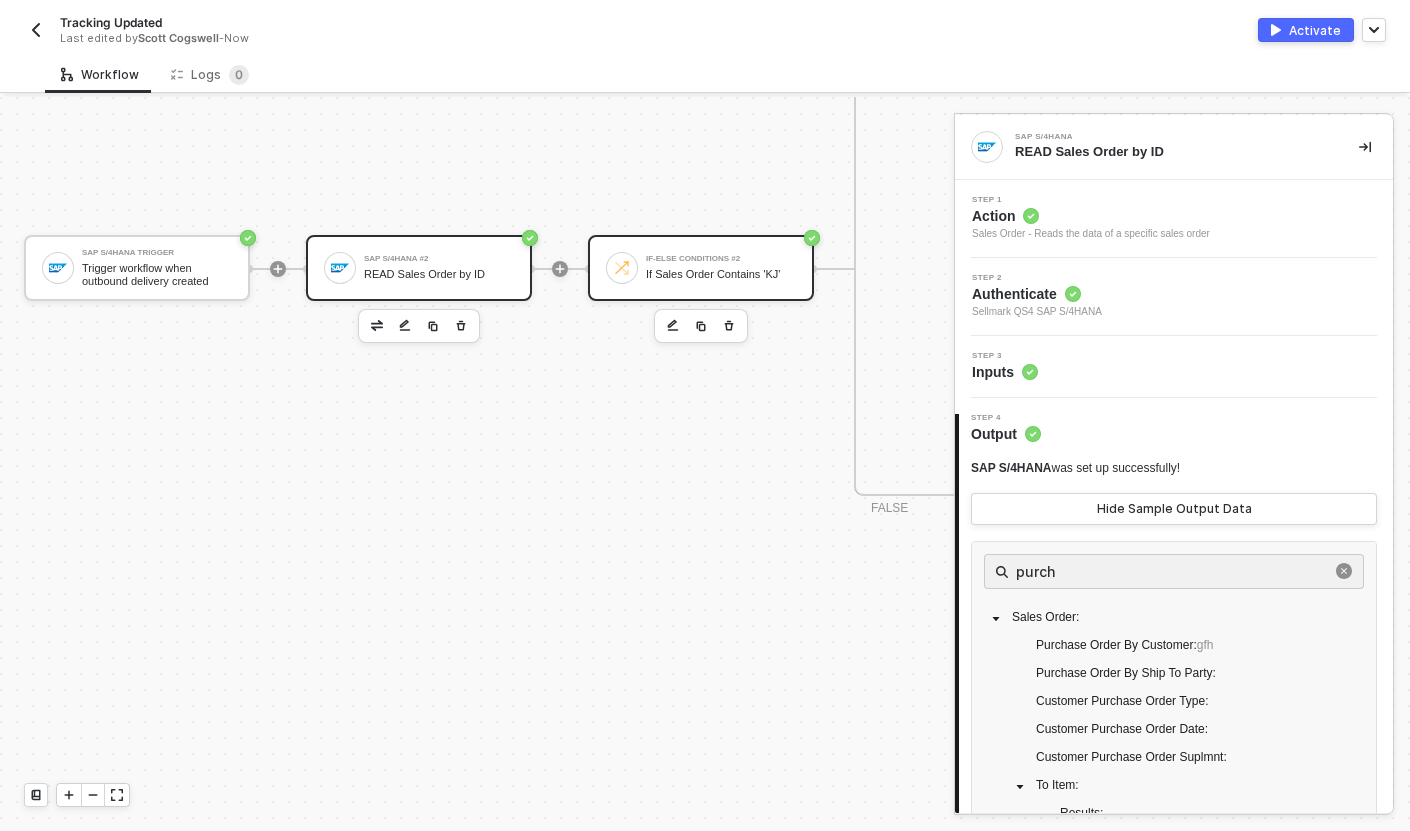 click on "If-Else Conditions #2 If Sales Order Contains 'KJ'" at bounding box center [701, 268] 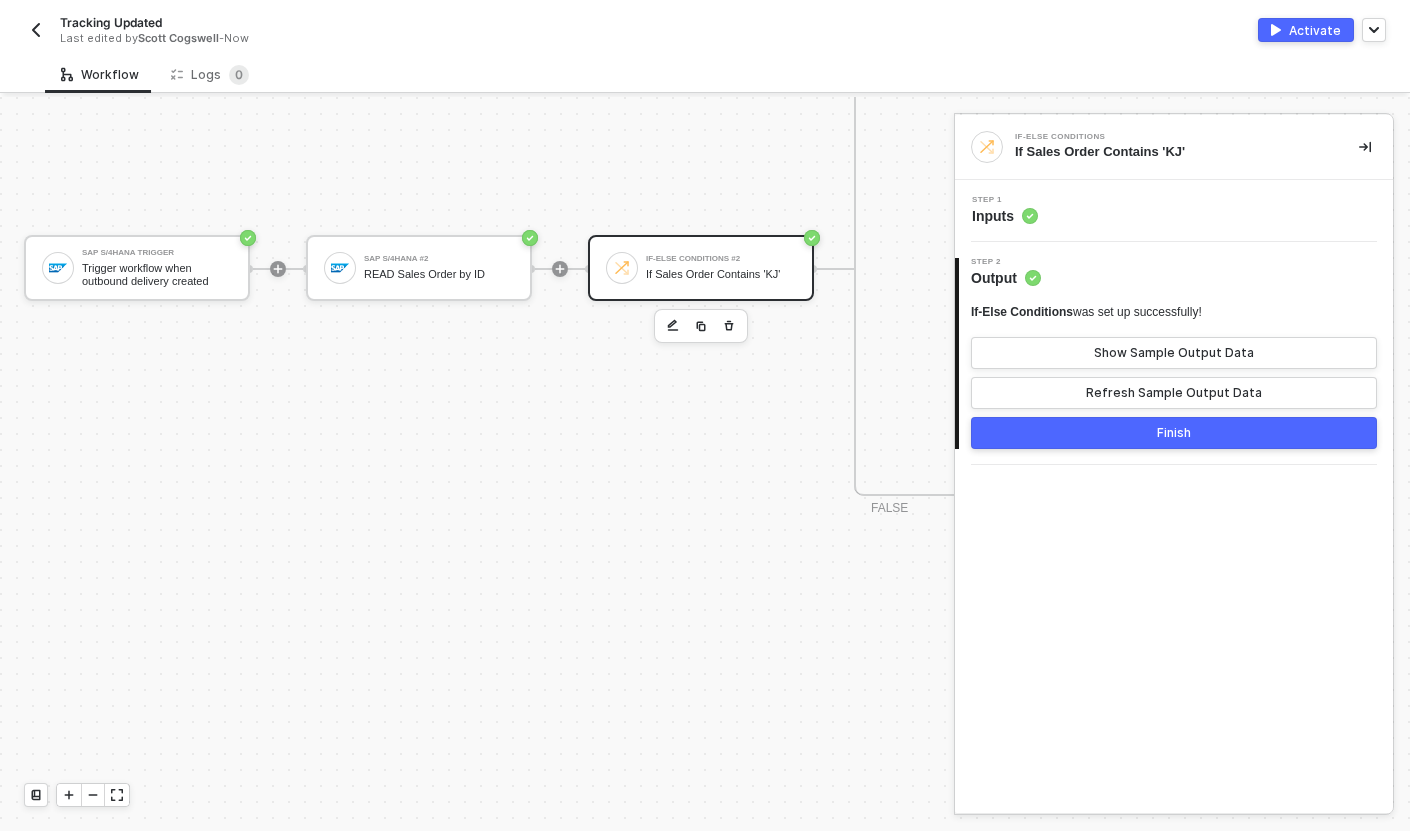 click on "Step 1 Inputs" at bounding box center [1176, 211] 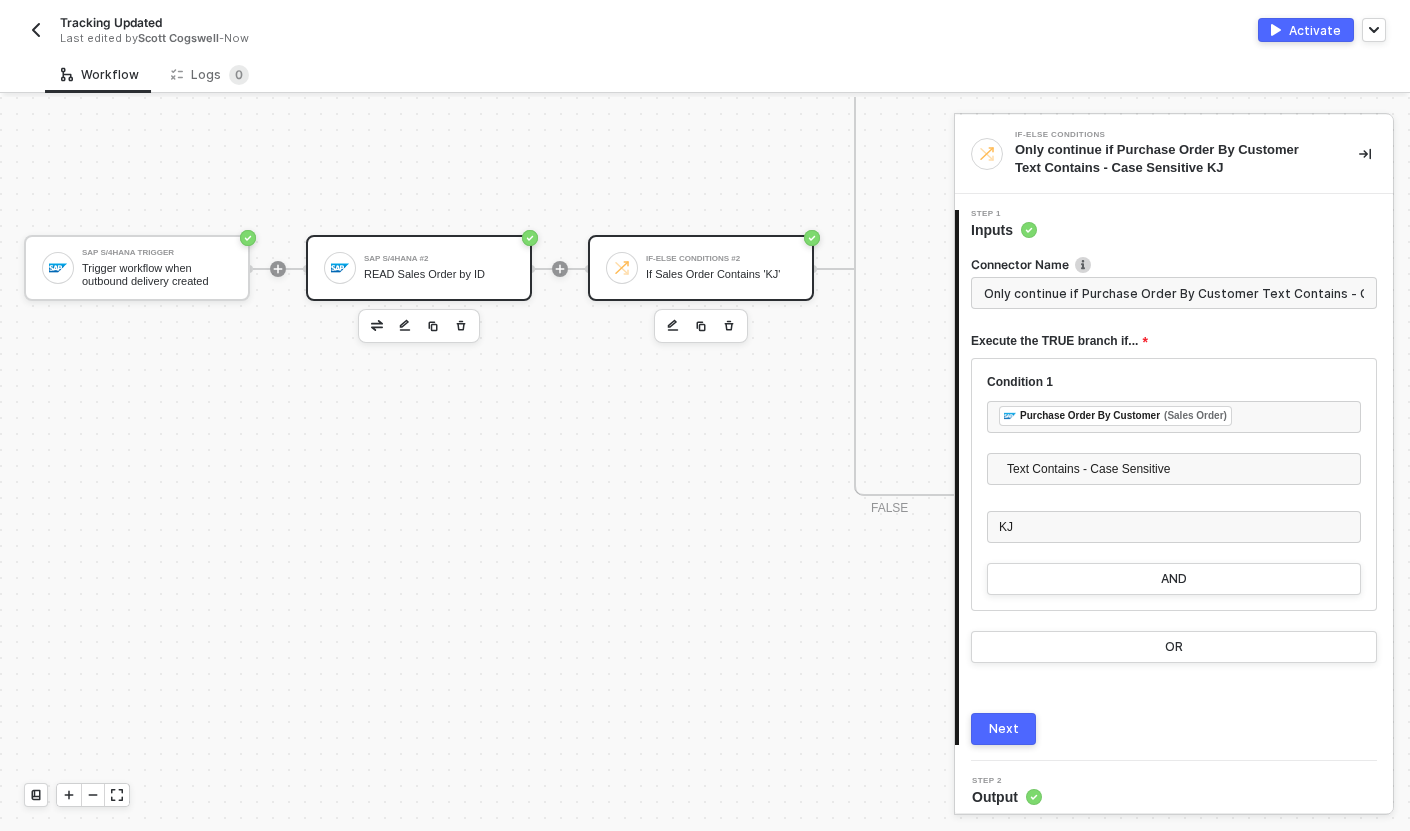 click on "READ Sales Order by ID" at bounding box center [439, 274] 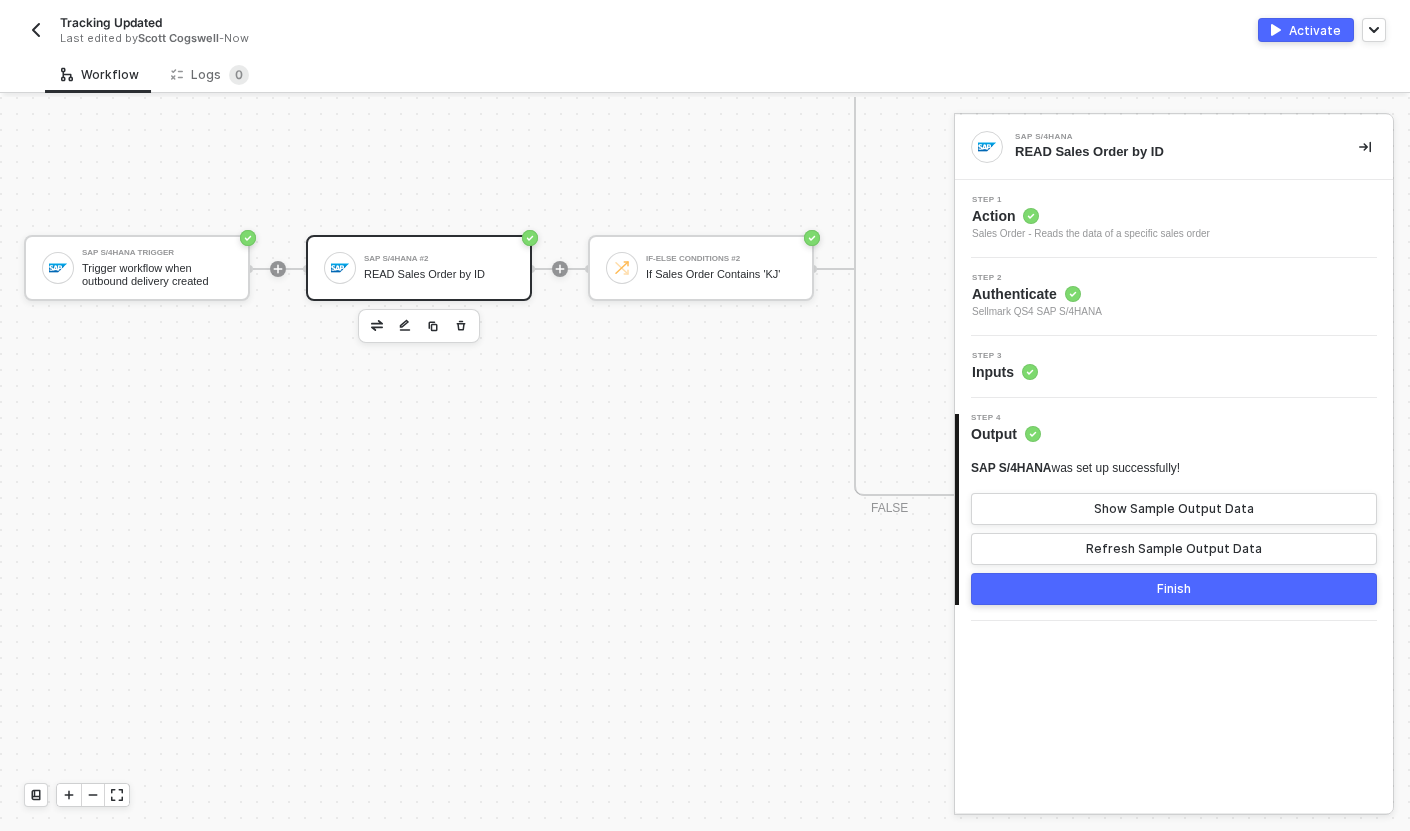 click on "Step 3 Inputs" at bounding box center (1176, 367) 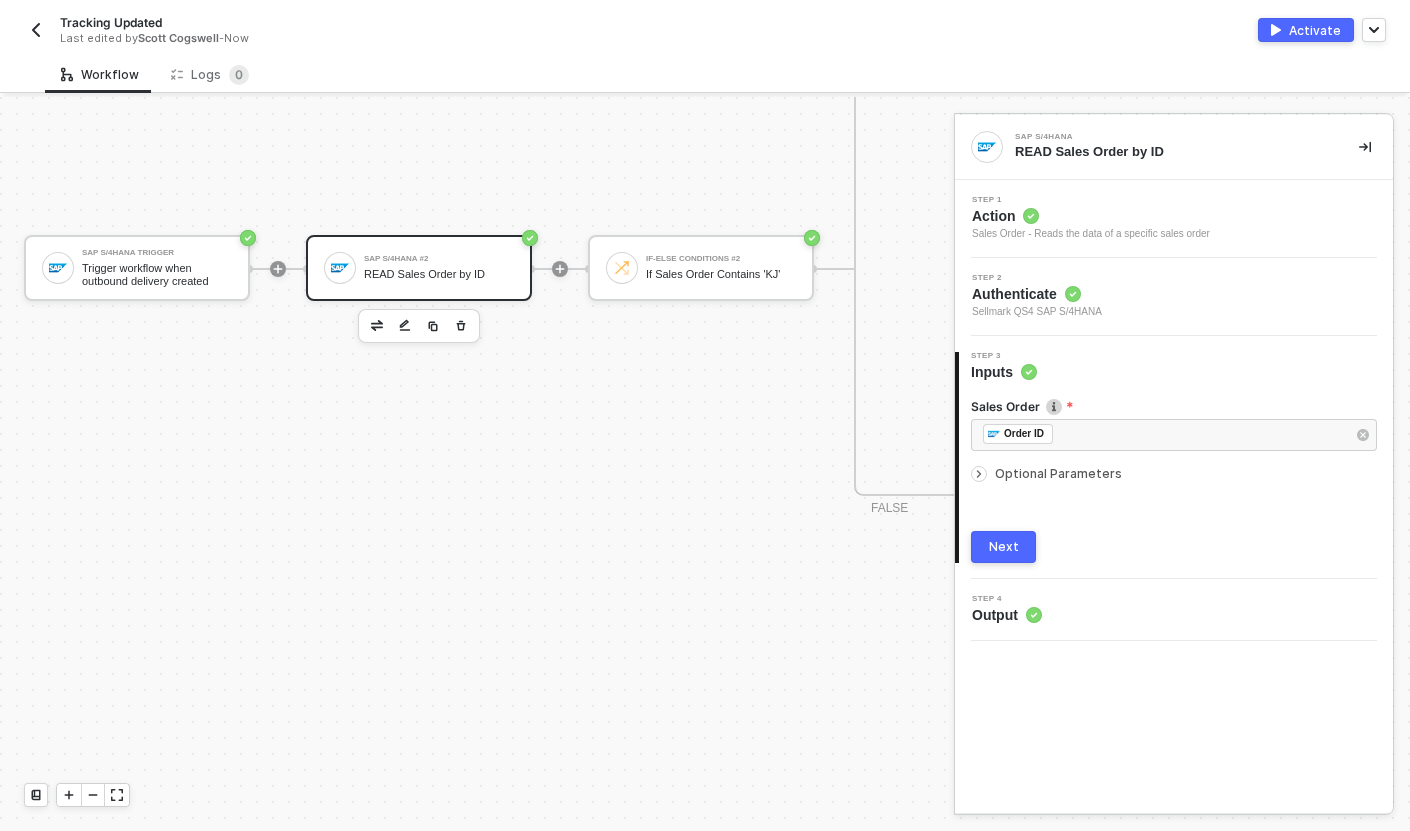 click on "SAP S/4HANA #2 READ Sales Order by ID" at bounding box center (439, 268) 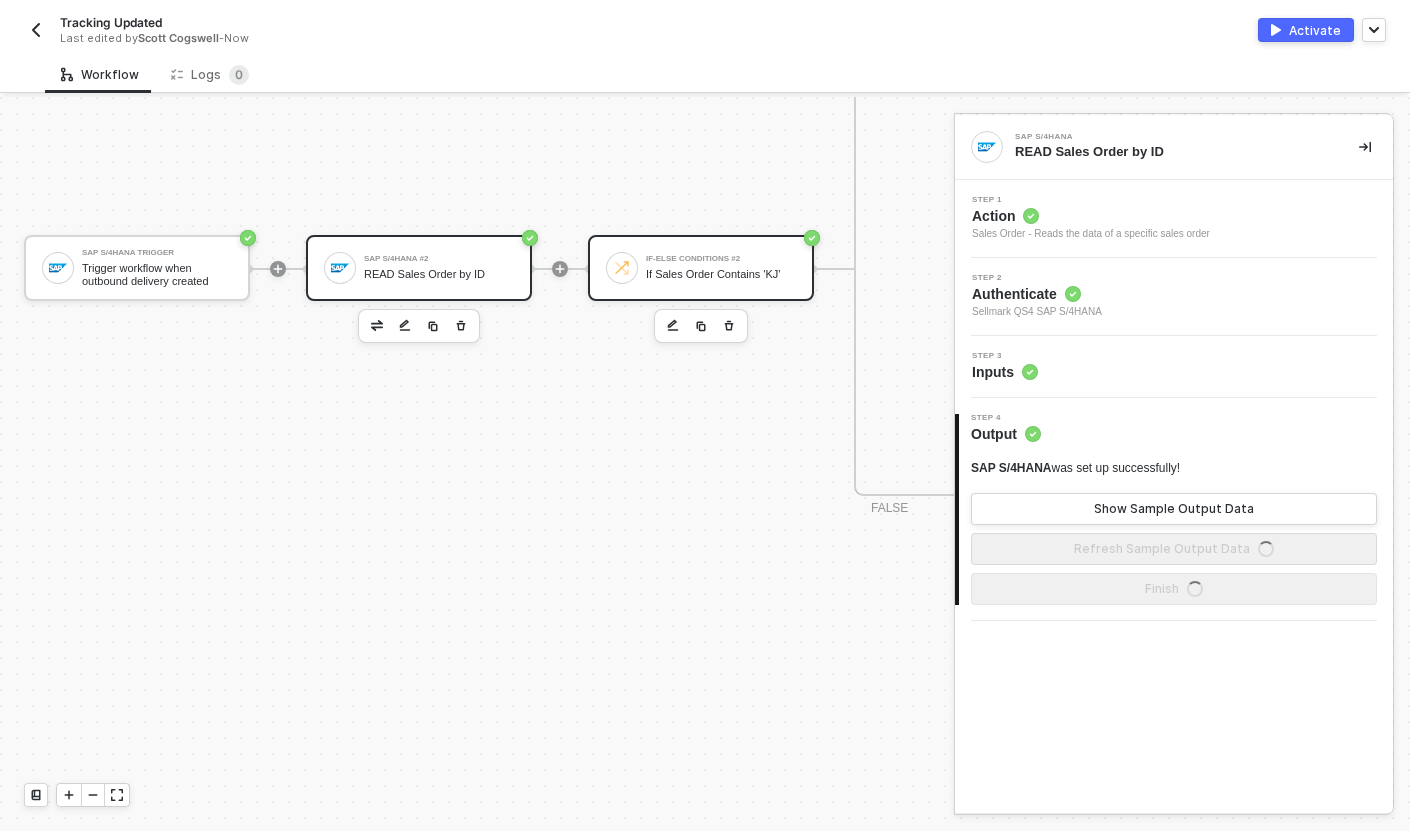 click on "If Sales Order Contains 'KJ'" at bounding box center [721, 274] 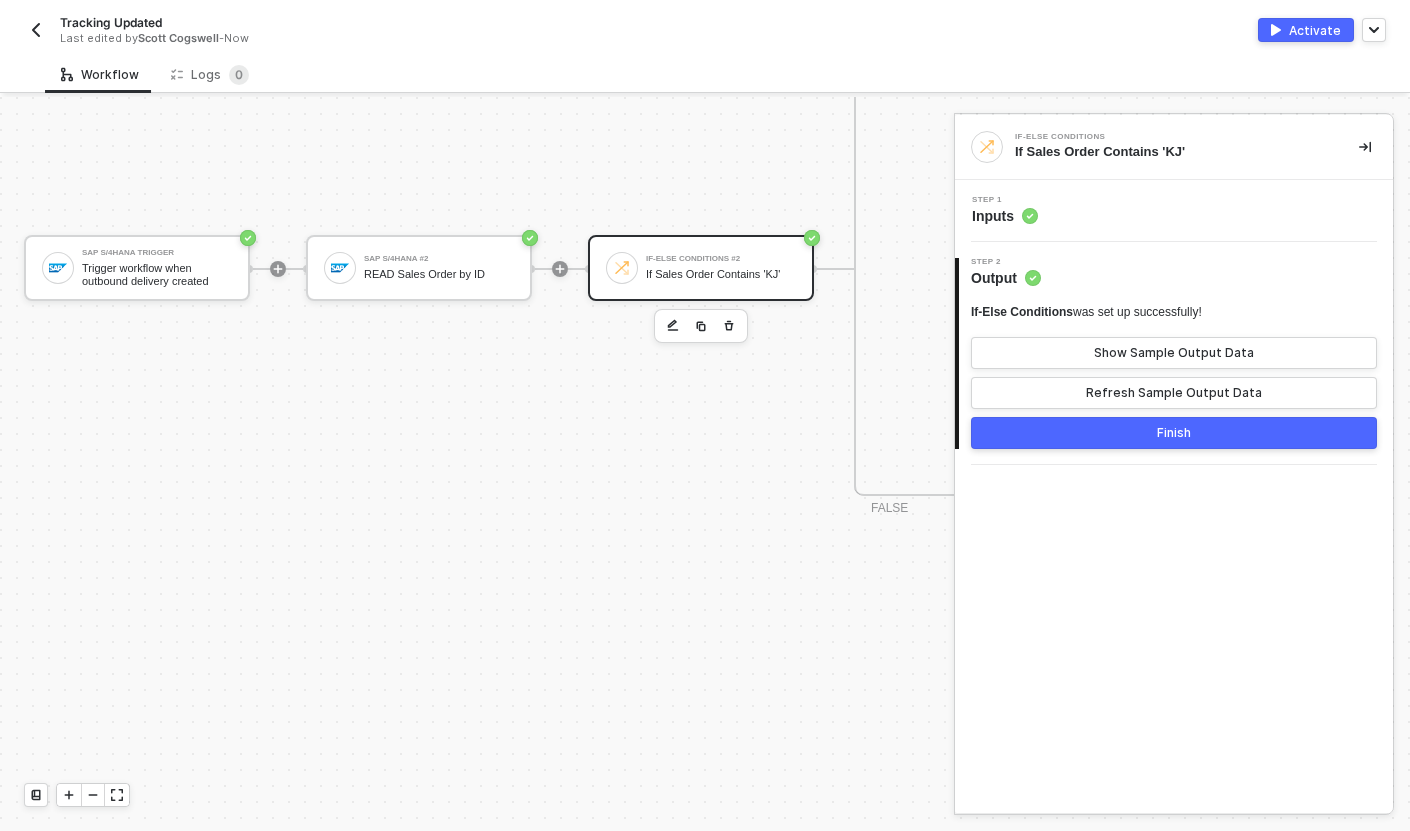 click on "Step 1 Inputs" at bounding box center (1176, 211) 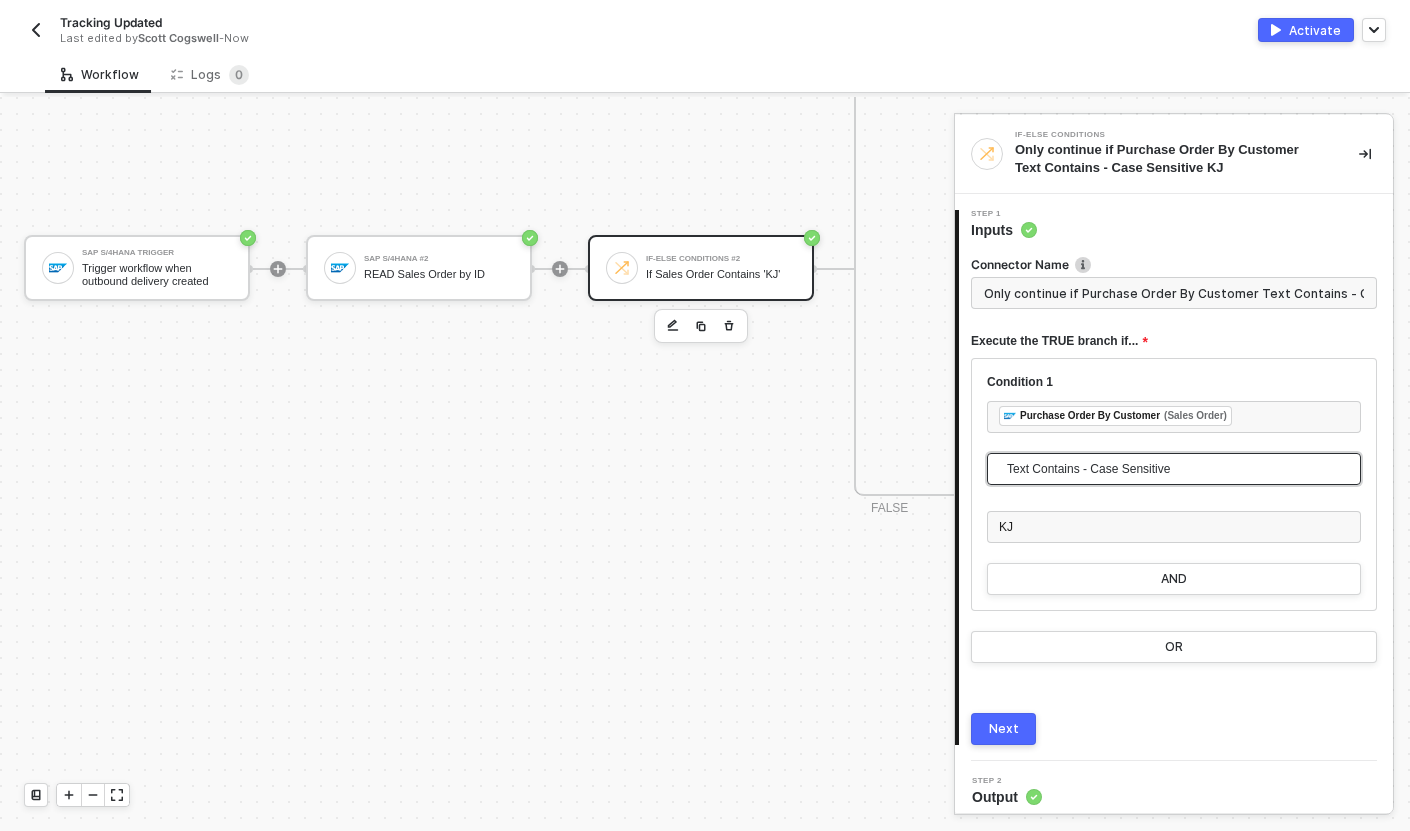 click on "Text Contains - Case Sensitive" at bounding box center [1178, 469] 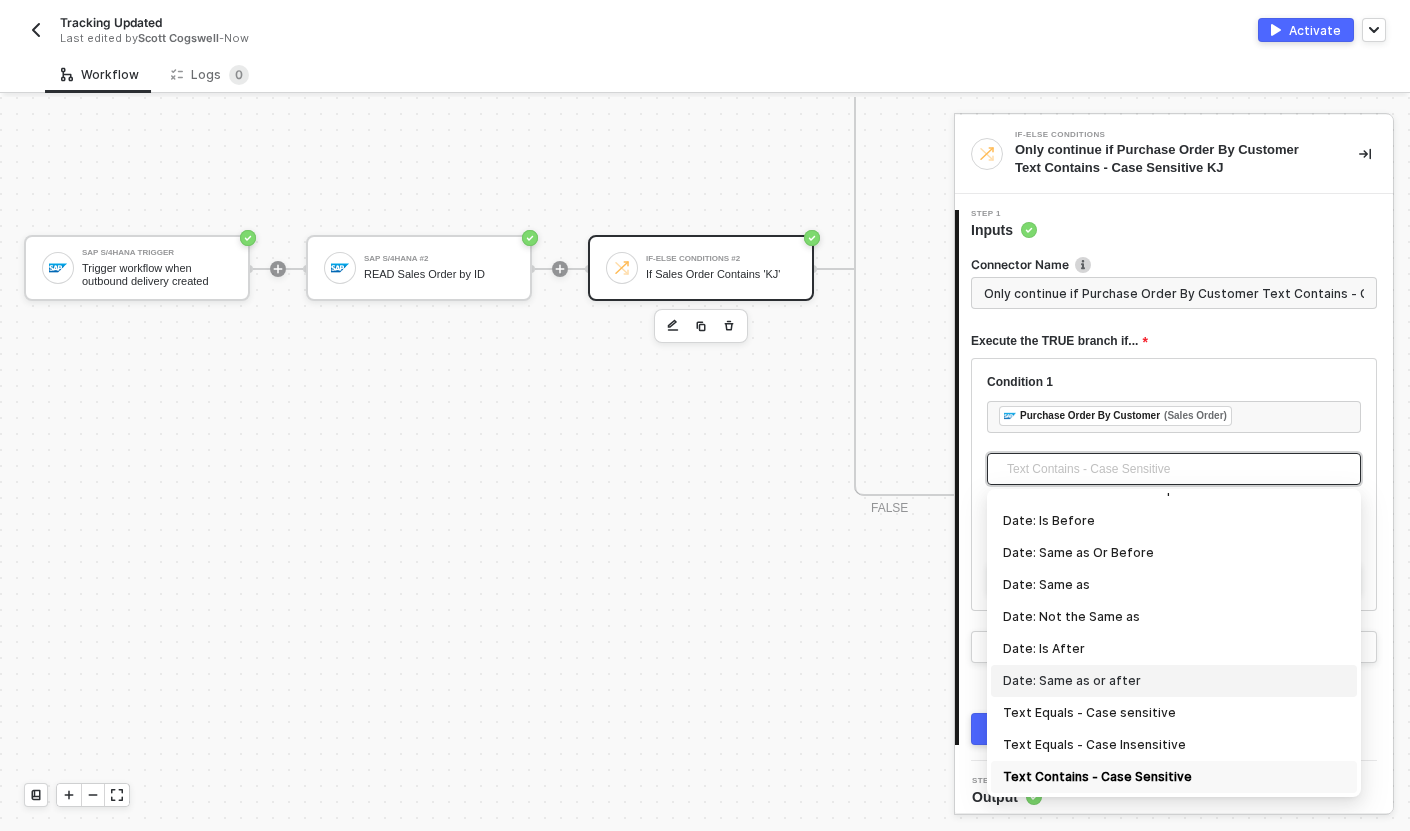 scroll, scrollTop: 209, scrollLeft: 0, axis: vertical 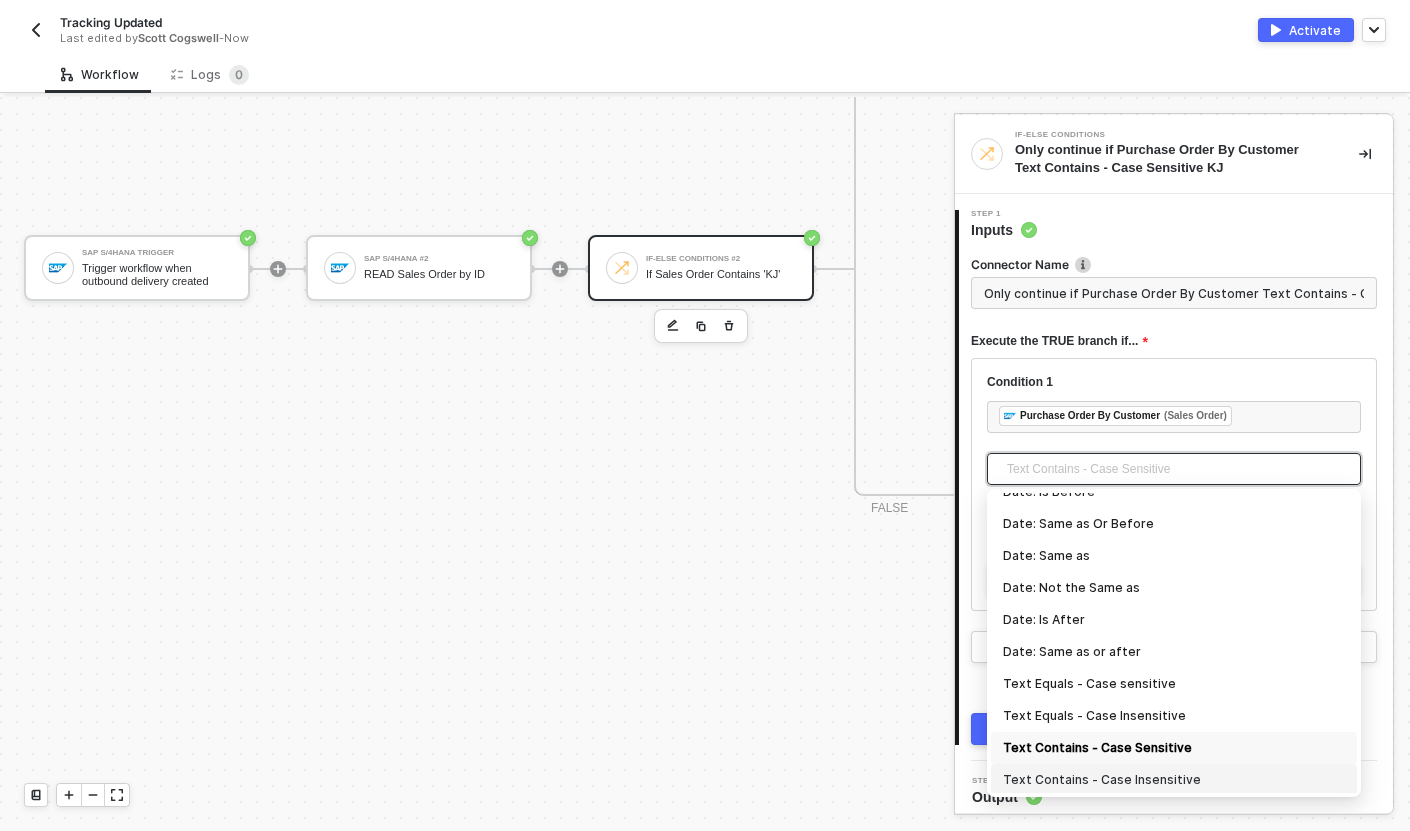 click on "Text Contains - Case Insensitive" at bounding box center (1174, 780) 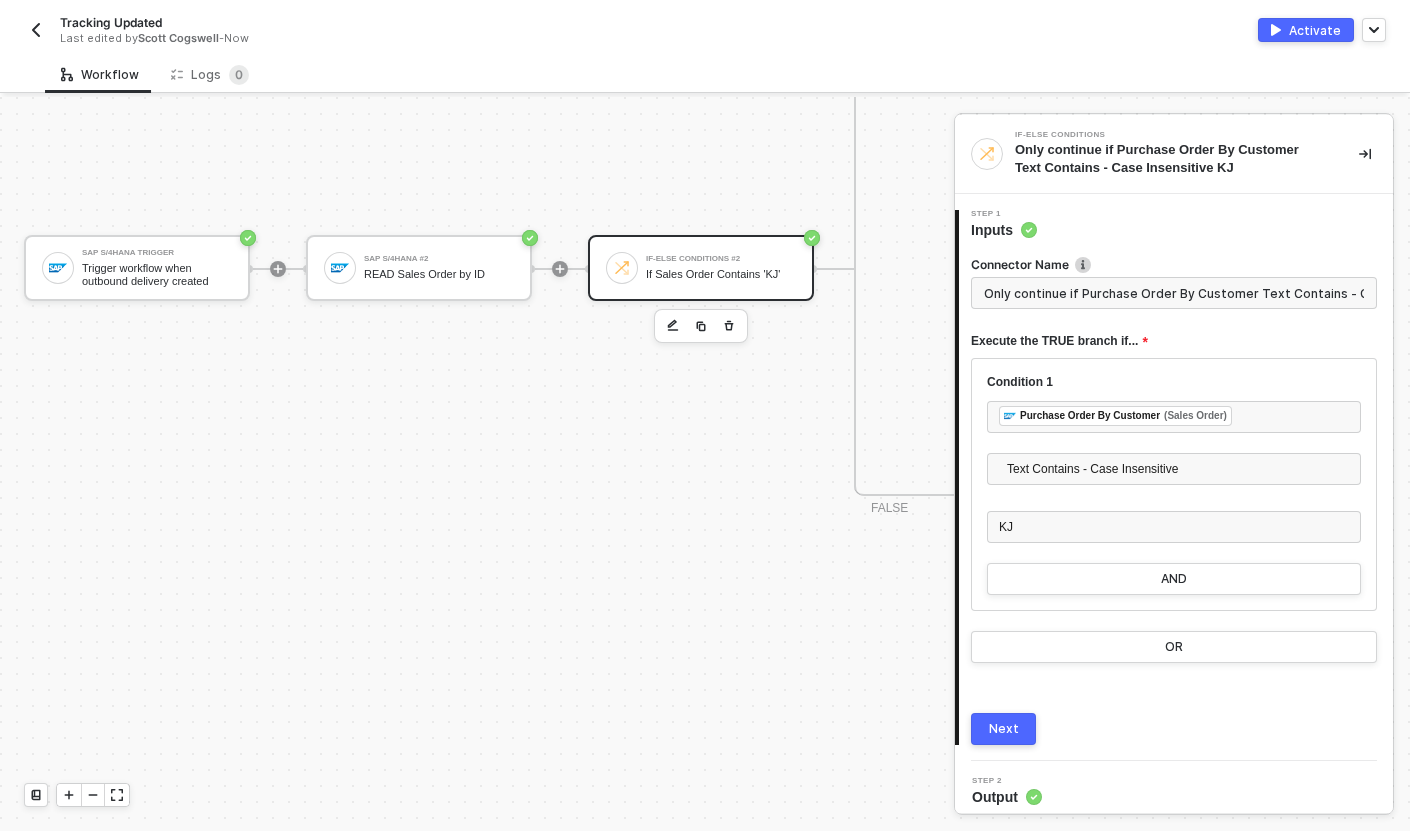 click on "SAP S/4HANA Trigger Trigger workflow when outbound delivery created SAP S/4HANA #2 READ Sales Order by ID If-Else Conditions #2 If Sales Order Contains 'KJ' TRUE SAP S/4HANA #3 READ Tracking Info Shopify #6 READ Fulfillments by Order ID Iterate For Each Shipment in SAP Custom Code Find Material No in Fulfillment Order Line Items If-Else Conditions If Material No in Fulfillment Order Line Items TRUE Shopify #5 UPDATE Fulfillment Tracking Number FALSE FALSE Stop Workflow #2 Stop Workflow" at bounding box center [1639, 268] 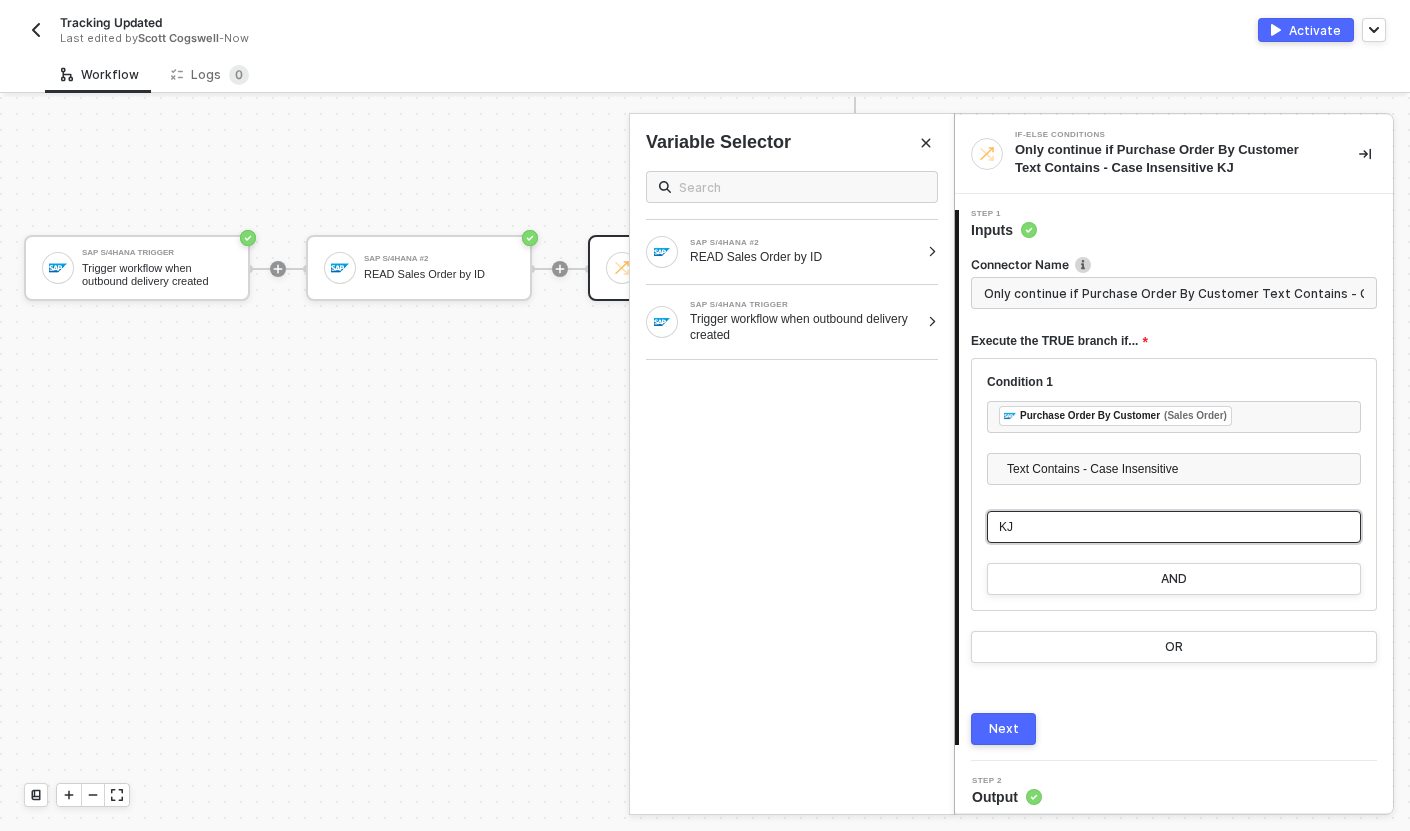 click on "KJ" at bounding box center [1174, 527] 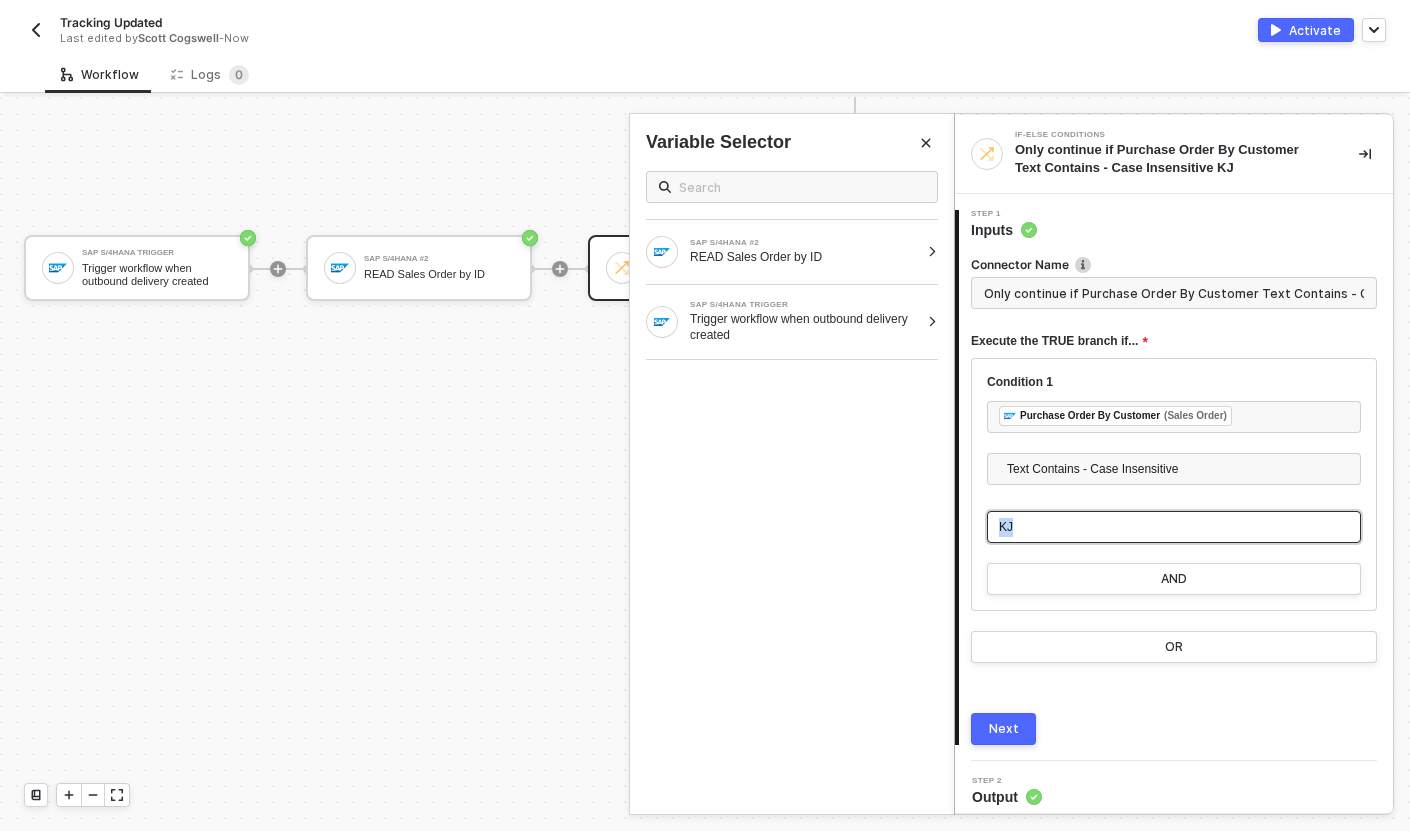 click on "KJ" at bounding box center (1174, 527) 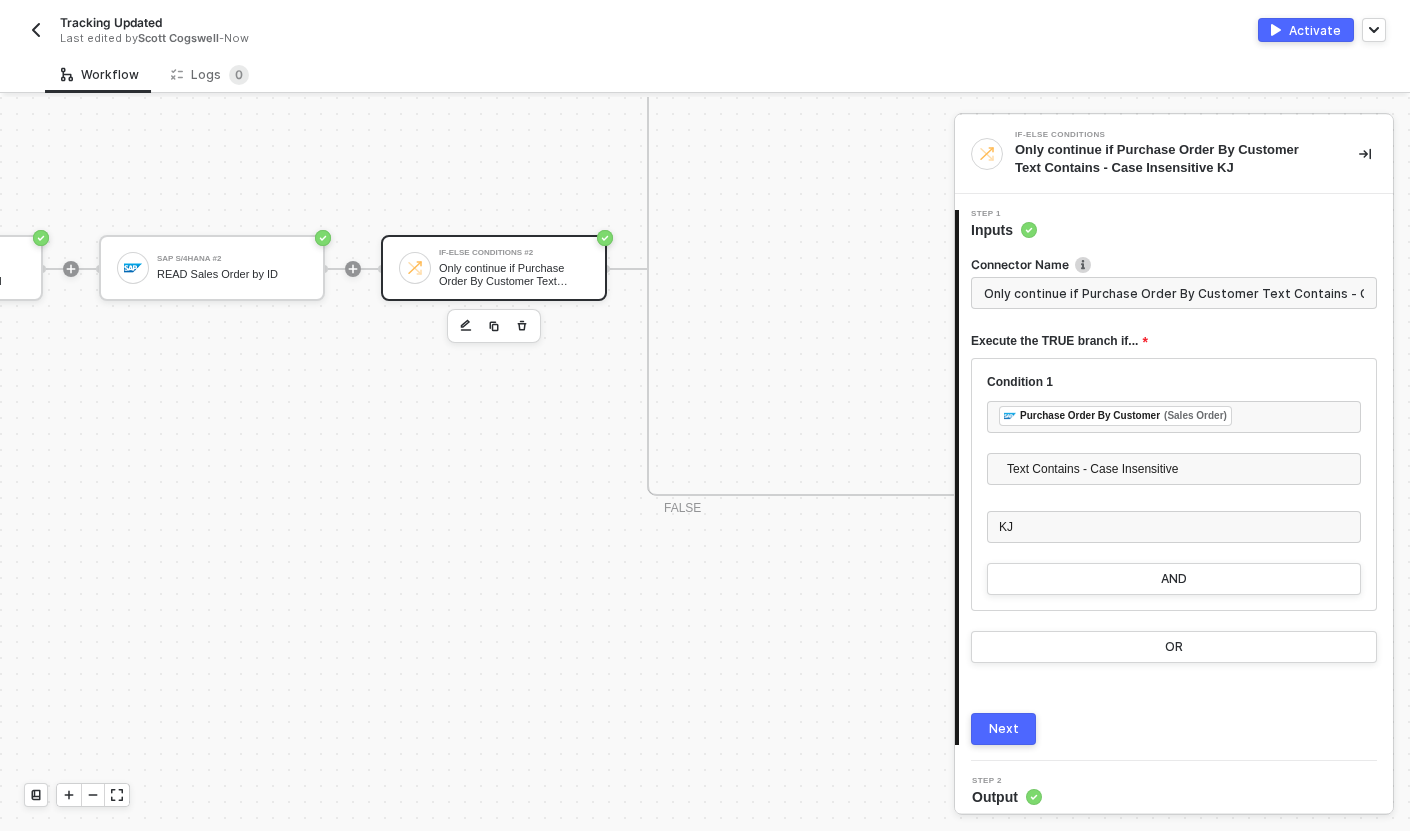 scroll, scrollTop: 994, scrollLeft: 250, axis: both 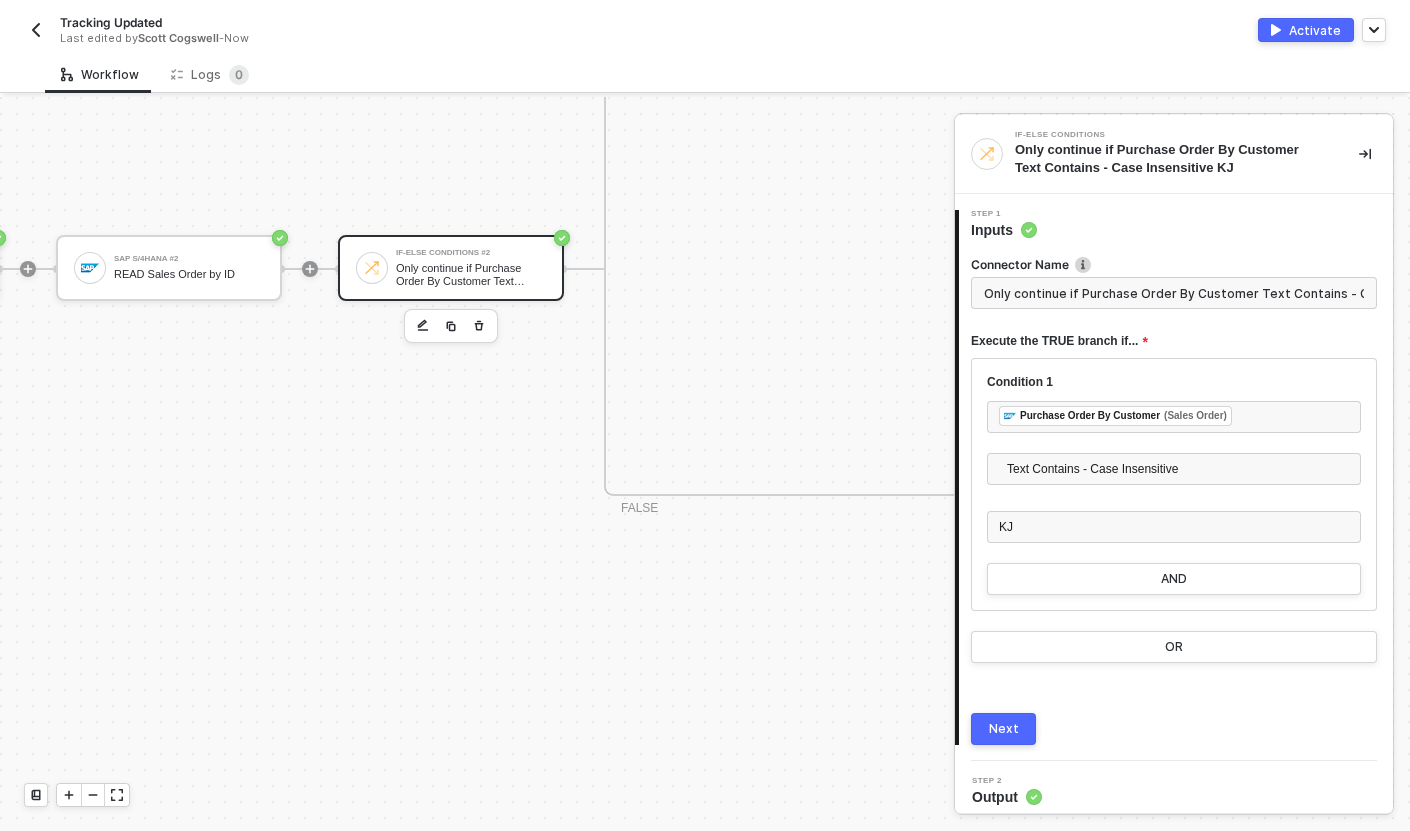 click on "Next" at bounding box center [1003, 729] 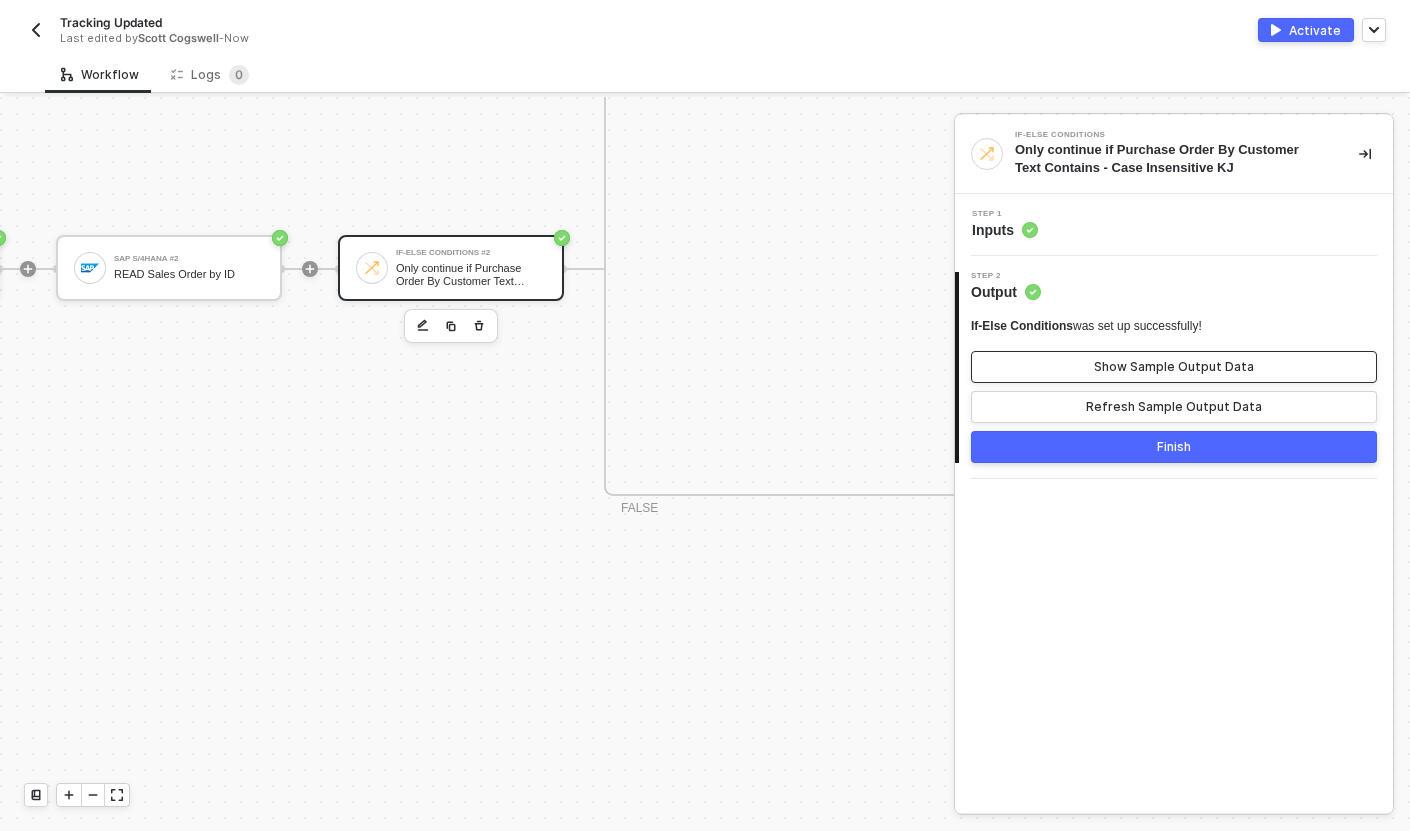 click on "Show Sample Output Data" at bounding box center (1174, 367) 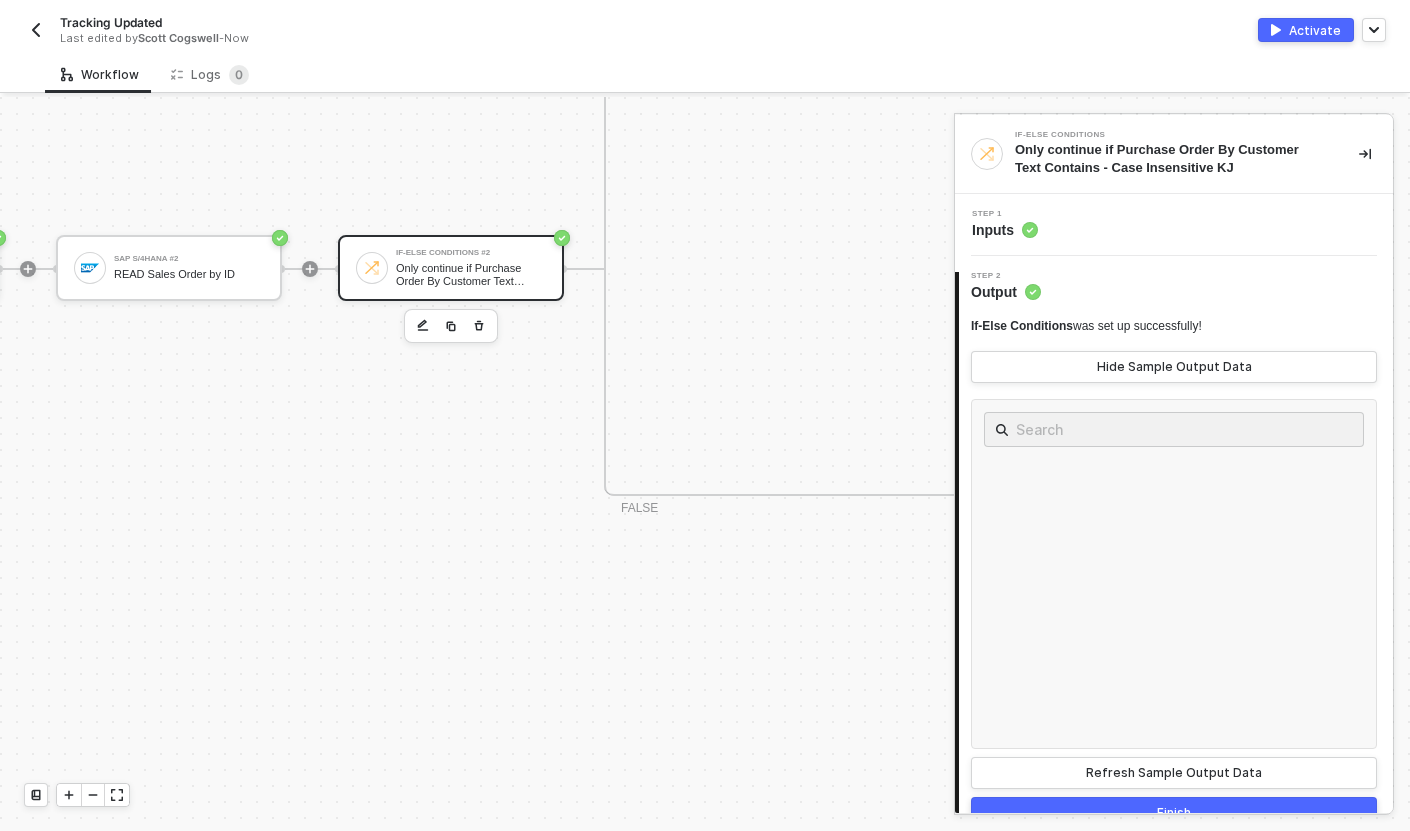click on "Finish" at bounding box center (1174, 813) 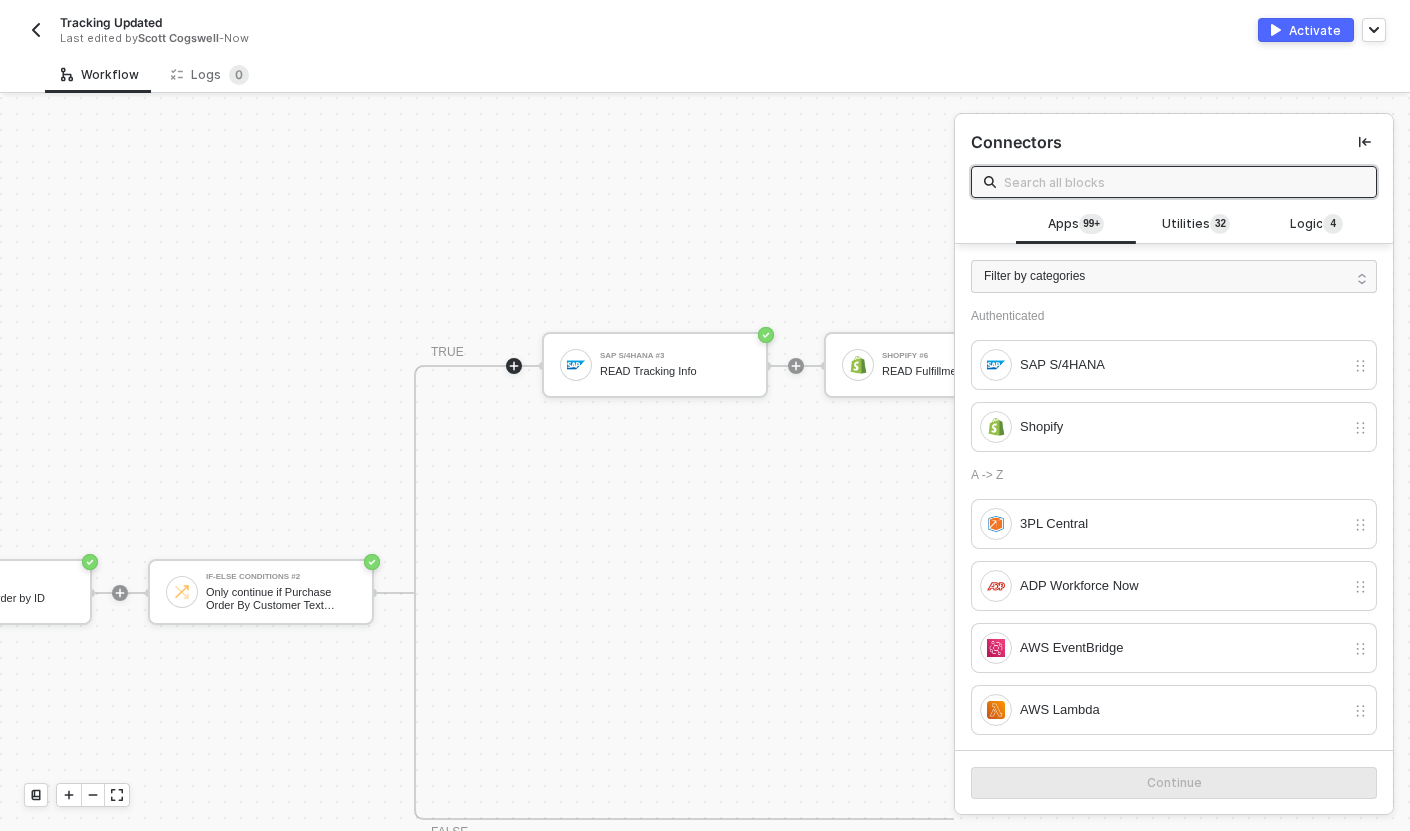 scroll, scrollTop: 670, scrollLeft: 441, axis: both 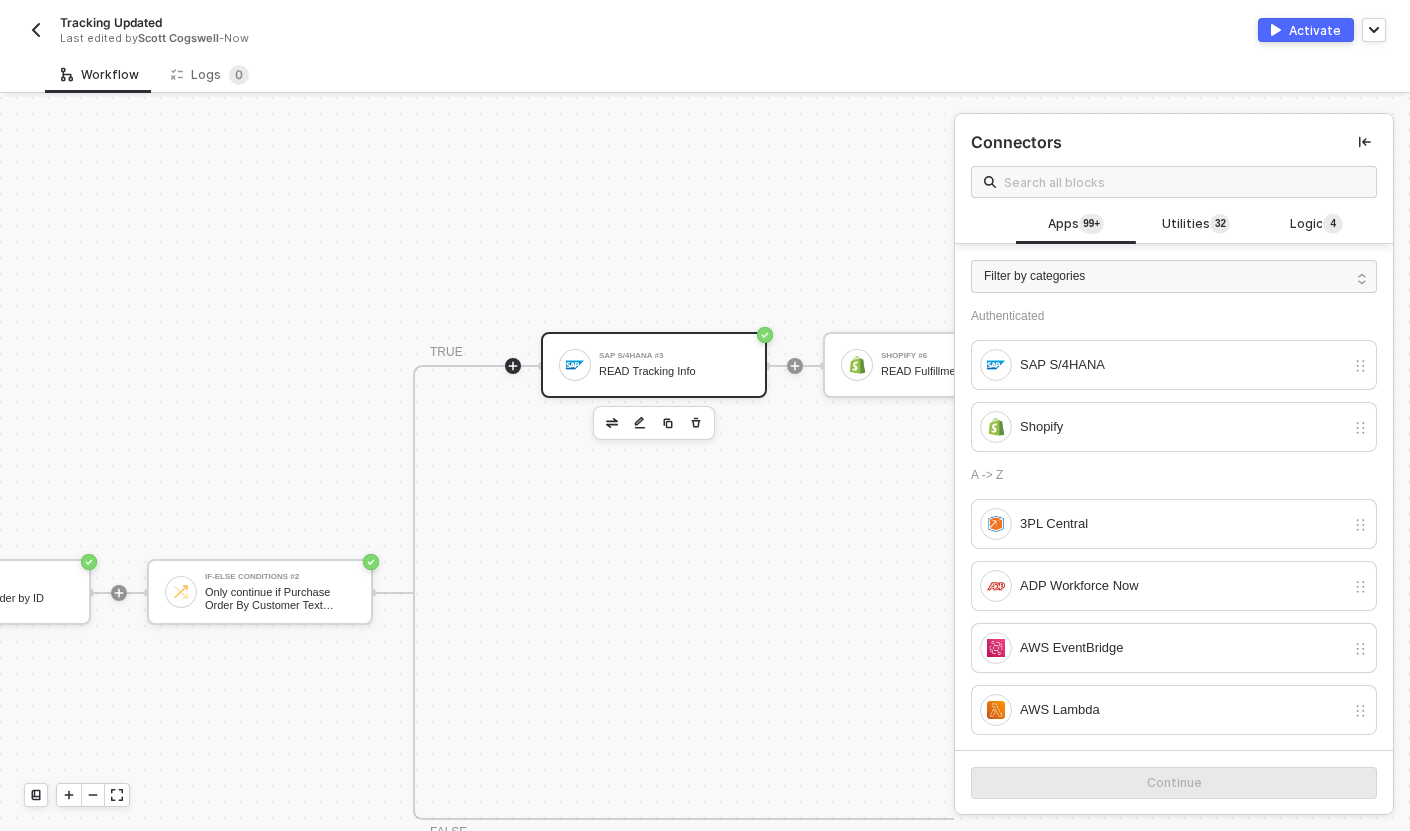 click on "READ Tracking Info" at bounding box center [674, 371] 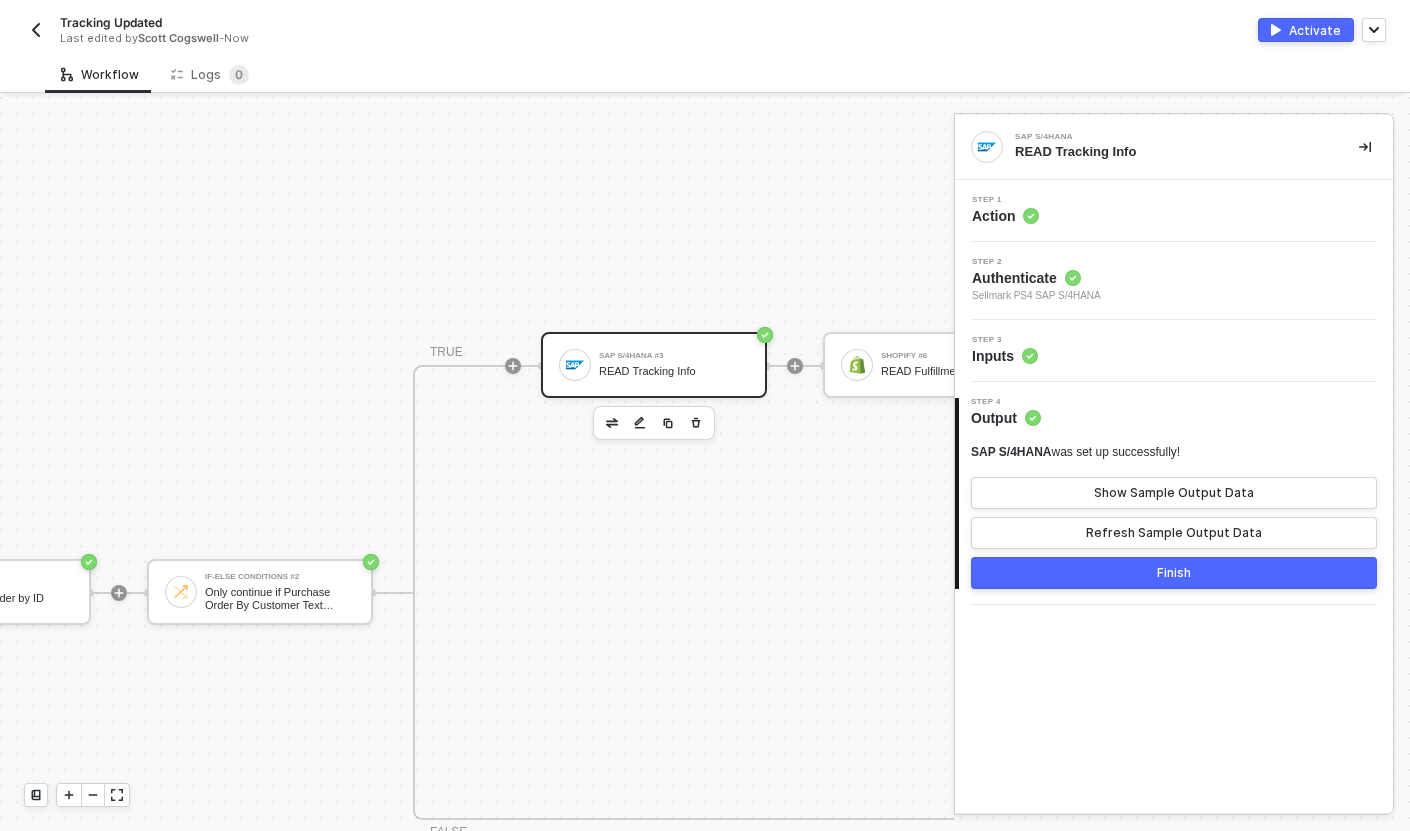 click on "Step 3 Inputs" at bounding box center [1176, 351] 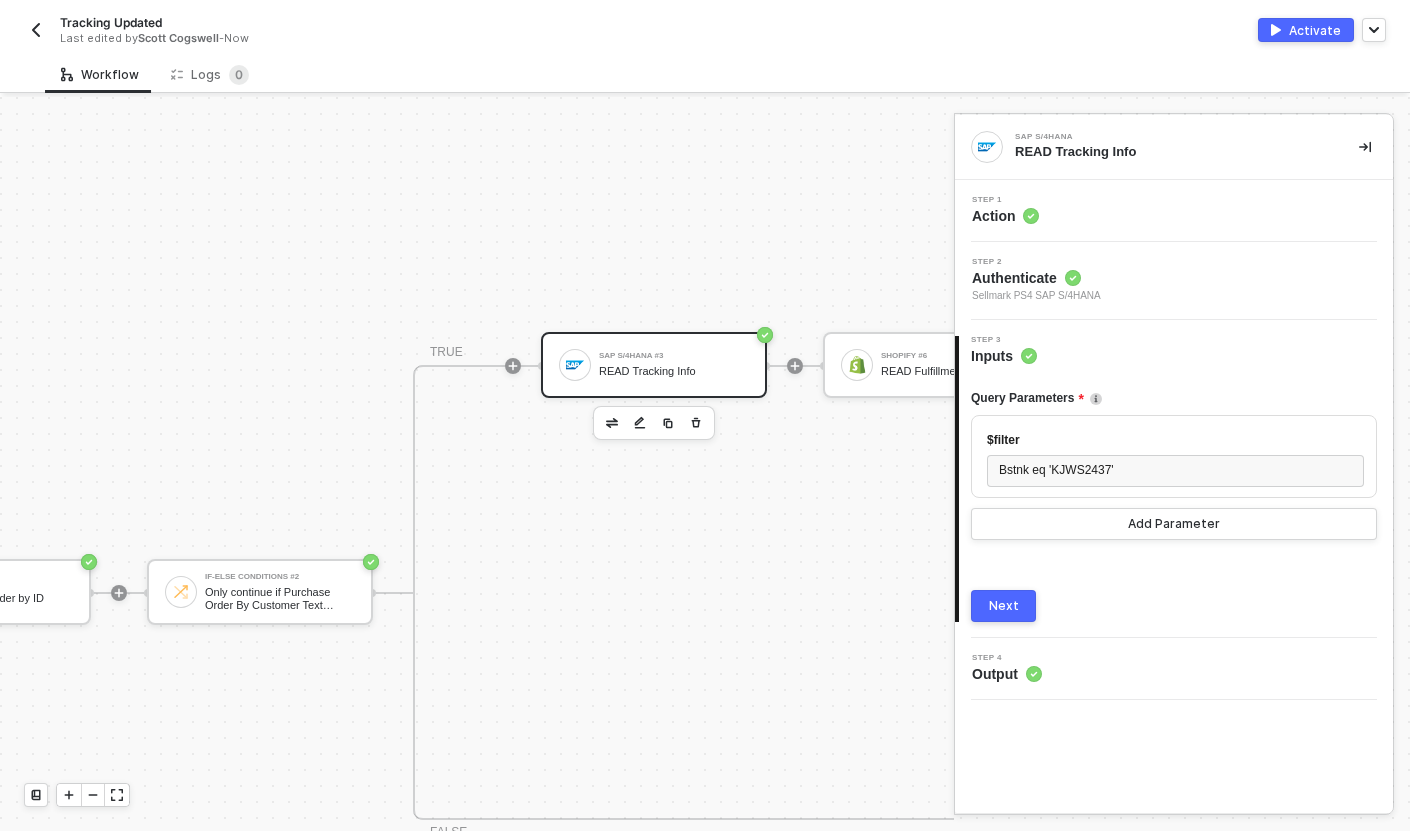 click on "Next" at bounding box center (1003, 606) 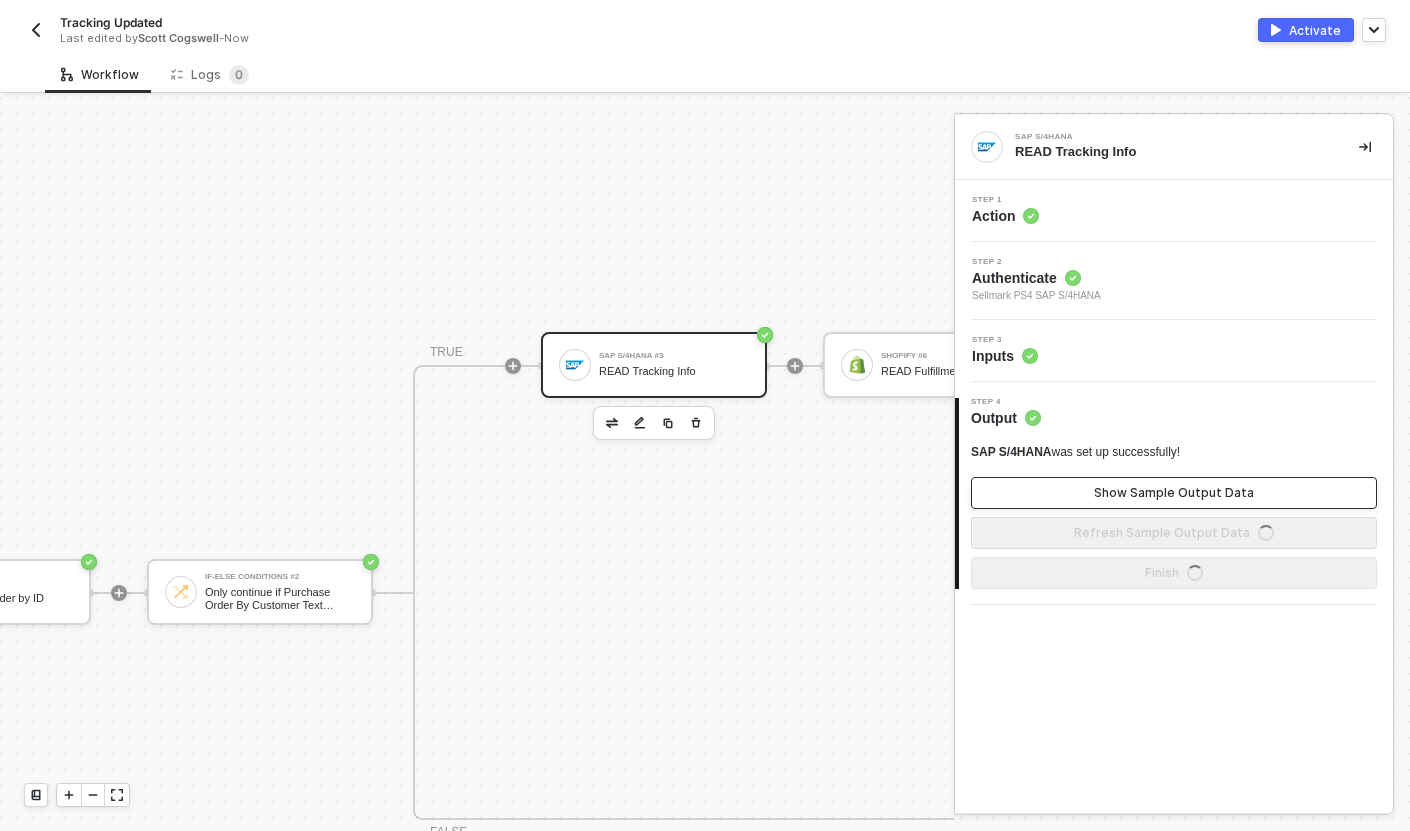 click on "Show Sample Output Data" at bounding box center [1174, 493] 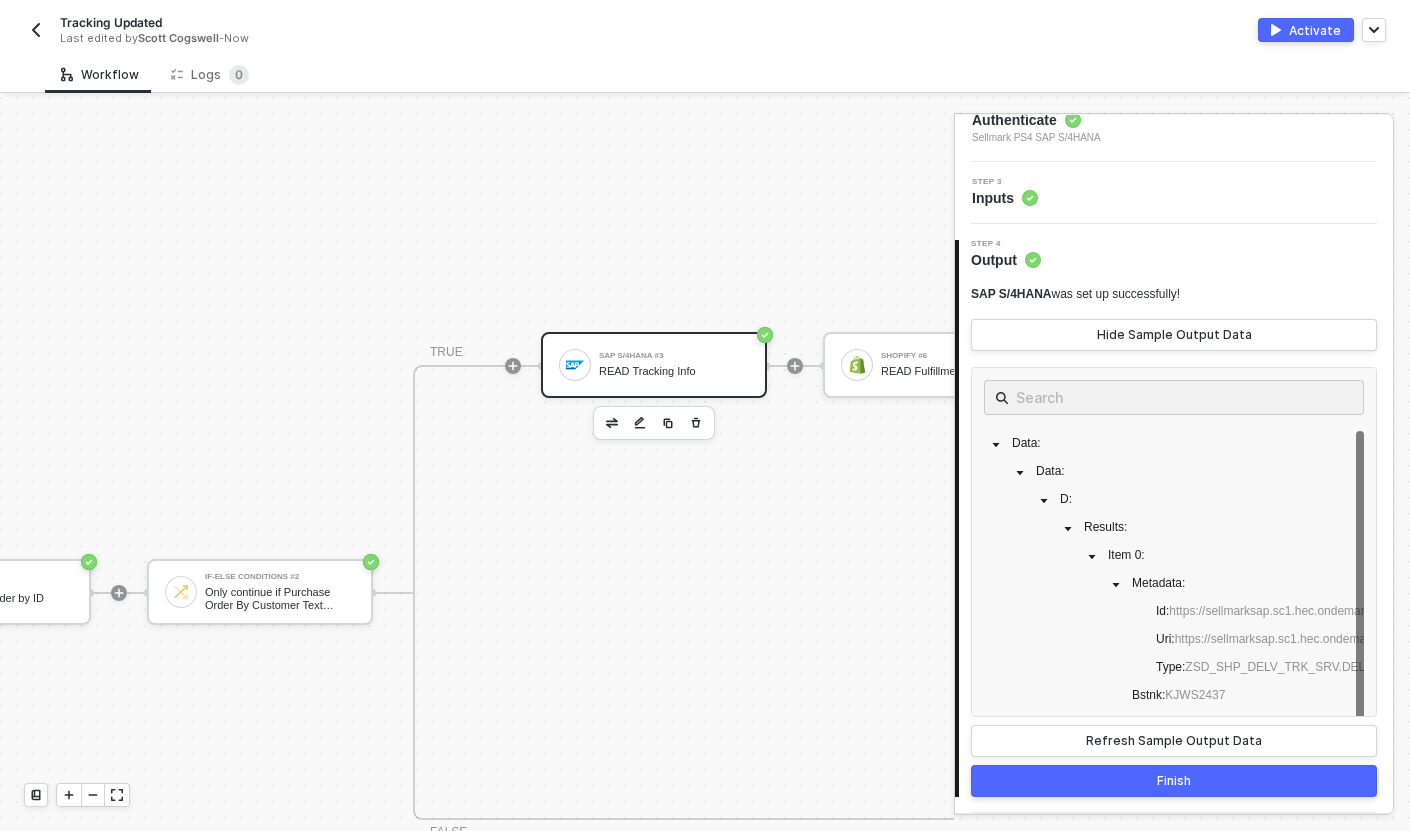 scroll, scrollTop: 152, scrollLeft: 0, axis: vertical 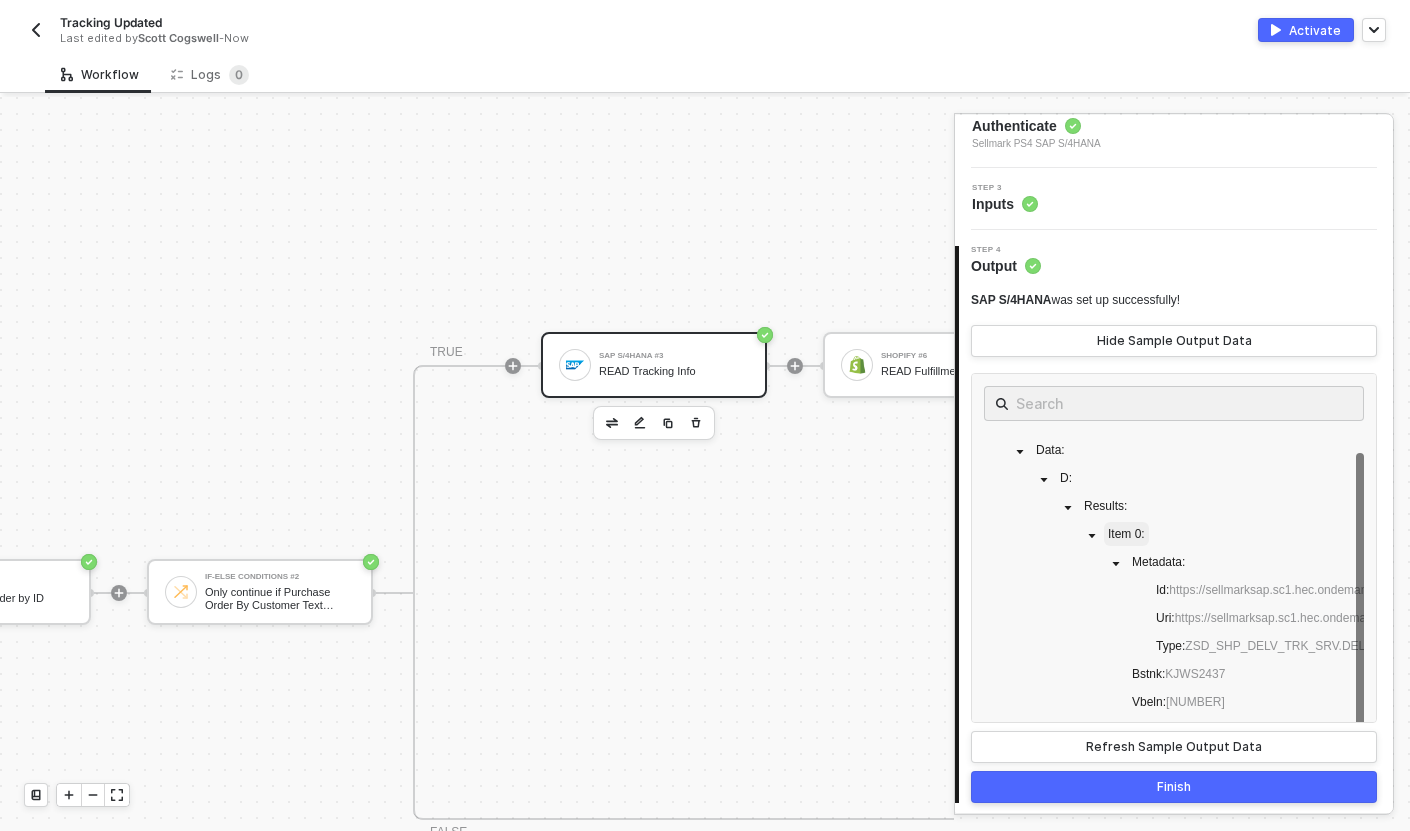 click on "Item 0 :" at bounding box center [1126, 534] 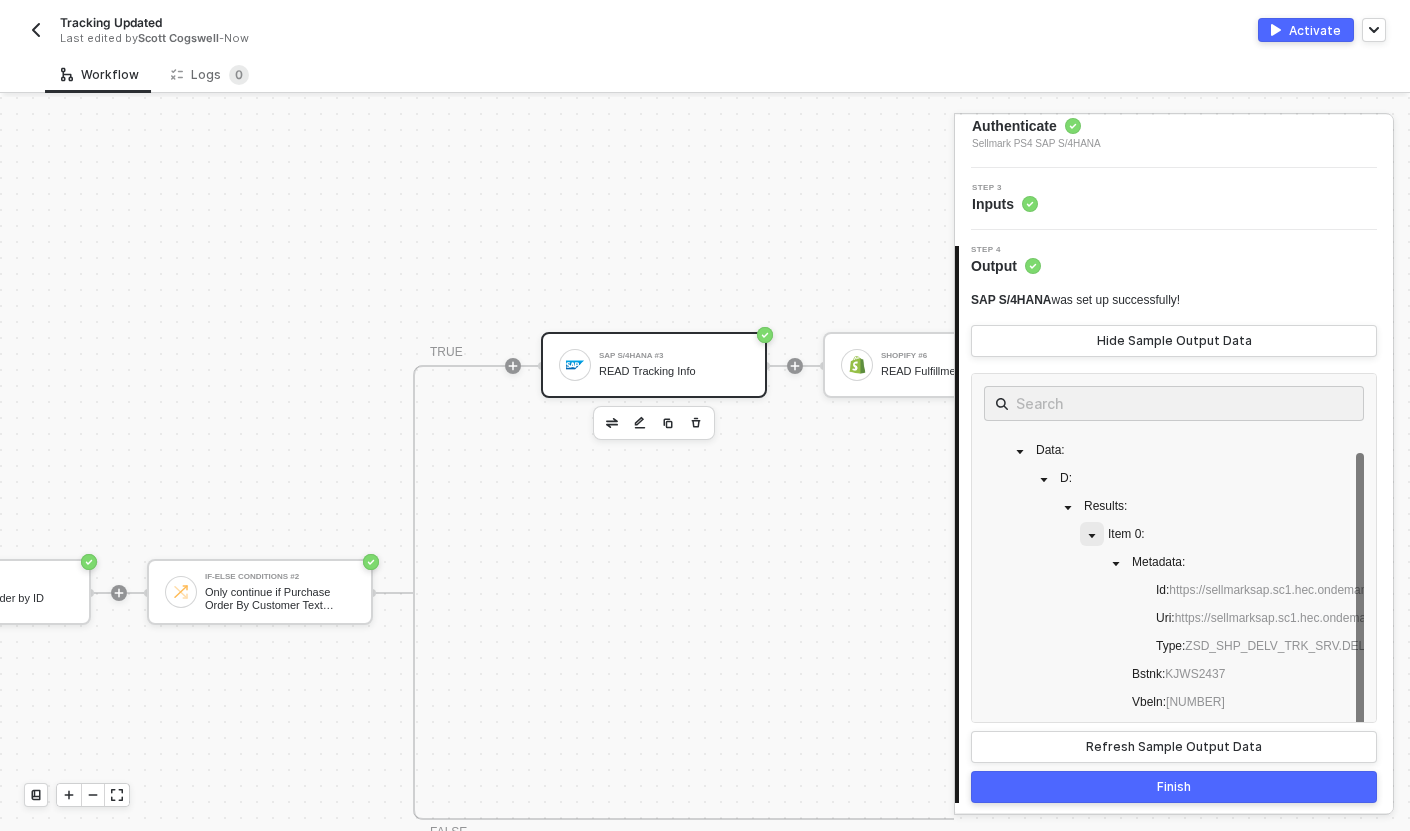 click 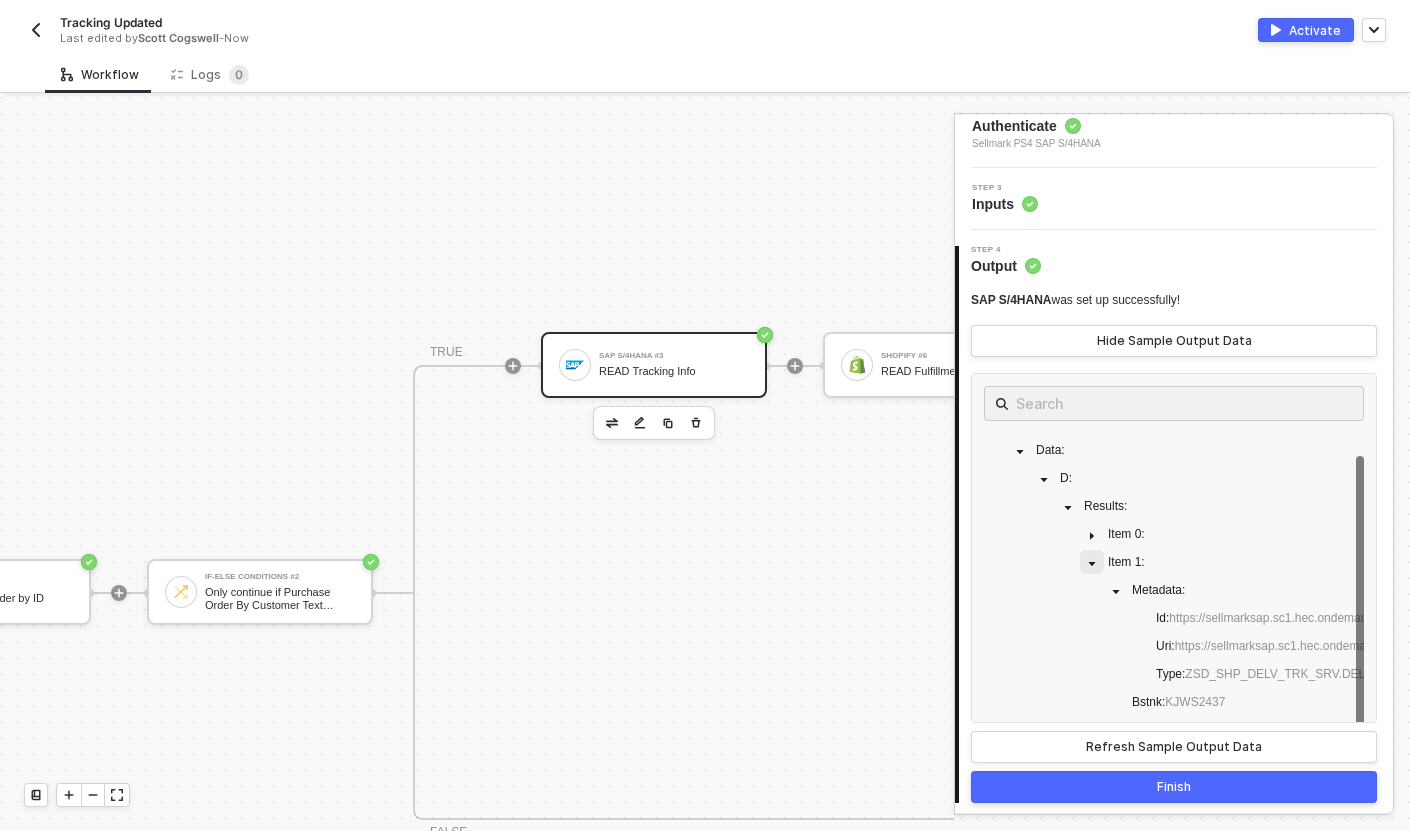 click 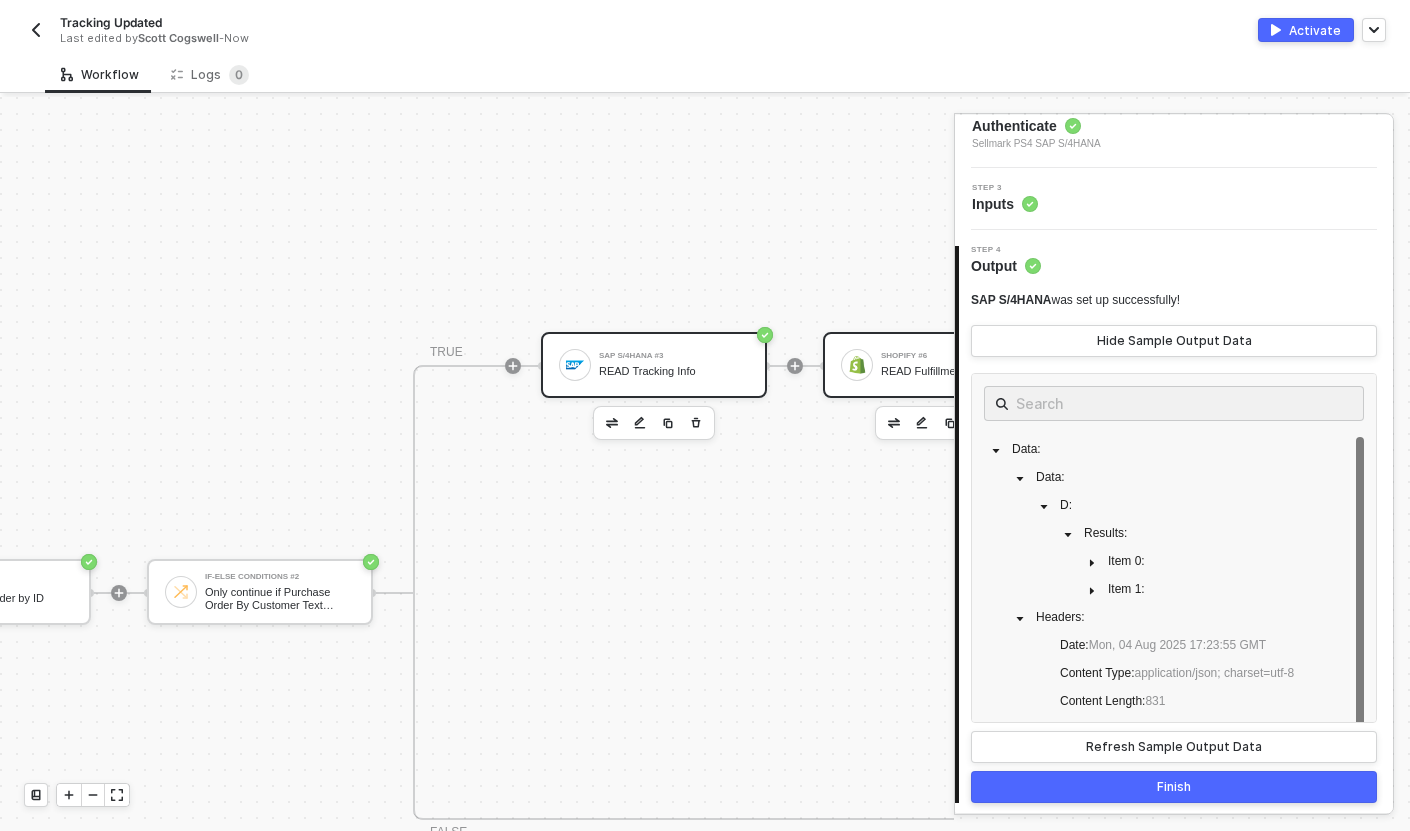 click on "Shopify #6 READ Fulfillments by Order ID" at bounding box center (952, 365) 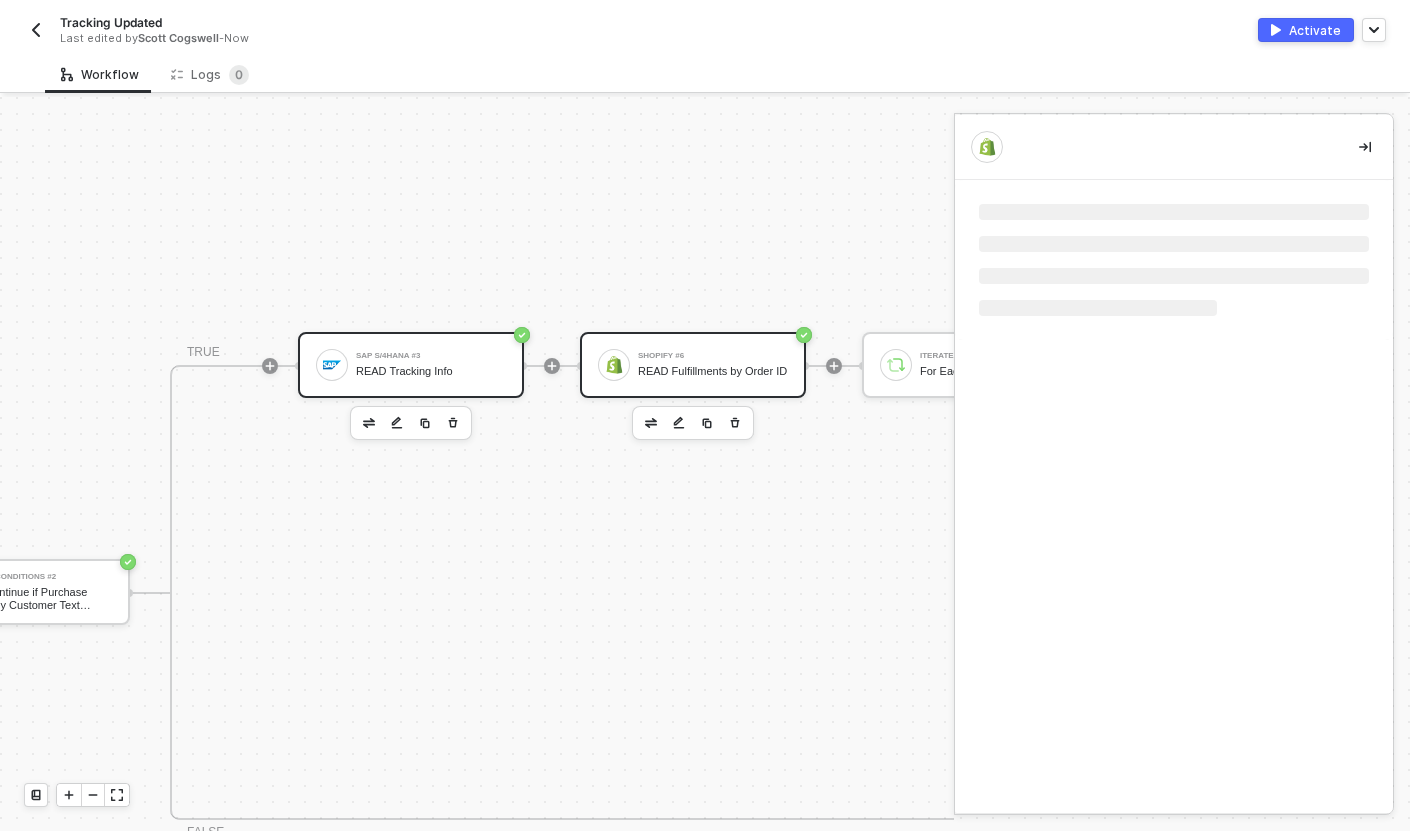 scroll, scrollTop: 670, scrollLeft: 694, axis: both 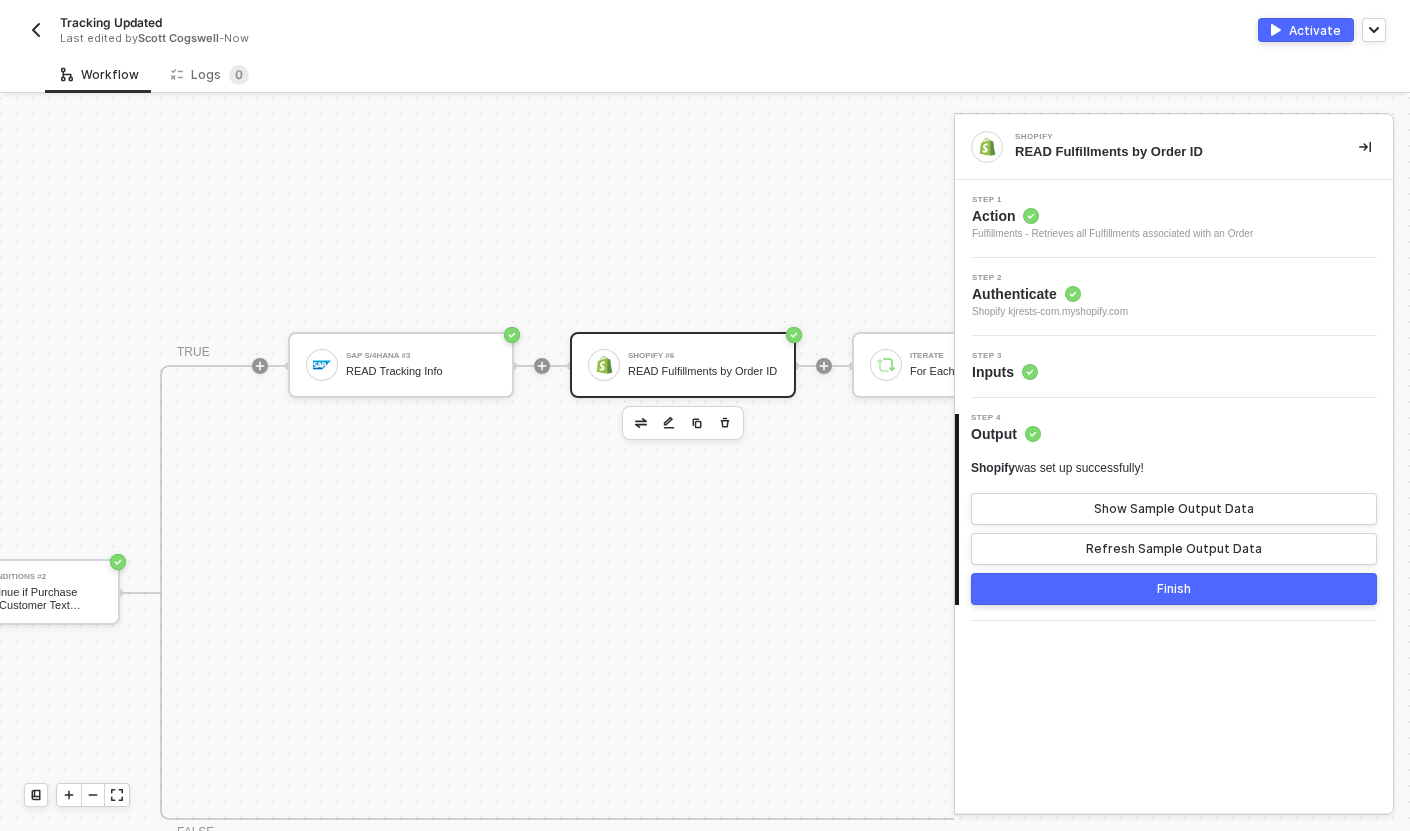 click on "Step 3 Inputs" at bounding box center [1176, 367] 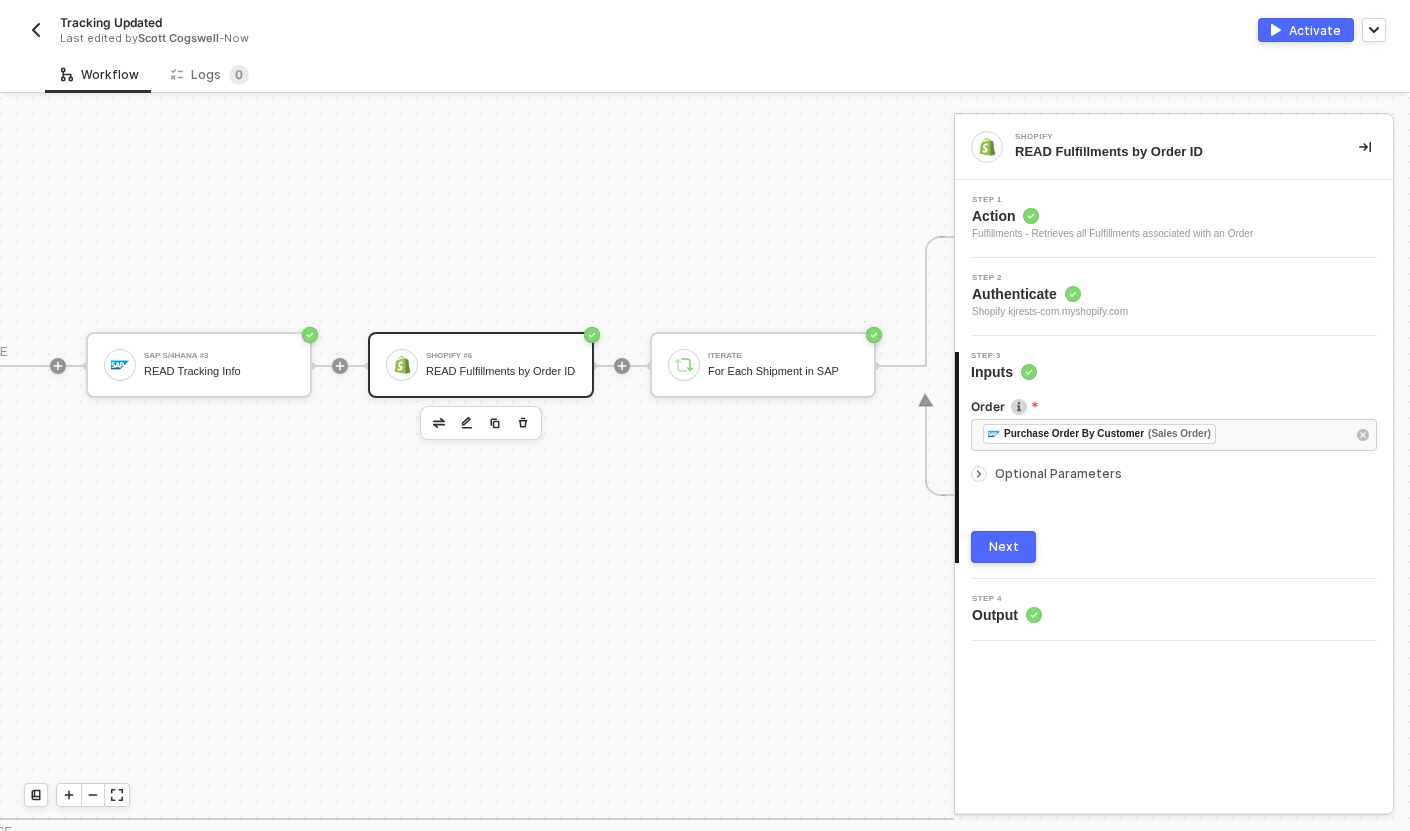 scroll, scrollTop: 670, scrollLeft: 929, axis: both 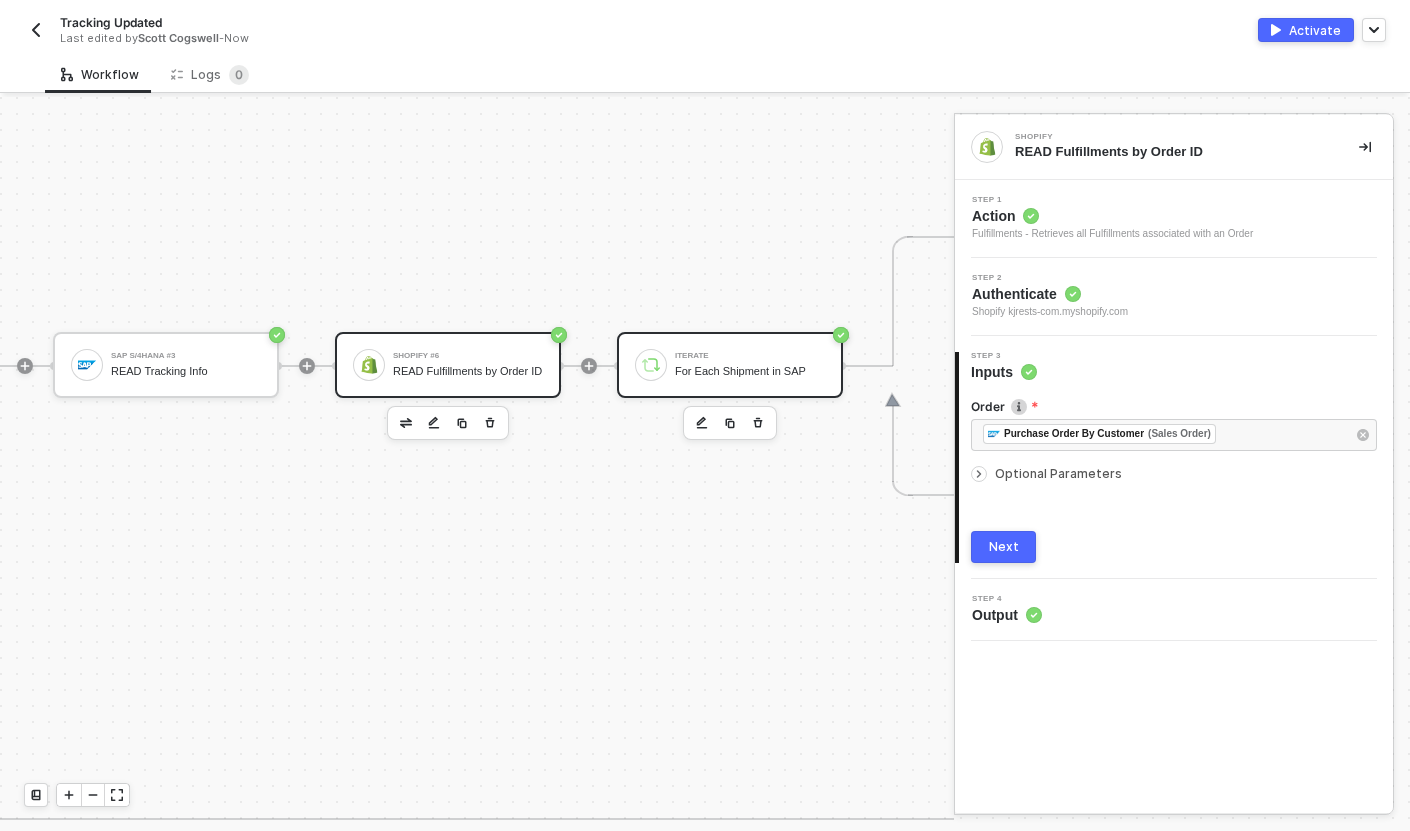 click on "Iterate For Each Shipment in SAP" at bounding box center (750, 365) 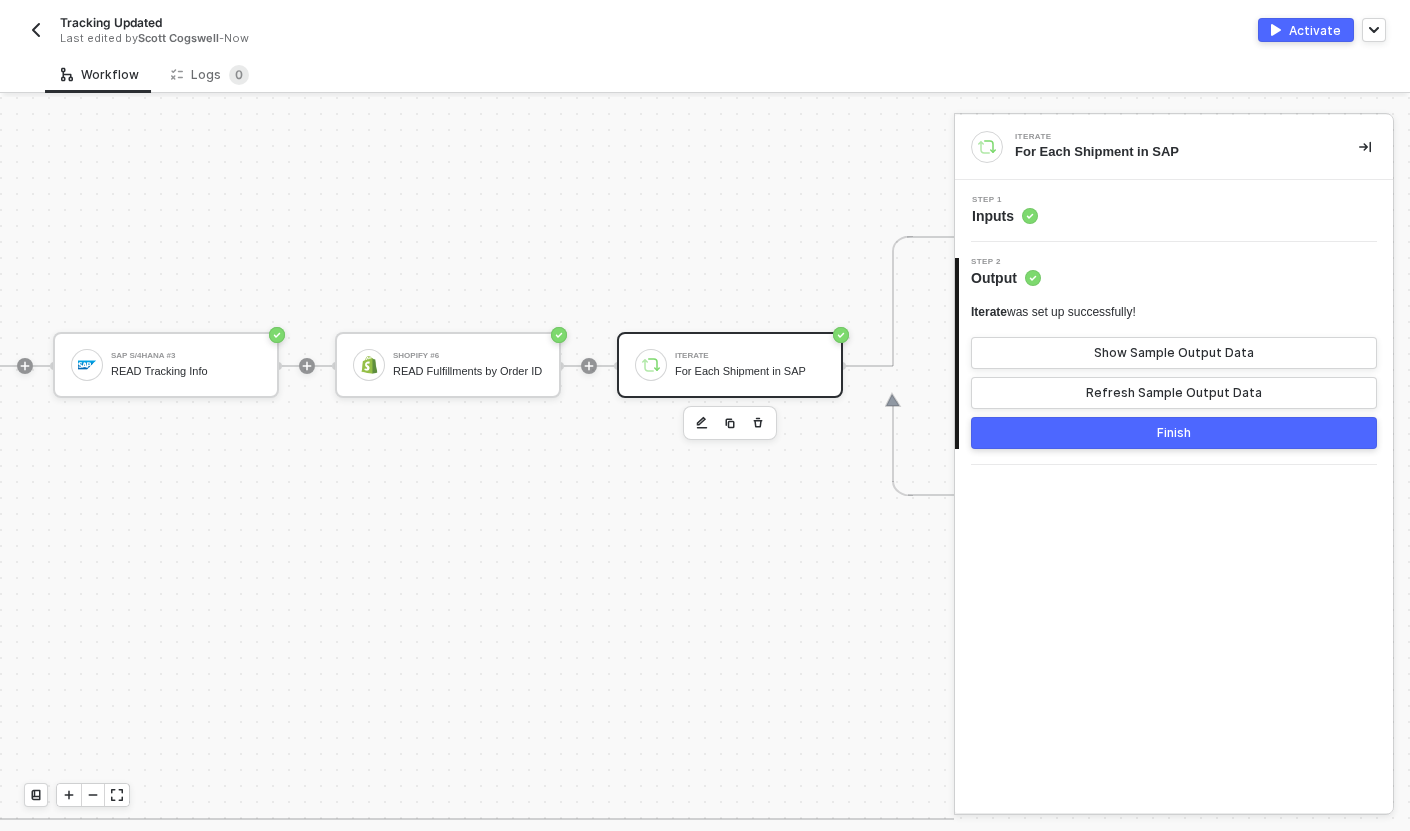 click on "Step 1 Inputs" at bounding box center (1176, 211) 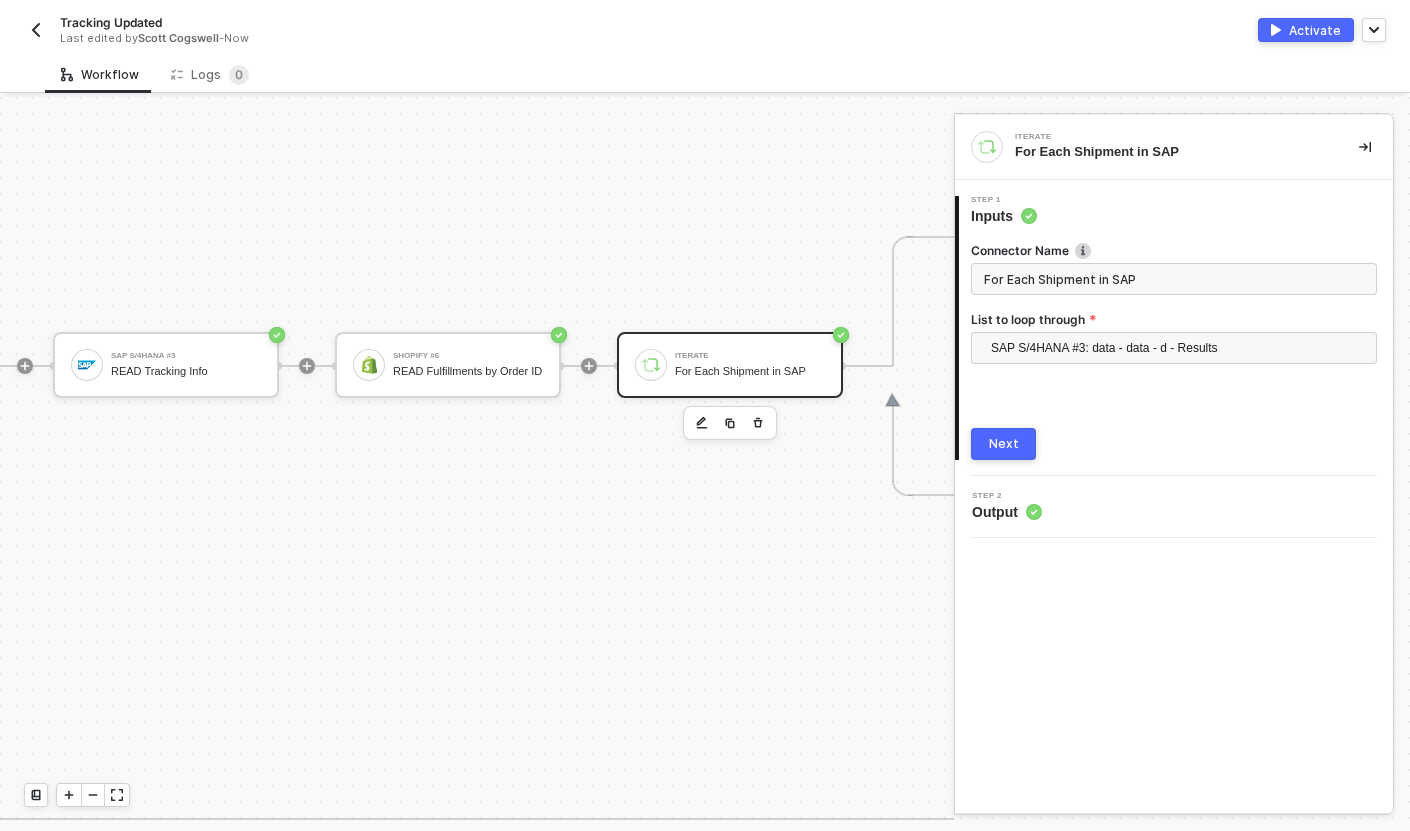click on "SAP S/4HANA Trigger Trigger workflow when outbound delivery created SAP S/4HANA #2 READ Sales Order by ID If-Else Conditions #2 Only continue if Purchase Order By Customer Text Contains - Case Insensitive KJ TRUE SAP S/4HANA #3 READ Tracking Info Shopify #6 READ Fulfillments by Order ID Iterate For Each Shipment in SAP Custom Code Find Material No in Fulfillment Order Line Items If-Else Conditions If Material No in Fulfillment Order Line Items TRUE Shopify #5 UPDATE Fulfillment Tracking Number FALSE FALSE Stop Workflow #2 Stop Workflow" at bounding box center [710, 592] 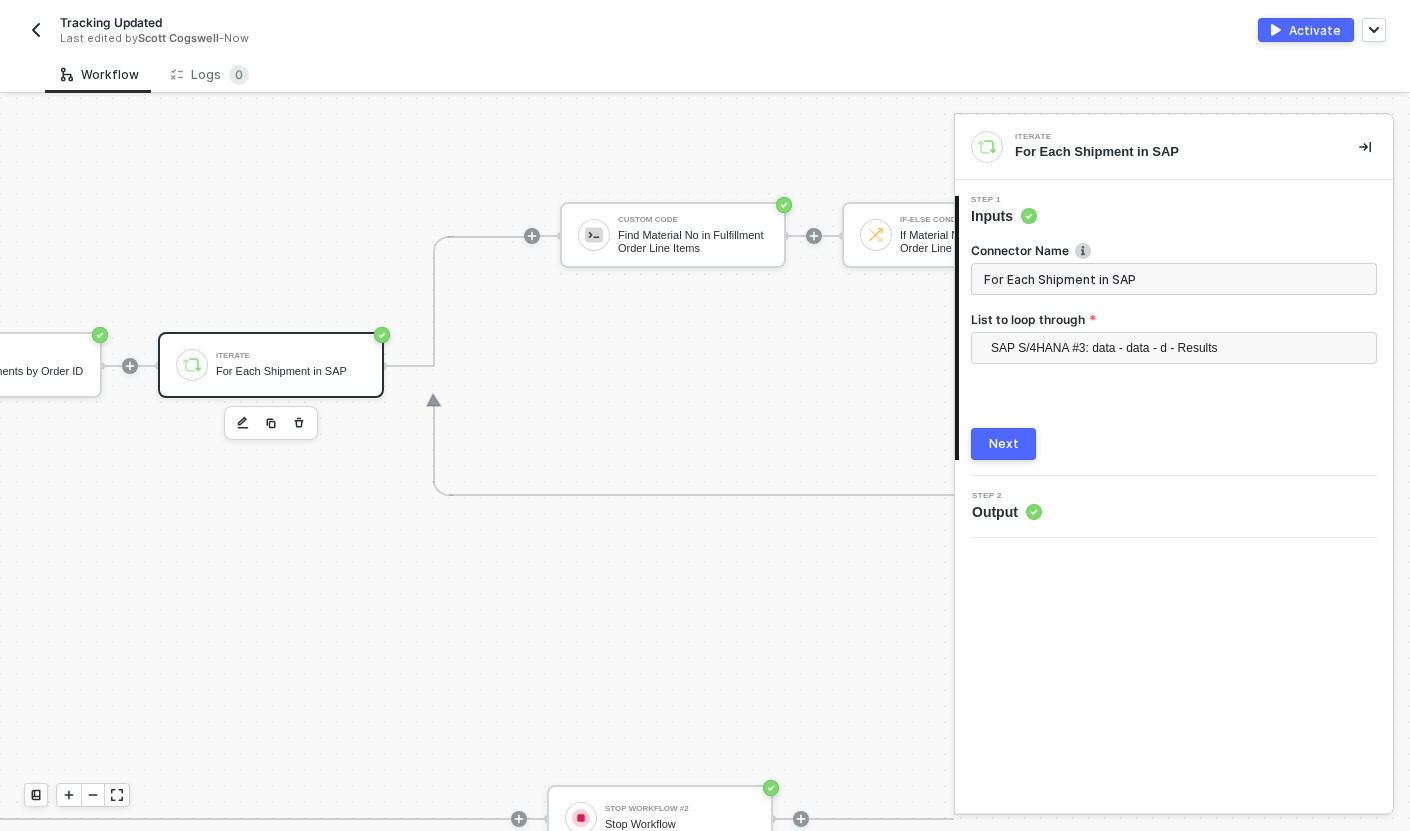 scroll, scrollTop: 670, scrollLeft: 1571, axis: both 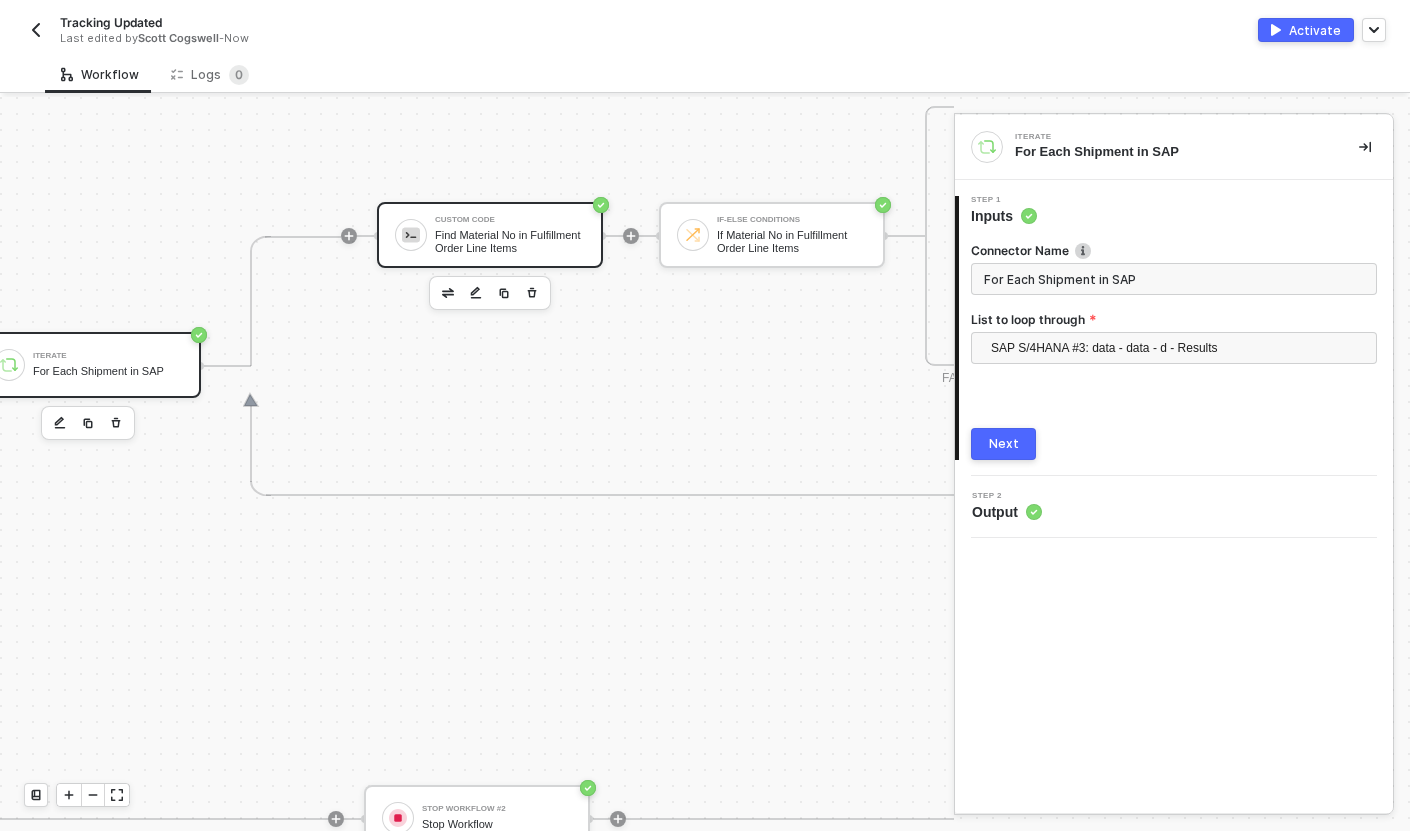 click on "Custom Code" at bounding box center (510, 220) 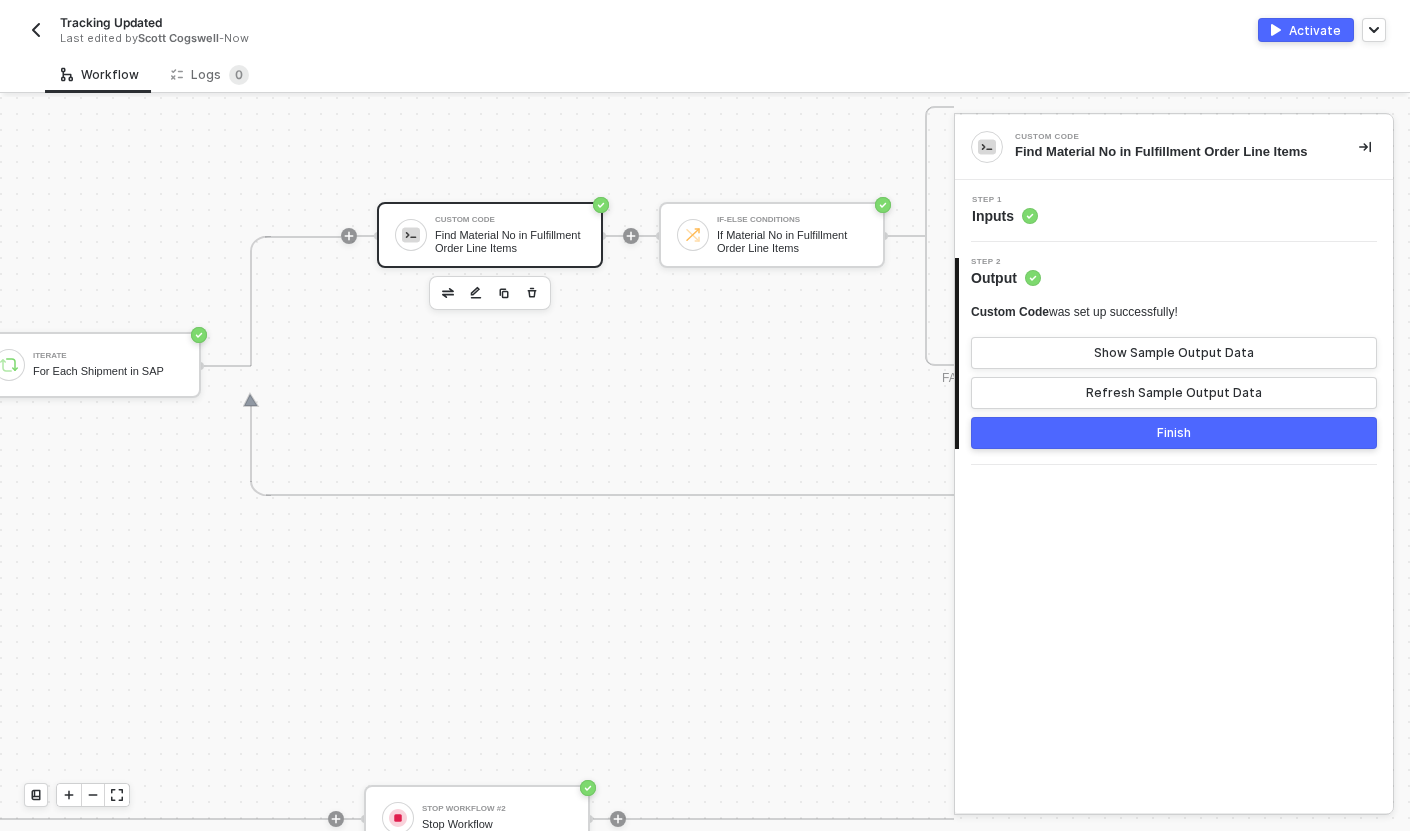 click on "Step 1 Inputs" at bounding box center (1176, 211) 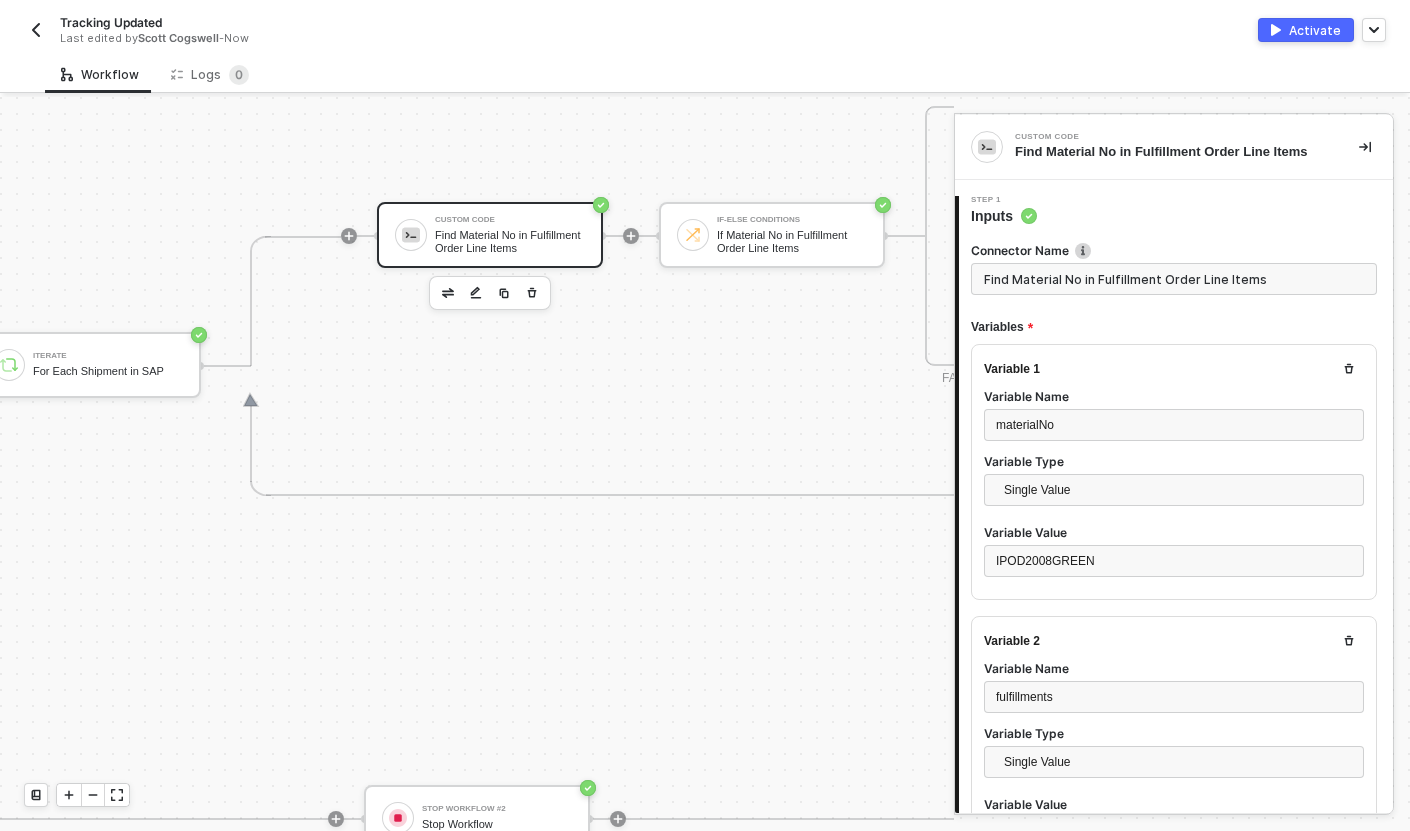 scroll, scrollTop: 126, scrollLeft: 0, axis: vertical 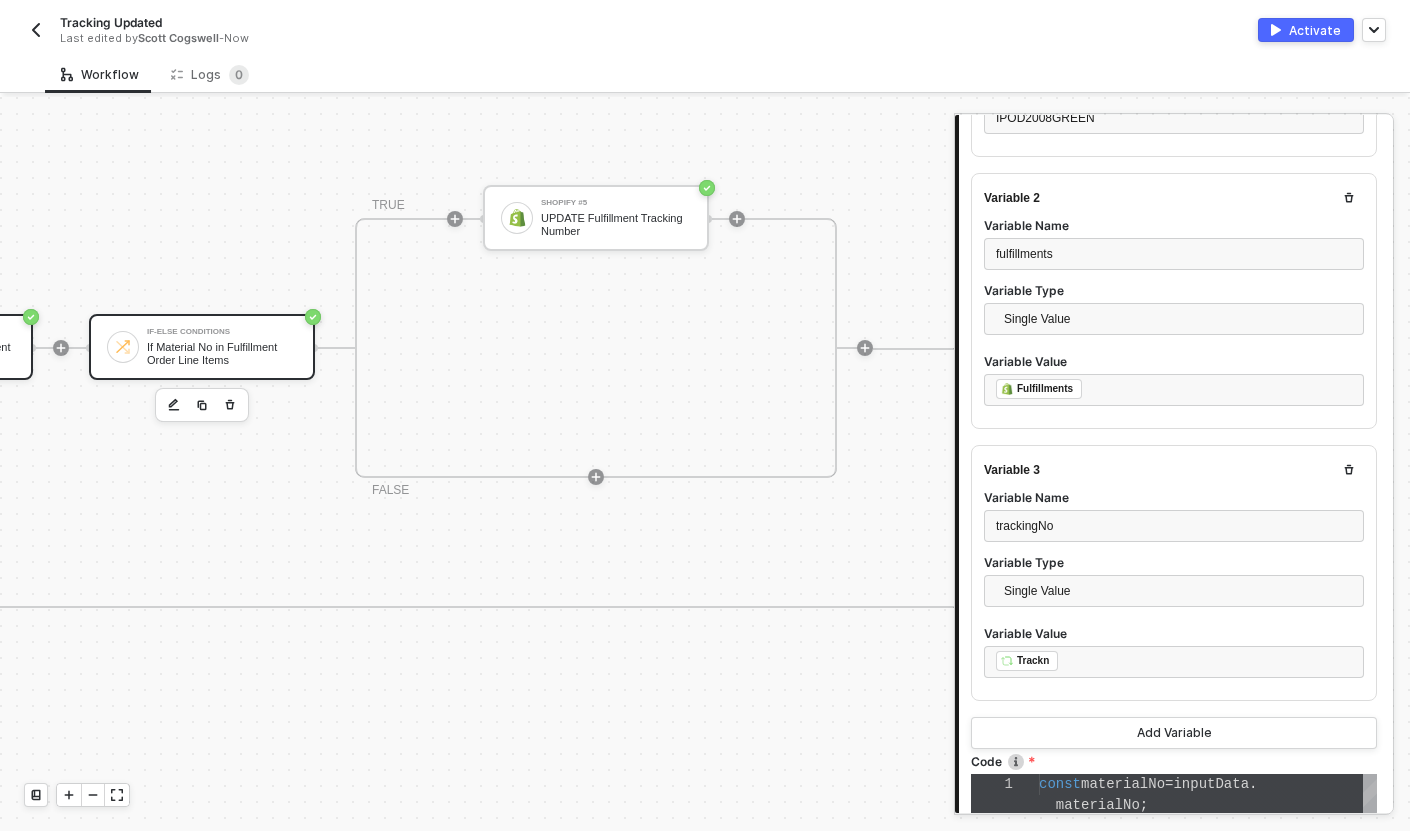 click on "If Material No in Fulfillment Order Line Items" at bounding box center [222, 353] 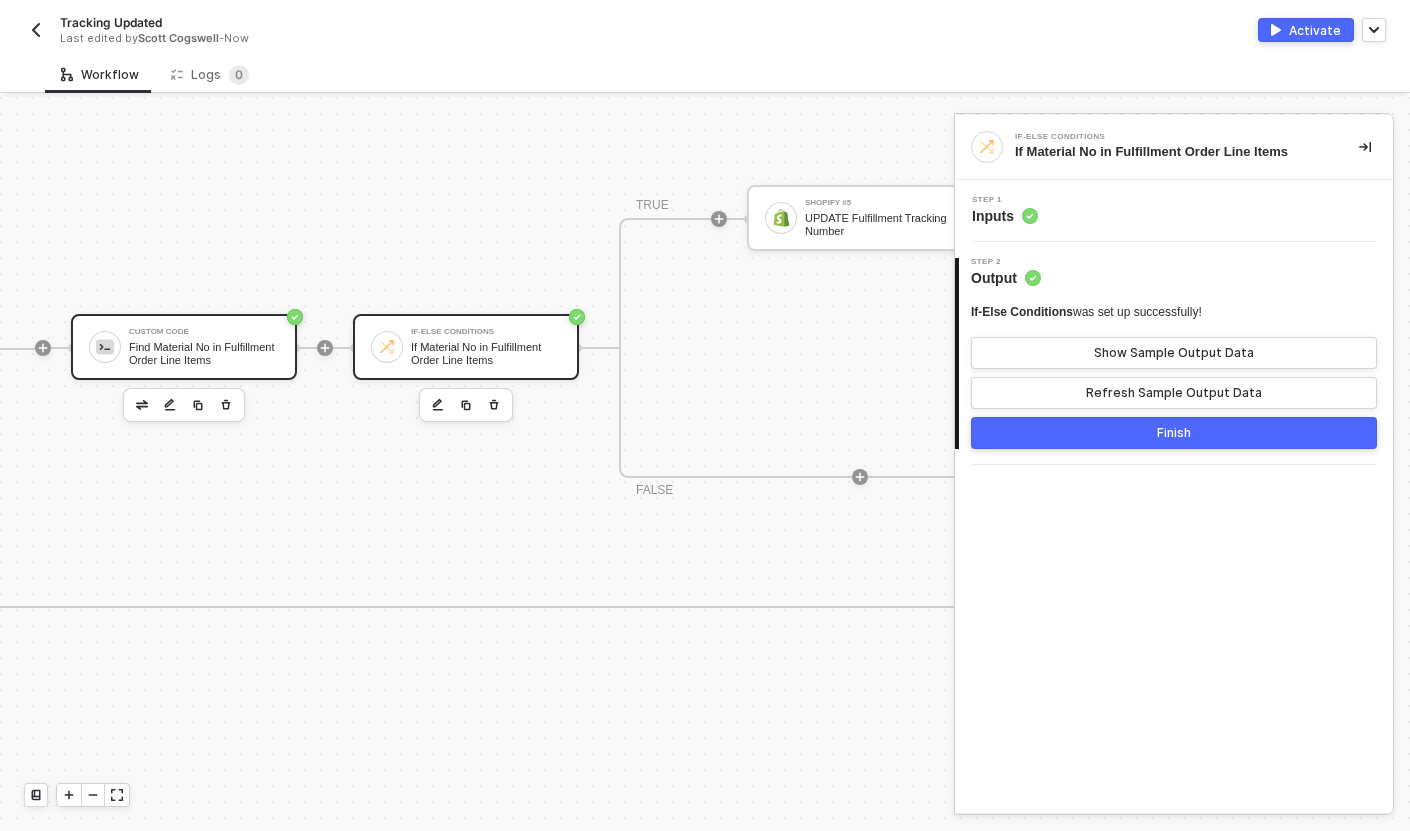 scroll, scrollTop: 558, scrollLeft: 1849, axis: both 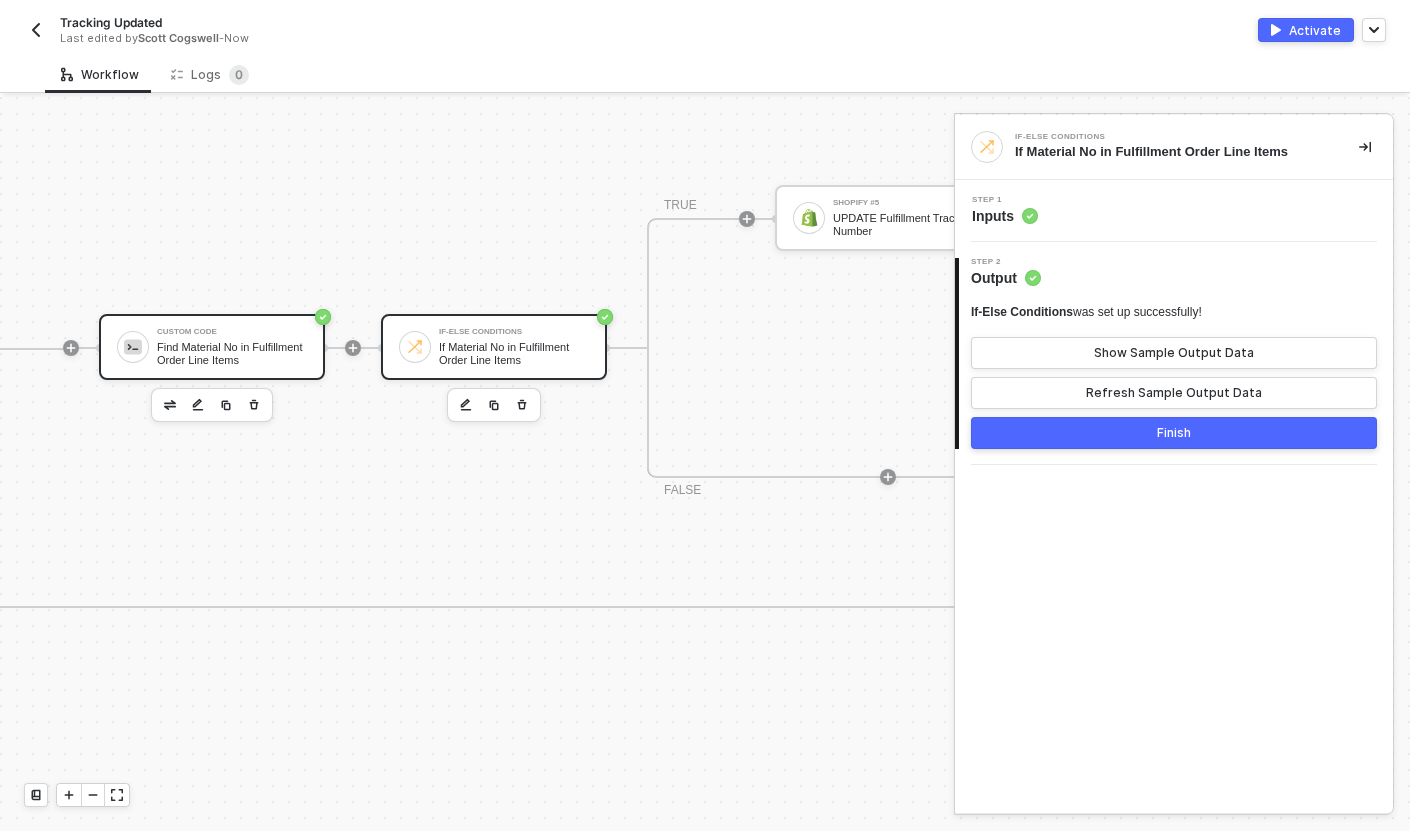 click on "Custom Code" at bounding box center [232, 332] 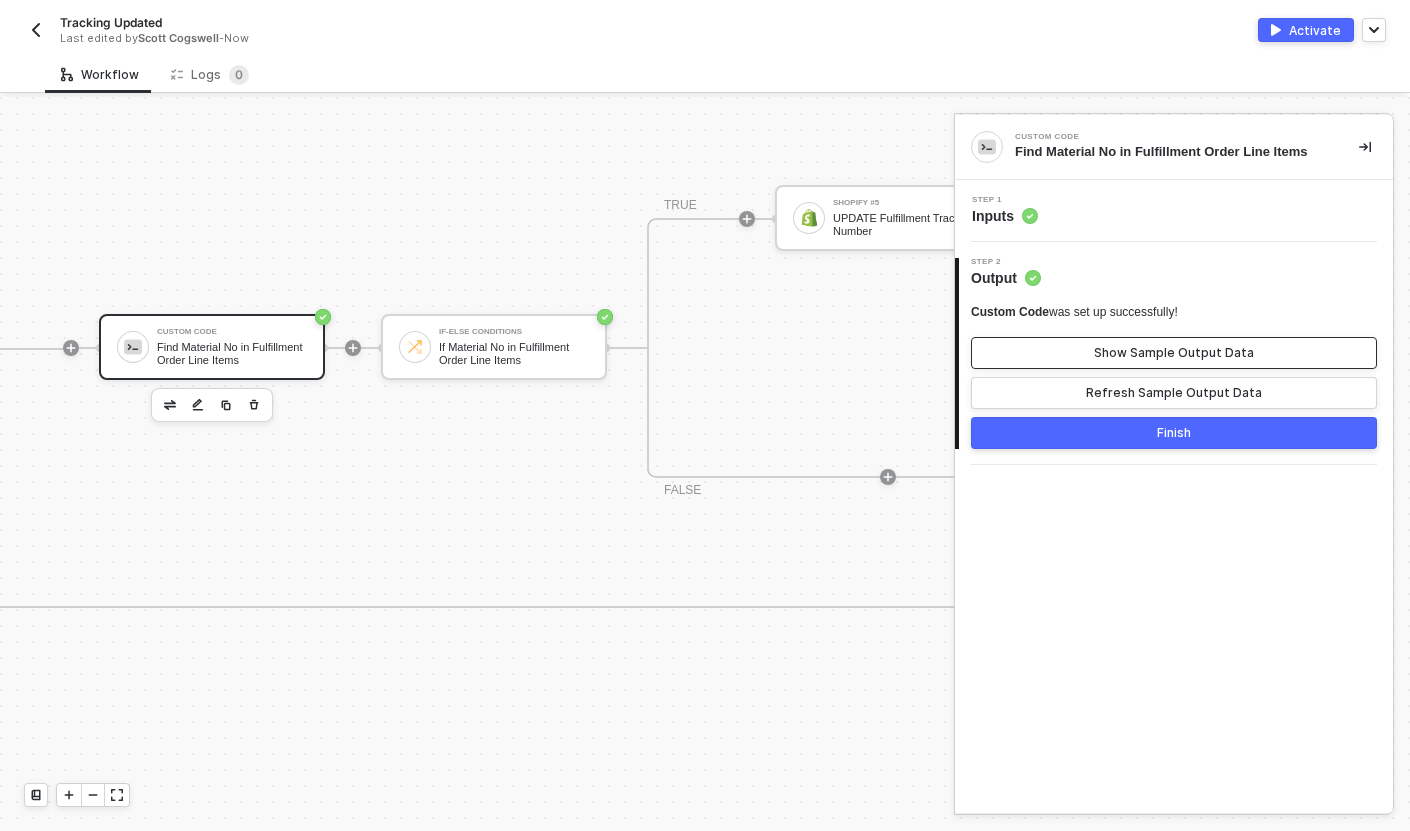 click on "Show Sample Output Data" at bounding box center [1174, 353] 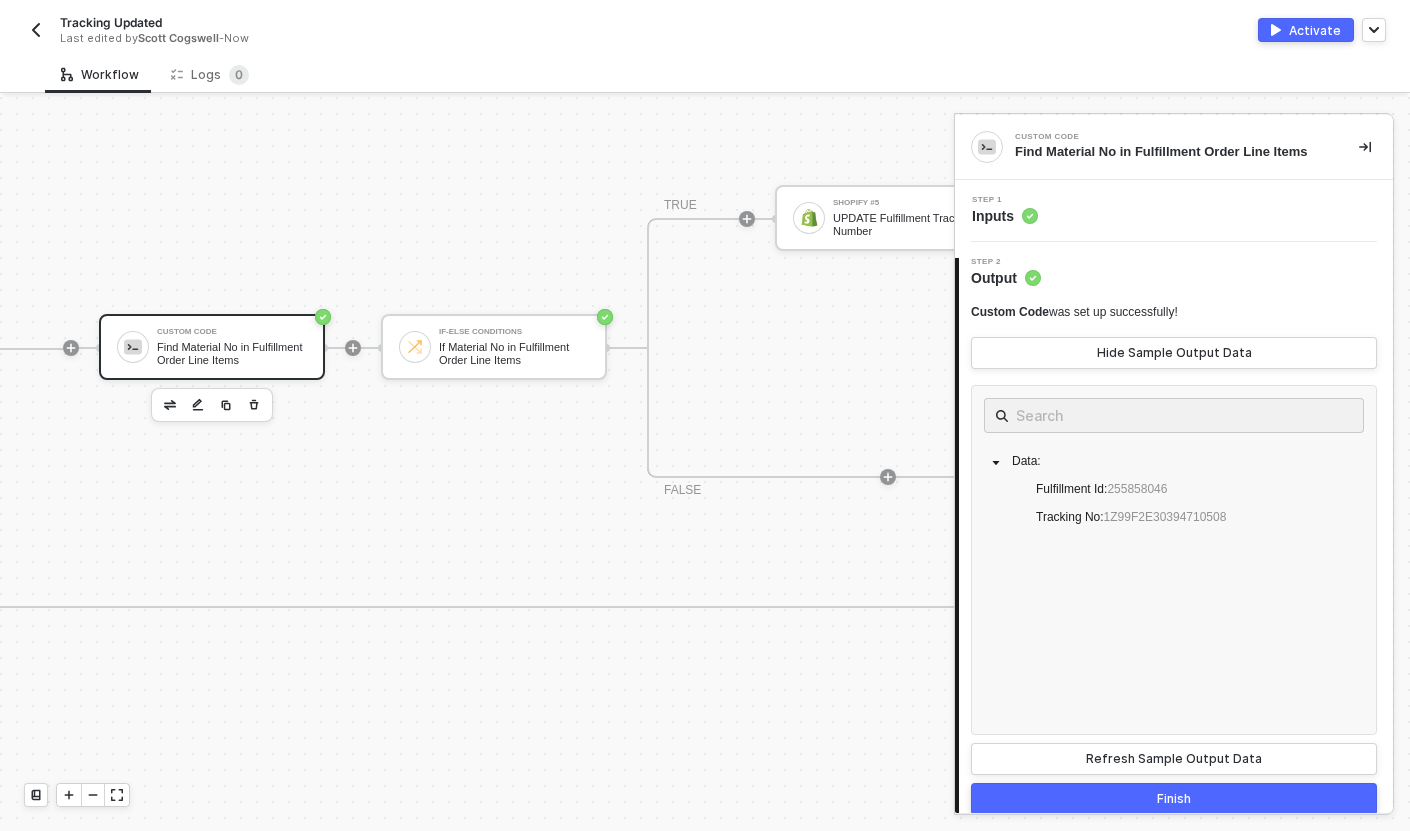 click on "TRUE Shopify #5 UPDATE Fulfillment Tracking Number FALSE" at bounding box center (888, 348) 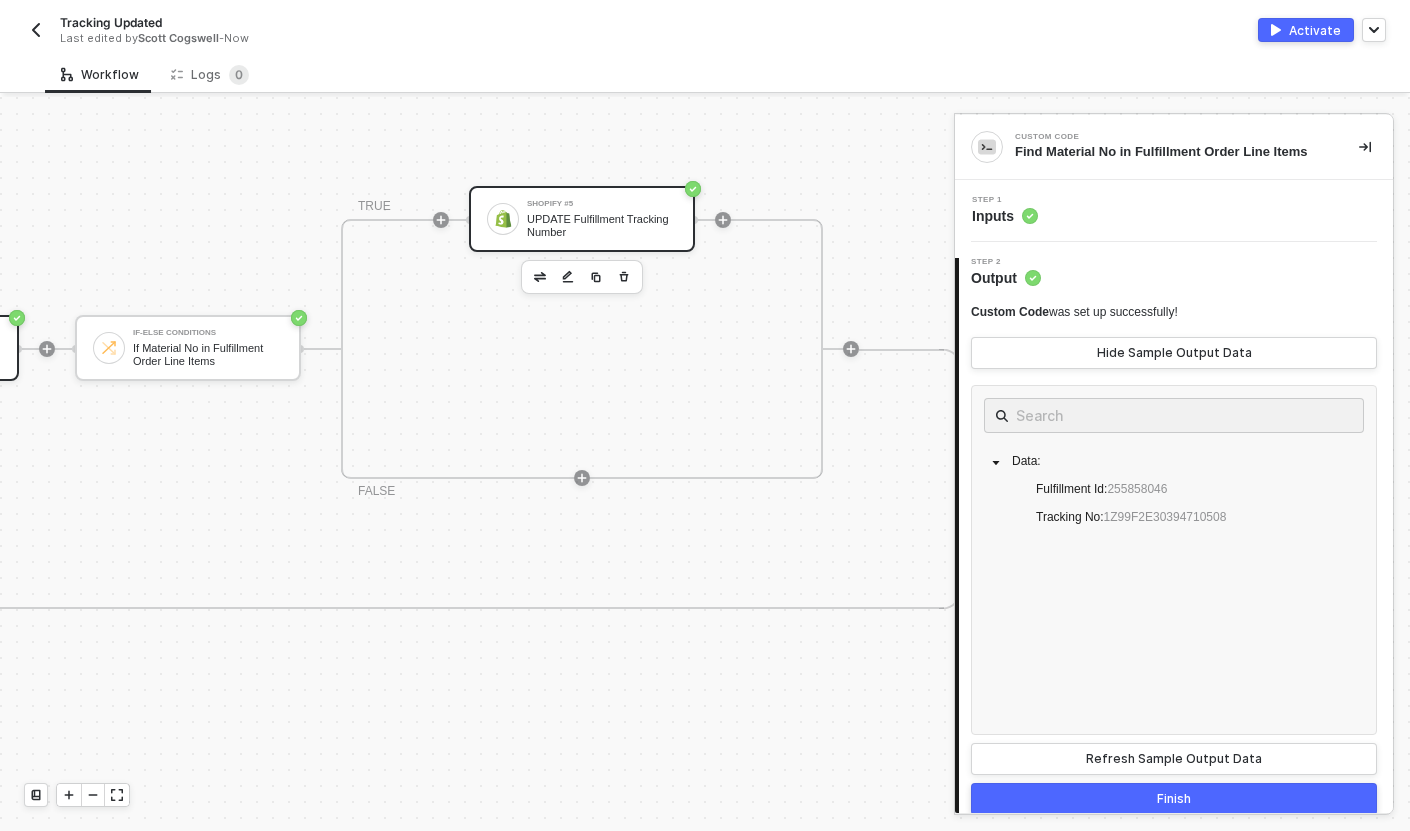 scroll, scrollTop: 557, scrollLeft: 2170, axis: both 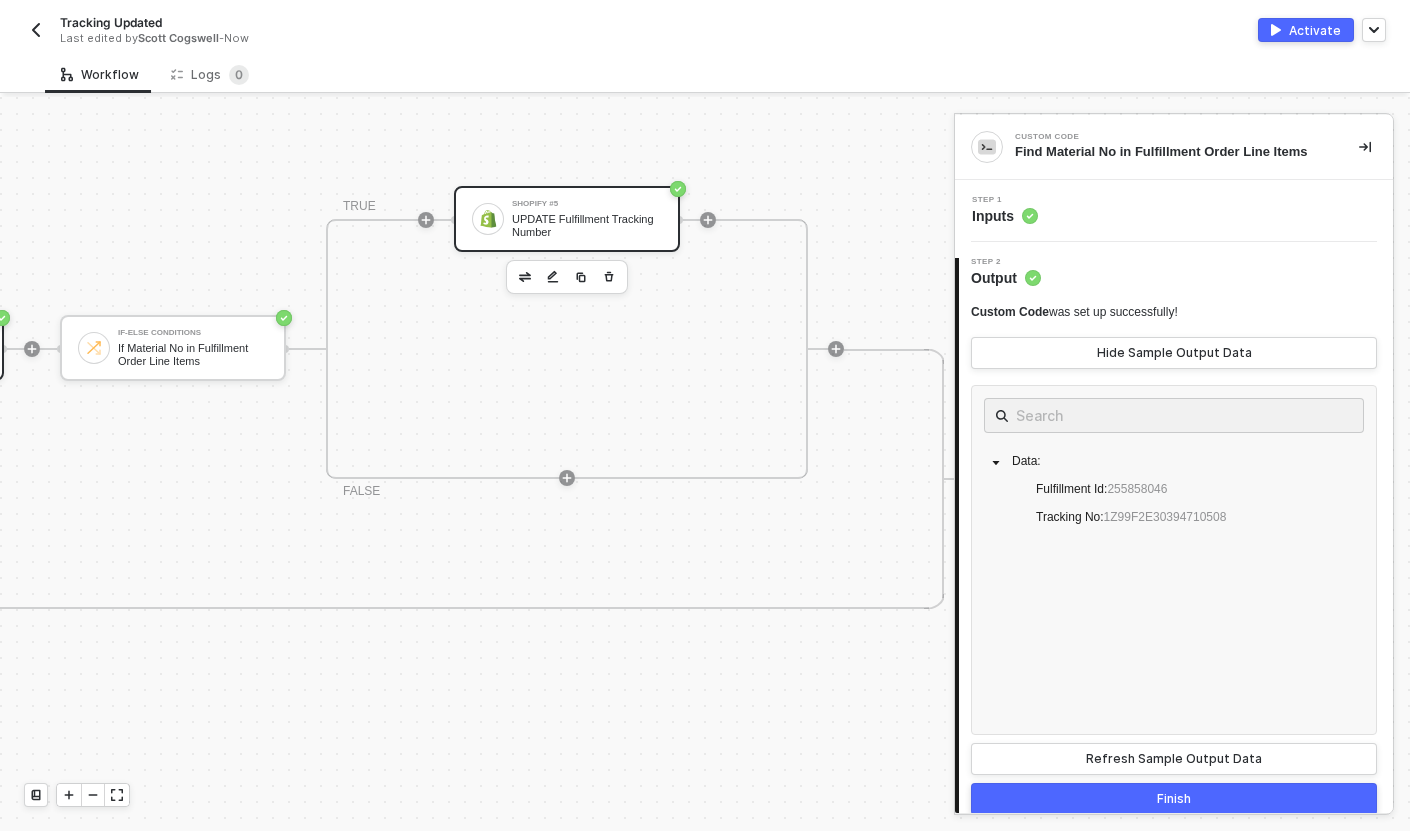 click on "Shopify #5" at bounding box center (587, 204) 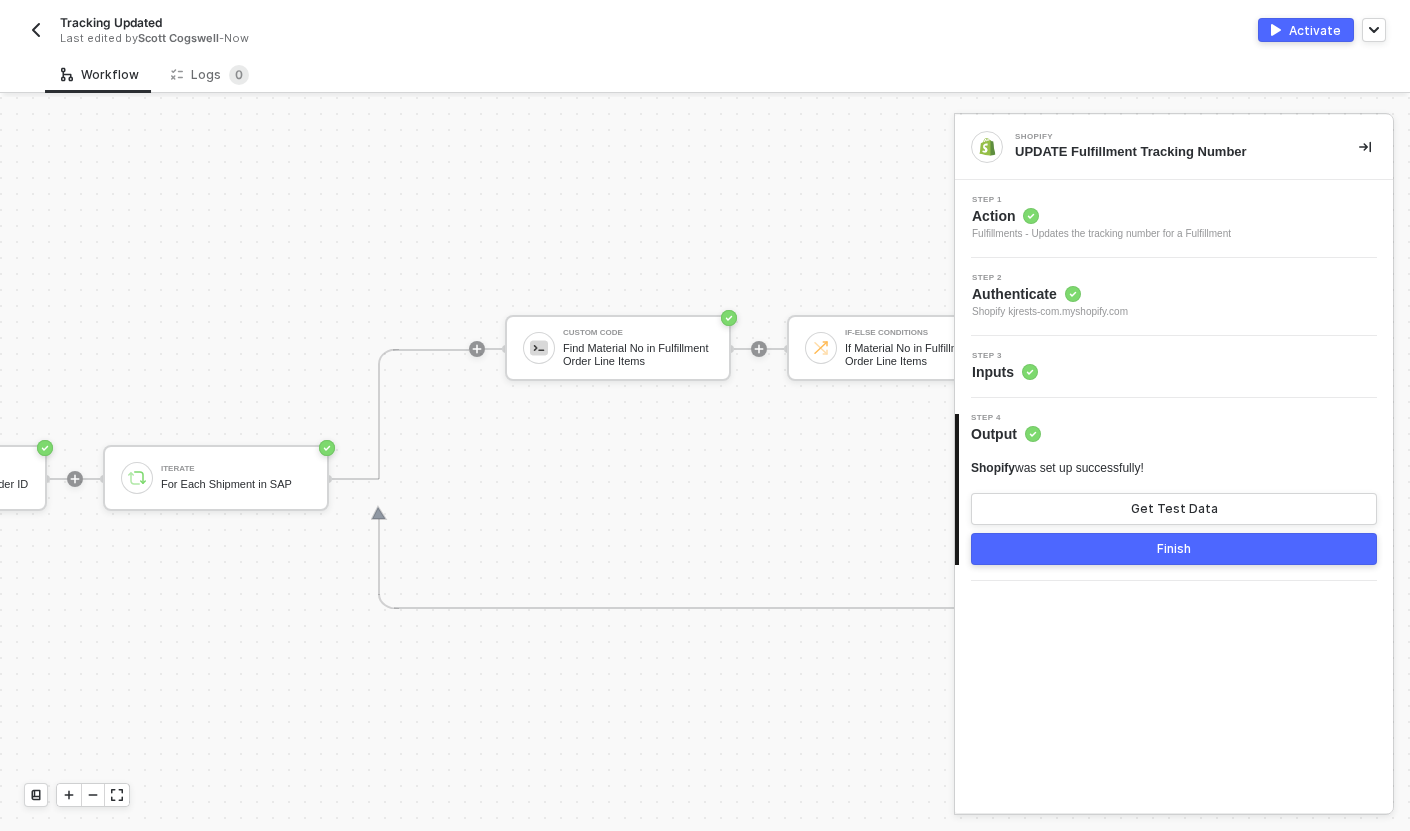 scroll, scrollTop: 557, scrollLeft: 1210, axis: both 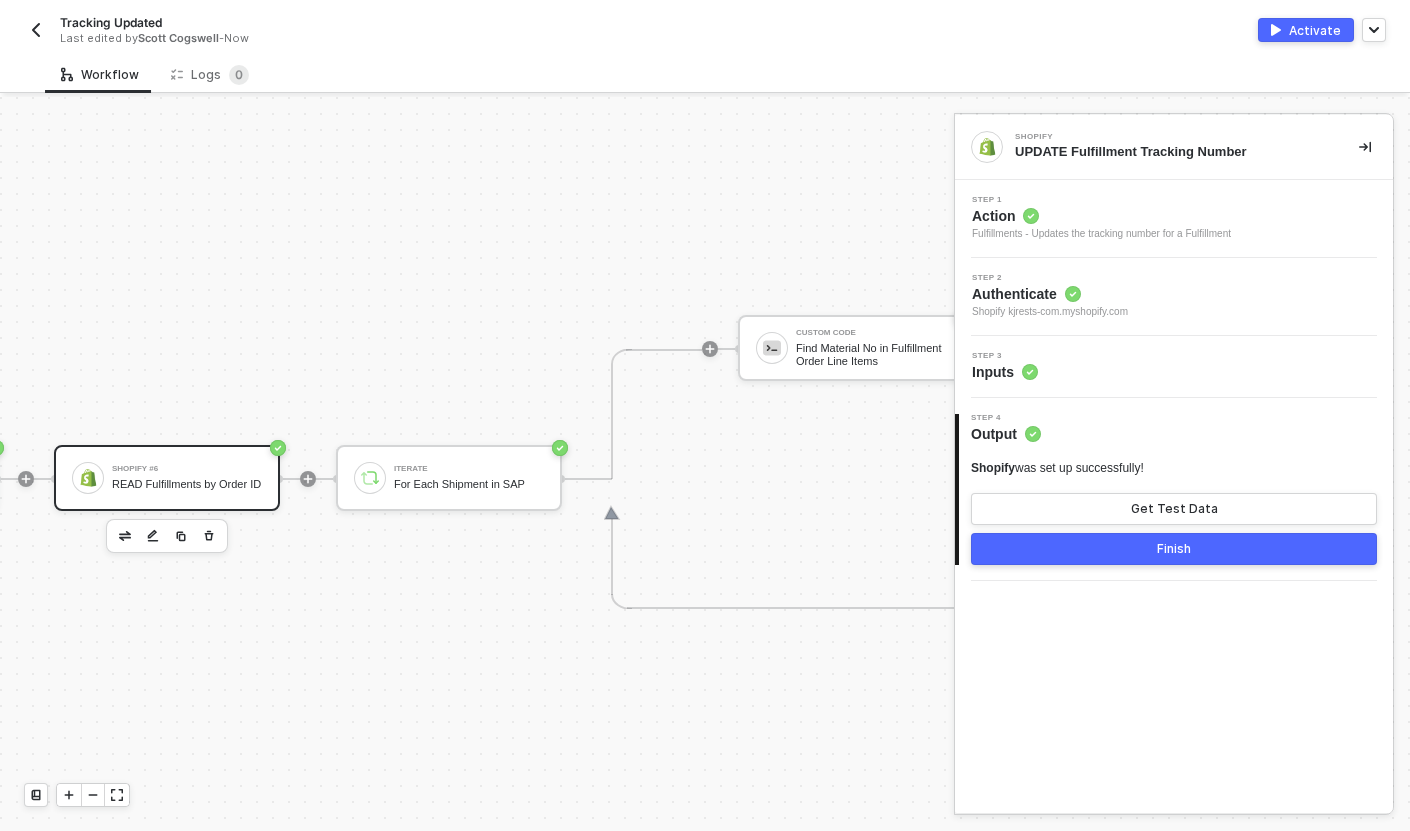 click on "Shopify #6" at bounding box center [187, 469] 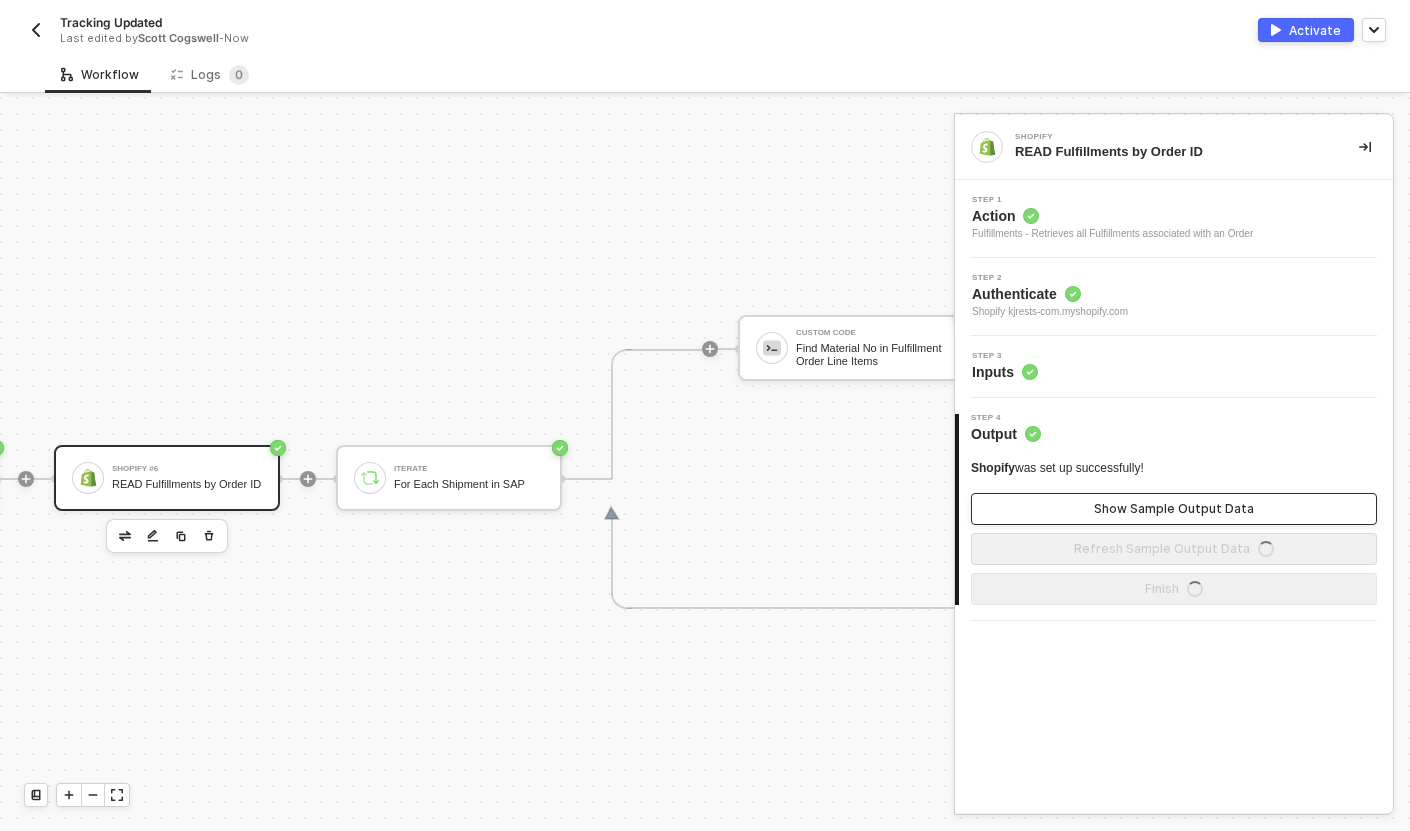 click on "Show Sample Output Data" at bounding box center [1174, 509] 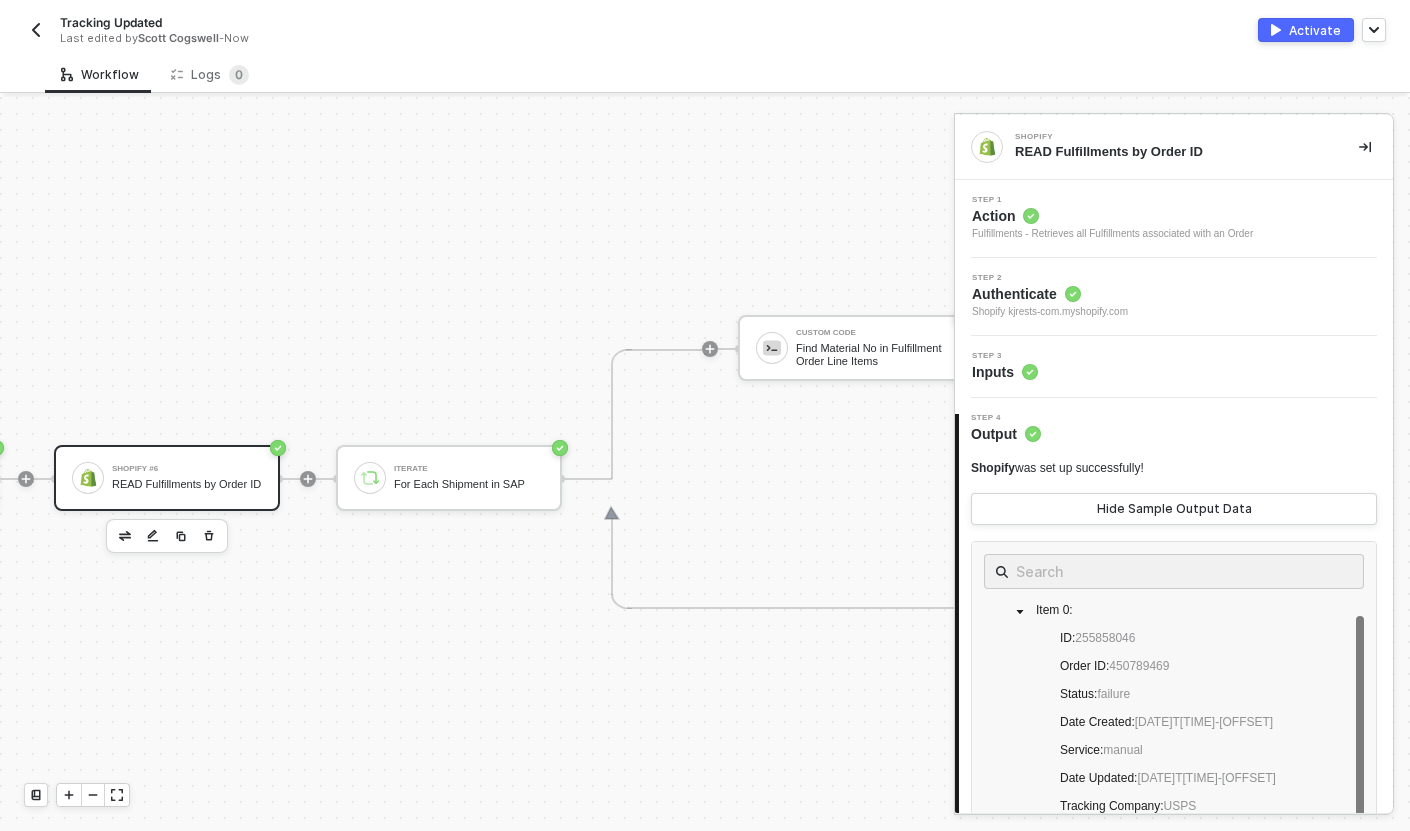 scroll, scrollTop: 30, scrollLeft: 0, axis: vertical 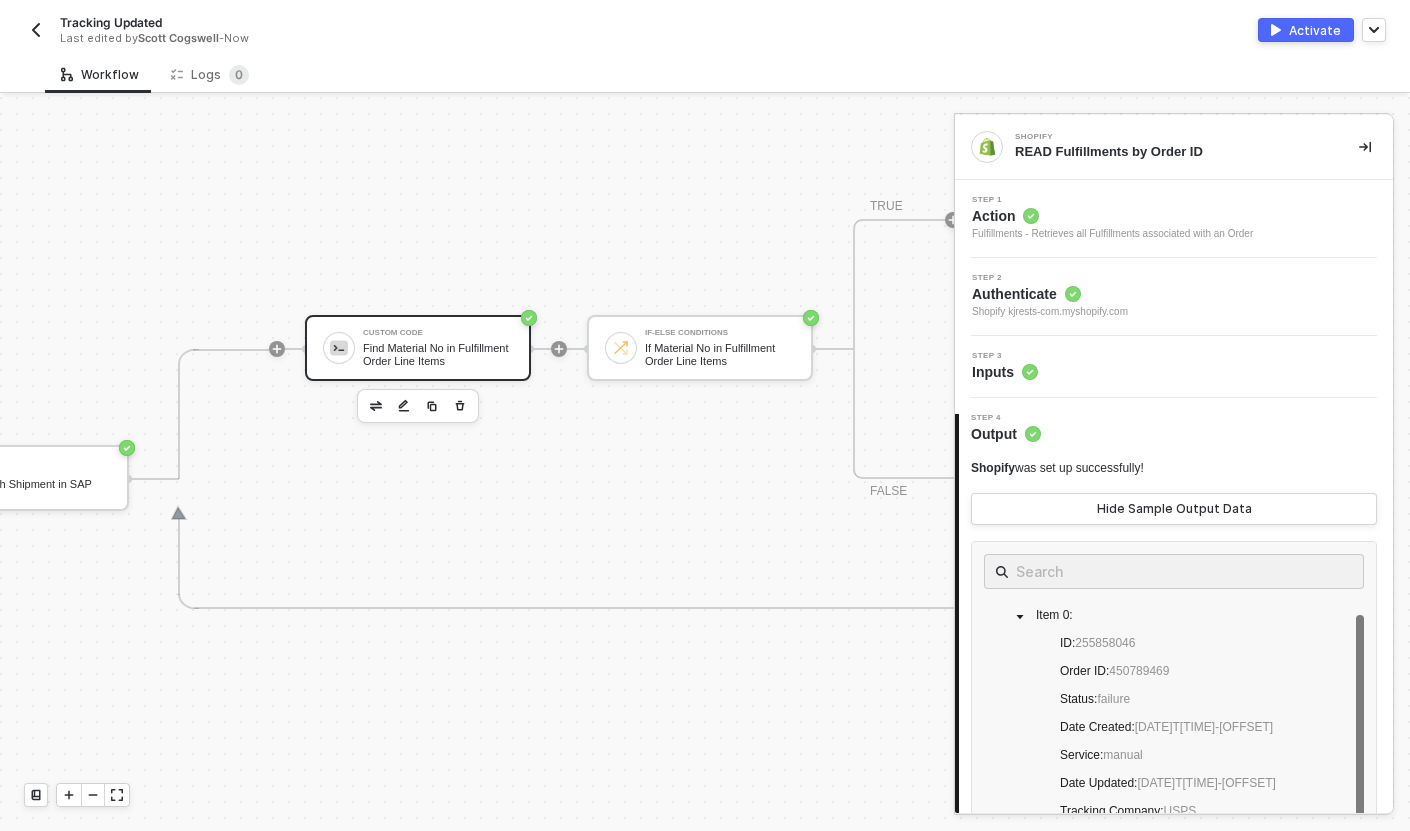 click on "Find Material No in Fulfillment Order Line Items" at bounding box center [438, 354] 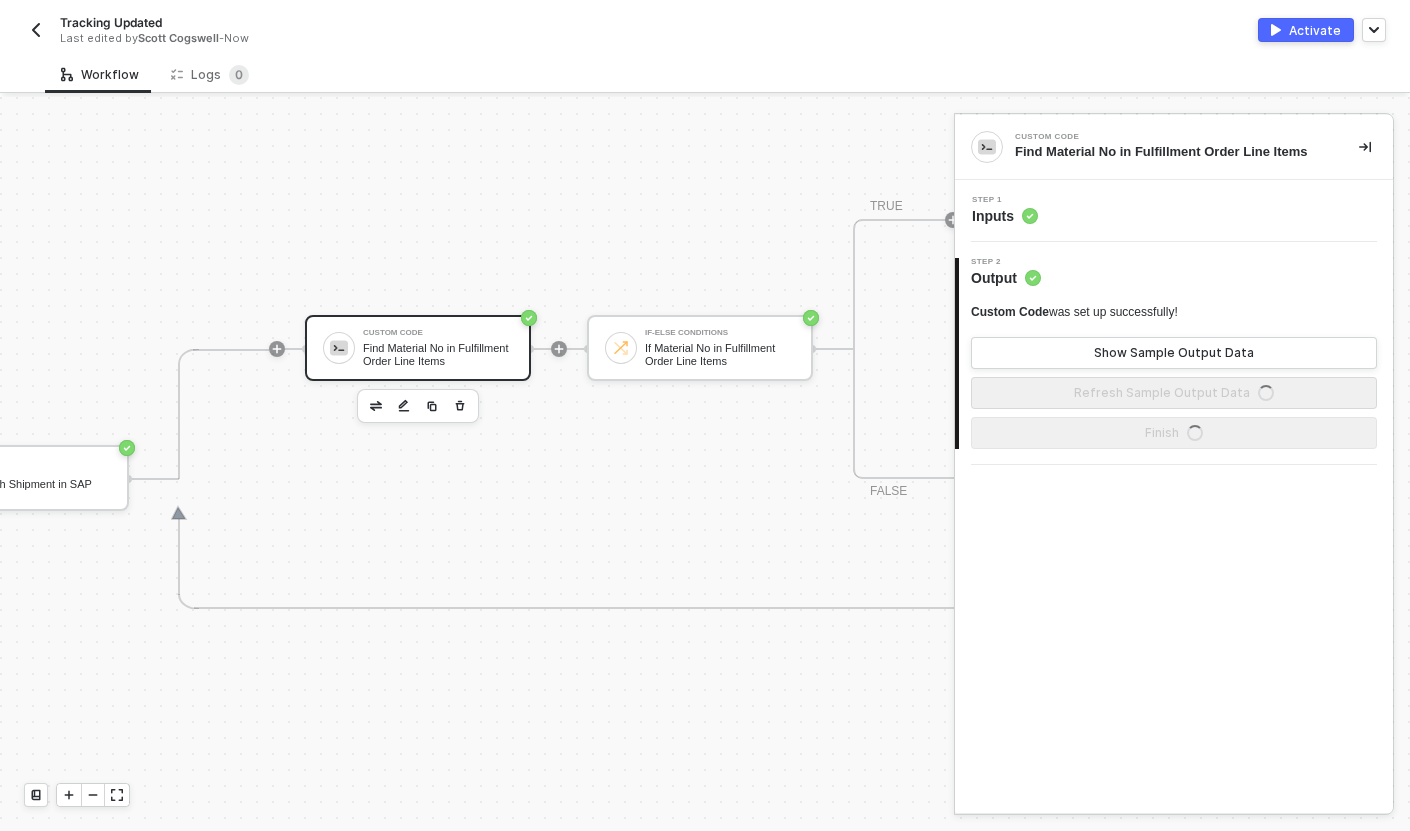 click on "Custom Code was set up successfully! Show Sample Output Data Refresh Sample Output Data" at bounding box center [1174, 356] 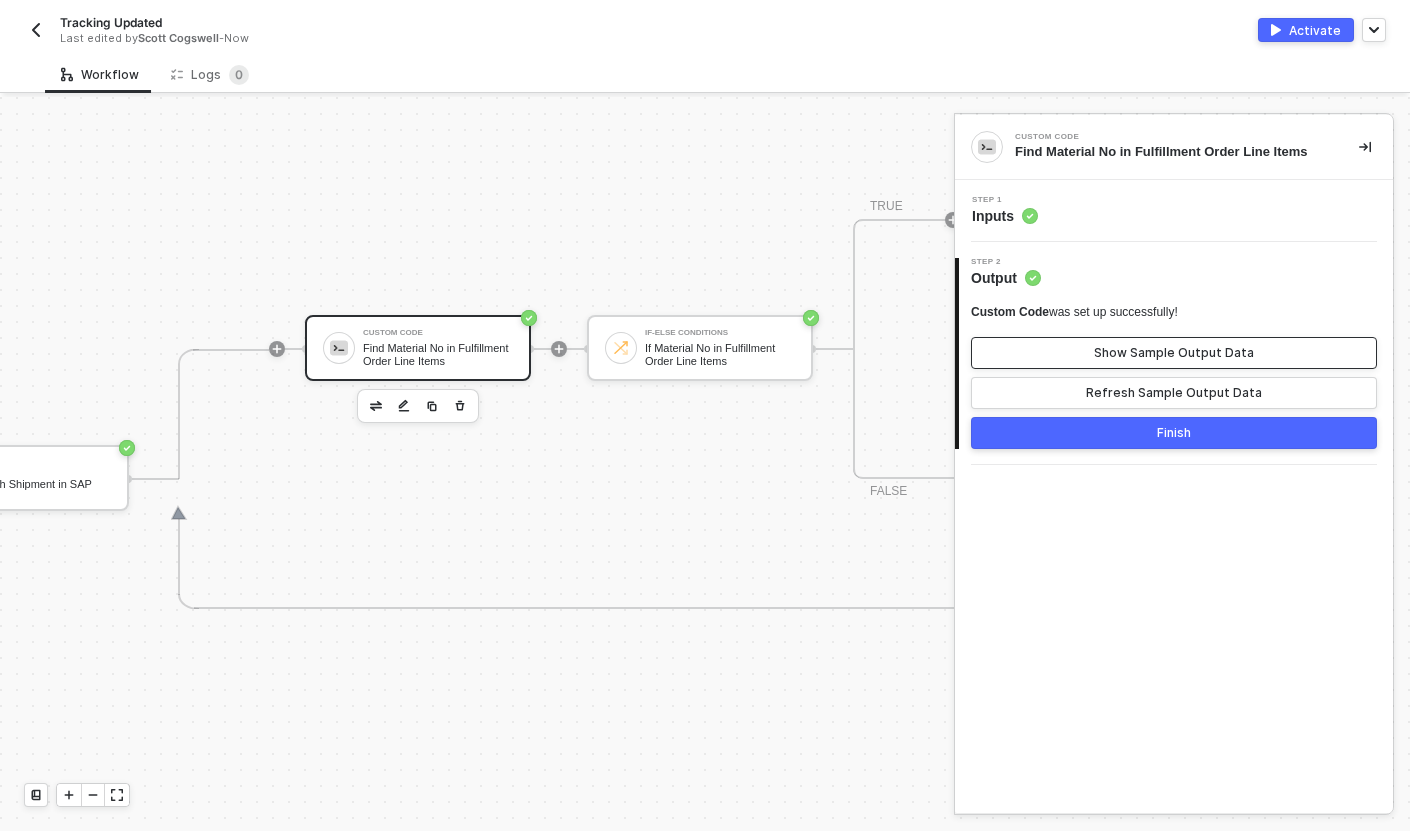 click on "Show Sample Output Data" at bounding box center [1174, 353] 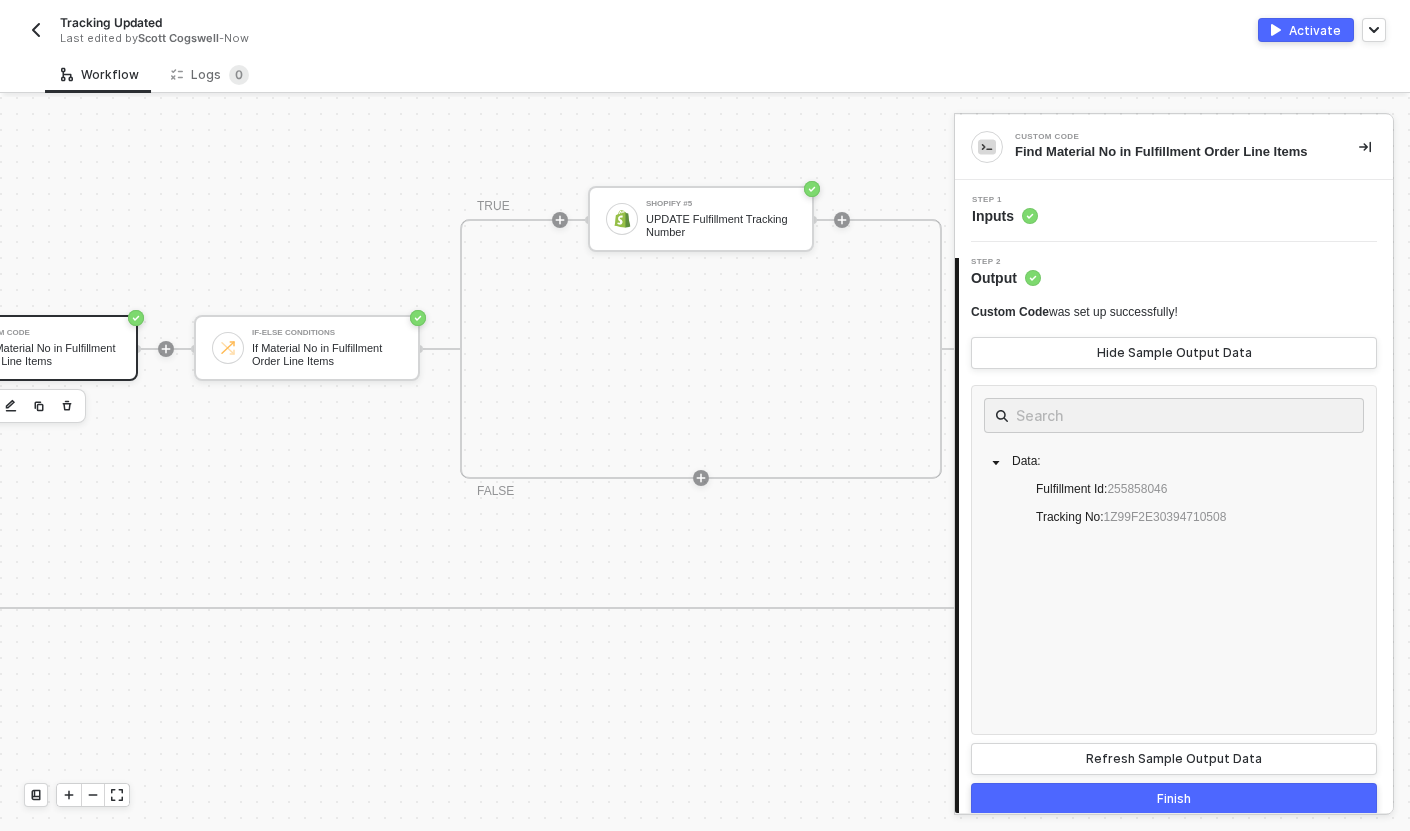 scroll, scrollTop: 557, scrollLeft: 2122, axis: both 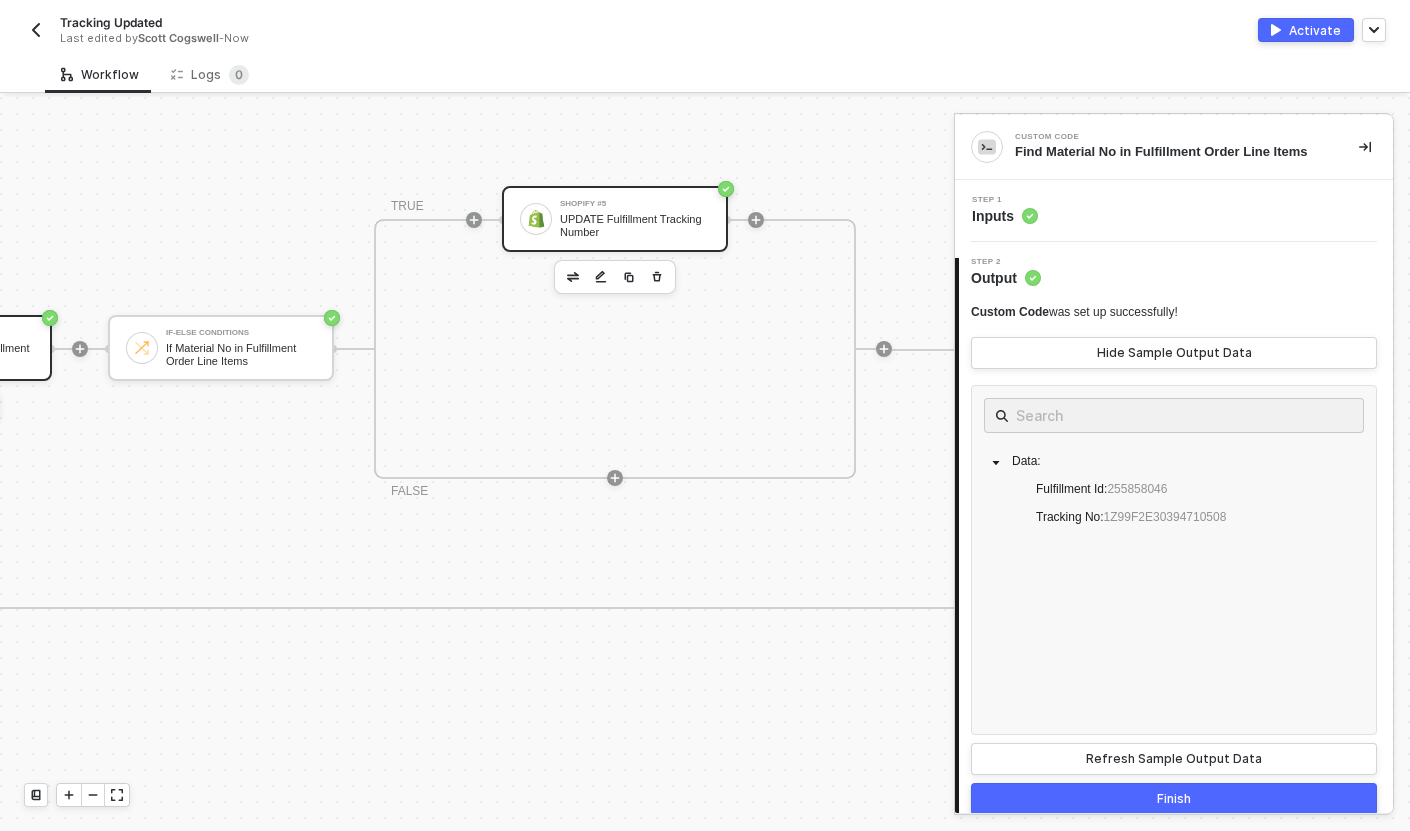 click on "Shopify #5" at bounding box center (635, 204) 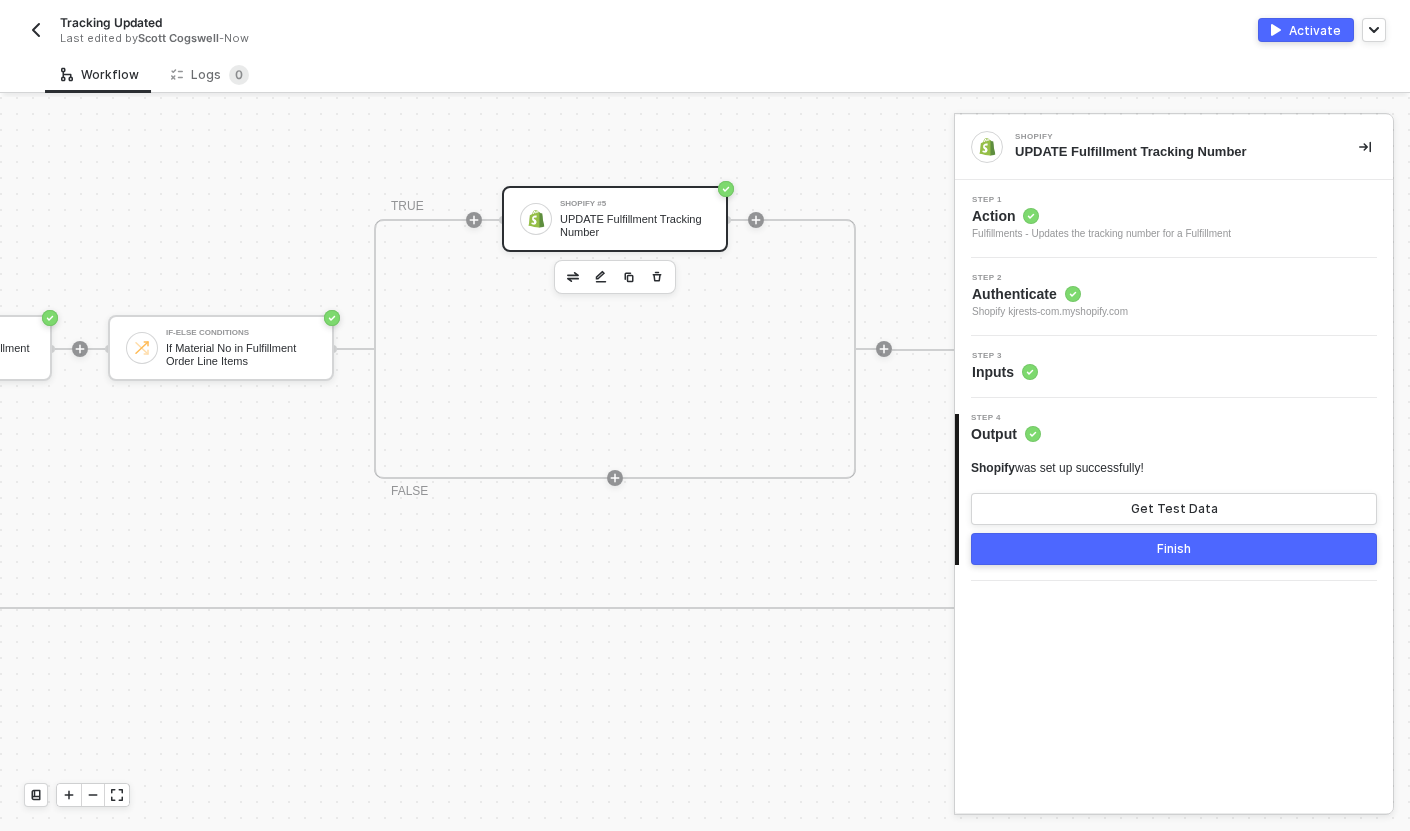 click on "Step 3 Inputs" at bounding box center [1176, 367] 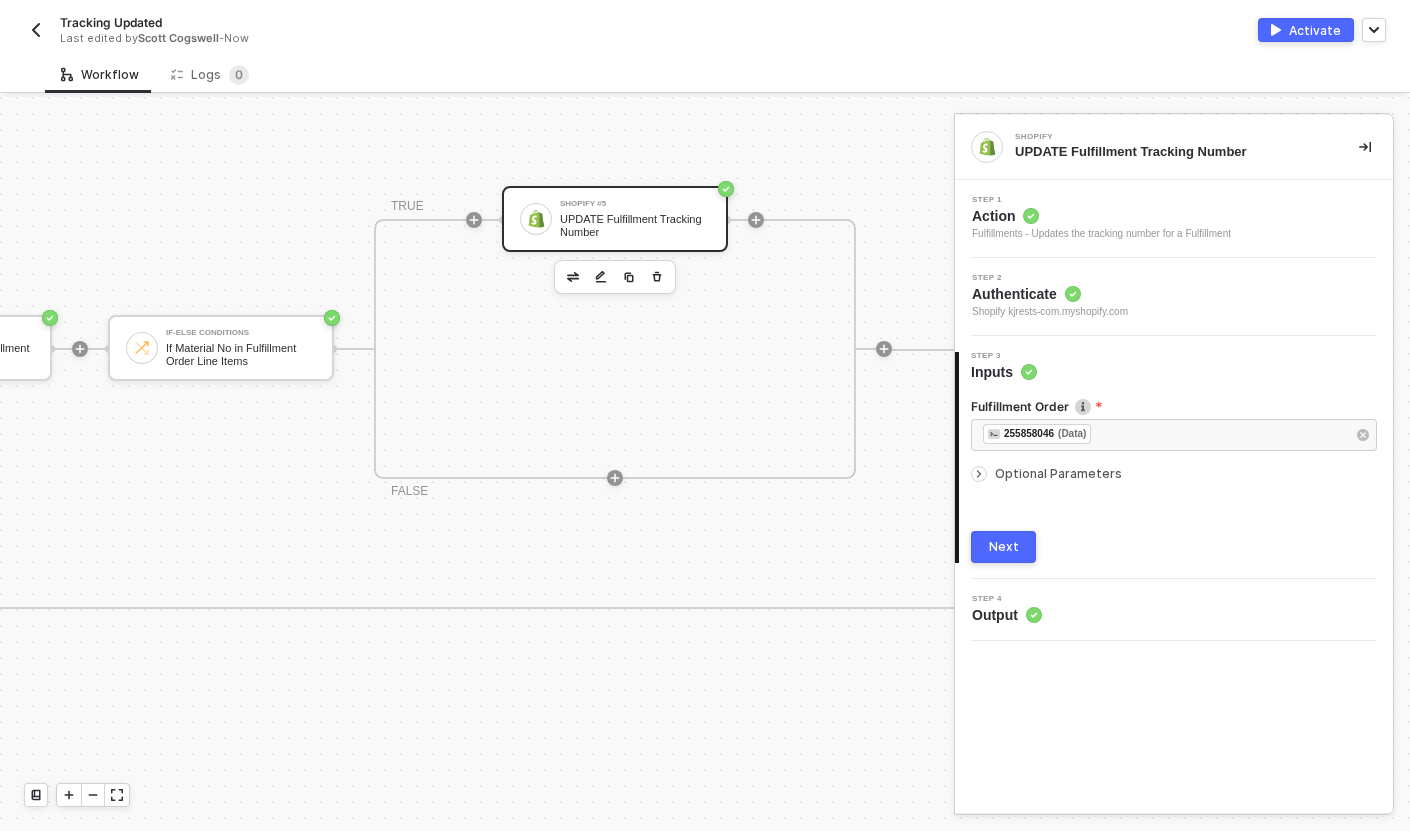 click on "Optional Parameters" at bounding box center [1058, 473] 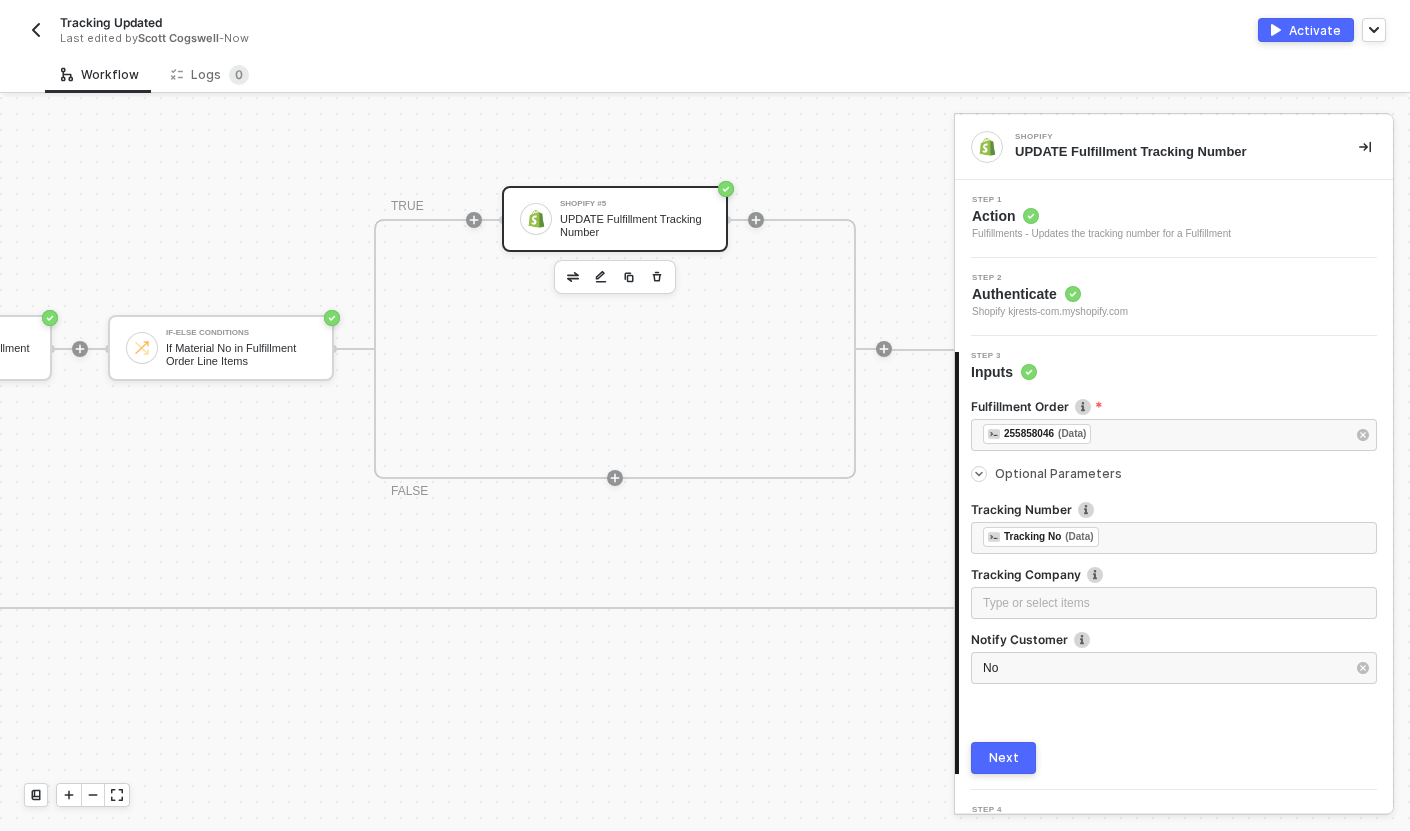 click on "Optional Parameters" at bounding box center (1174, 474) 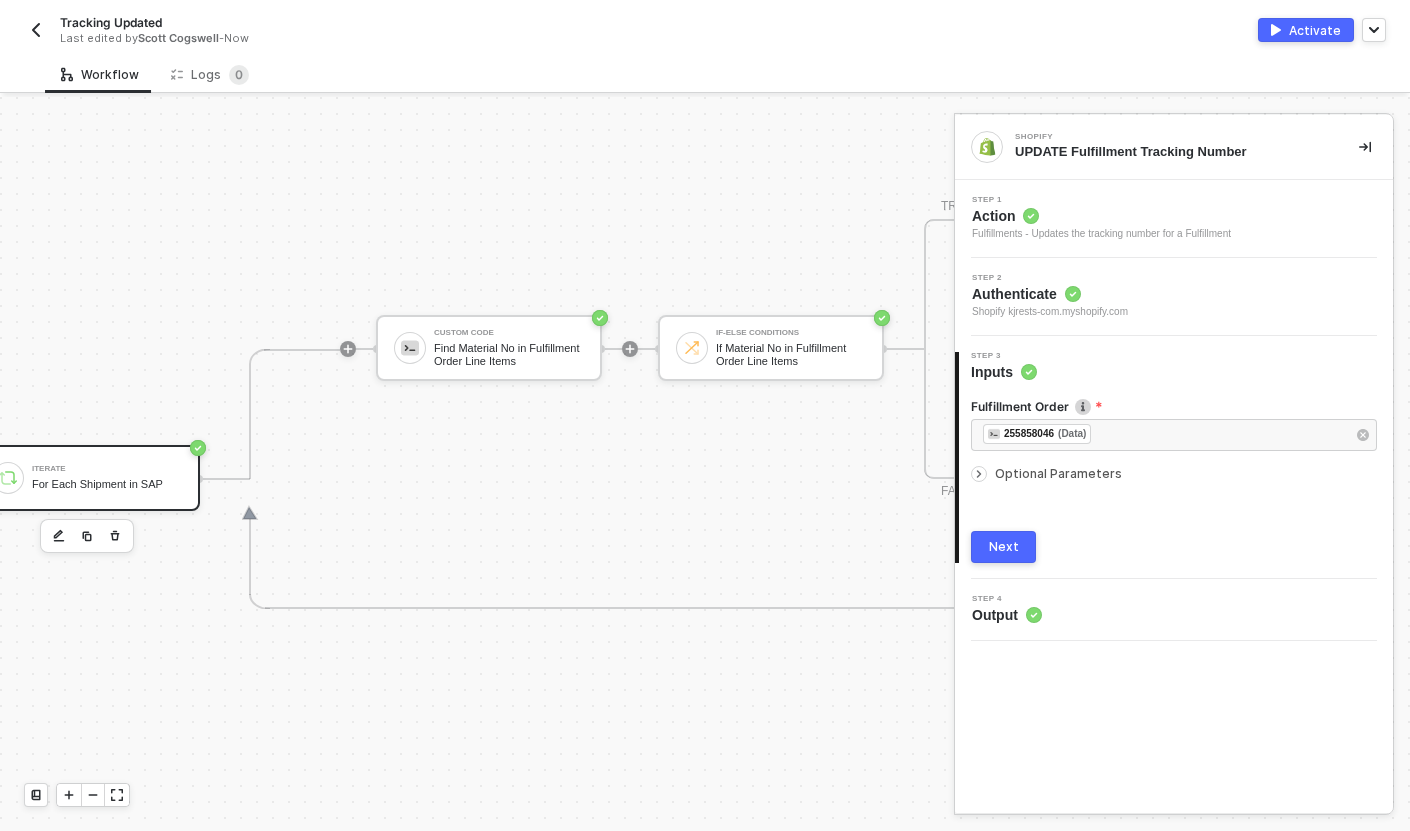 scroll, scrollTop: 557, scrollLeft: 1579, axis: both 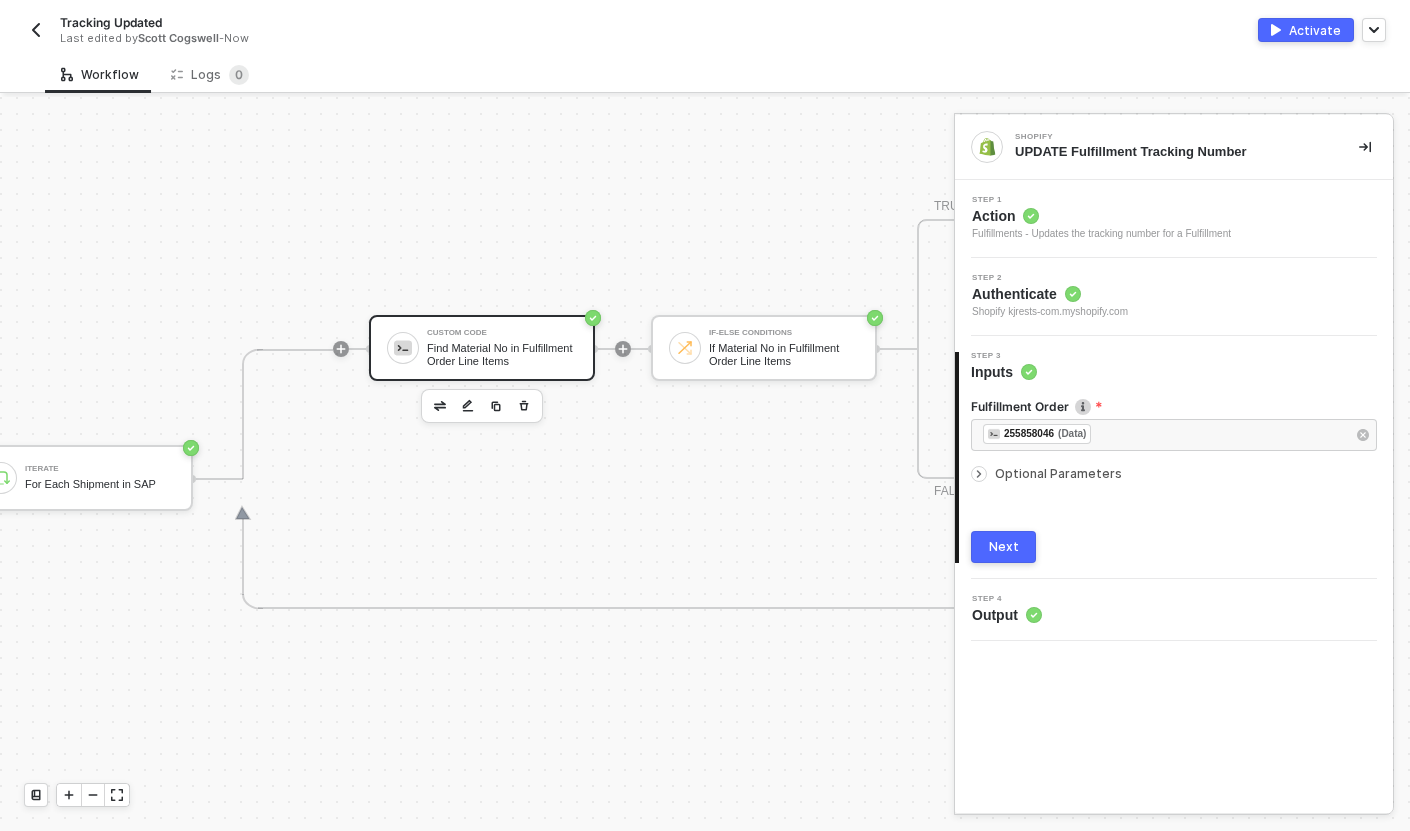 click on "Find Material No in Fulfillment Order Line Items" at bounding box center (502, 354) 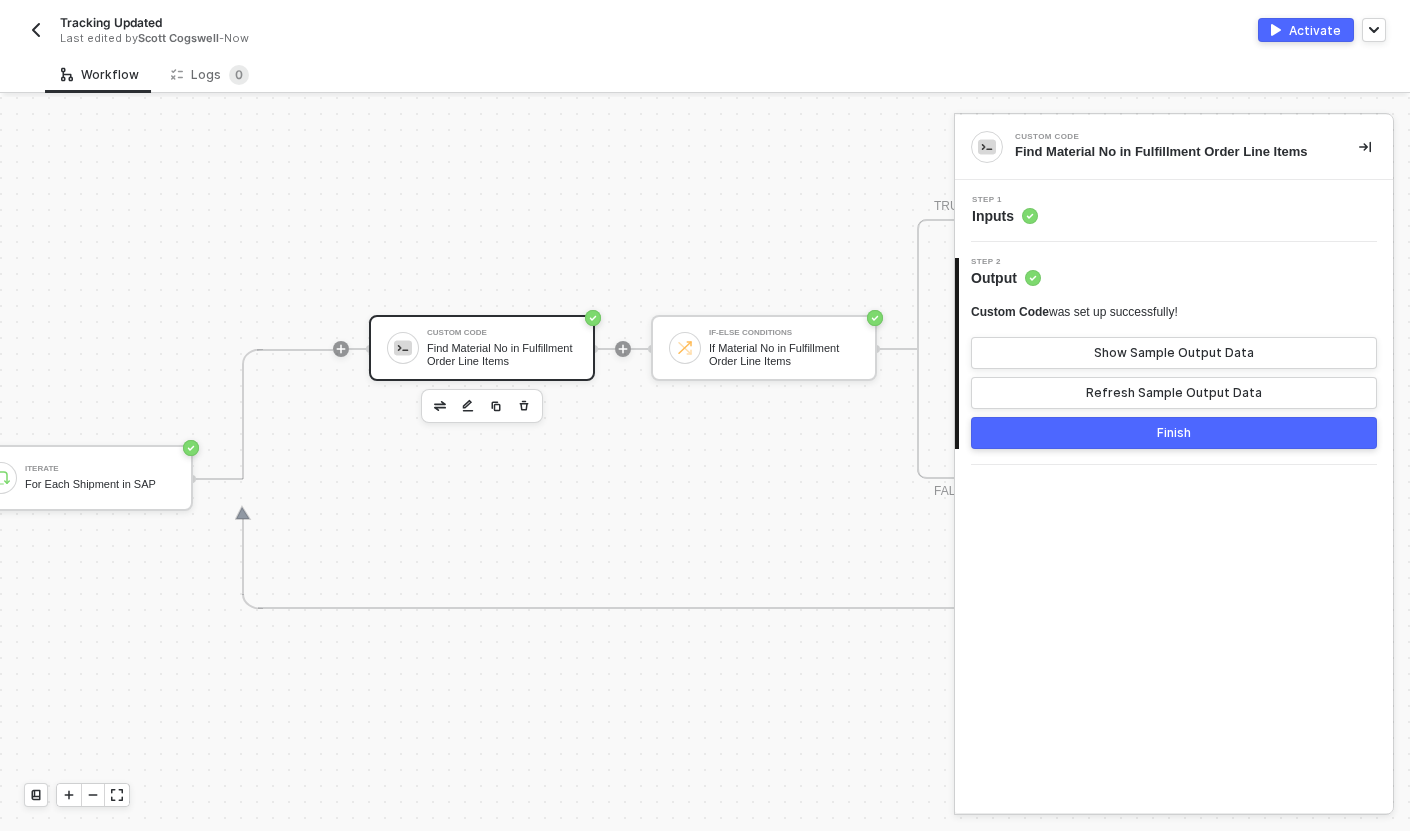 click on "Step 1 Inputs" at bounding box center (1176, 211) 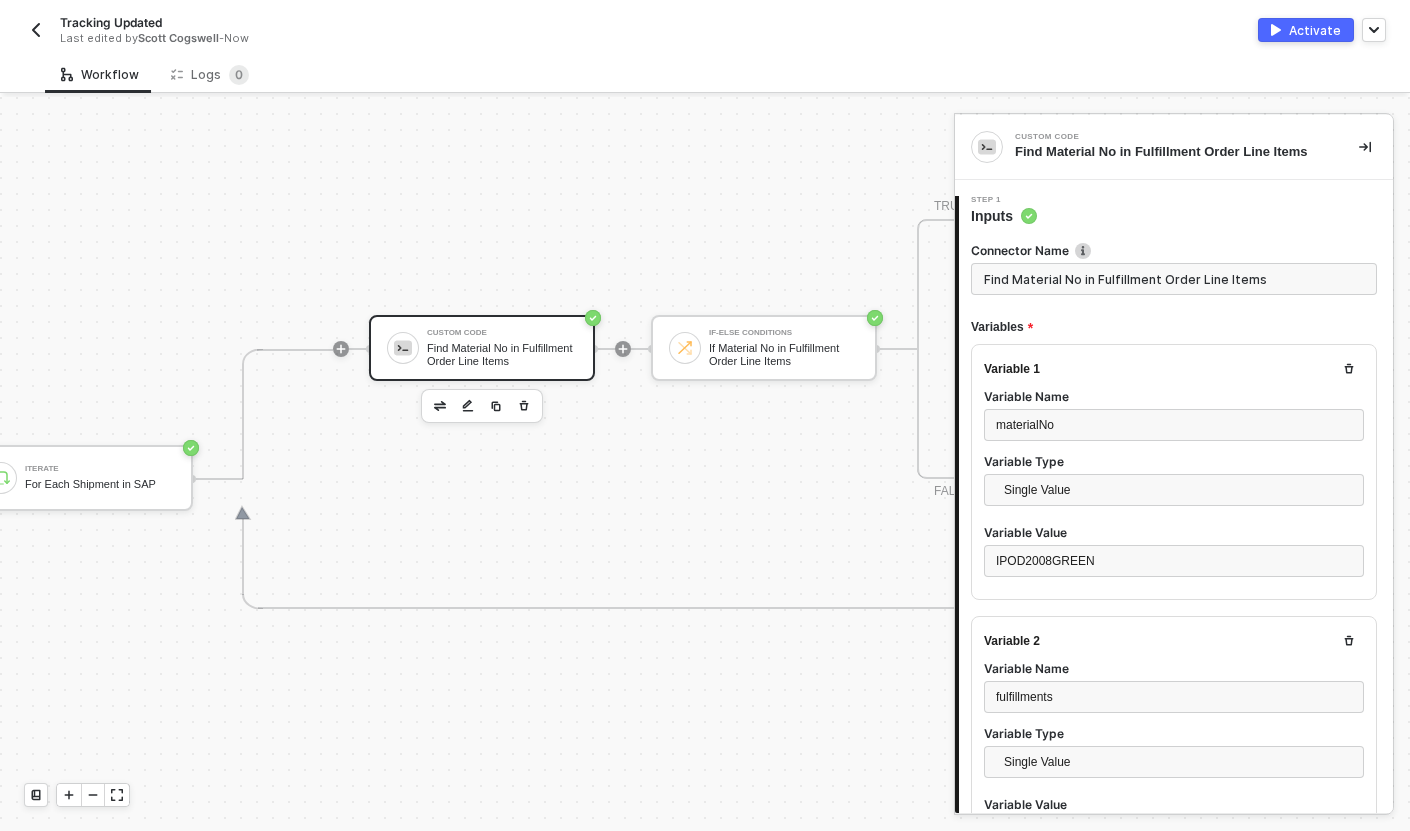 type on "const materialNo = inputData.materialNo;
const trackingNo = inputData.trackingNo;
const fulfillments = inputData.fulfillments;
const resultMap = {};
for (let i = 0; i < fulfillments.length; i++) {" 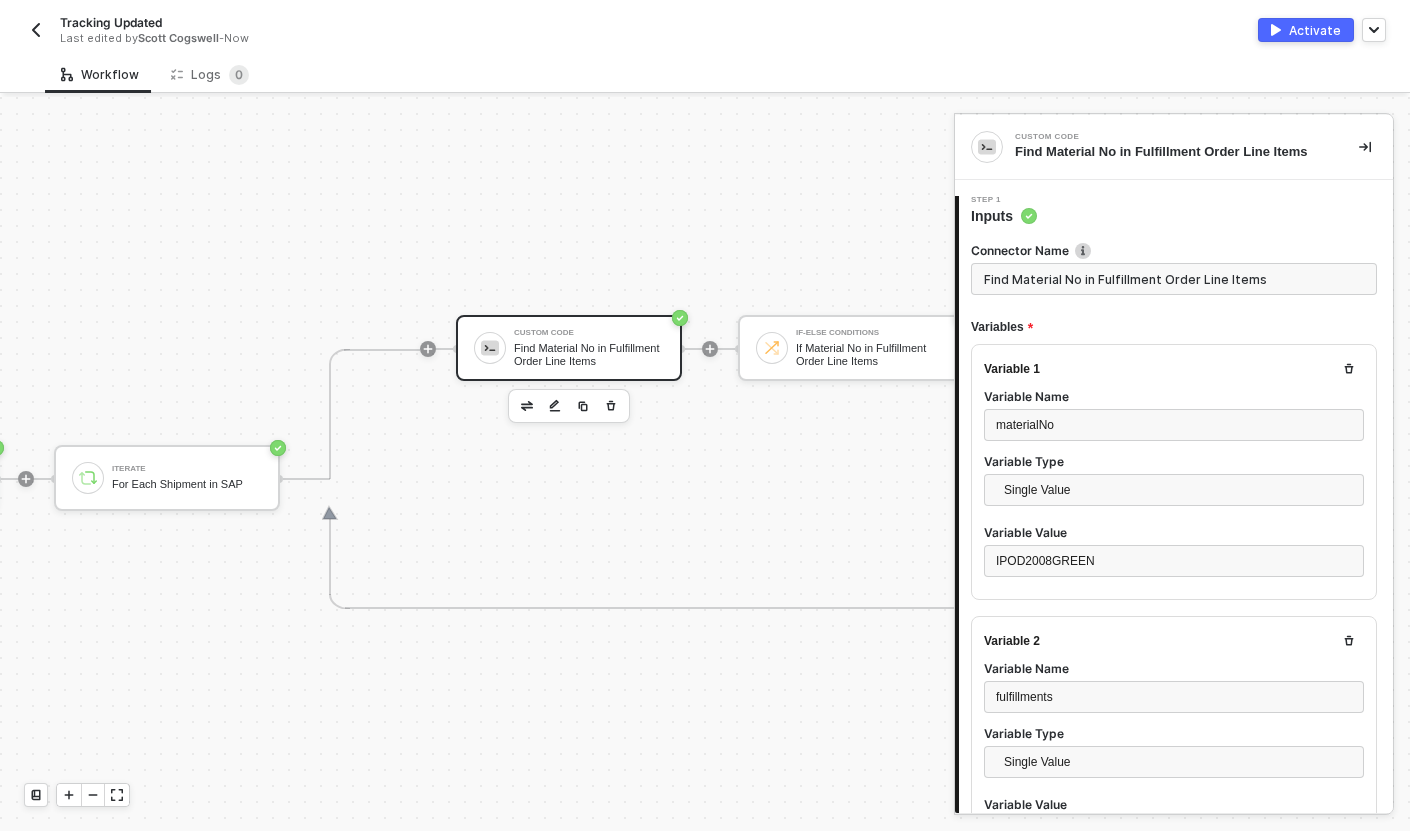 scroll, scrollTop: 557, scrollLeft: 1262, axis: both 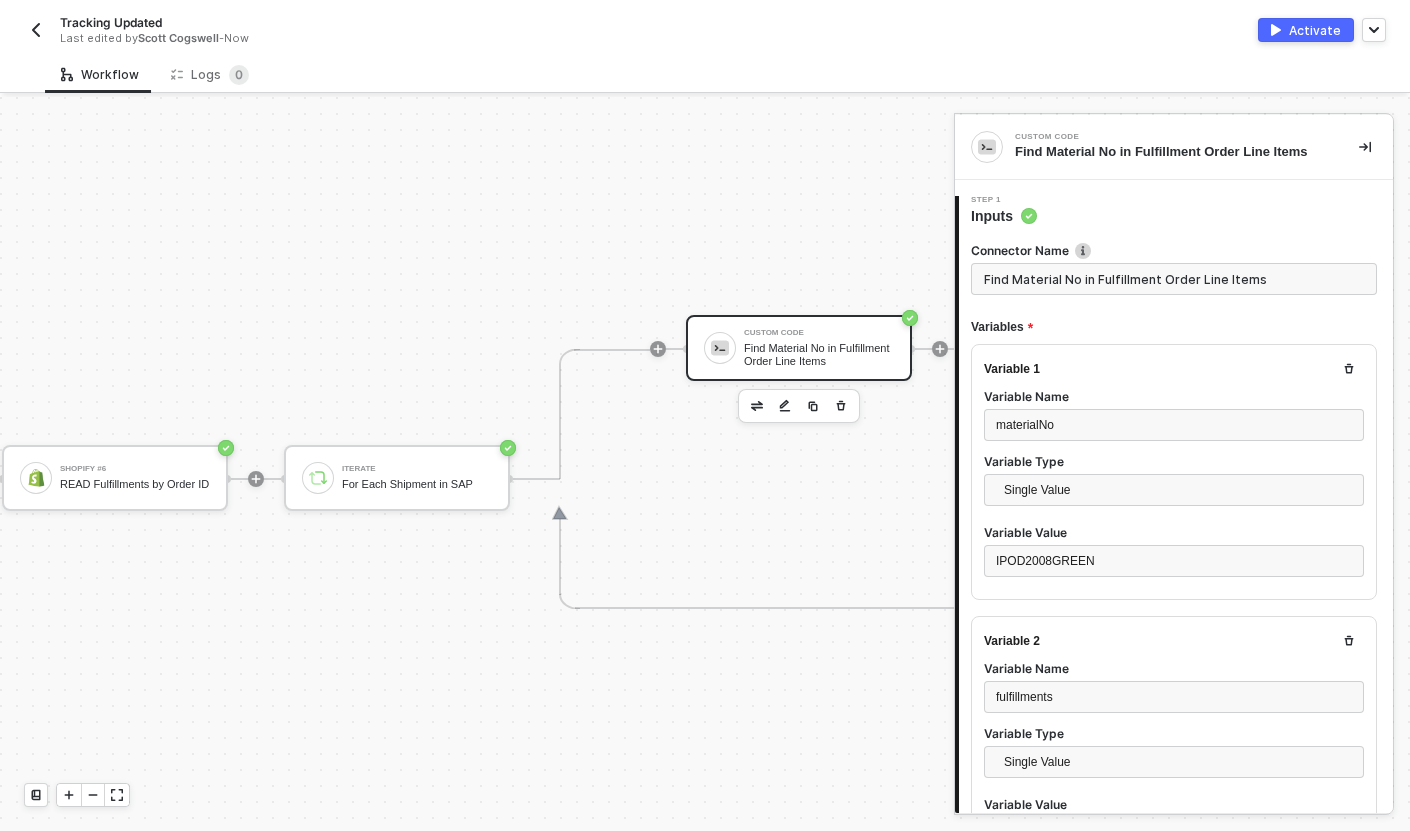 click on "Custom Code Find Material No in Fulfillment Order Line Items" at bounding box center [799, 348] 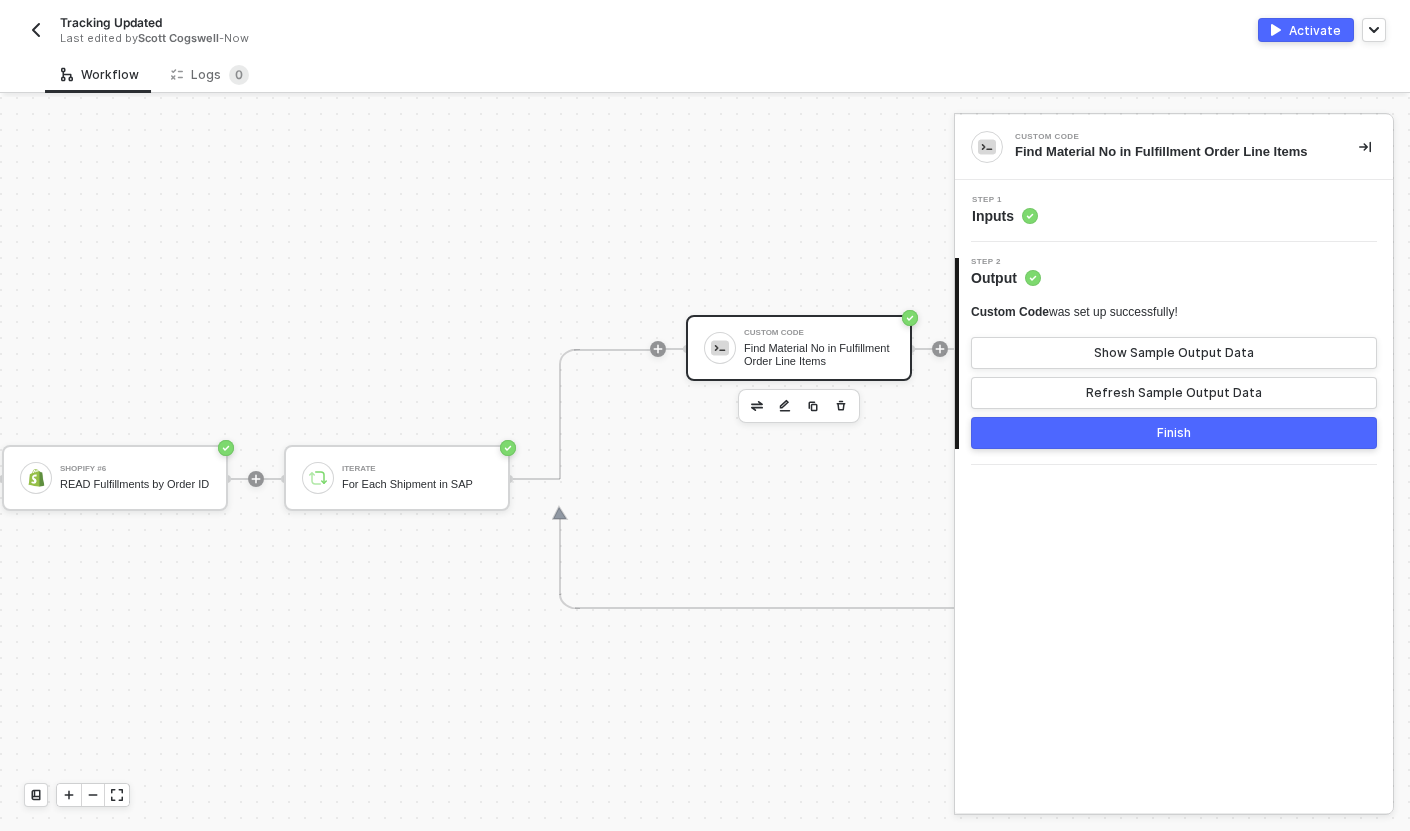 click on "Step 1 Inputs" at bounding box center [1176, 211] 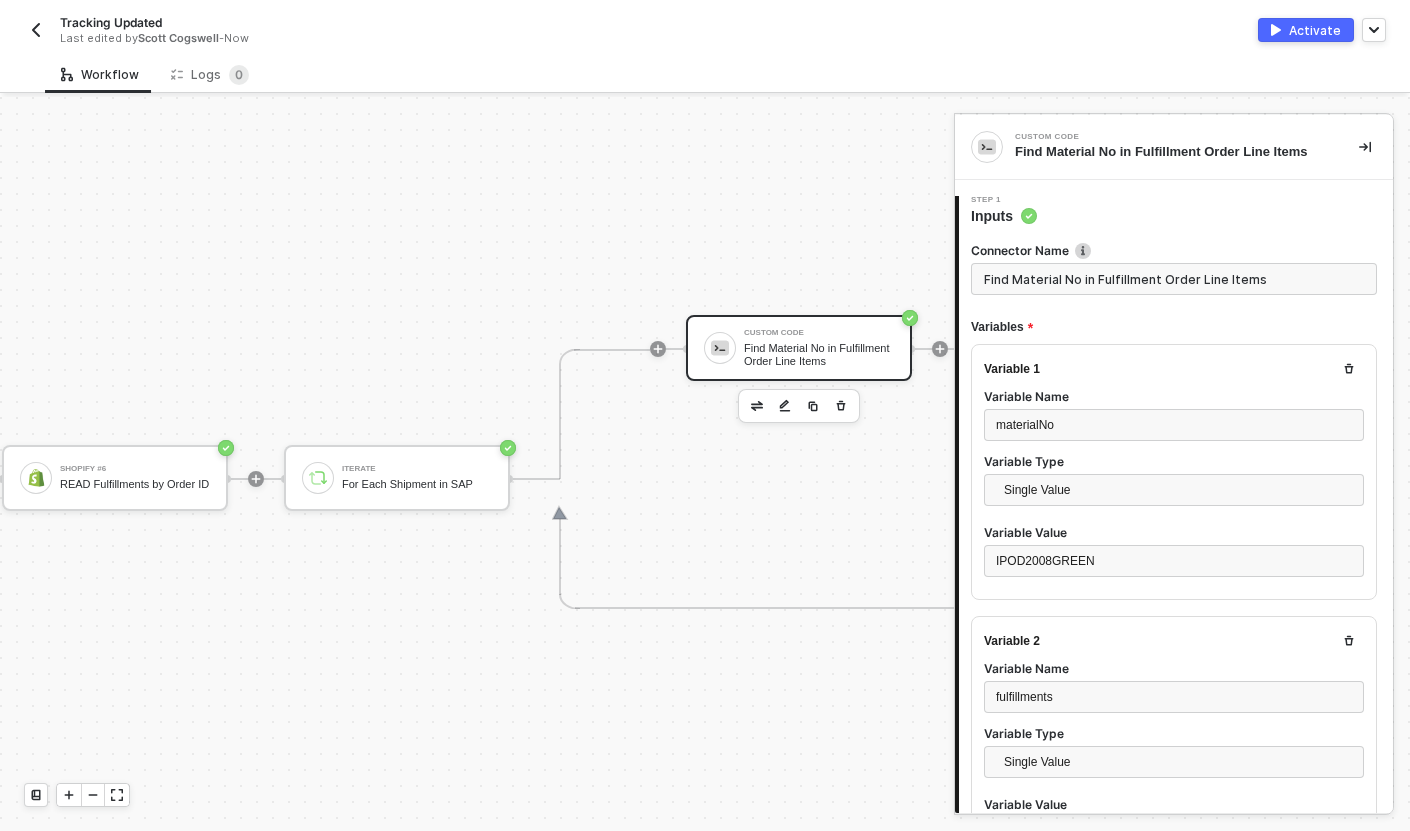 scroll, scrollTop: 126, scrollLeft: 0, axis: vertical 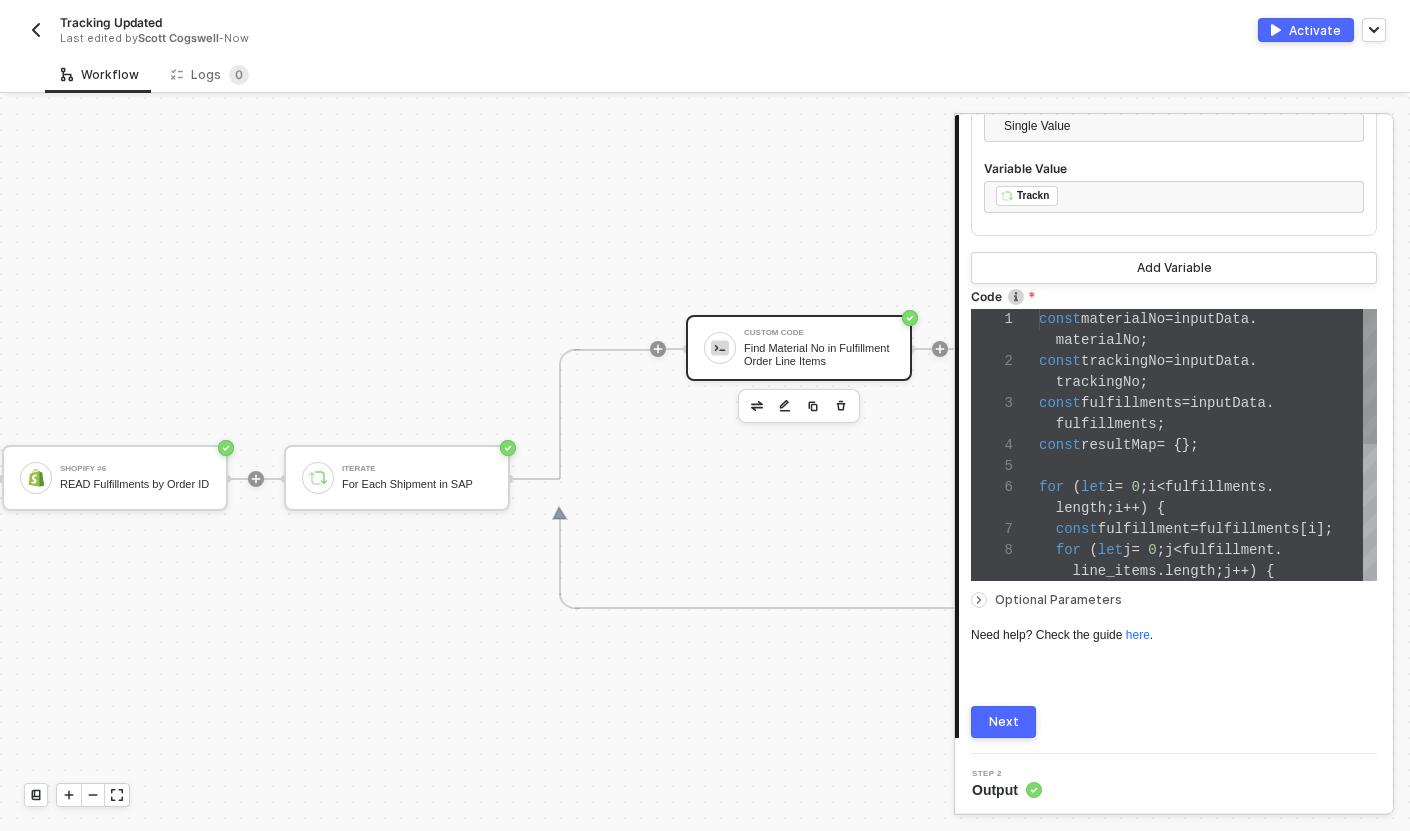 type on "const fulfillment = fulfillments[i];
for (let j = 0; j < fulfillment.line_items.length; j++) {
const item = fulfillment.line_items[j];
if (item.sku === materialNo) {
resultMap['fulfillment_id'] = fulfillment.id;
resultMap['tracking_no'] = trackingNo;" 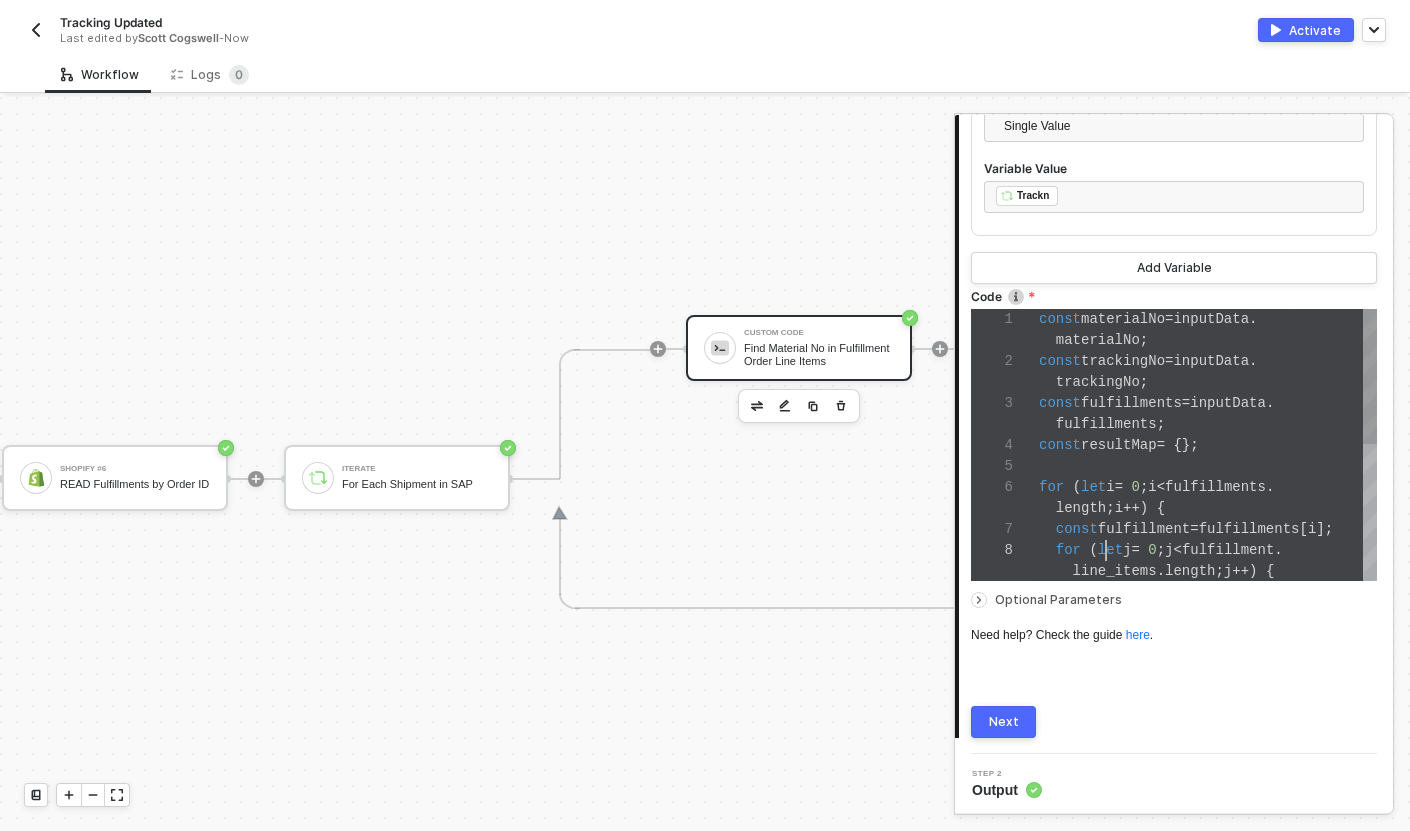 click on "1 2 3 4 5 6 7 8 const  materialNo  =  inputData .    materialNo ; const  trackingNo  =  inputData .    trackingNo ; const  fulfillments  =  inputData .    fulfillments ; const  resultMap  =   {}; for   ( let  i  =   0 ;  i  <  fulfillments .    length ;  i ++)   {    const  fulfillment  =  fulfillments [ i ];    for   ( let  j  =   0 ;  j  <  fulfillment .      line_items . length ;  j ++)   { const fulfillment = fulfillments[i];
for (let j = 0; j < fulfillment.line_items.length; j++) {
const item = fulfillment.line_items[j];
if (item.sku === materialNo) {
resultMap['fulfillment_id'] = fulfillment.id;
resultMap['tracking_no'] = trackingNo;" at bounding box center [1174, 445] 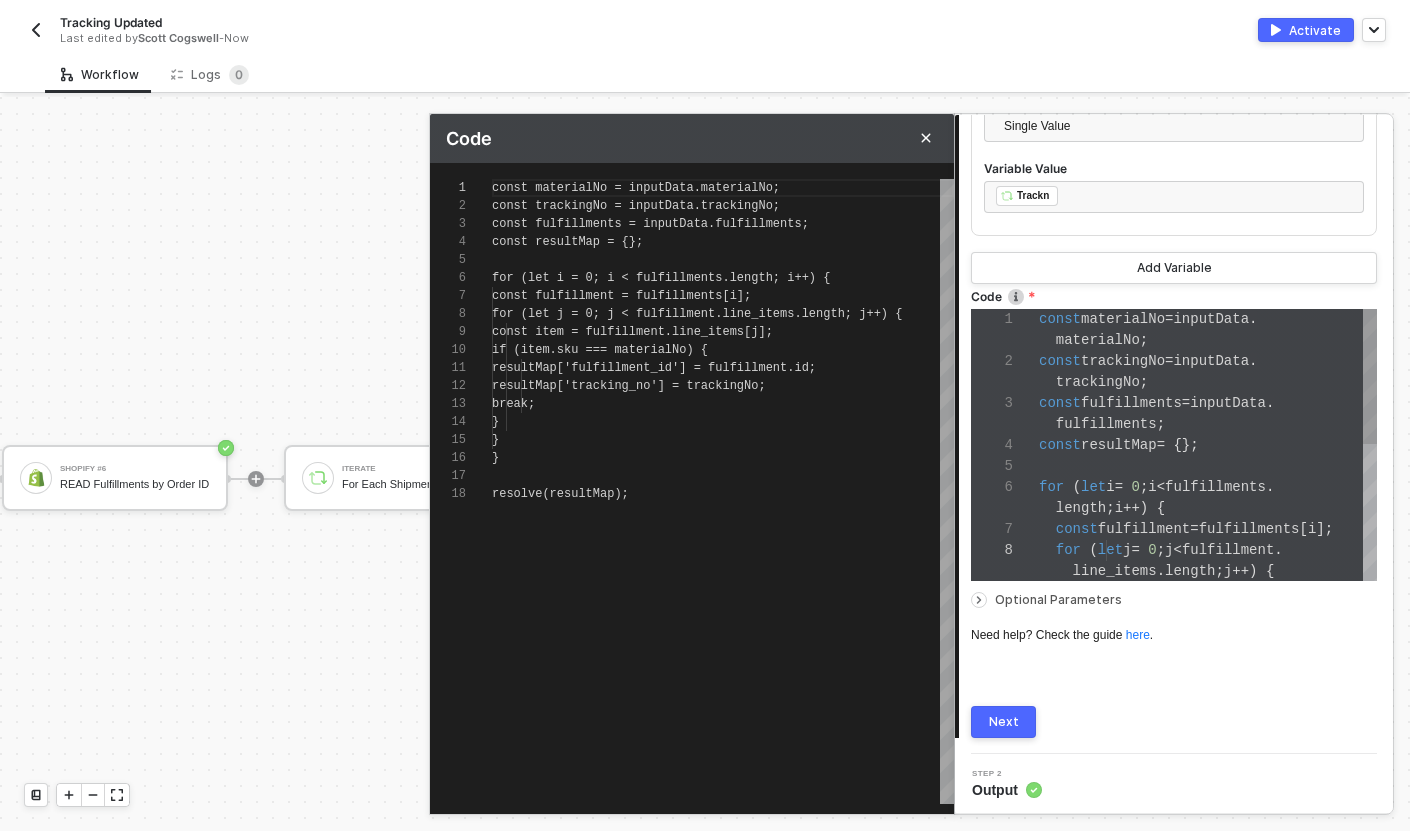 scroll, scrollTop: 180, scrollLeft: 0, axis: vertical 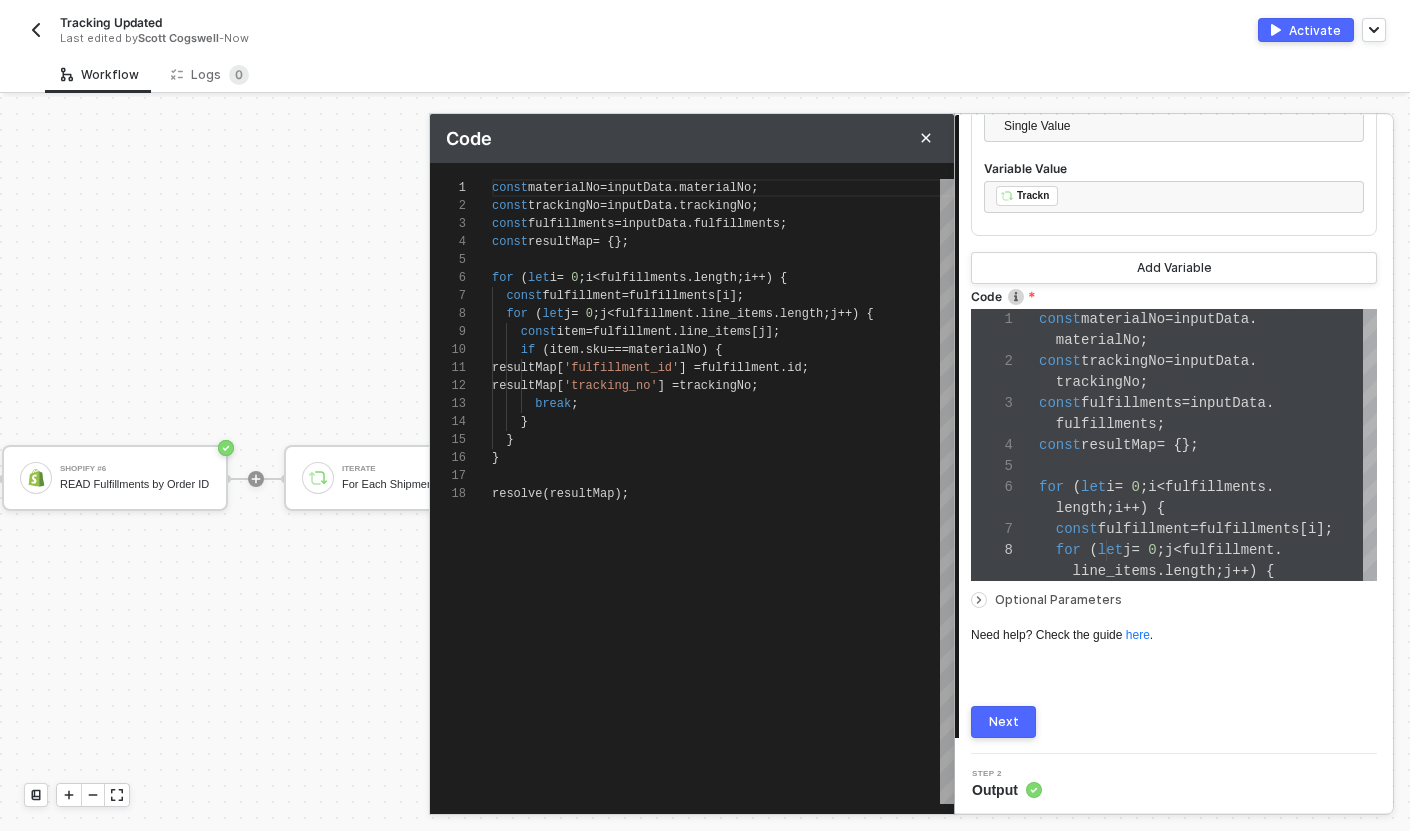type on "resultMap['fulfillment_id'] = fulfillment.id;
resultMap['tracking_no'] = trackingNo;
break;
}
}
}
resolve(resultMap);" 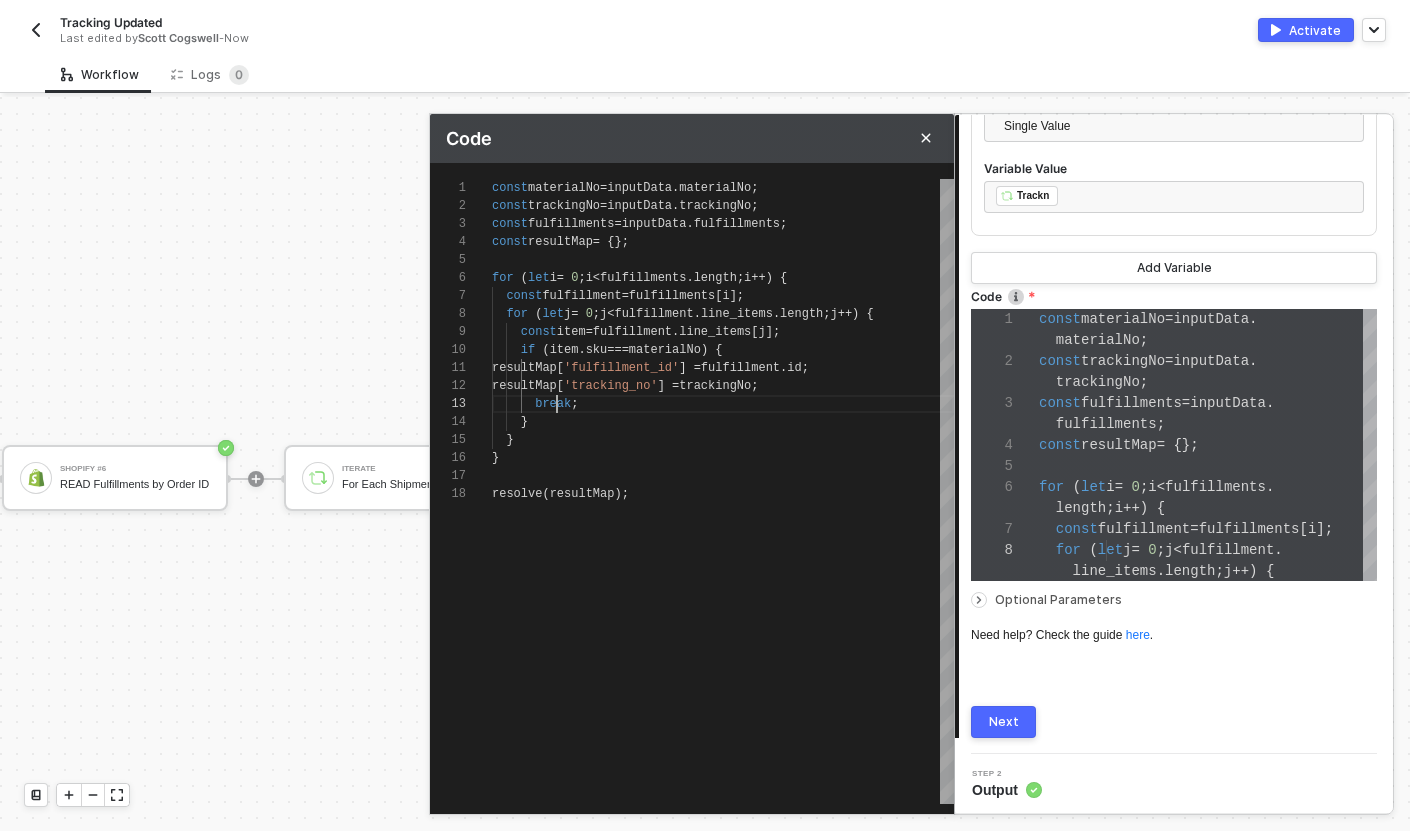 click on "break" at bounding box center (553, 404) 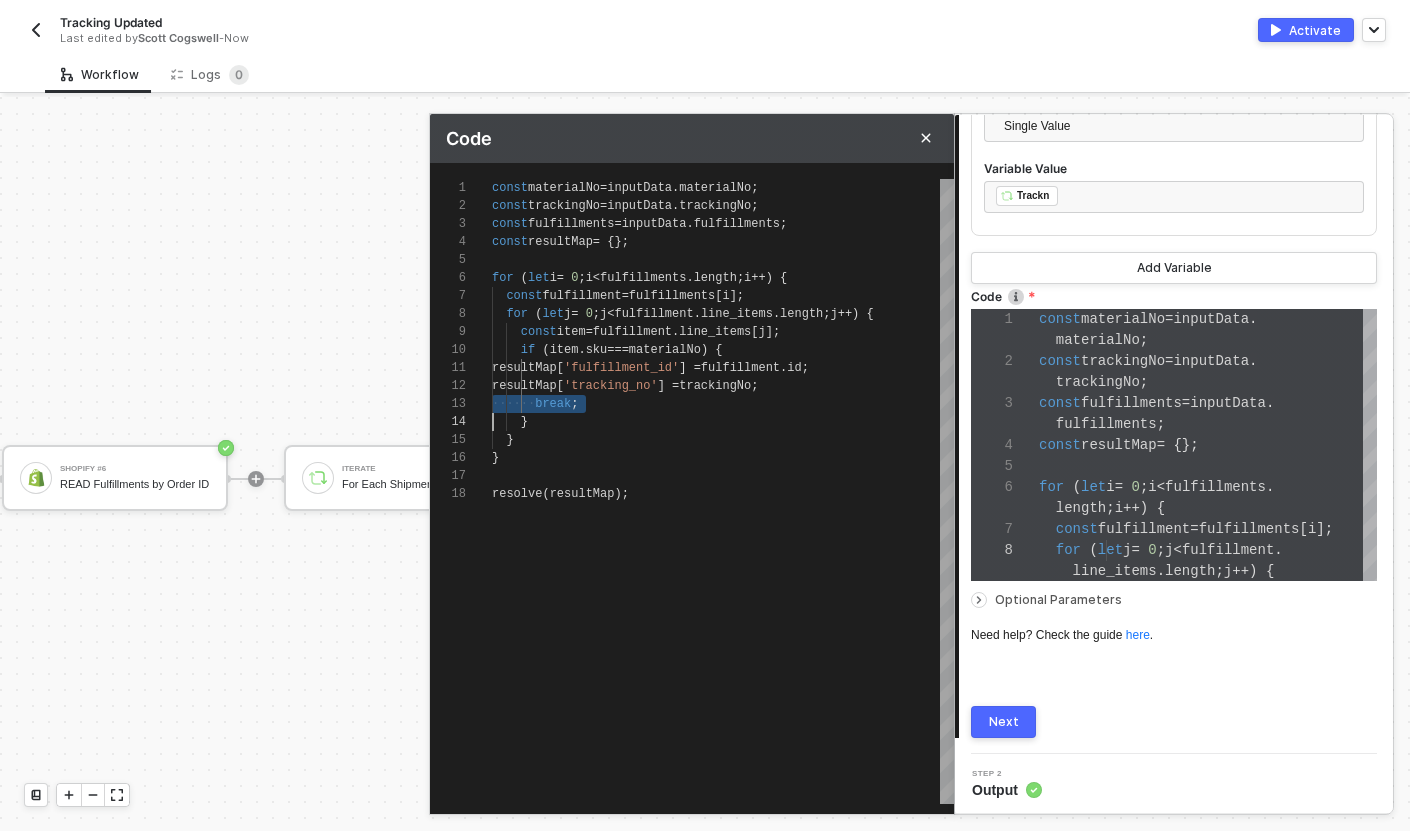 scroll, scrollTop: 36, scrollLeft: 0, axis: vertical 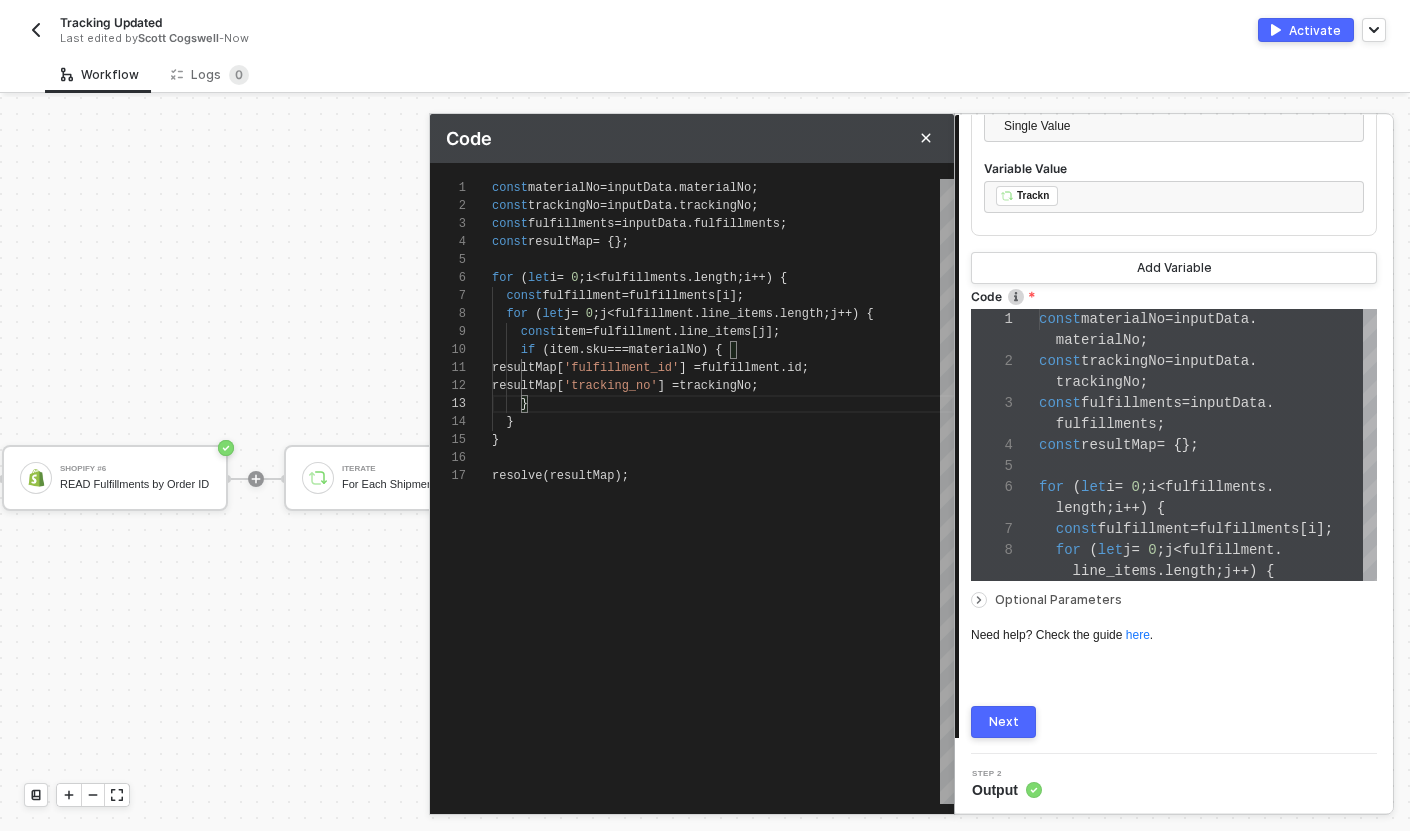 click on "Next" at bounding box center [1003, 722] 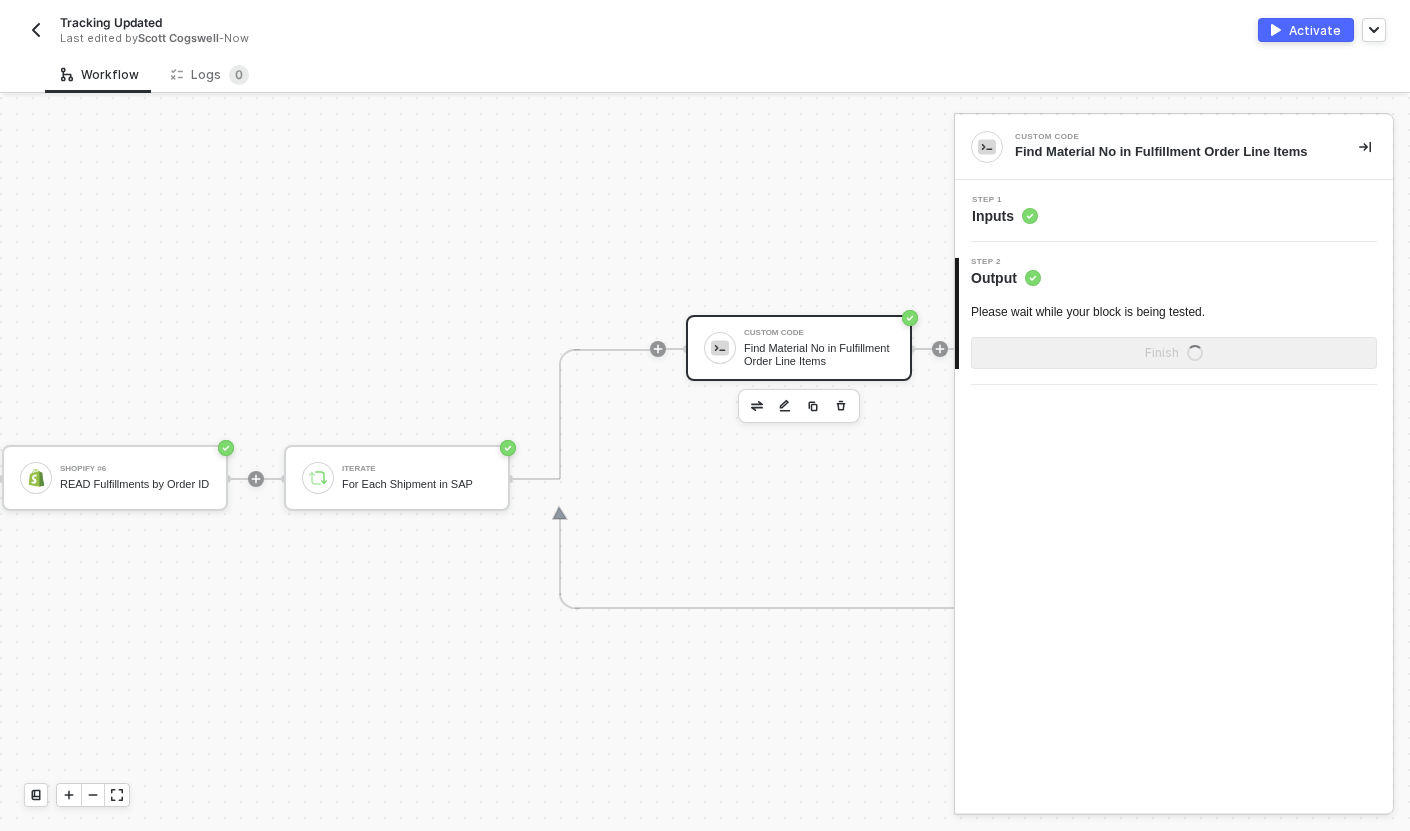 scroll, scrollTop: 0, scrollLeft: 0, axis: both 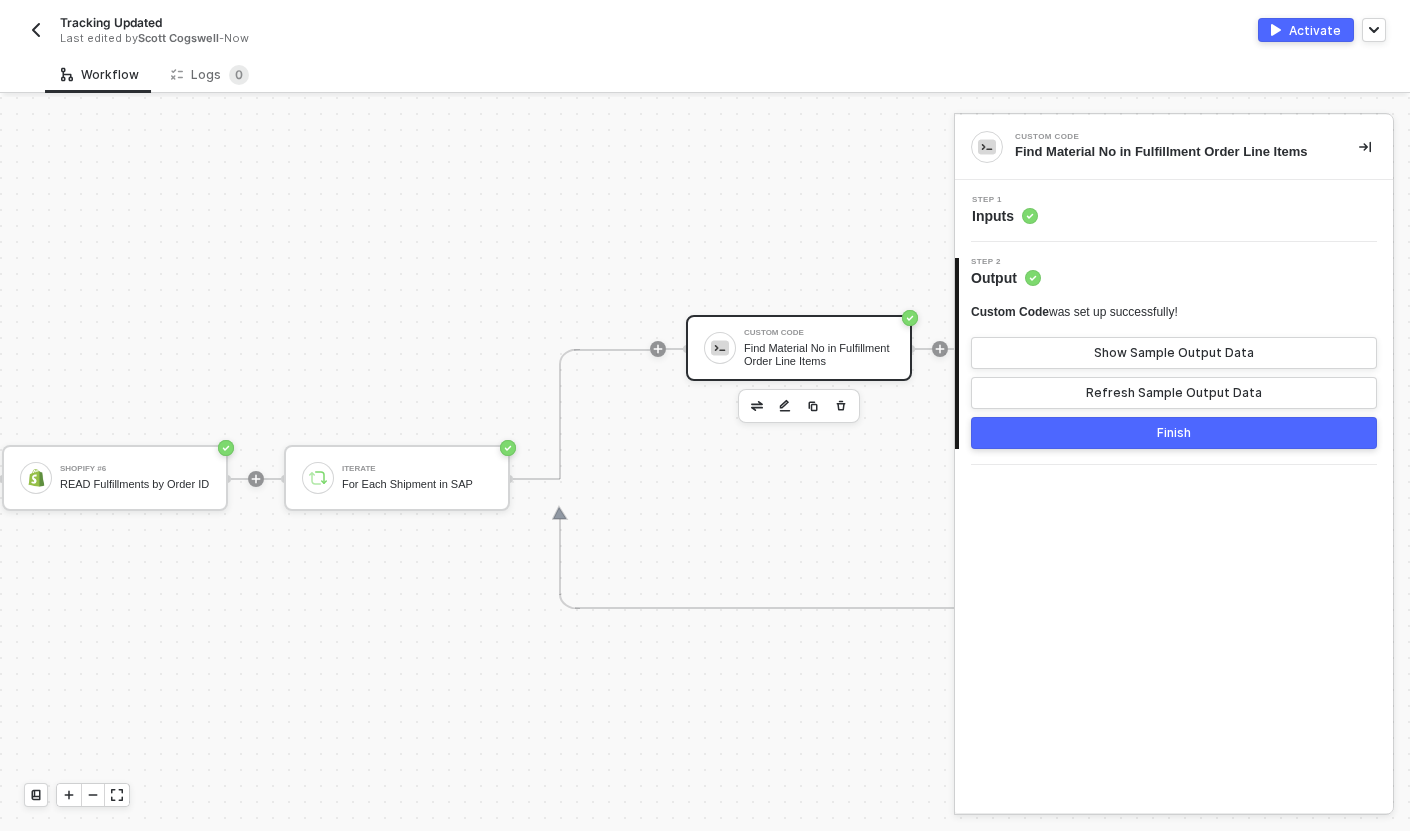 click on "Custom Code was set up successfully! Show Sample Output Data Refresh Sample Output Data" at bounding box center (1174, 356) 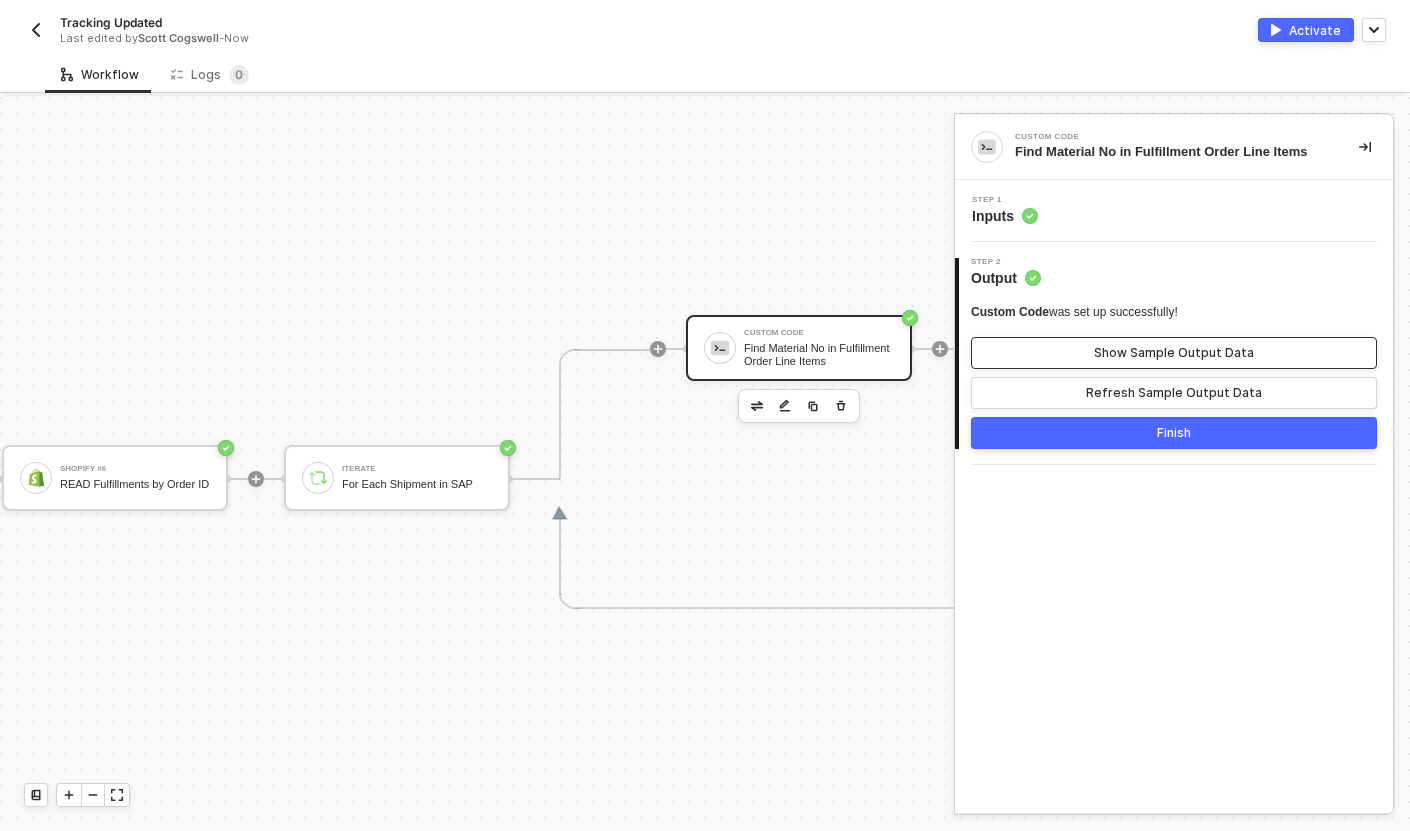 click on "Show Sample Output Data" at bounding box center [1174, 353] 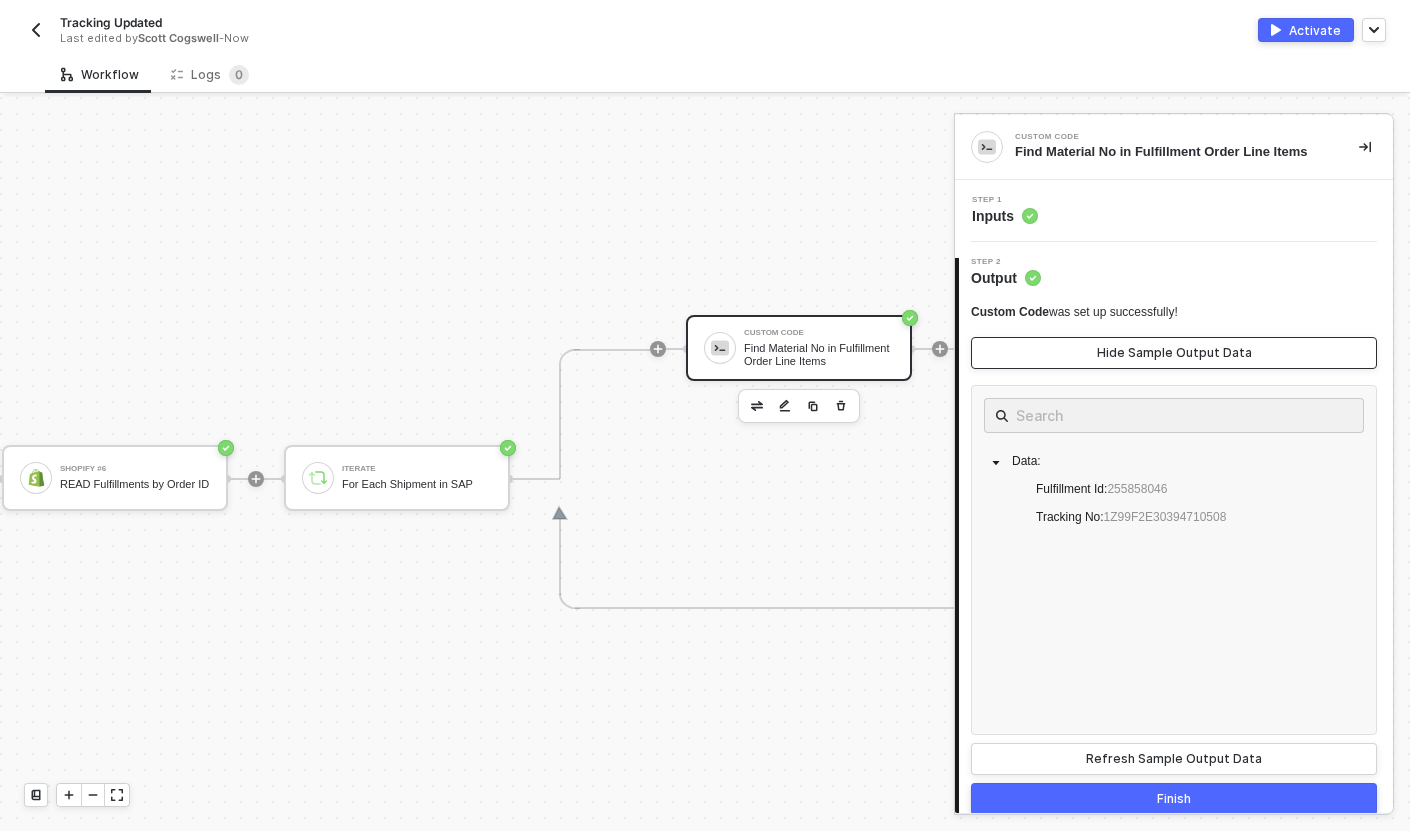 click on "Hide Sample Output Data" at bounding box center (1174, 353) 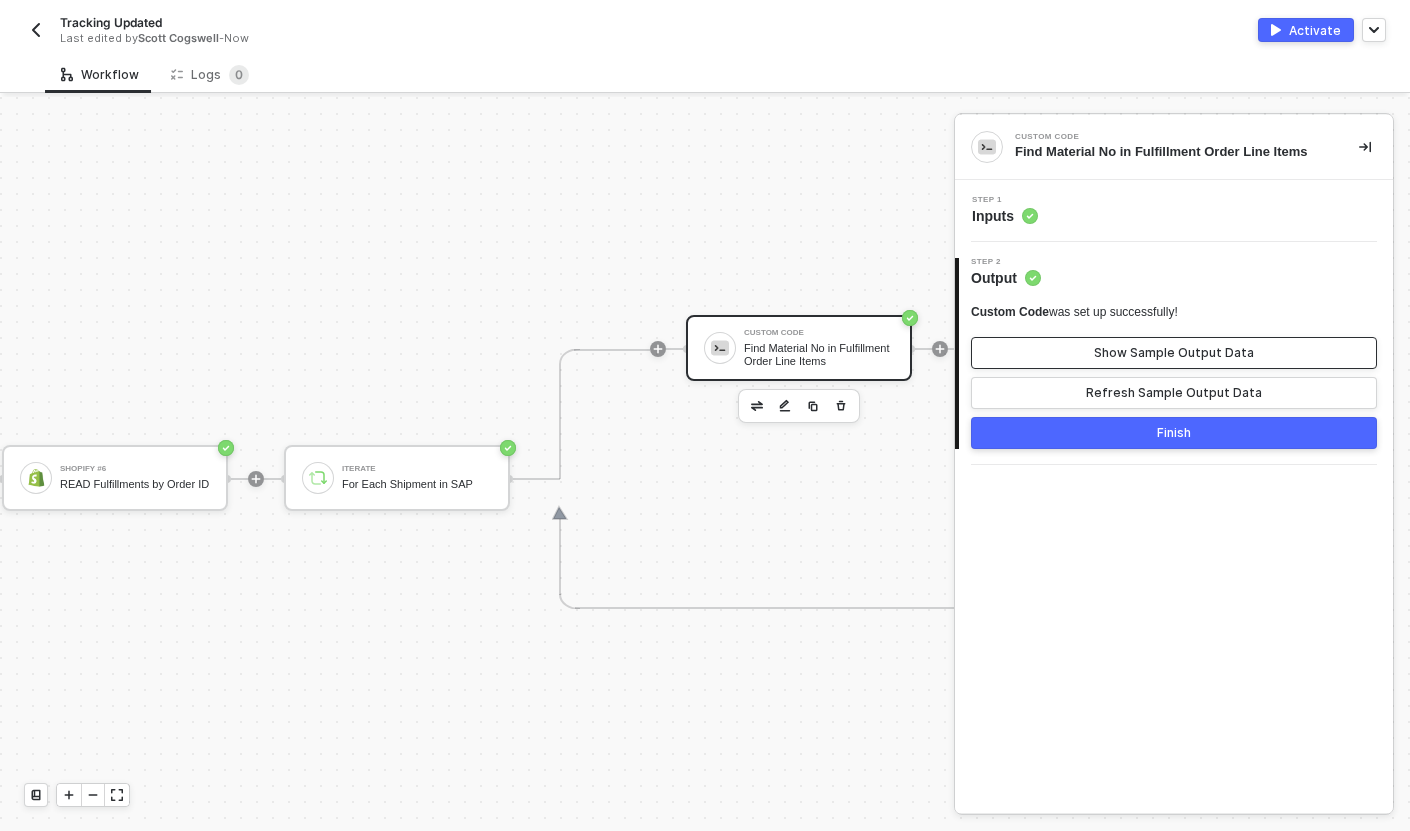 click on "Show Sample Output Data" at bounding box center [1174, 353] 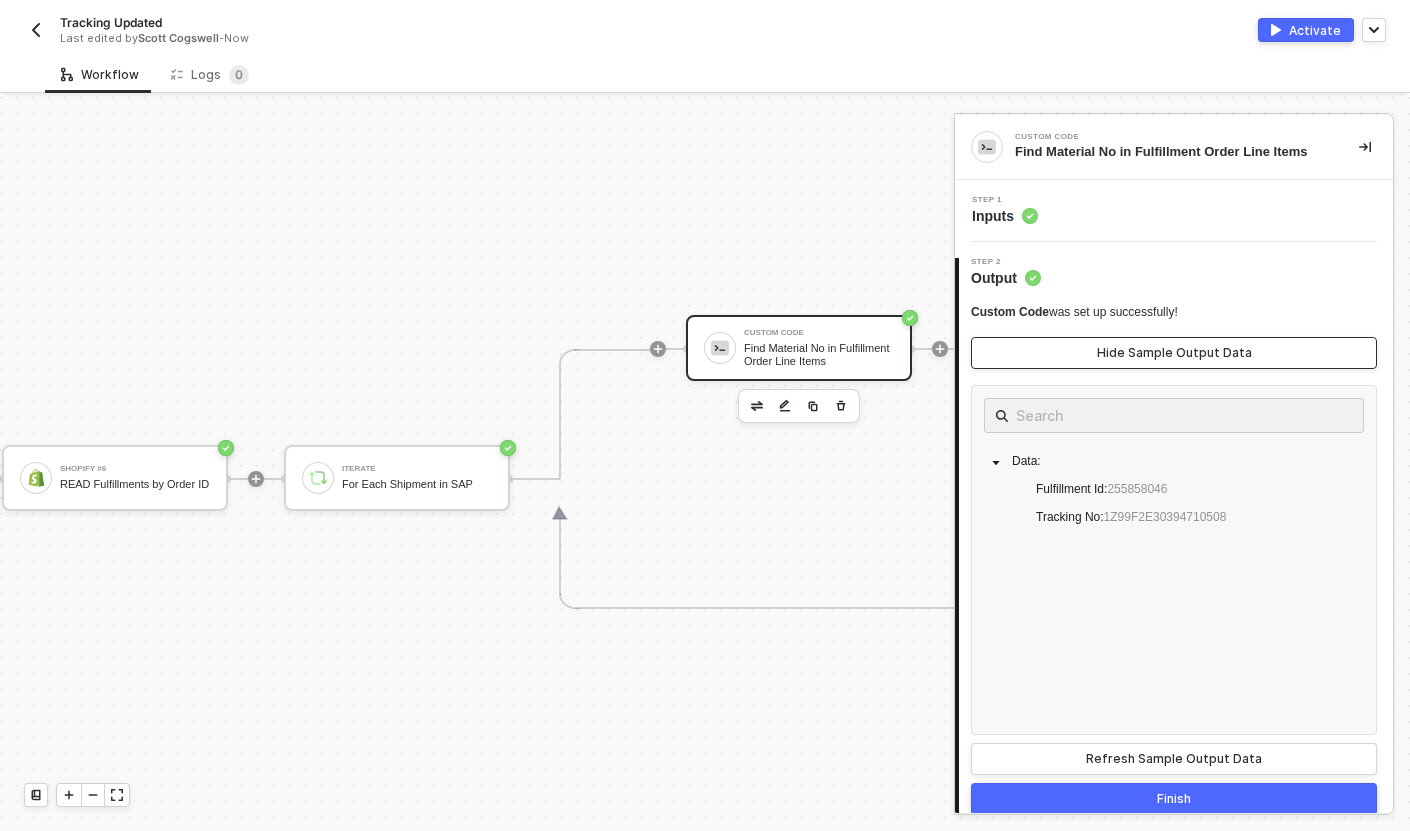 click on "Hide Sample Output Data" at bounding box center (1174, 353) 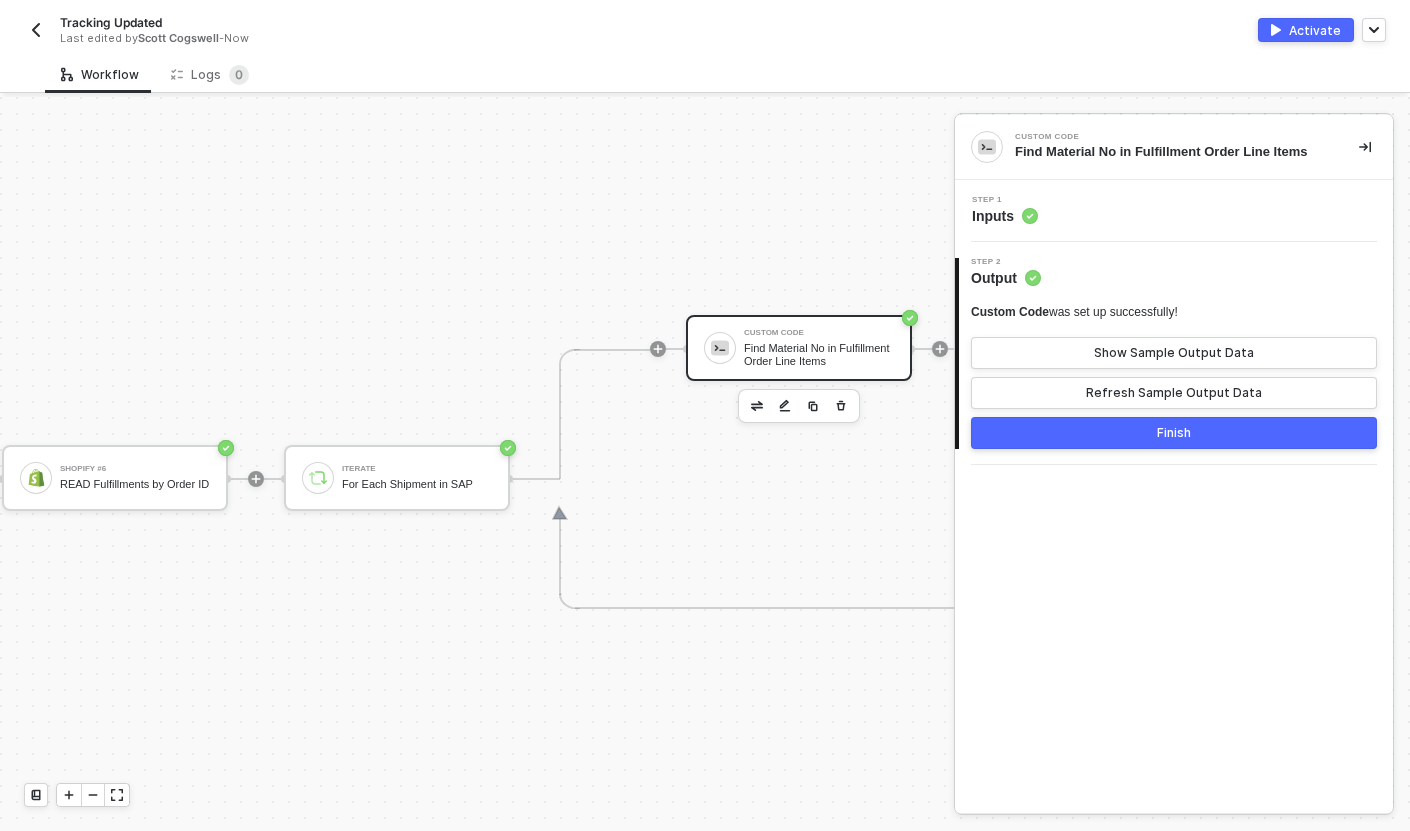 click on "Find Material No in Fulfillment Order Line Items" at bounding box center (819, 354) 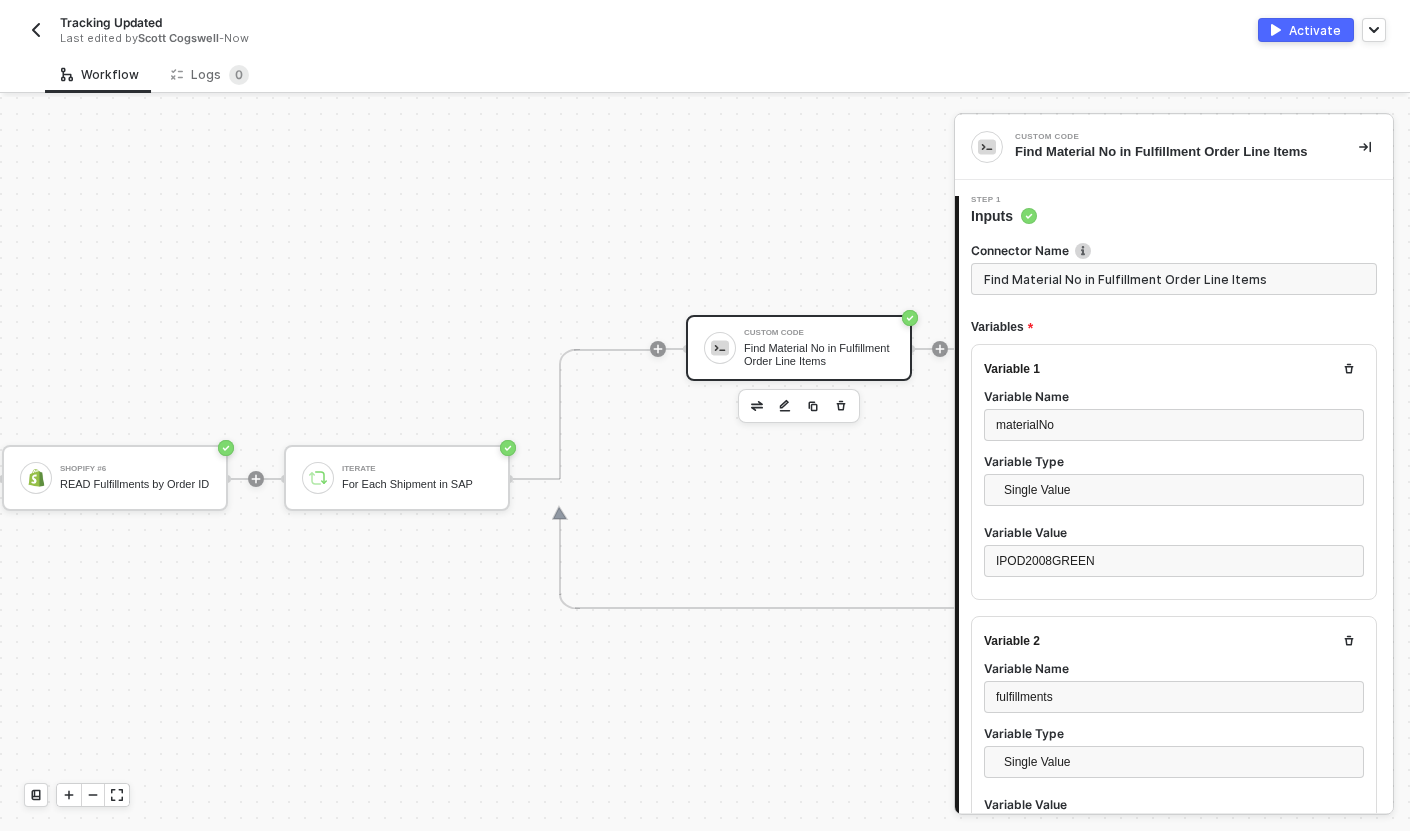 type on "const materialNo = inputData.materialNo;
const trackingNo = inputData.trackingNo;
const fulfillments = inputData.fulfillments;
const resultMap = {};
for (let i = 0; i < fulfillments.length; i++) {" 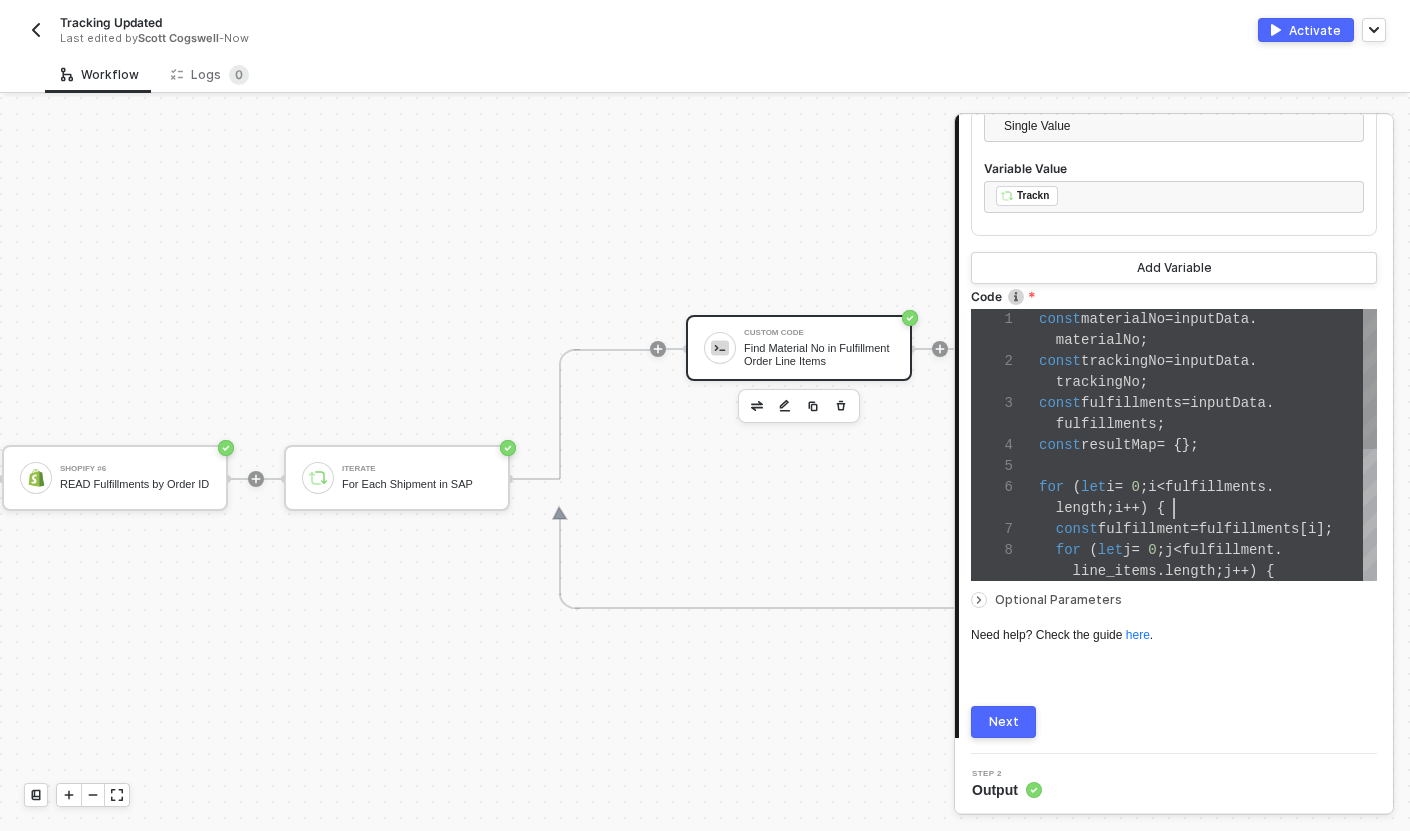 click on "length ;  i ++)   {" at bounding box center [1208, 508] 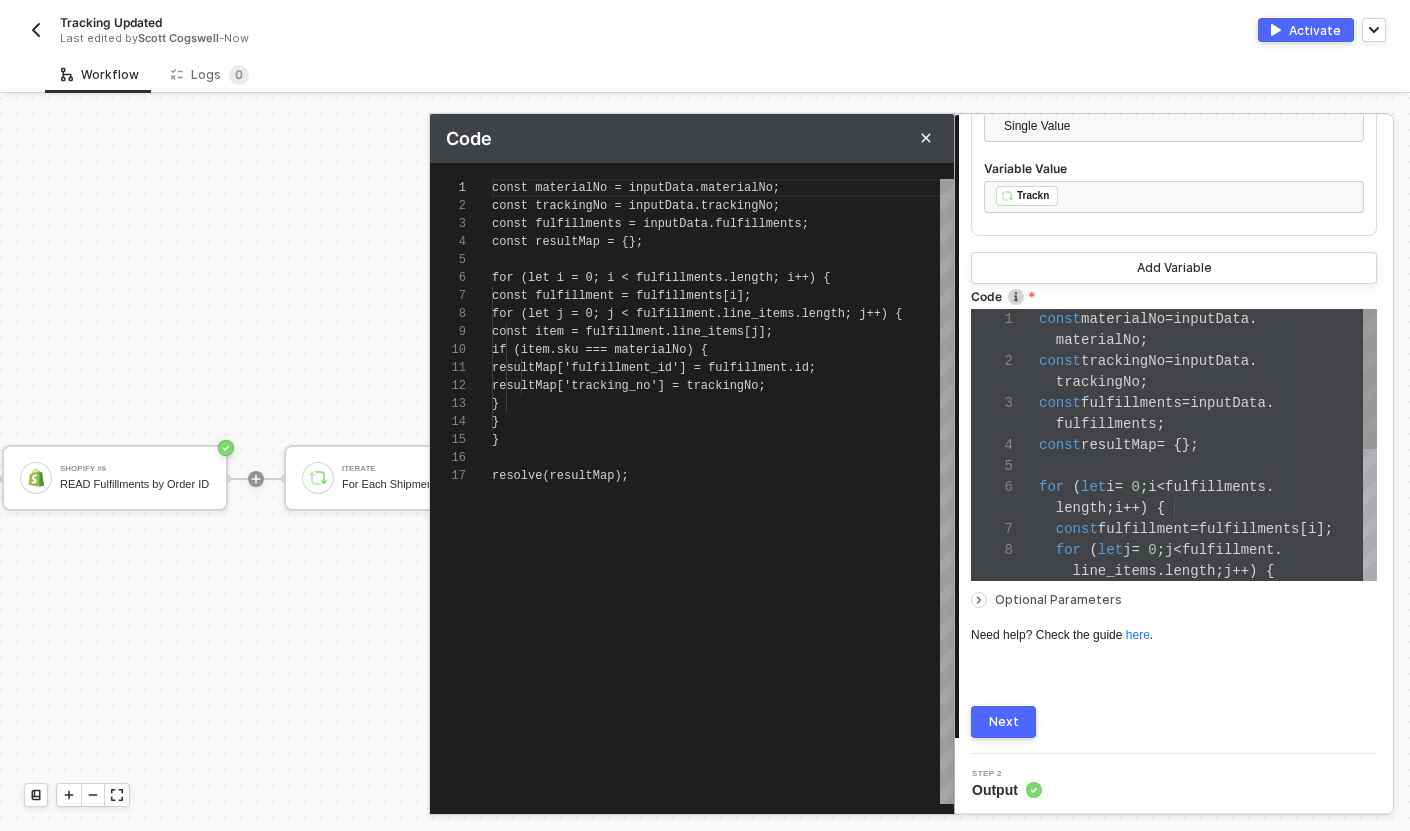 scroll, scrollTop: 180, scrollLeft: 0, axis: vertical 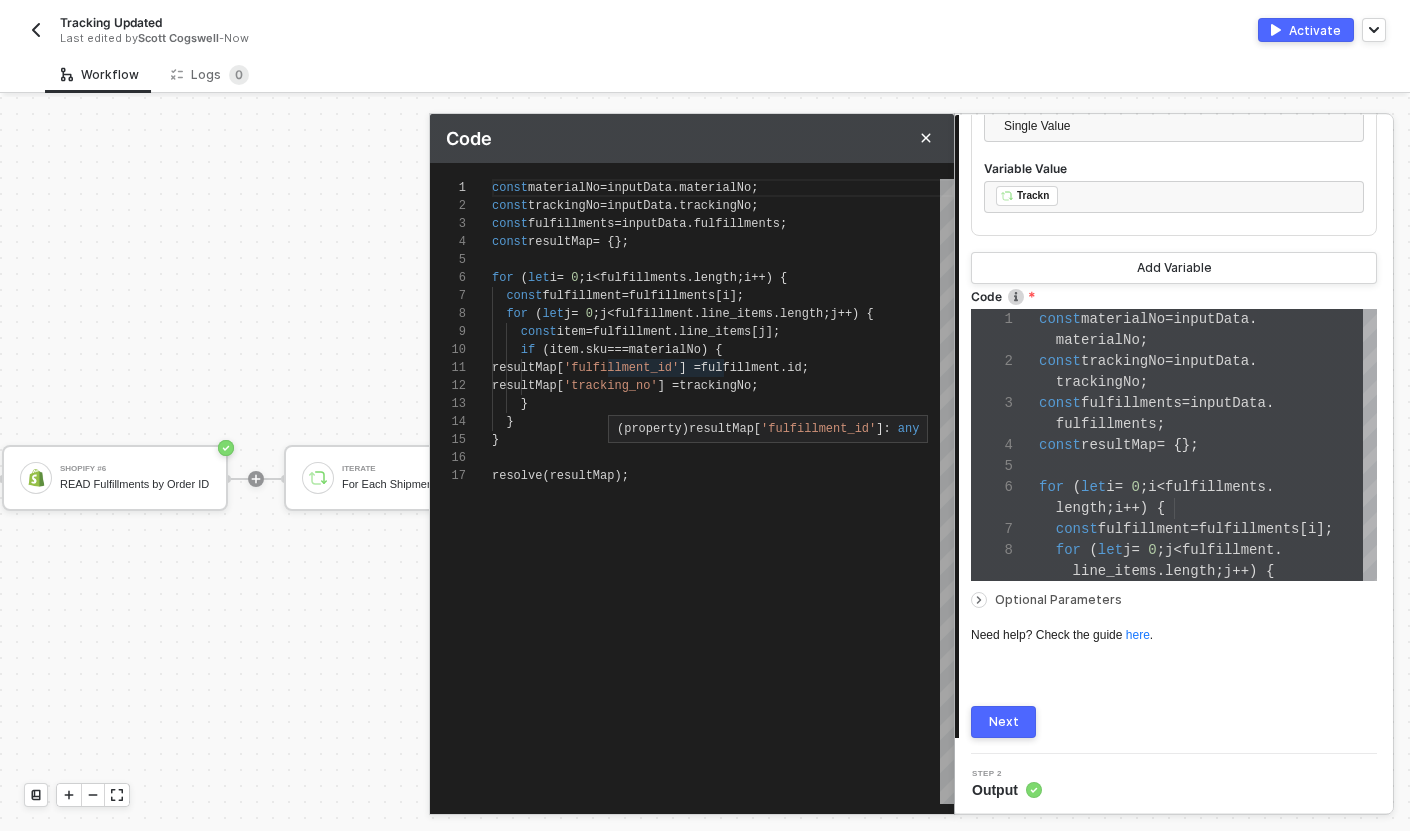 click on "'fulfillment_id'" at bounding box center (621, 368) 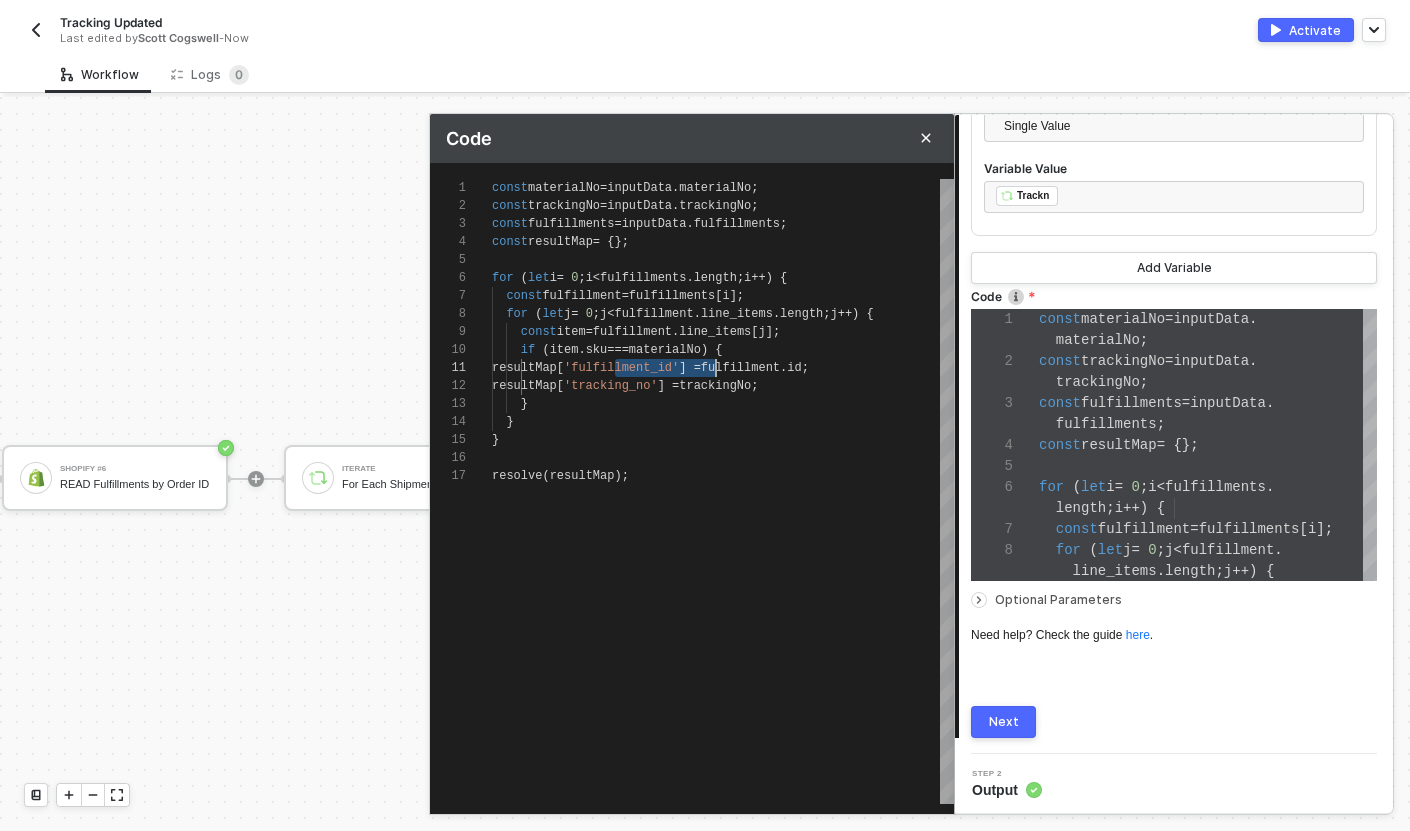 scroll, scrollTop: 0, scrollLeft: 224, axis: horizontal 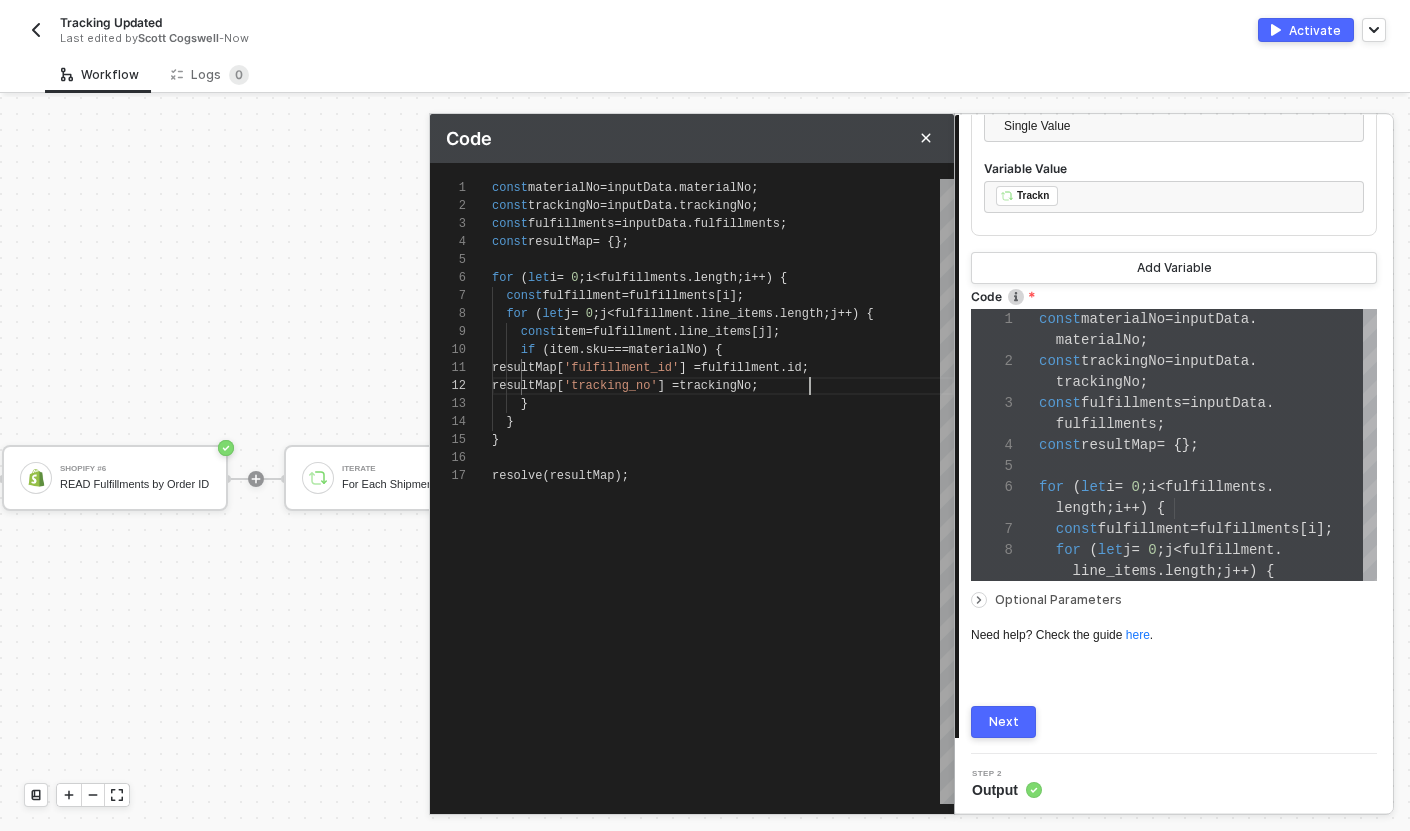 click on "resultMap [ 'tracking_no' ]   =  trackingNo ;" at bounding box center (723, 386) 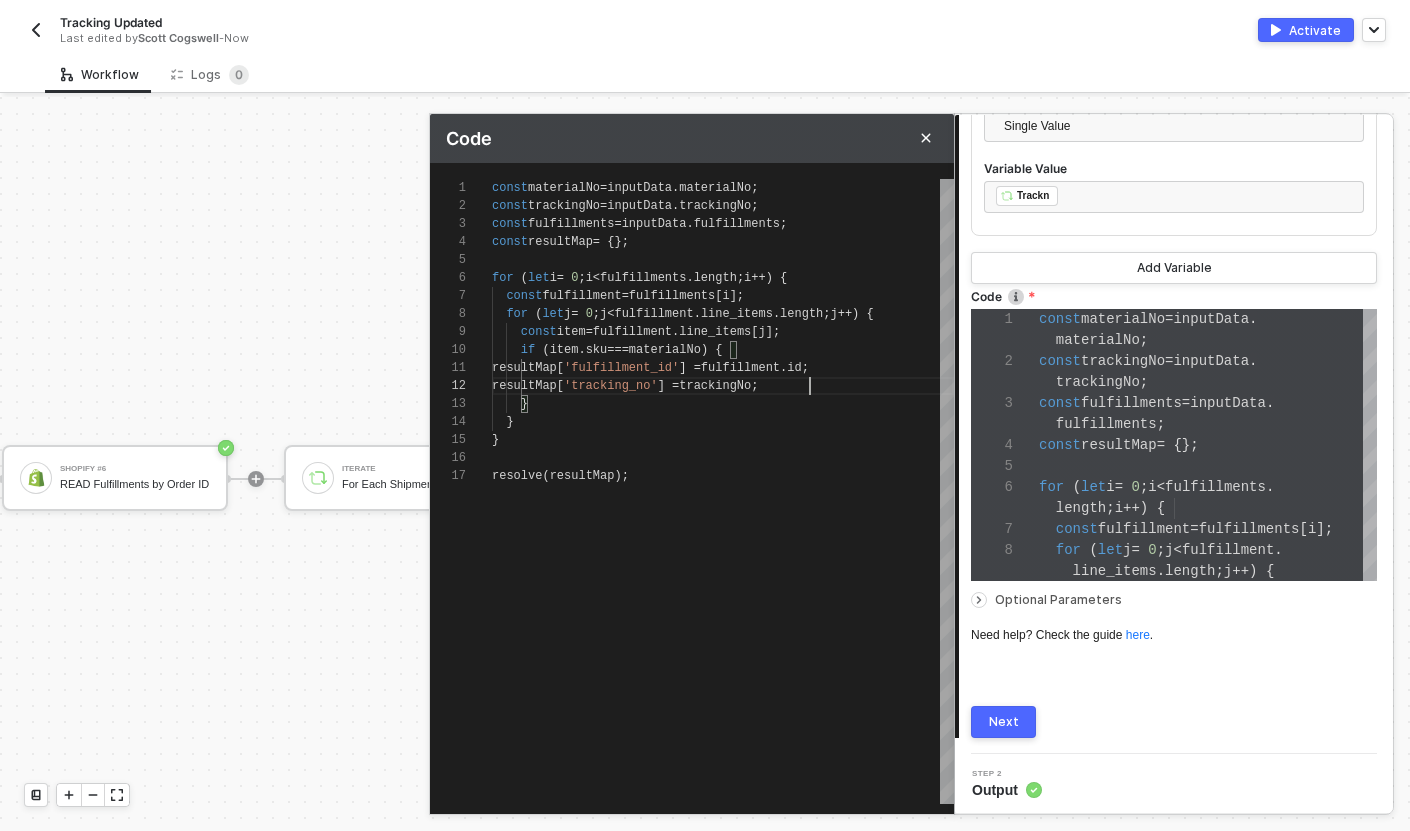 scroll, scrollTop: 36, scrollLeft: 43, axis: both 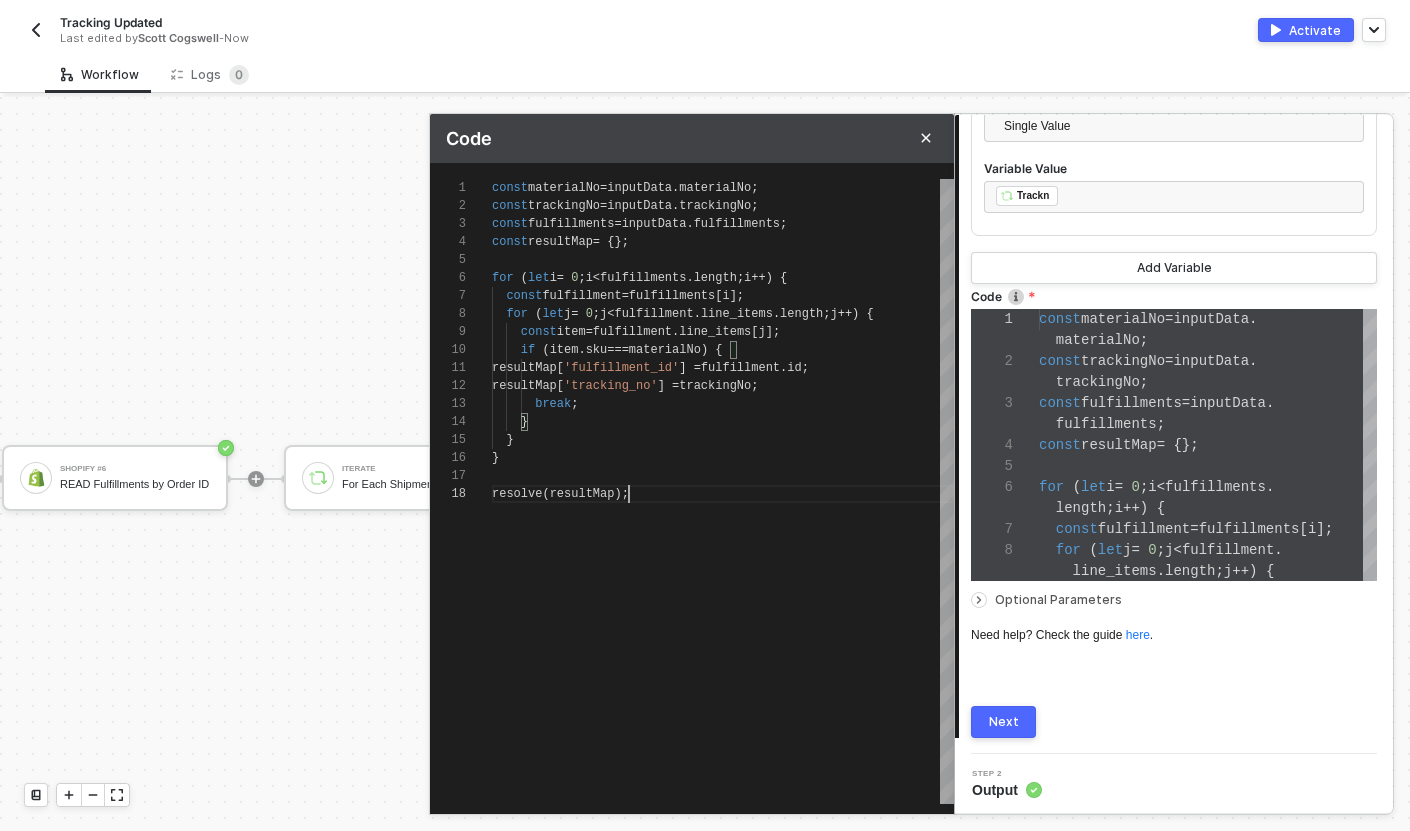 click on "const materialNo = inputData.materialNo; const trackingNo = inputData.trackingNo; const fulfillments = inputData.fulfillments; const resultMap = {}; for (let i = 0; i < fulfillments.length; i++) { const fulfillment = fulfillments[i]; for (let j = 0; j < fulfillment.line_items.length; j++) { const item = fulfillment.line_items[j]; if (item.sku === materialNo) { resultMap['fulfillment_id'] = fulfillment.id; resultMap['tracking_no'] = trackingNo; } } } break; resolve(resultMap);" at bounding box center (723, 491) 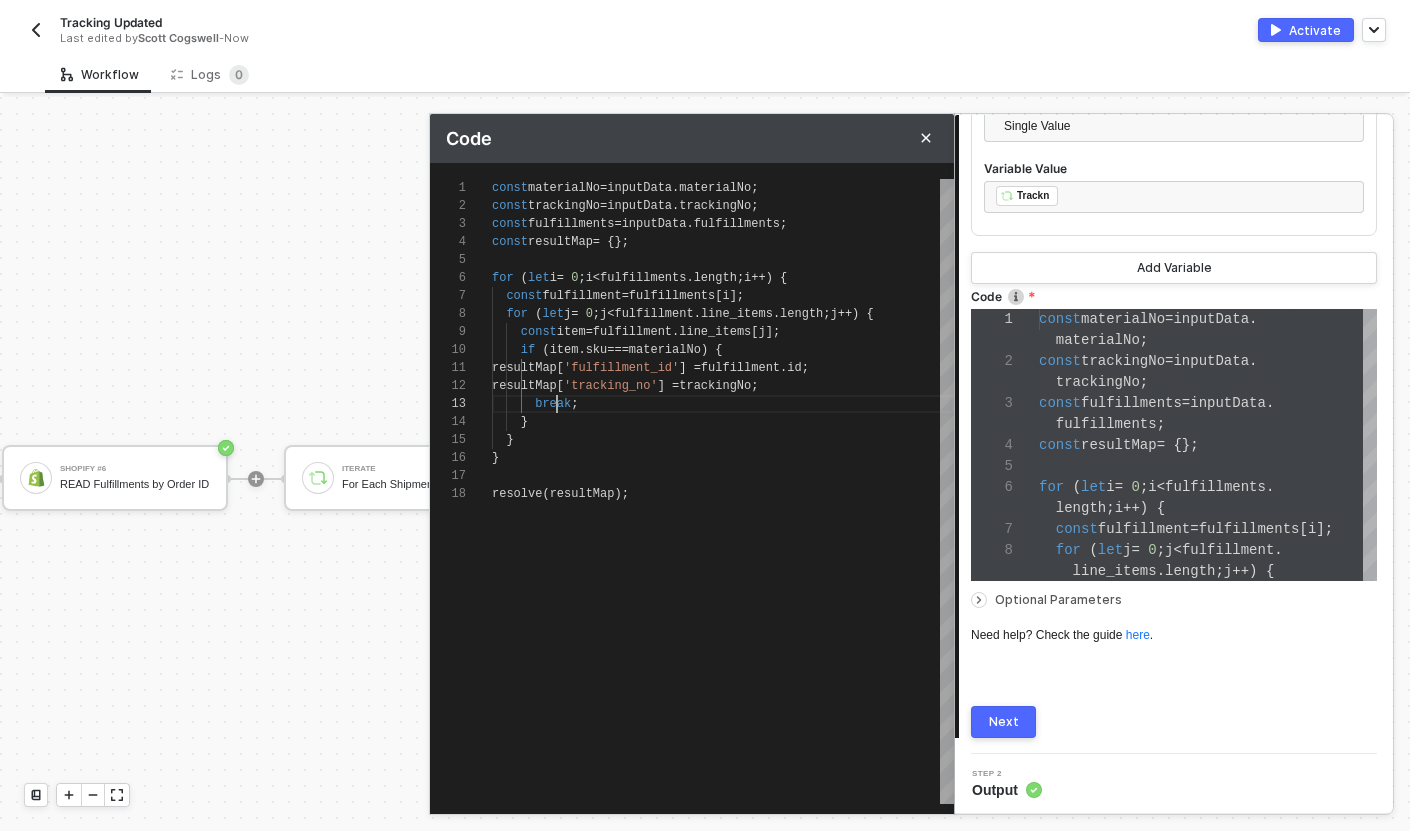 click on "1 2 3 4 5 6 7 8 9 10 11 12 14 15 16 17 13 18 const  materialNo  =  inputData . materialNo ; const  trackingNo  =  inputData . trackingNo ; const  fulfillments  =  inputData . fulfillments ; const  resultMap  =   {}; for   ( let  i  =   0 ;  i  <  fulfillments . length ;  i ++)   {    const  fulfillment  =  fulfillments [ i ];    for   ( let  j  =   0 ;  j  <  fulfillment . line_items . length ;  j ++)   {      const  item  =  fulfillment . line_items [ j ];      if   ( item . sku  ===  materialNo )   {       resultMap [ 'fulfillment_id' ]   =  fulfillment . id ;       resultMap [ 'tracking_no' ]   =  trackingNo ;      }    } }        break ; resolve ( resultMap ); resultMap['fulfillment_id'] = fulfillment.id;
resultMap['tracking_no'] = trackingNo;
break;
}
}
}
resolve(resultMap);" at bounding box center [692, 491] 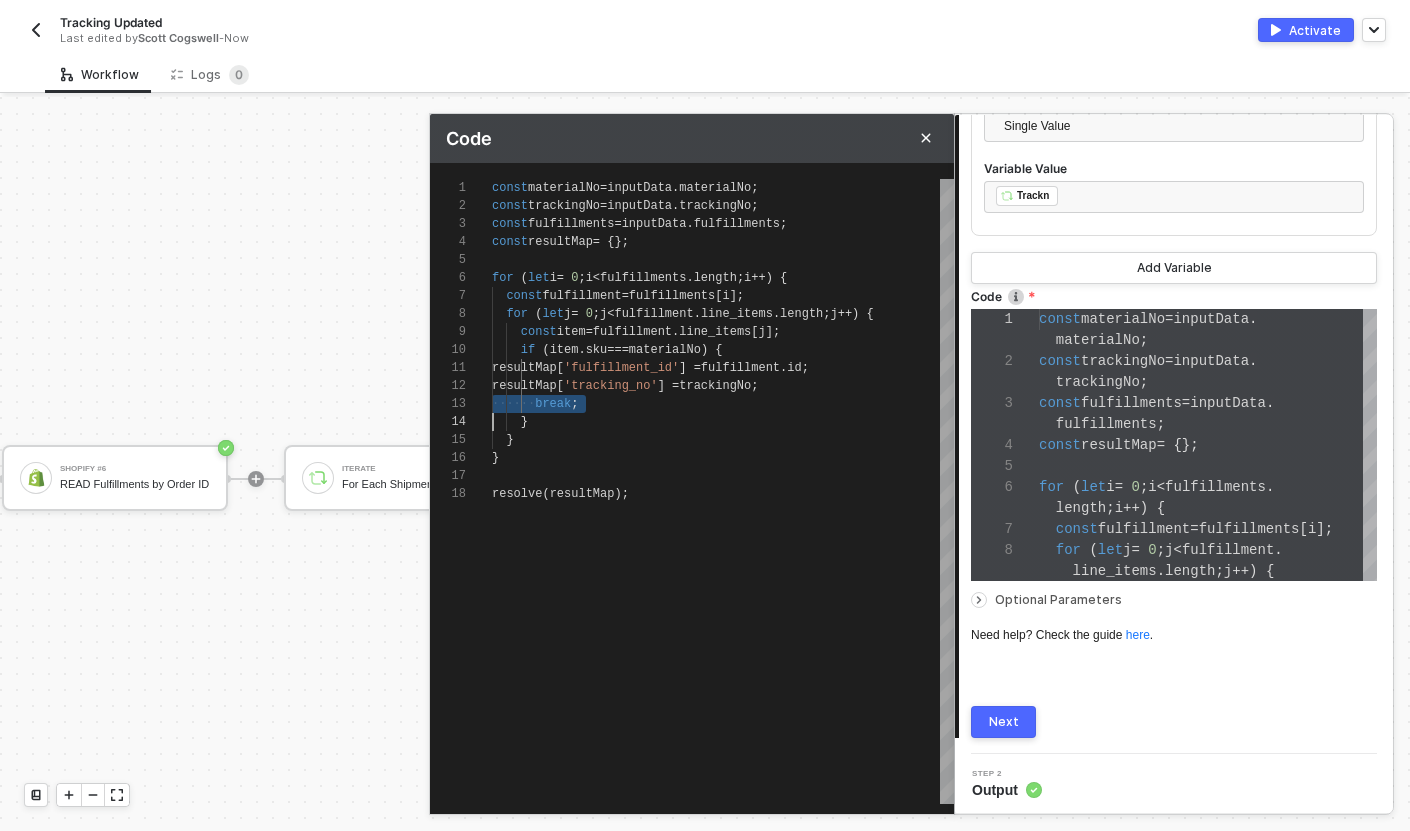 scroll, scrollTop: 36, scrollLeft: 0, axis: vertical 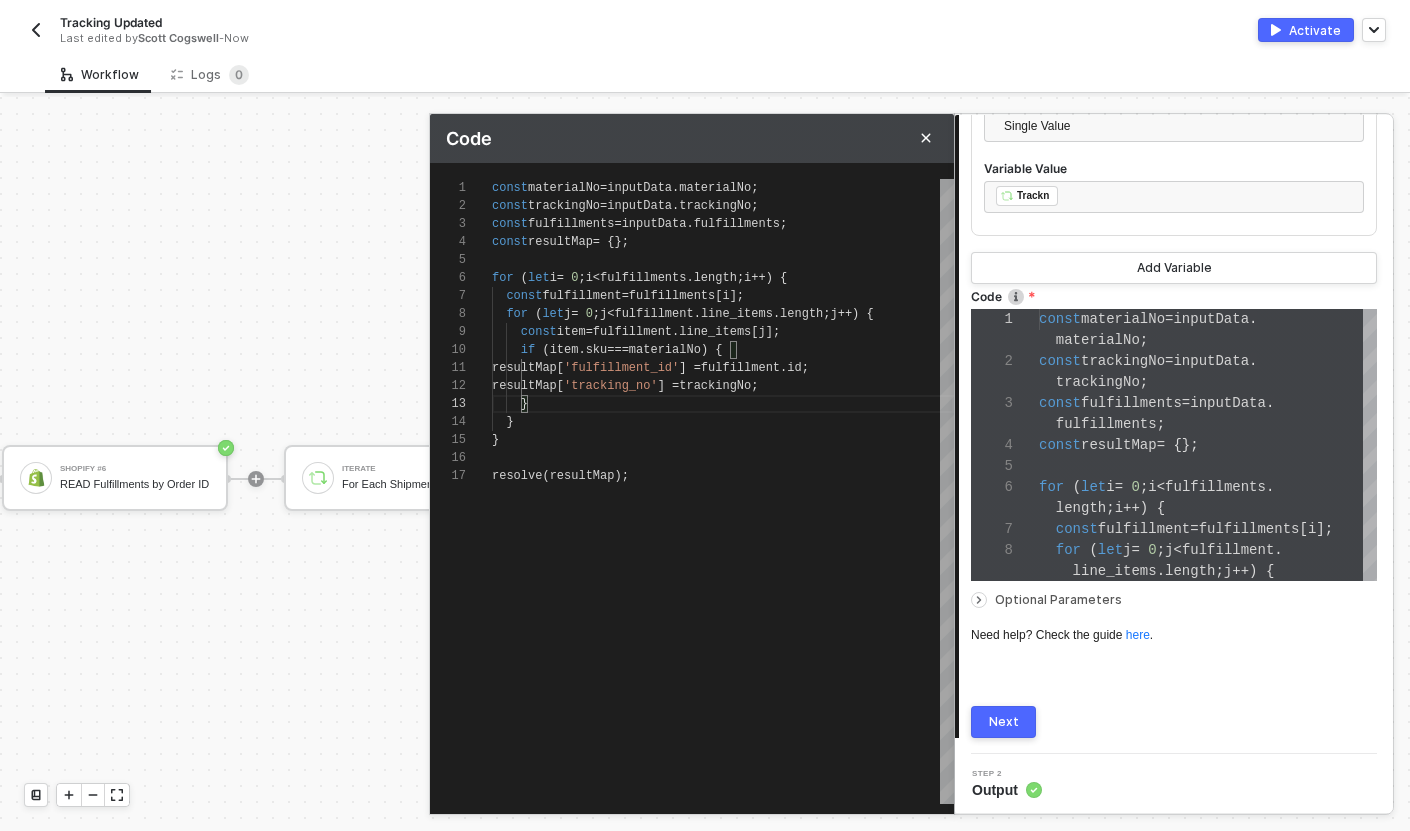 click on "'fulfillment_id'" at bounding box center (621, 368) 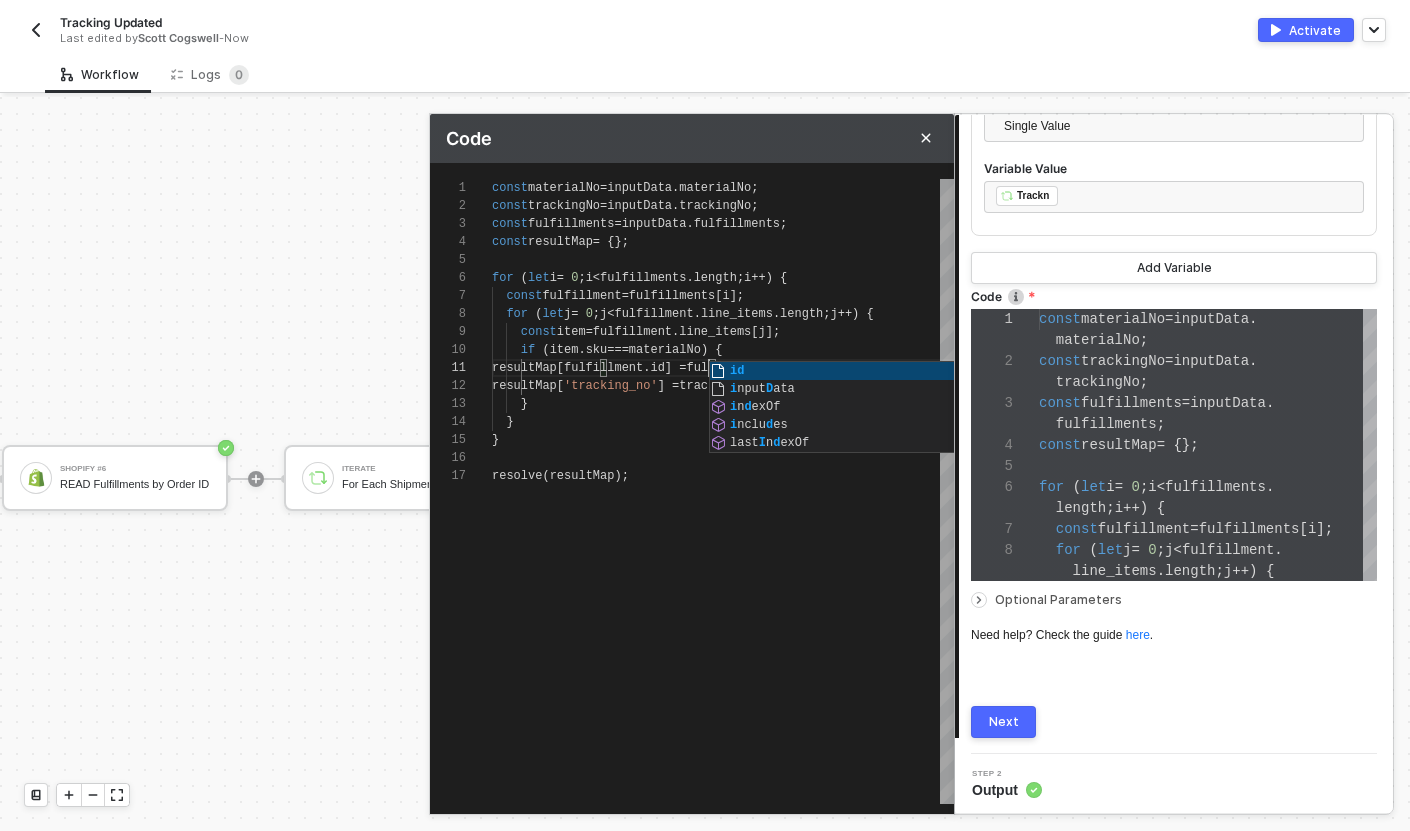 scroll, scrollTop: 0, scrollLeft: 217, axis: horizontal 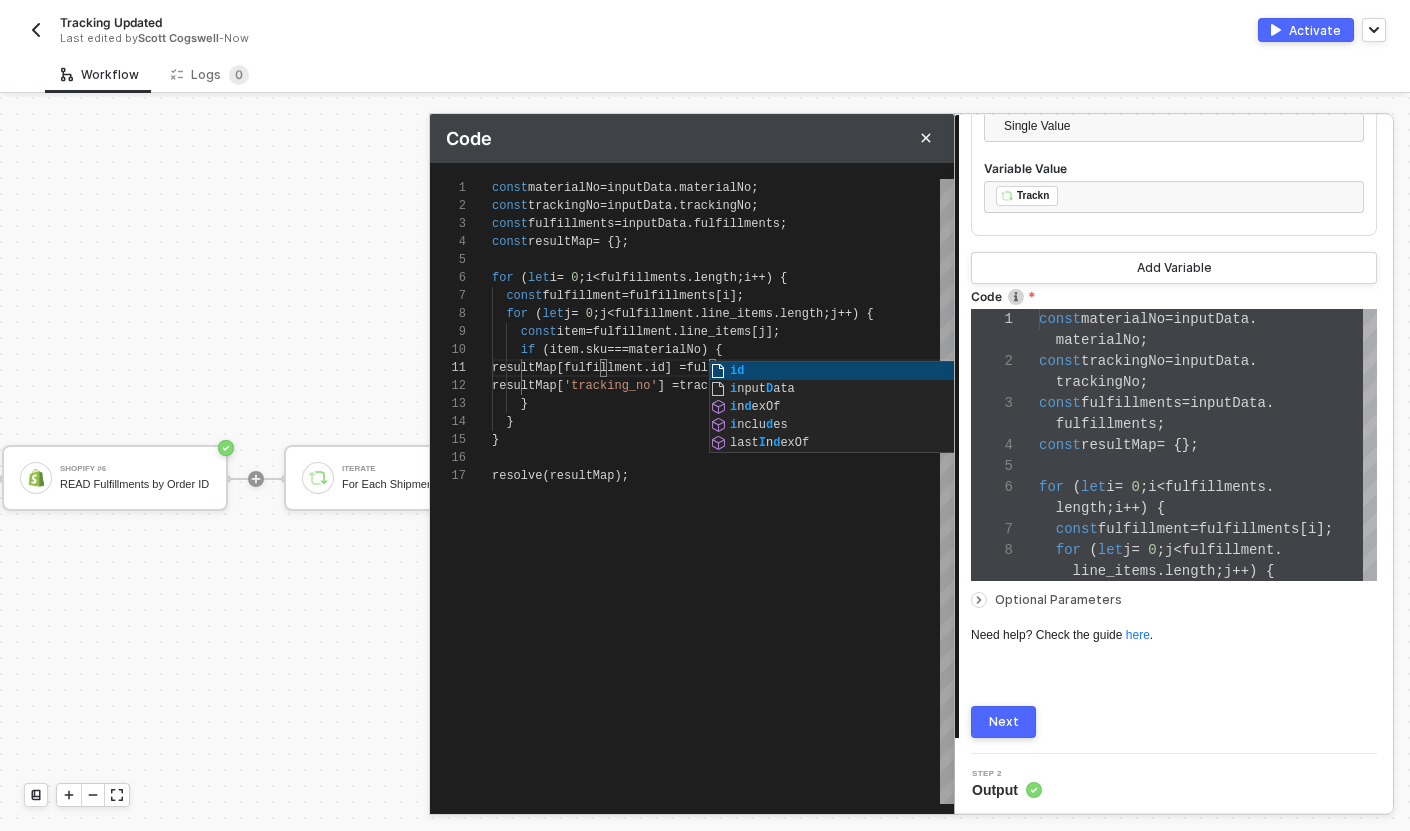 click on "}" at bounding box center [723, 422] 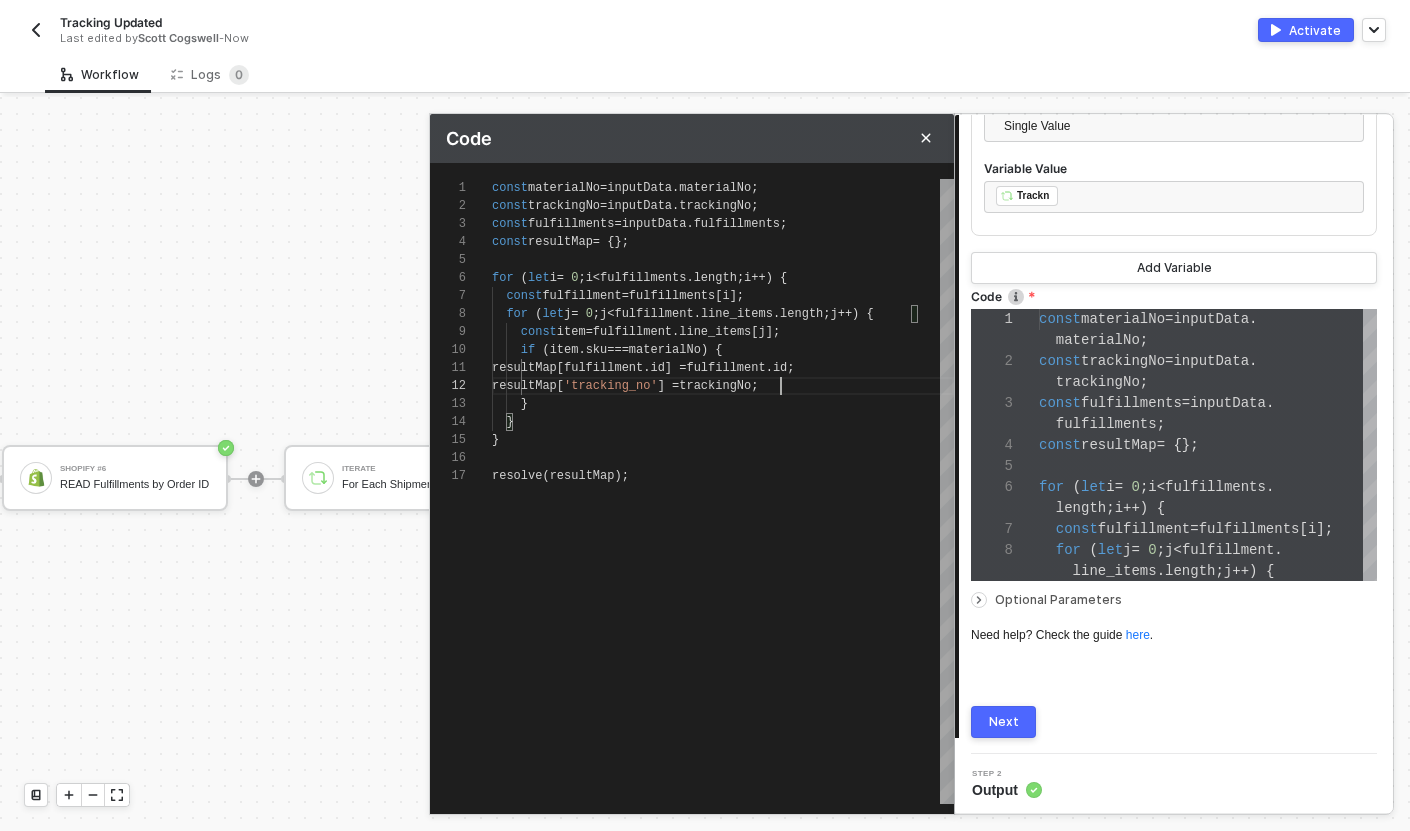 click on "trackingNo" at bounding box center [715, 386] 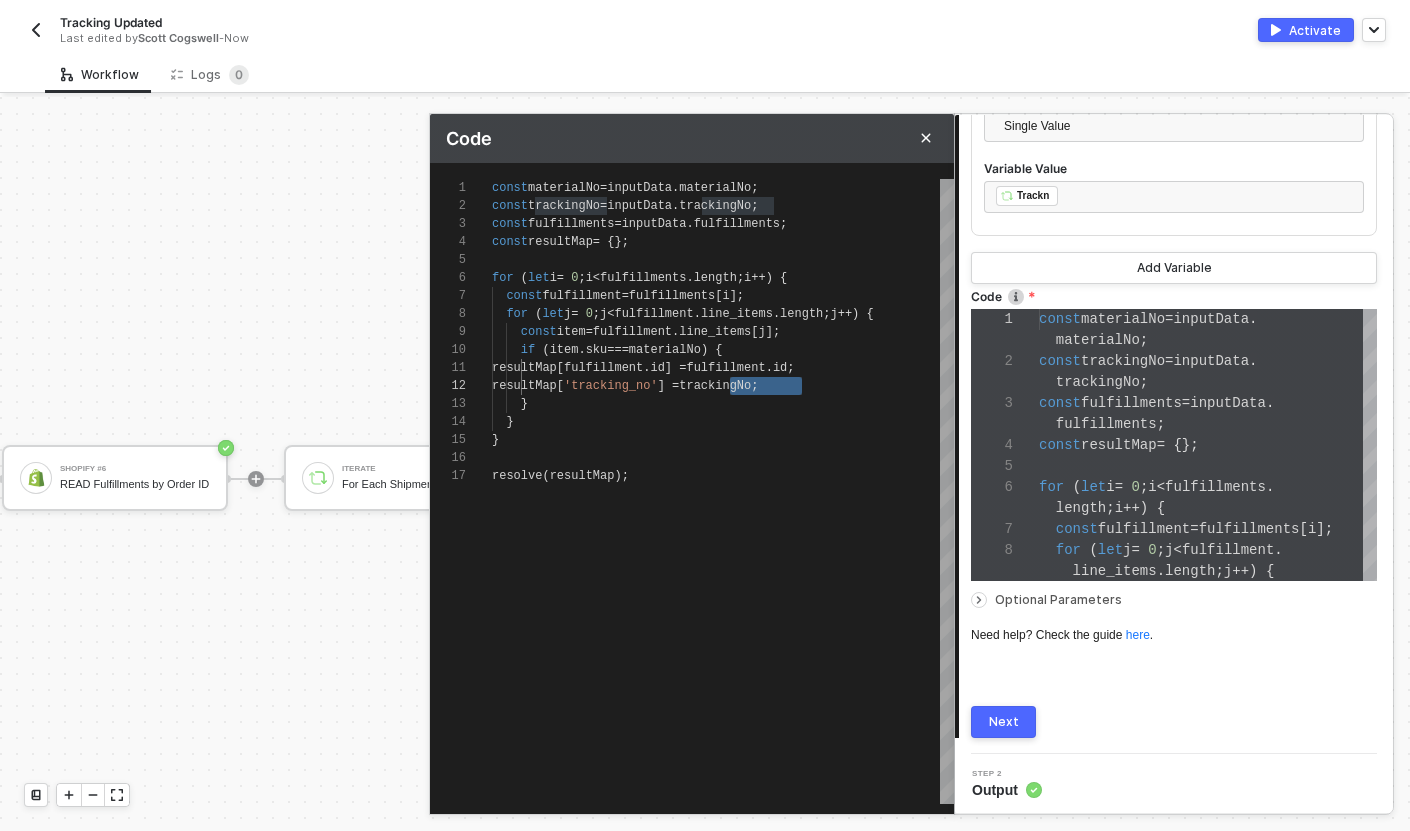 click on "fulfillment" at bounding box center (725, 368) 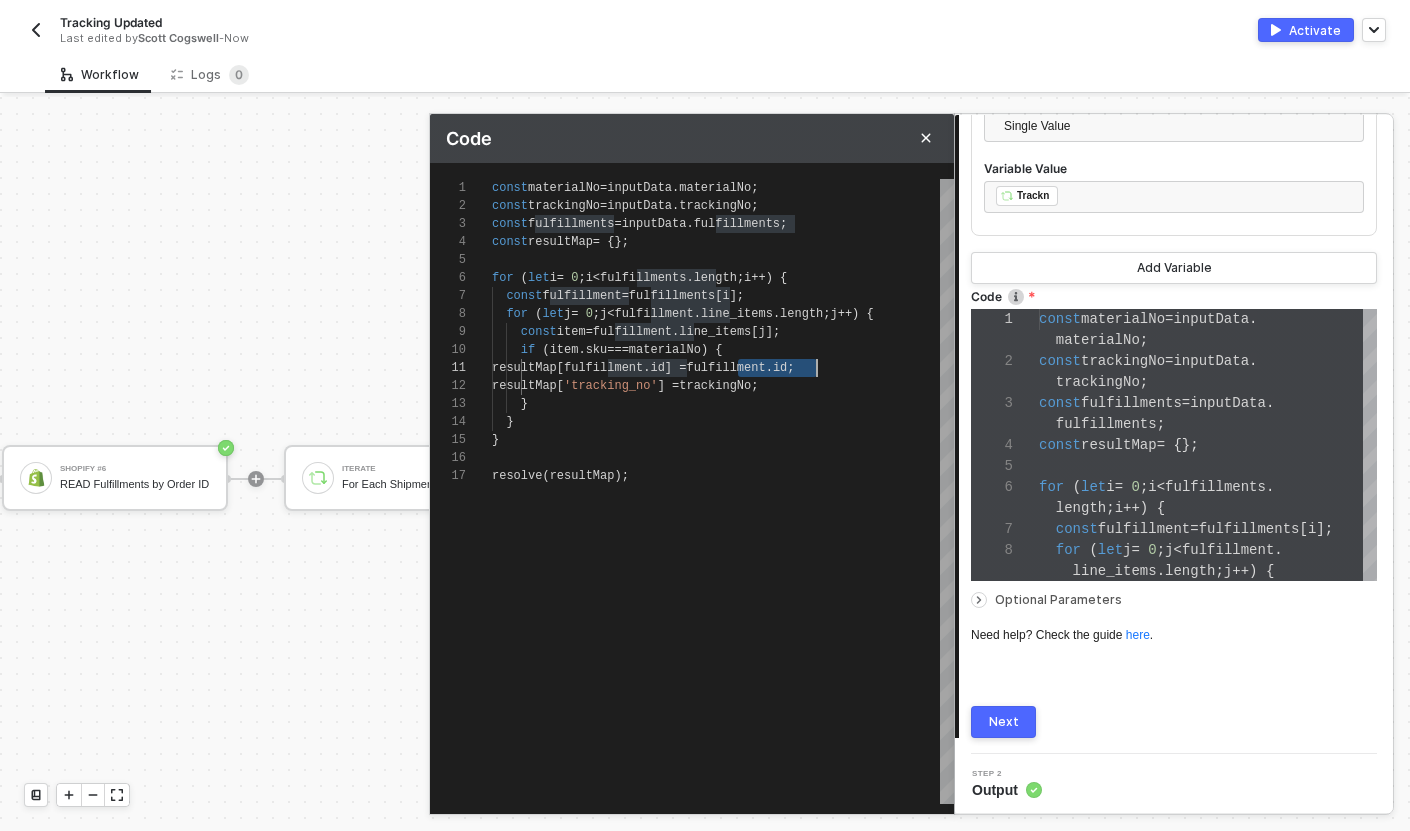 paste on "trackingNo" 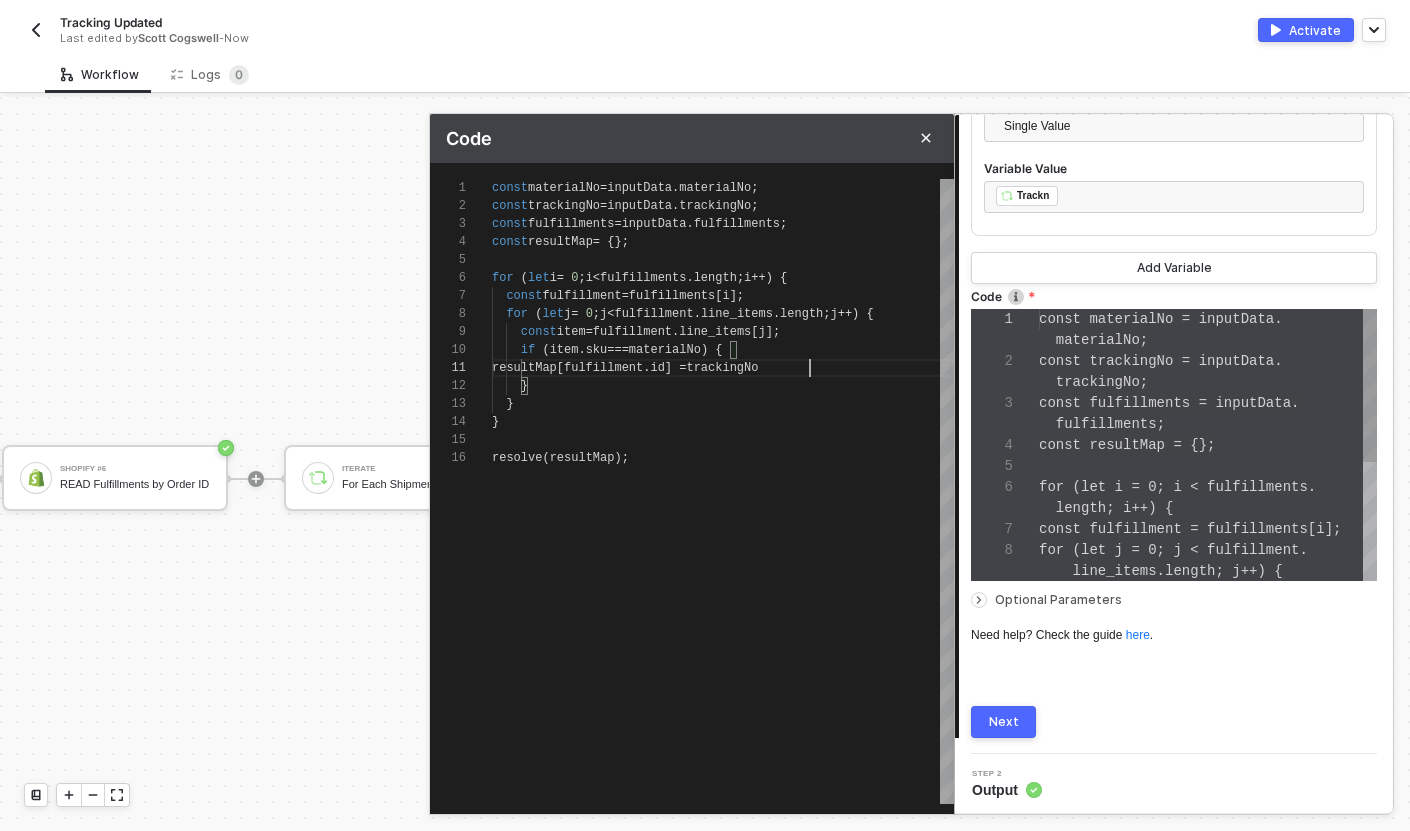 scroll, scrollTop: 0, scrollLeft: 317, axis: horizontal 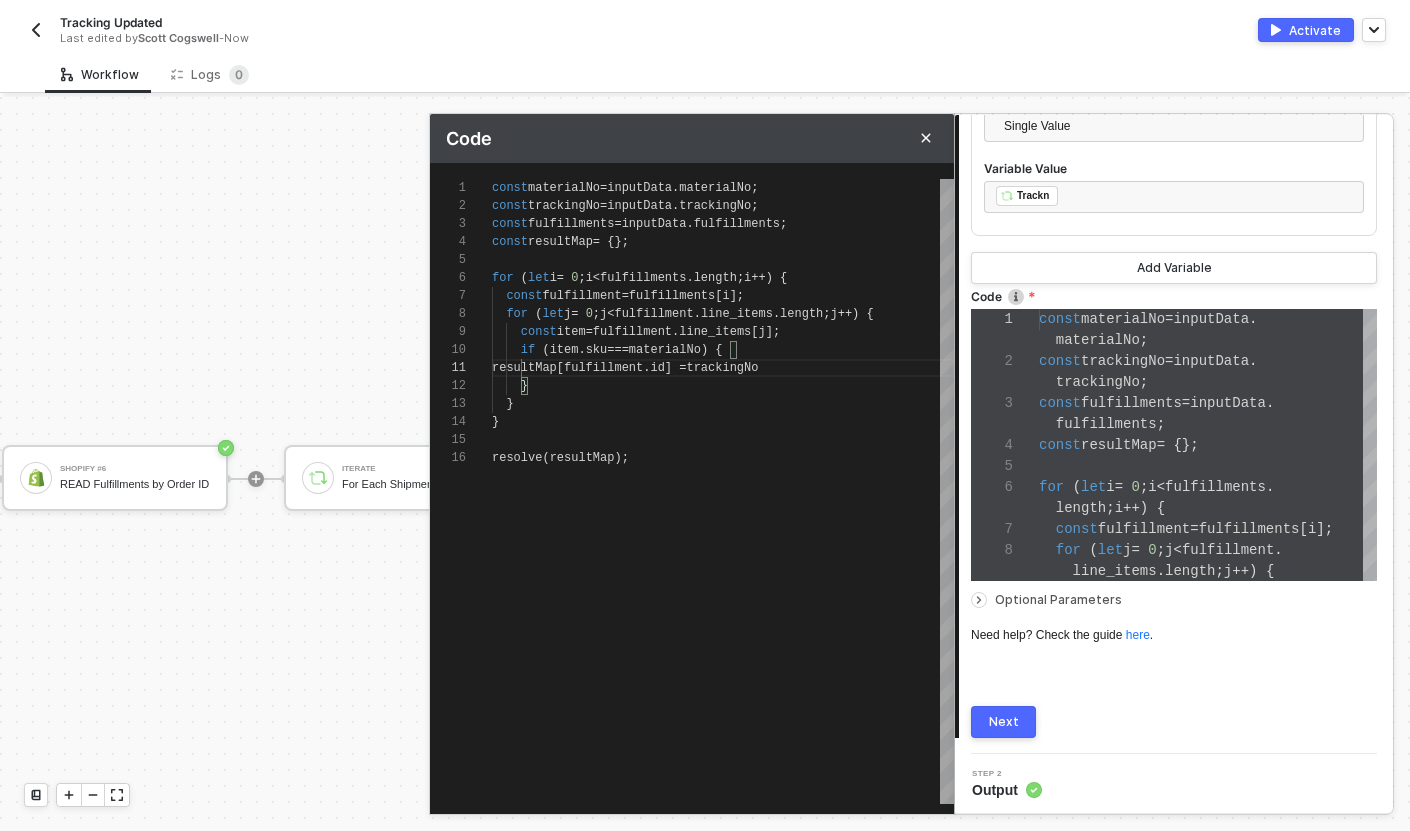 type on "resultMap[fulfillment.id] = trackingNo;
}
}
}
resolve(resultMap);" 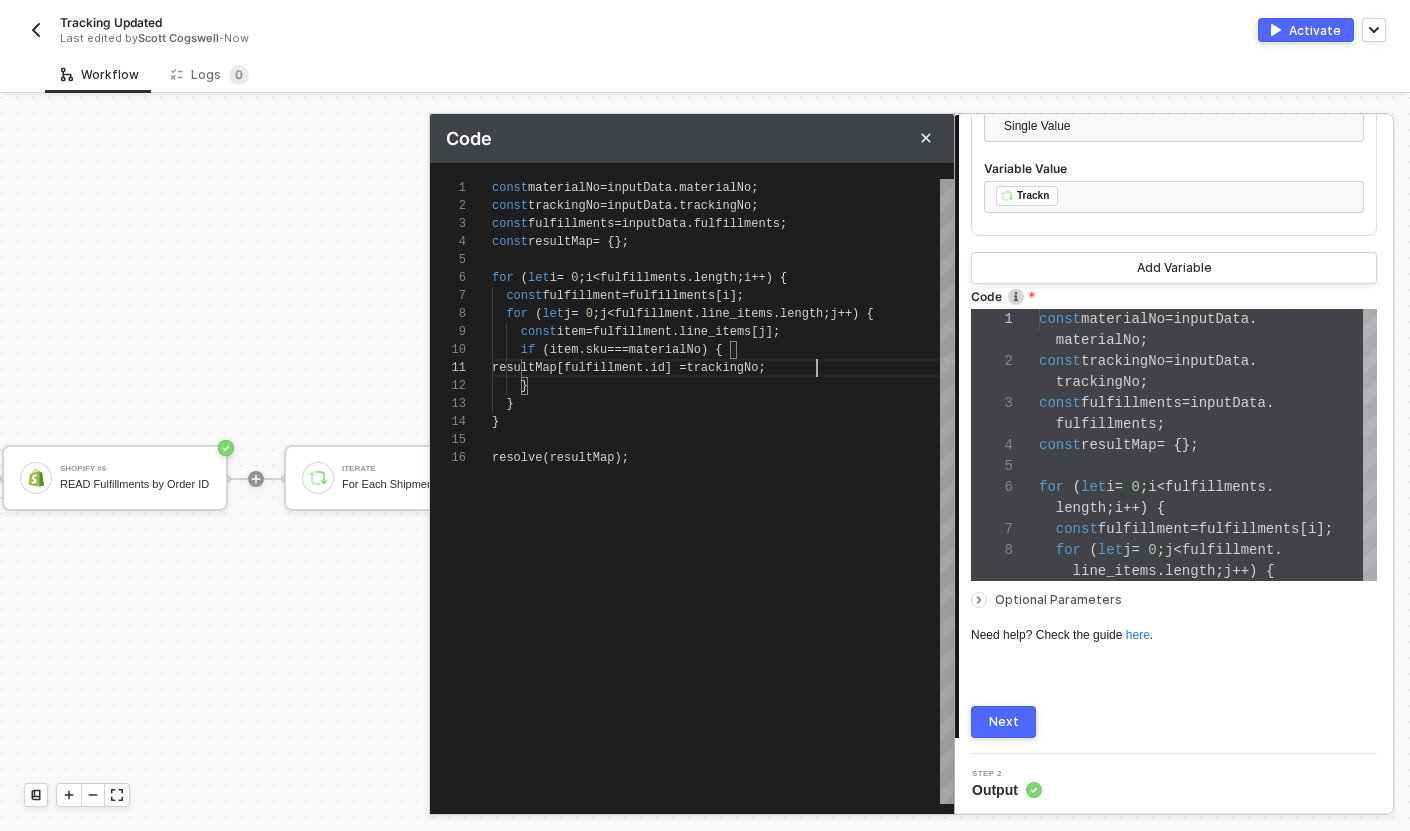 scroll, scrollTop: 0, scrollLeft: 324, axis: horizontal 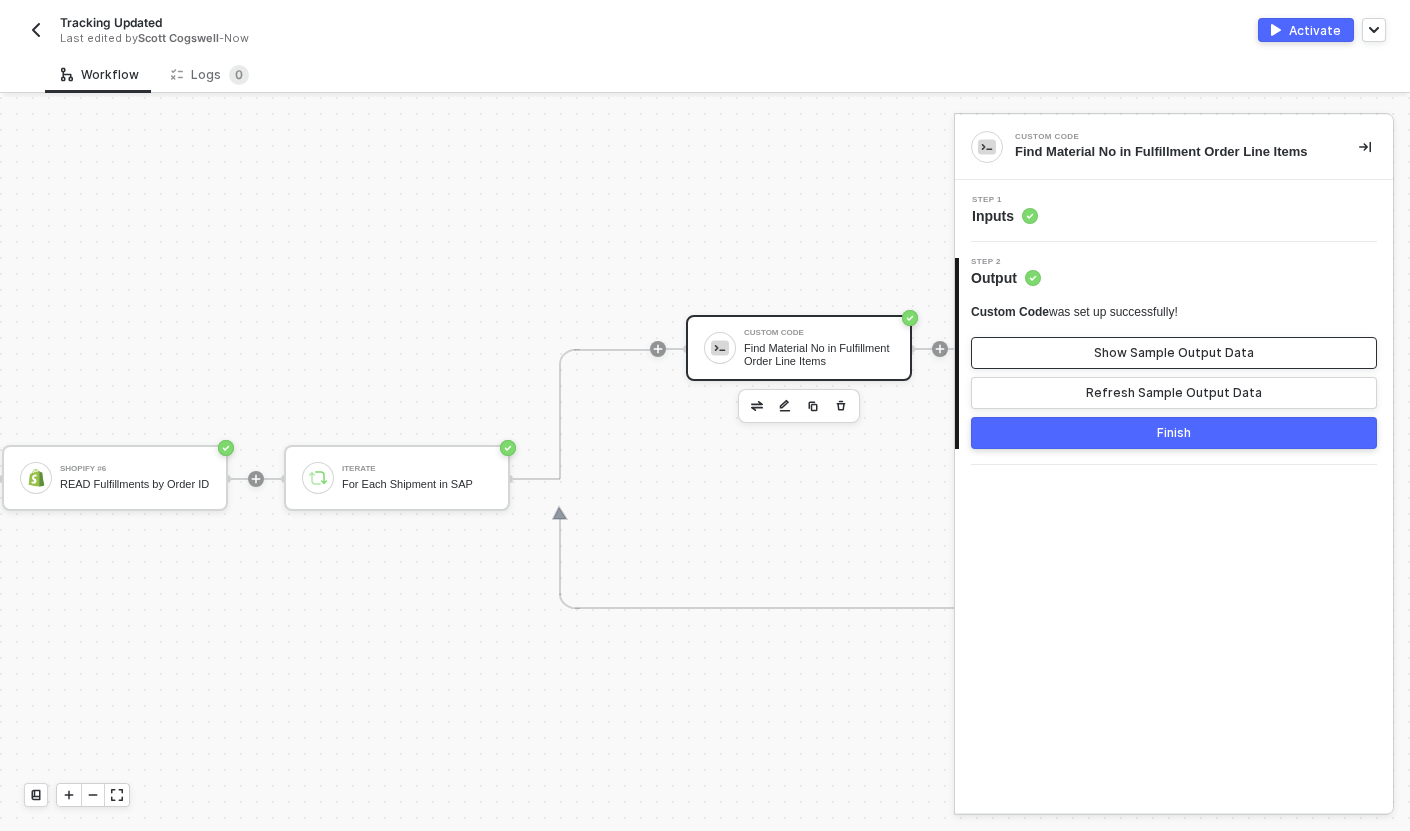 click on "Show Sample Output Data" at bounding box center [1174, 353] 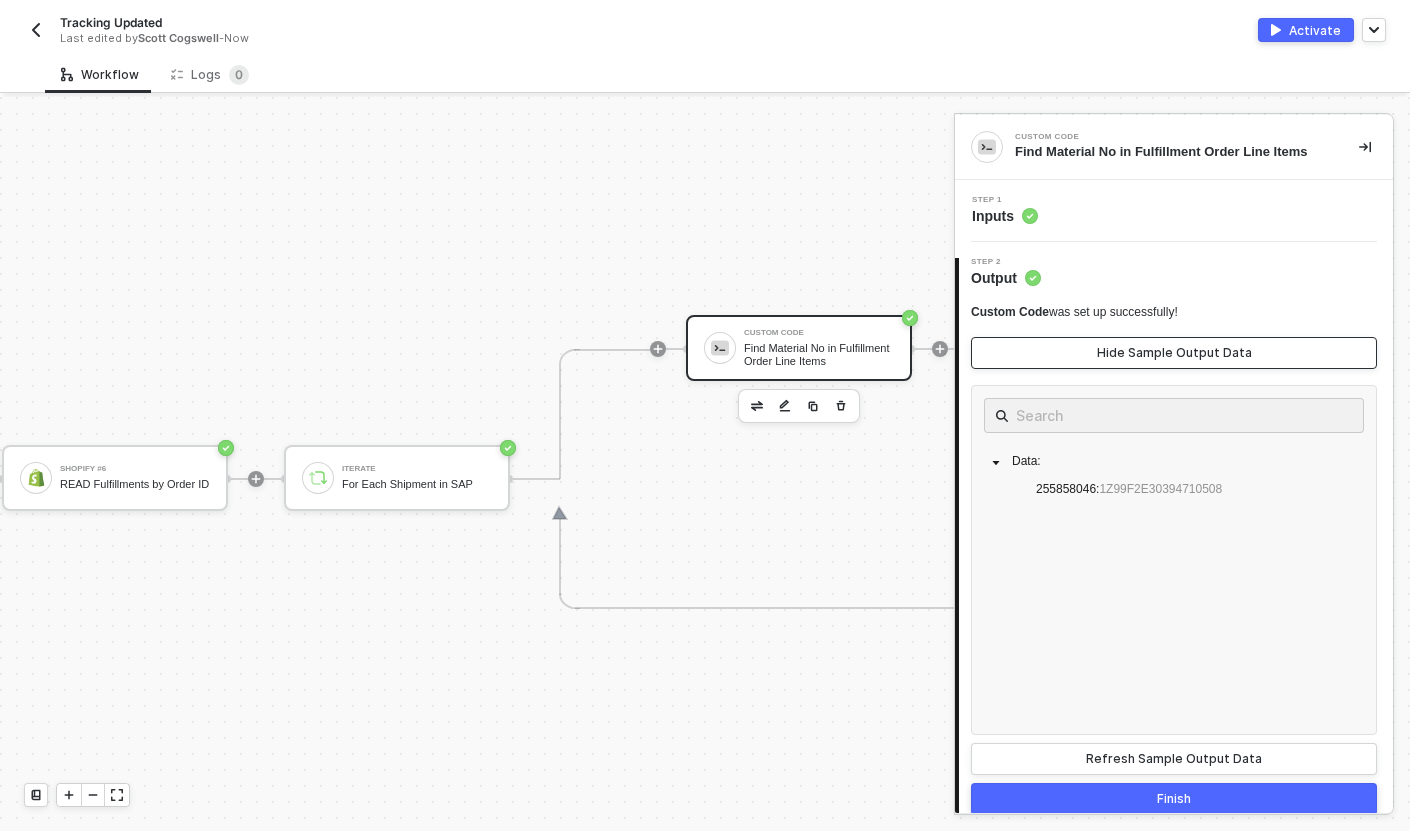 click on "Hide Sample Output Data" at bounding box center [1174, 353] 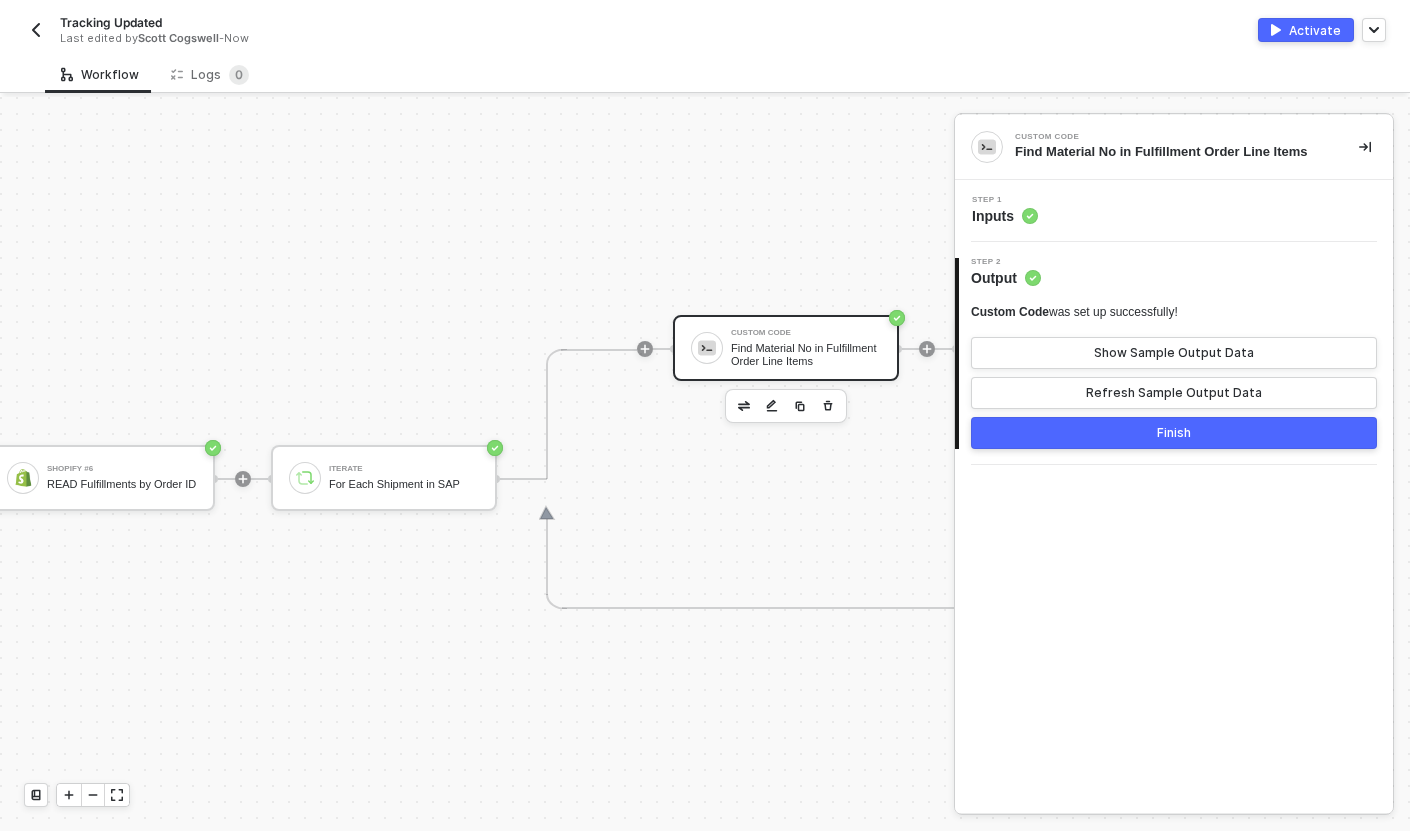 scroll, scrollTop: 556, scrollLeft: 1276, axis: both 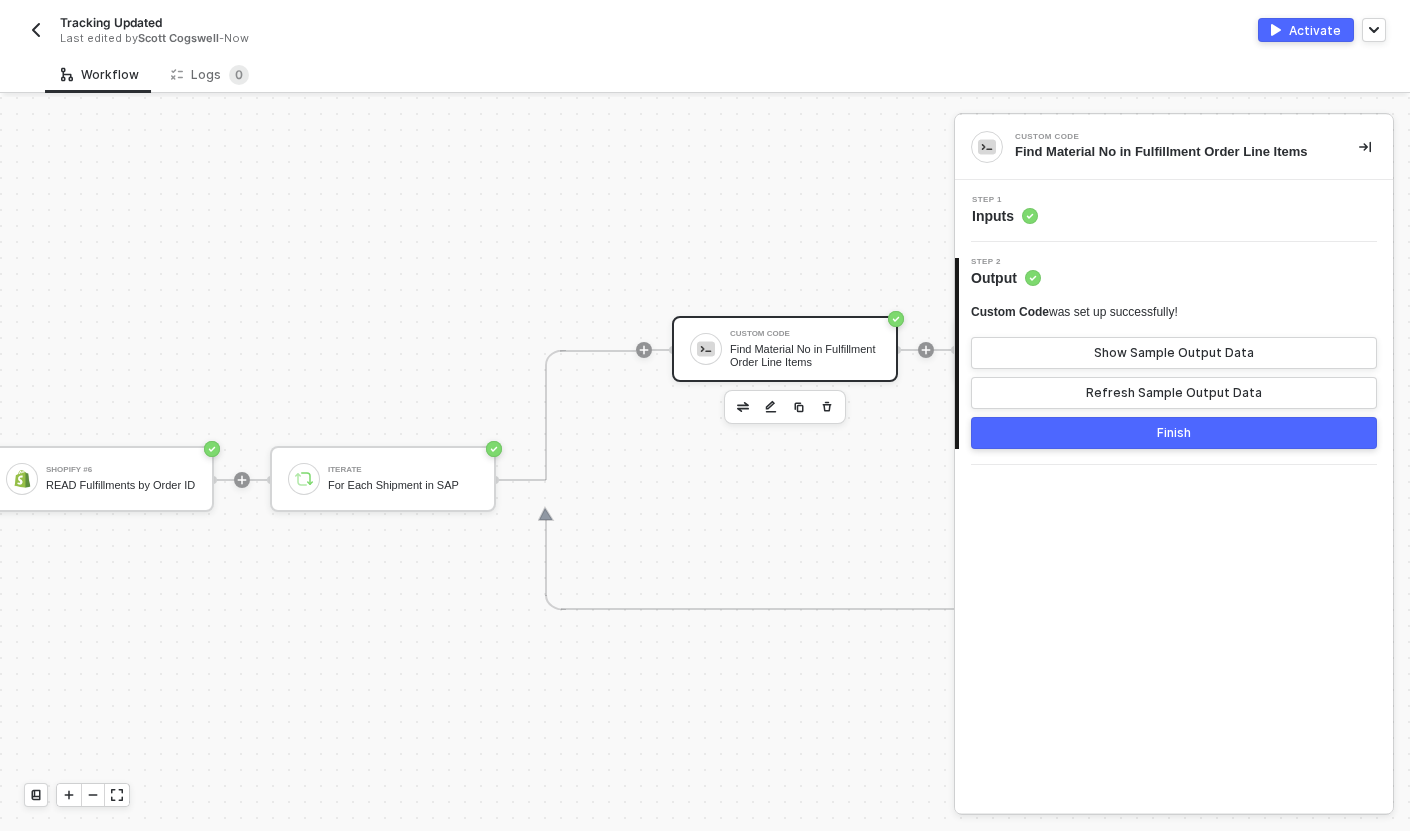 click on "Finish" at bounding box center [1174, 433] 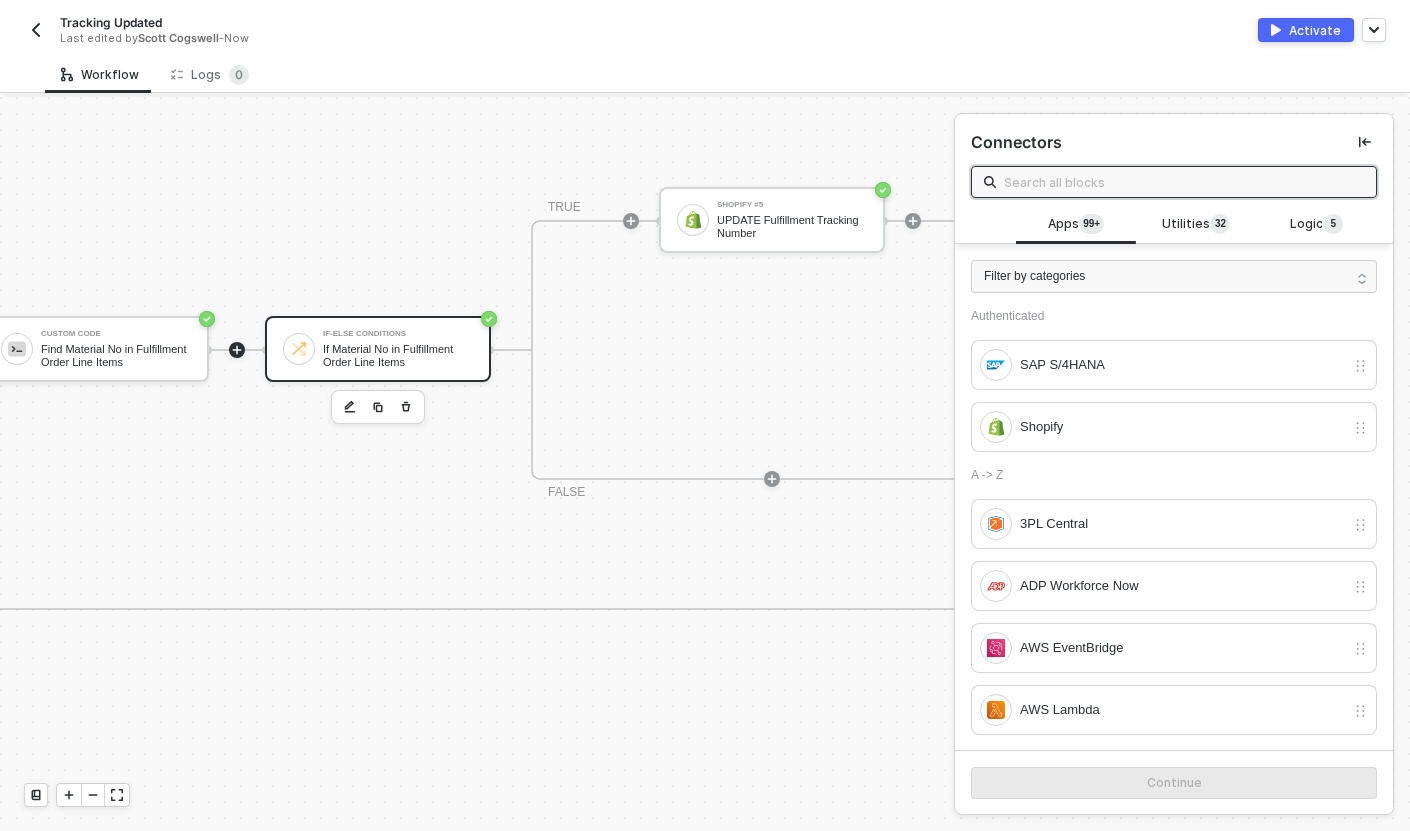 scroll, scrollTop: 556, scrollLeft: 2225, axis: both 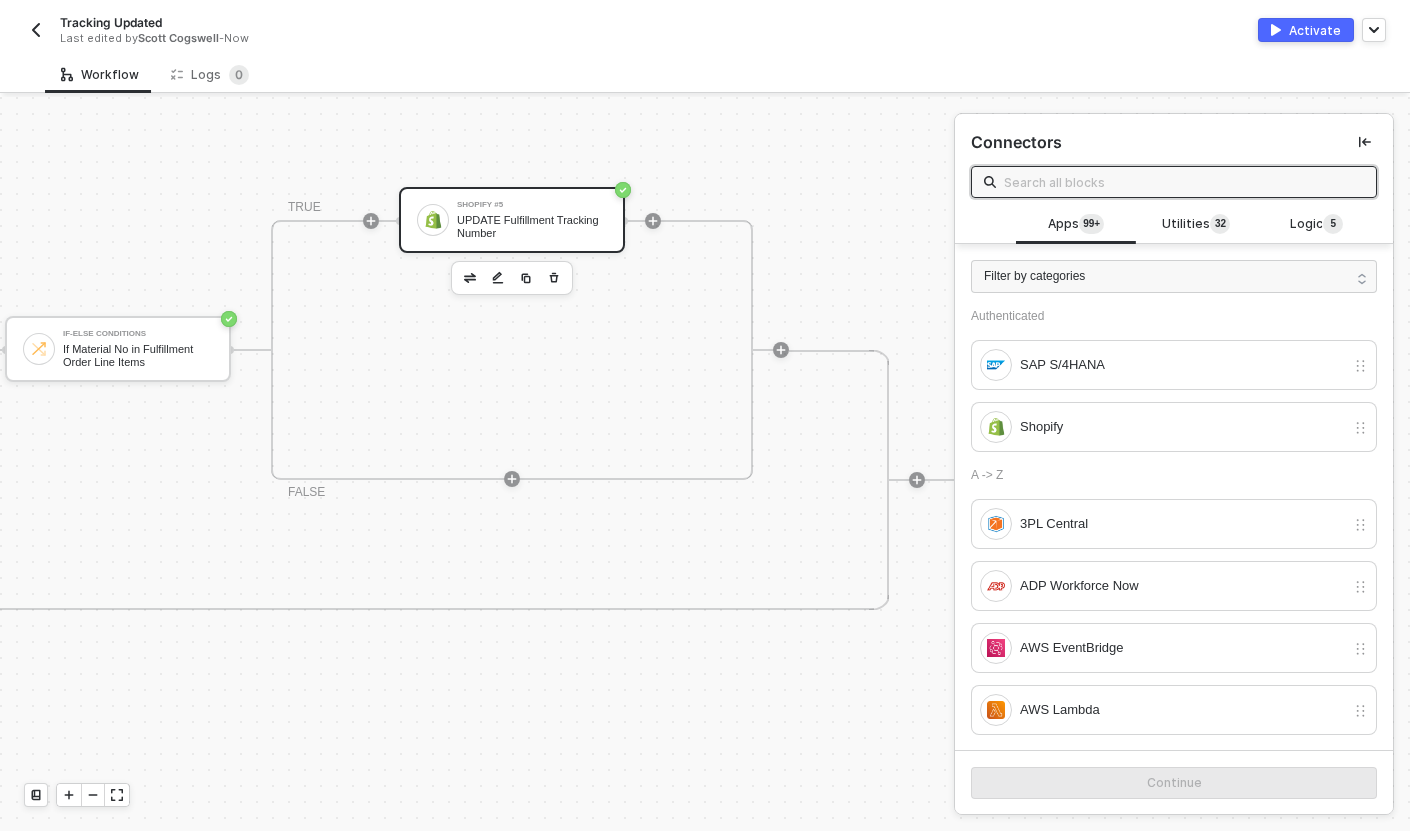click on "Shopify #5" at bounding box center (532, 205) 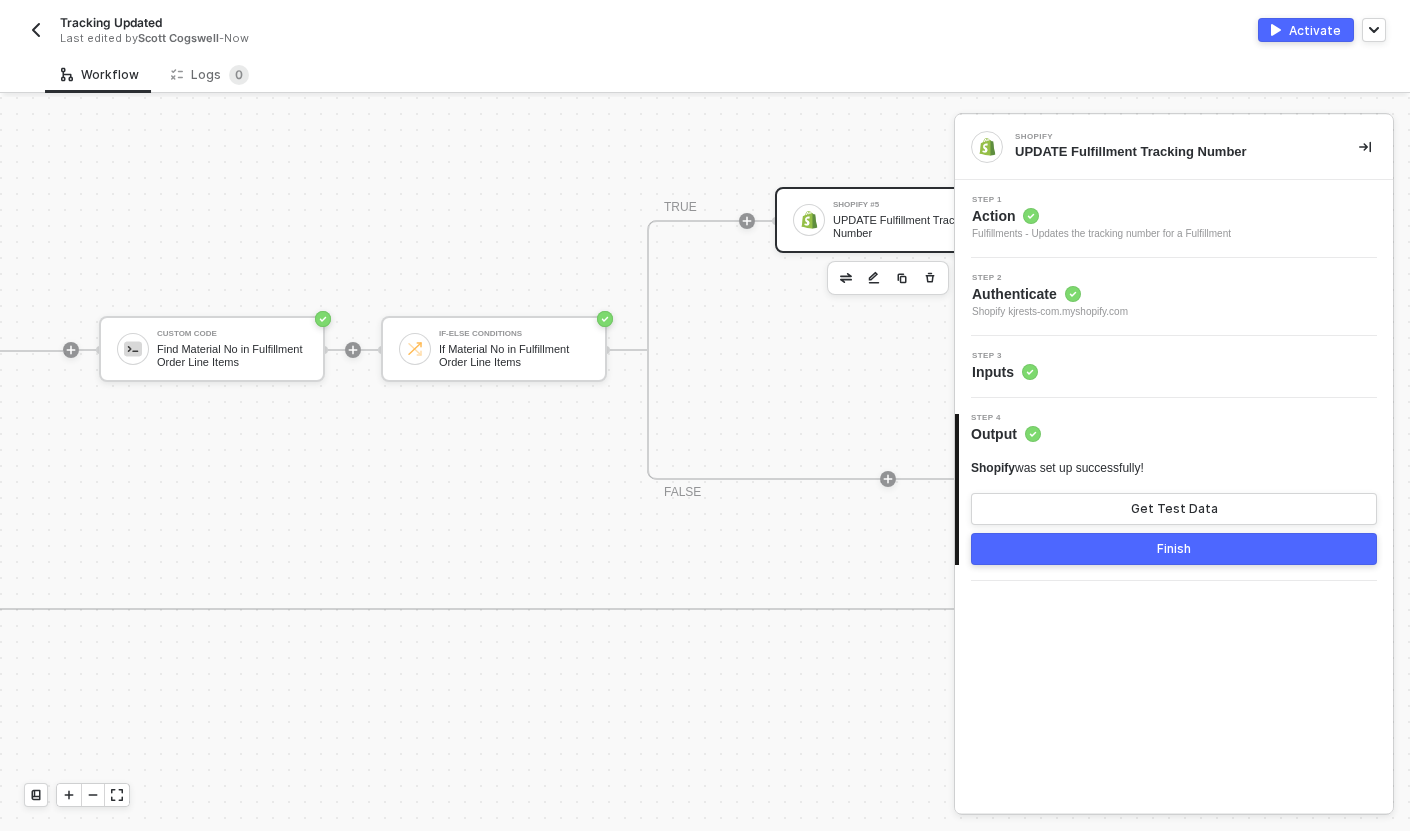 scroll, scrollTop: 556, scrollLeft: 1827, axis: both 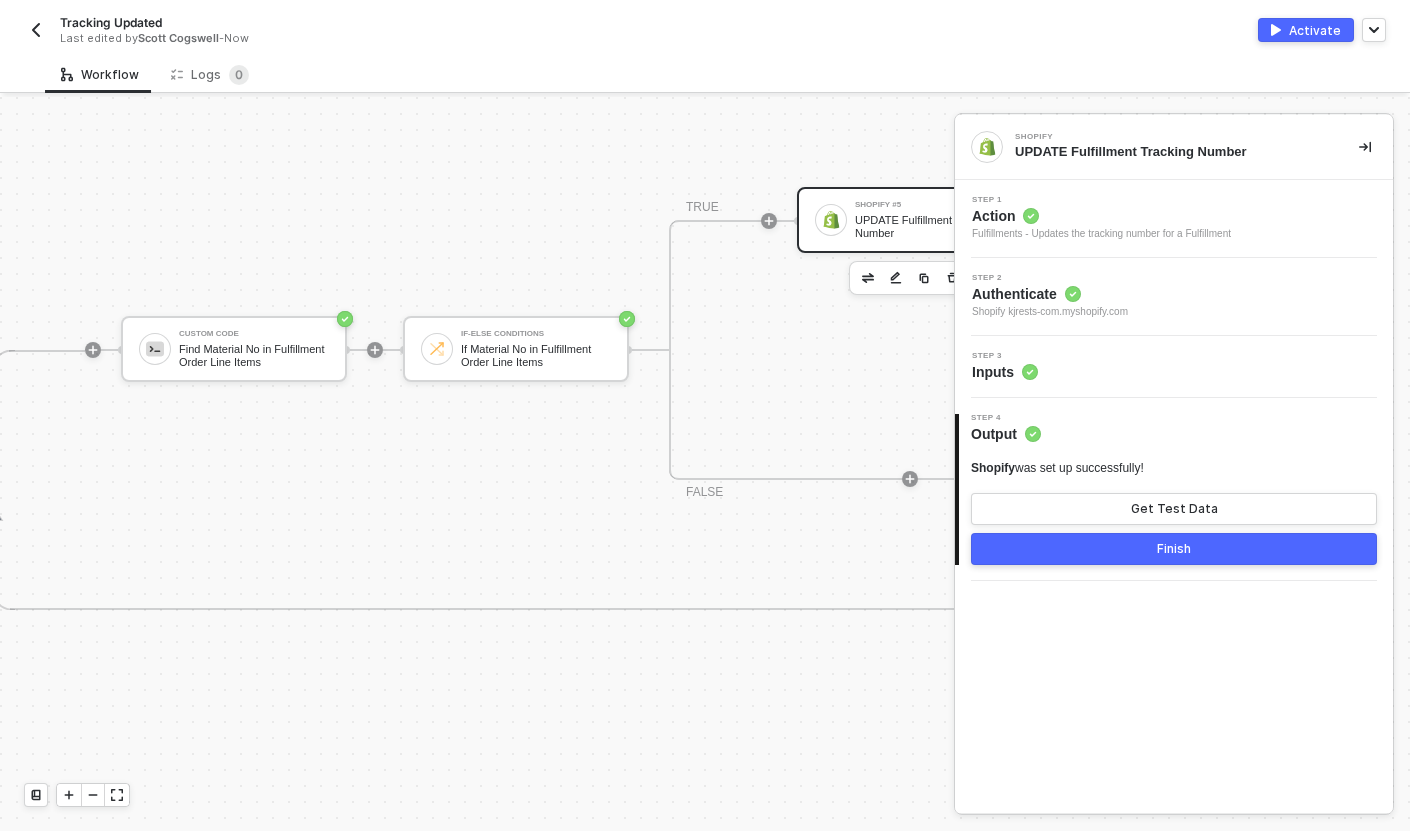 click on "Step 3 Inputs" at bounding box center (1176, 367) 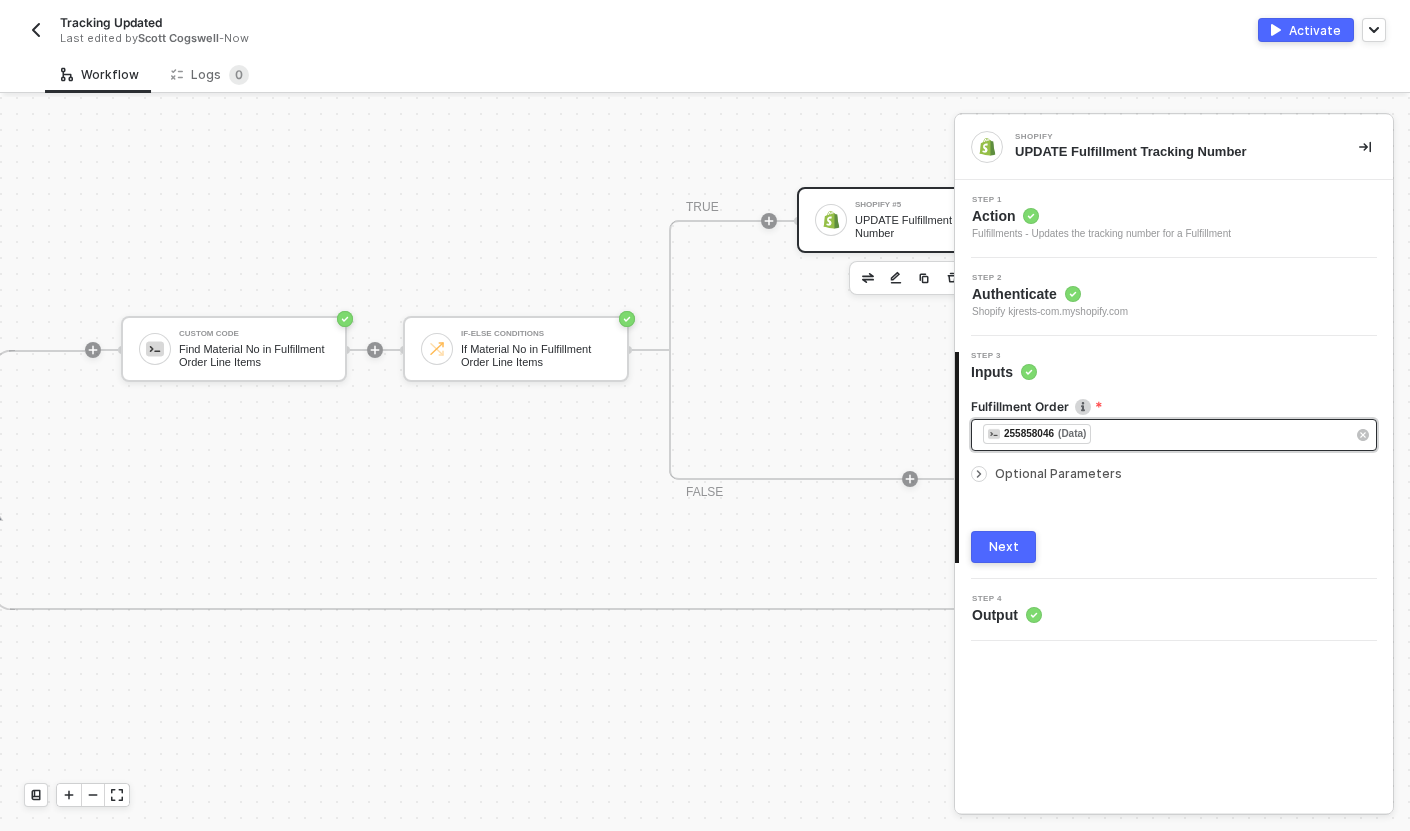 click on "255858046 (Data)" at bounding box center (1164, 435) 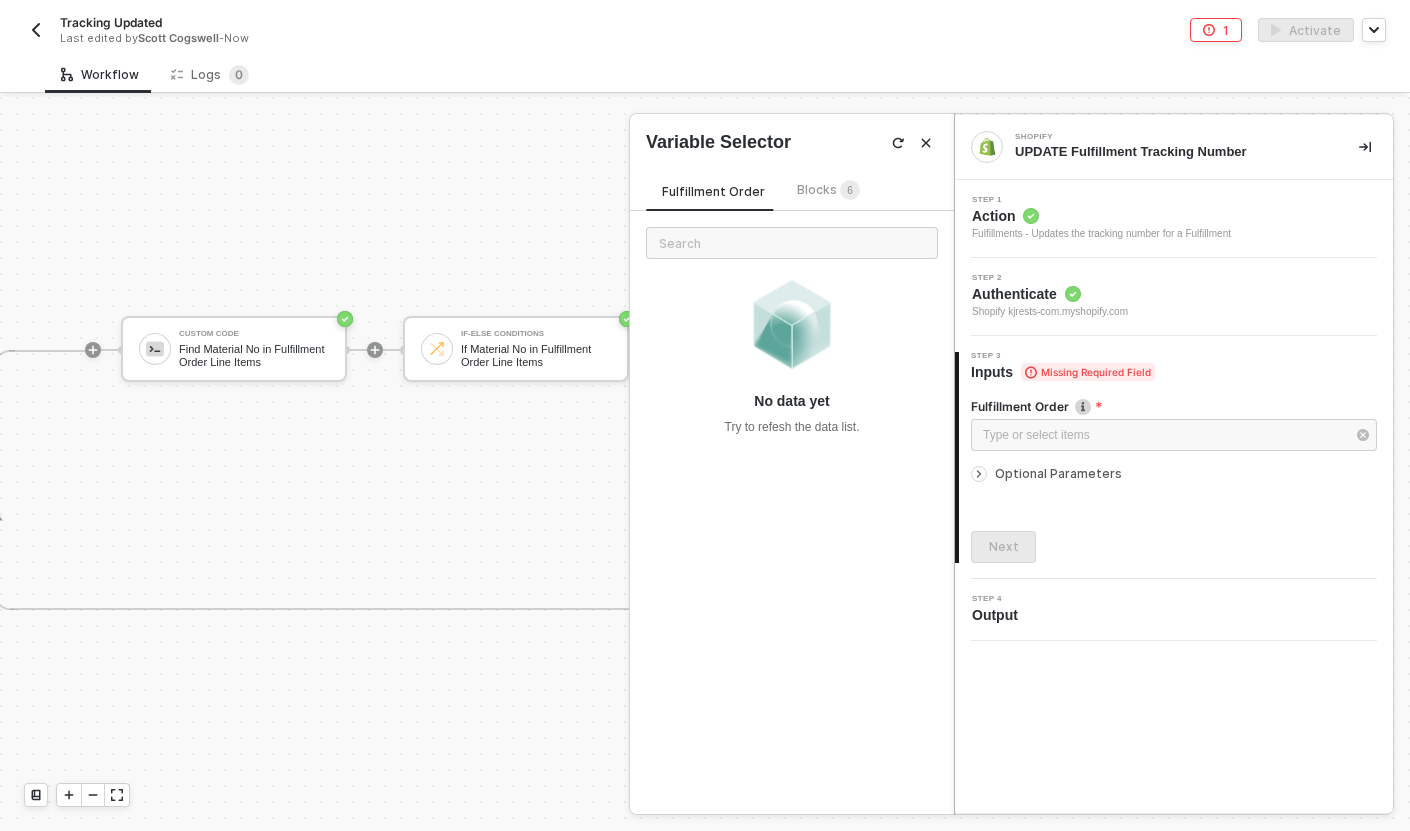 click on "Fulfillment Order   Blocks   6   No data yet Try to refesh the data list." at bounding box center (792, 484) 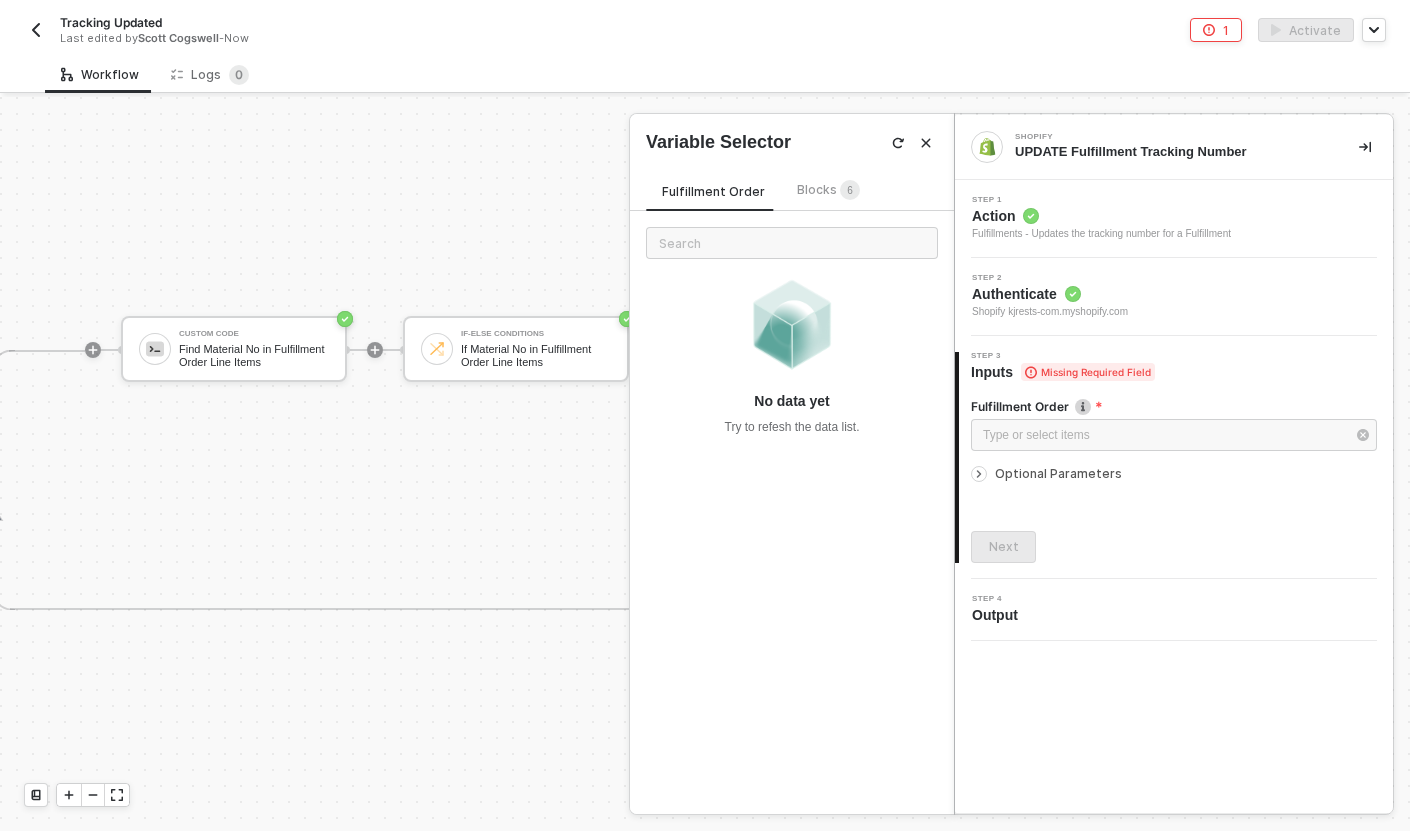 click on "Blocks   6" at bounding box center [828, 189] 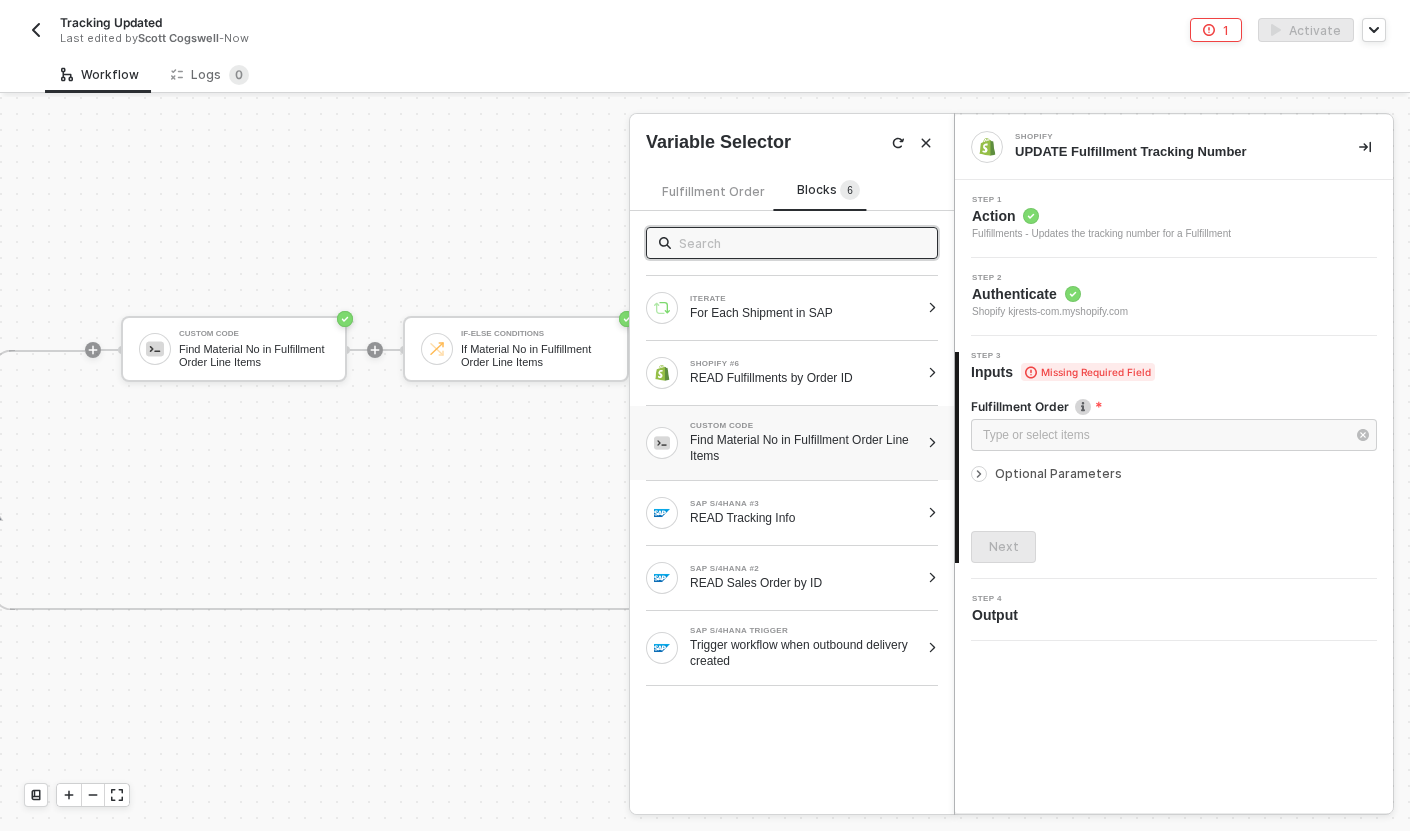 click on "CUSTOM CODE Find Material No in Fulfillment Order Line Items" at bounding box center [792, 443] 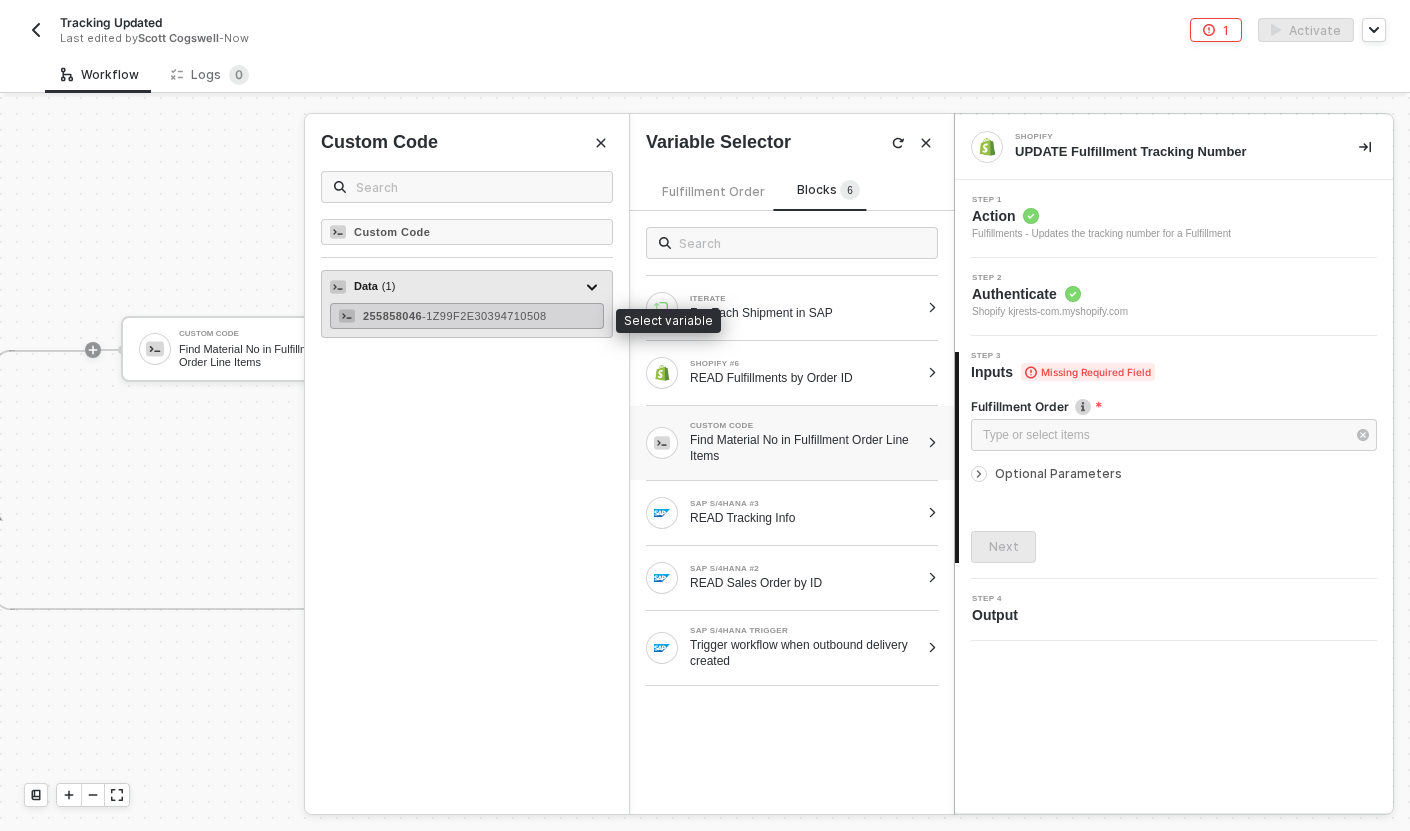 click on "-  [TRACKING_NUMBER]" at bounding box center [484, 316] 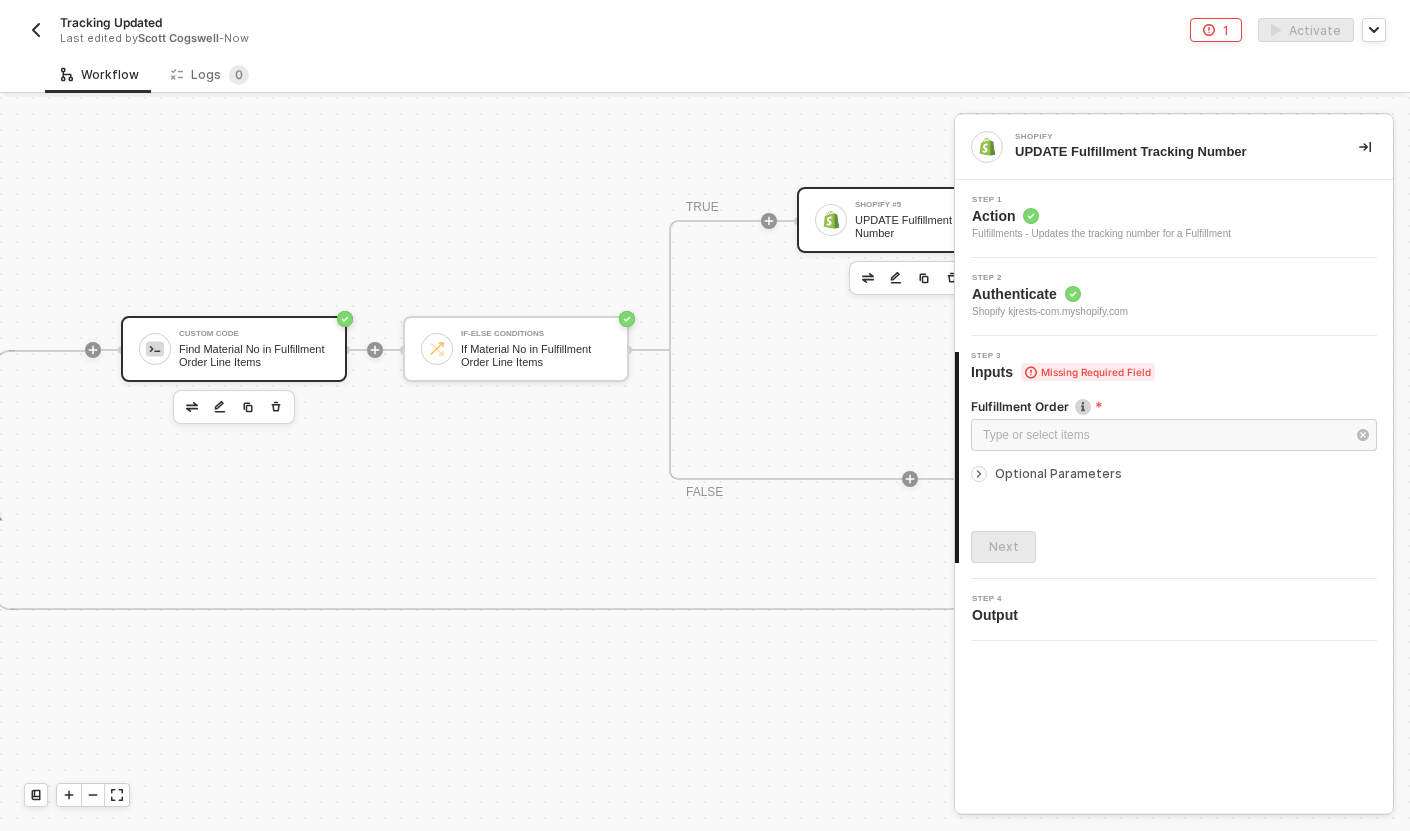 click on "Find Material No in Fulfillment Order Line Items" at bounding box center [254, 355] 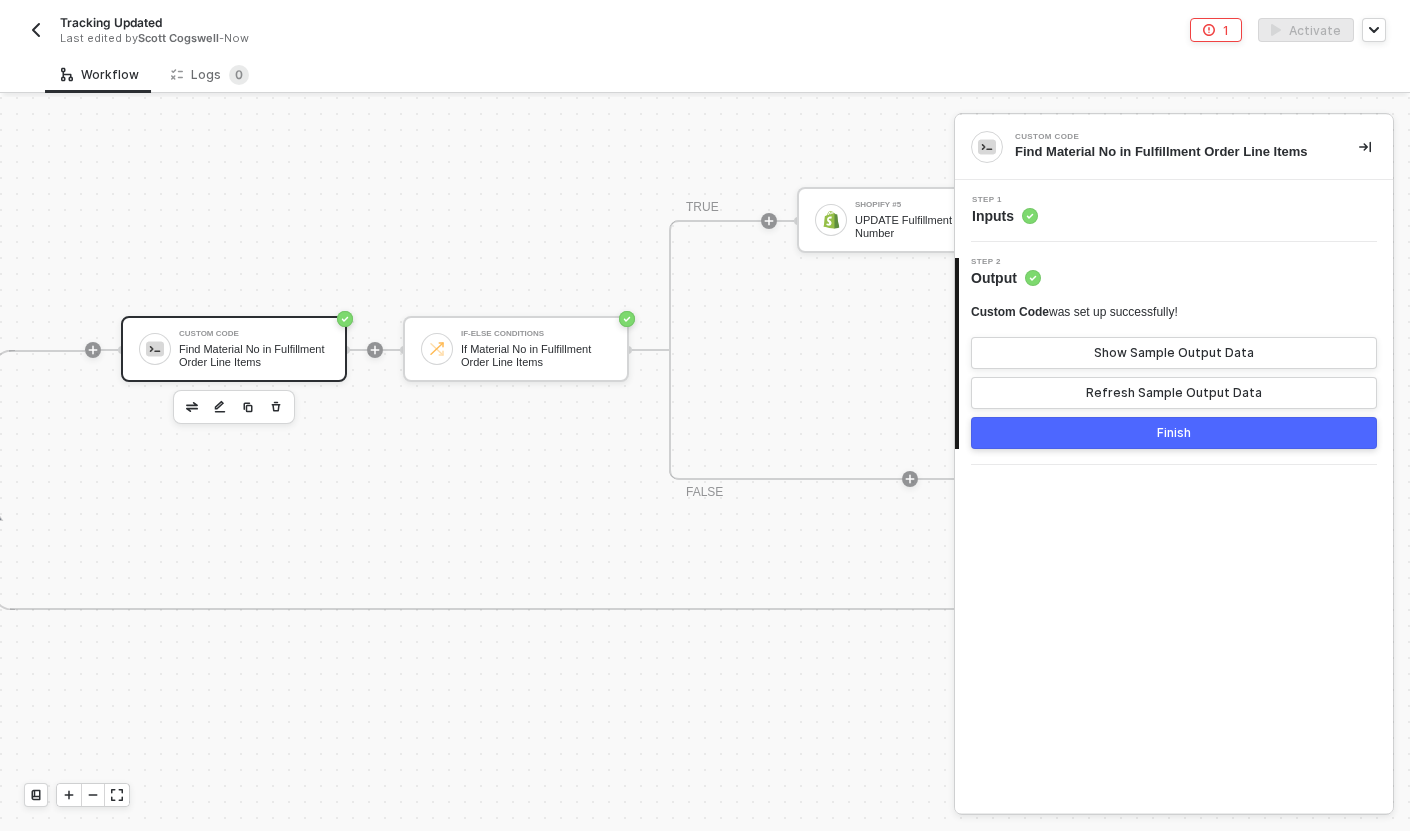 click on "Step 1 Inputs" at bounding box center [1176, 211] 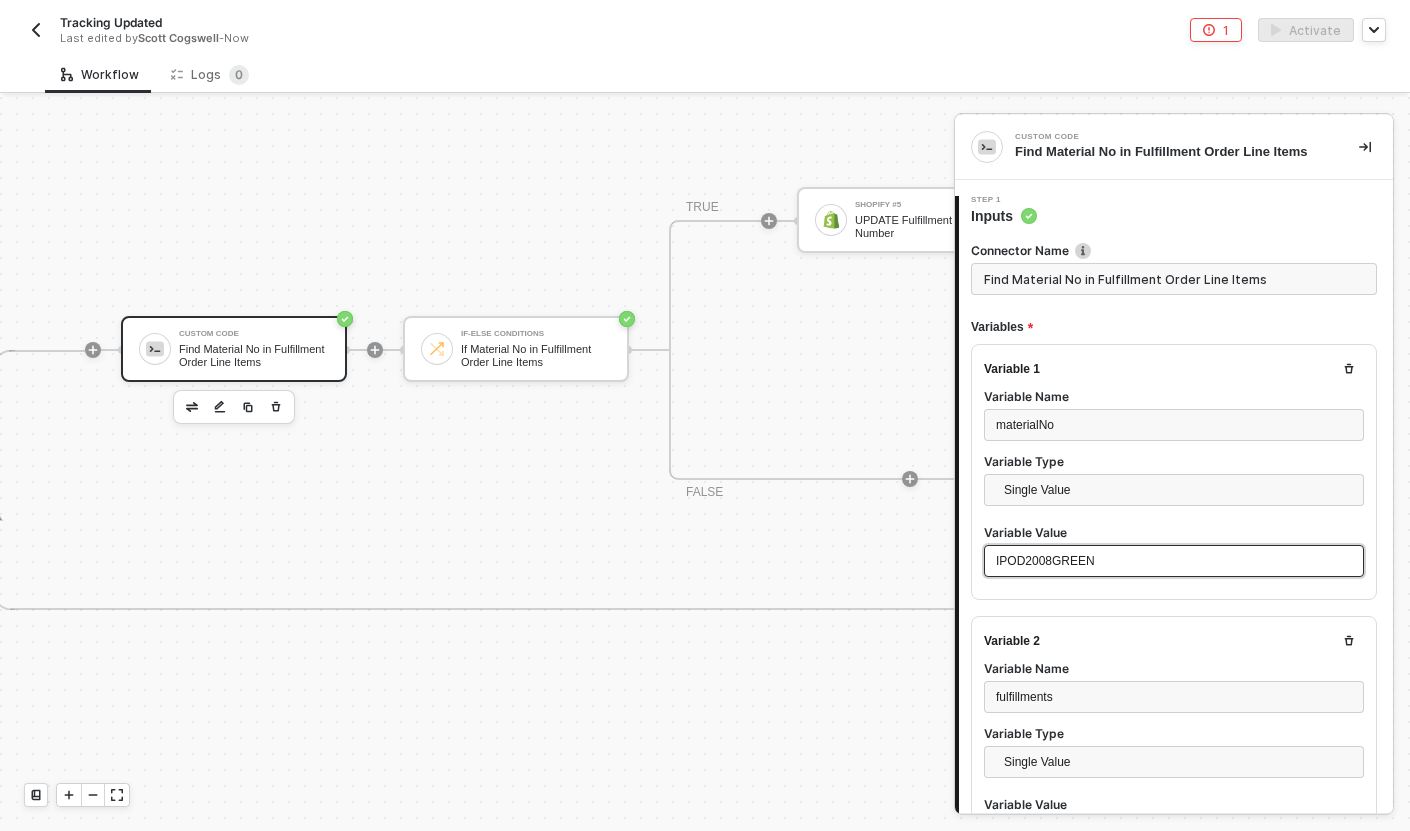 scroll, scrollTop: 126, scrollLeft: 0, axis: vertical 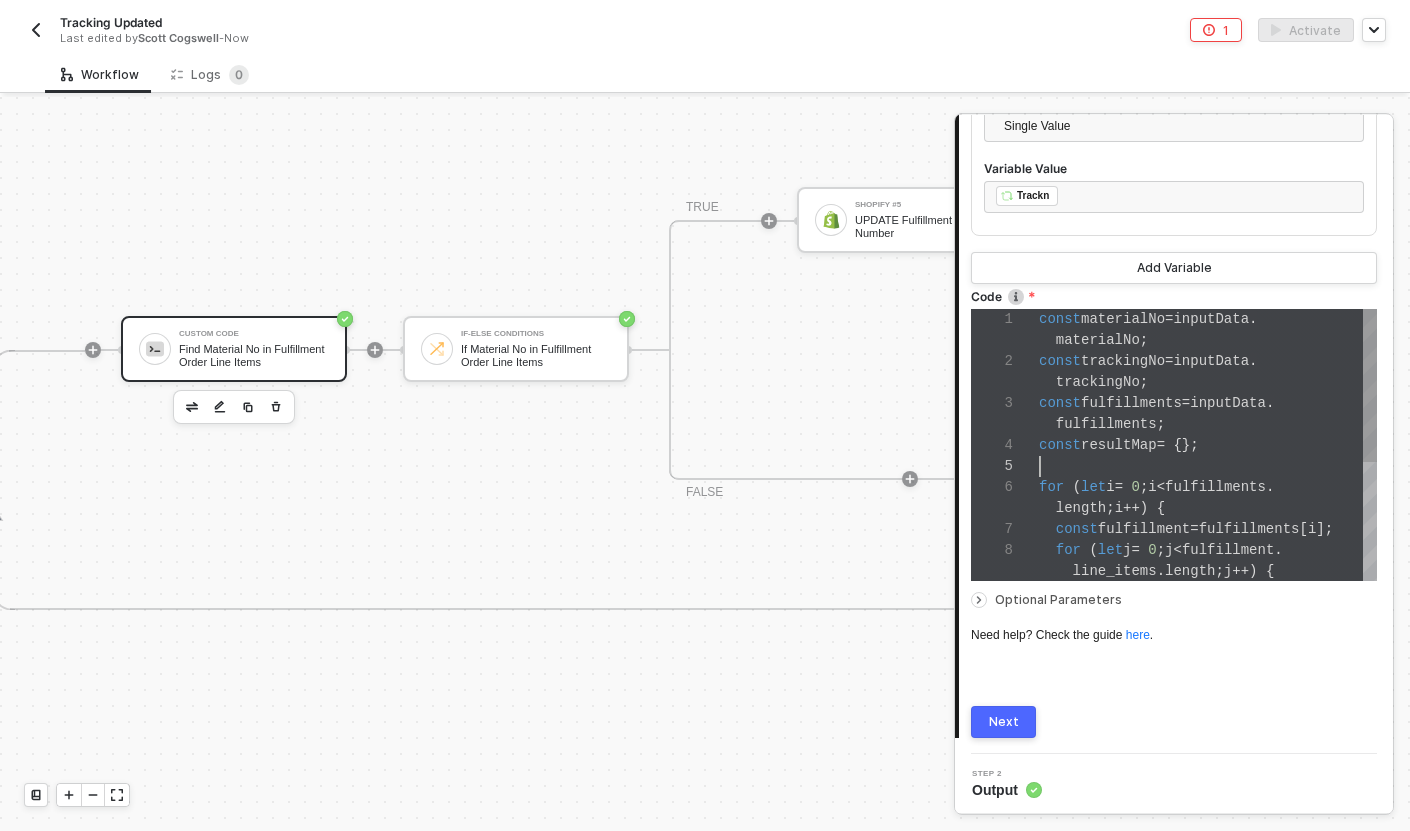 click at bounding box center (1208, 466) 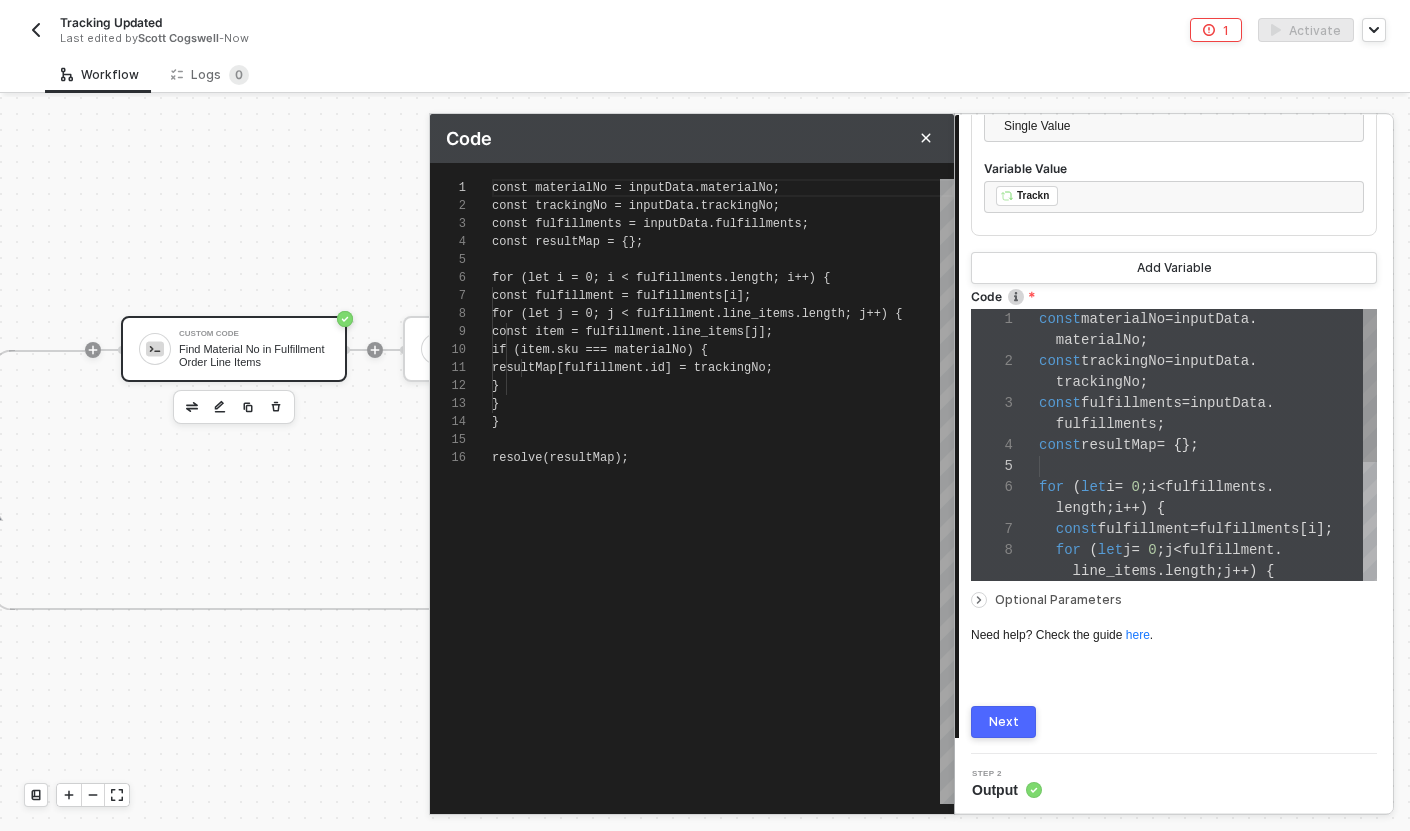 scroll, scrollTop: 180, scrollLeft: 0, axis: vertical 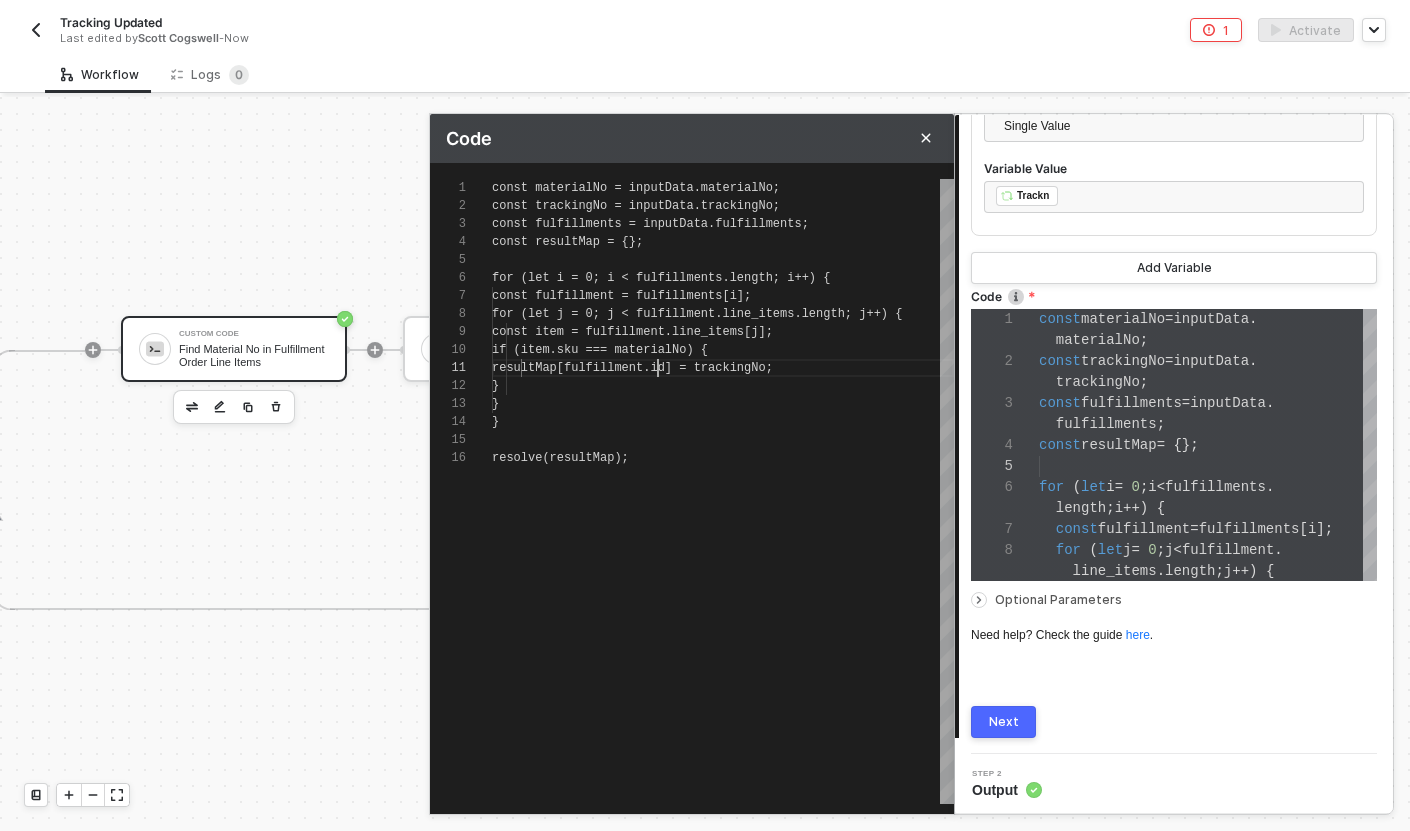 click on "resultMap[fulfillment.id] = trackingNo;" at bounding box center [632, 368] 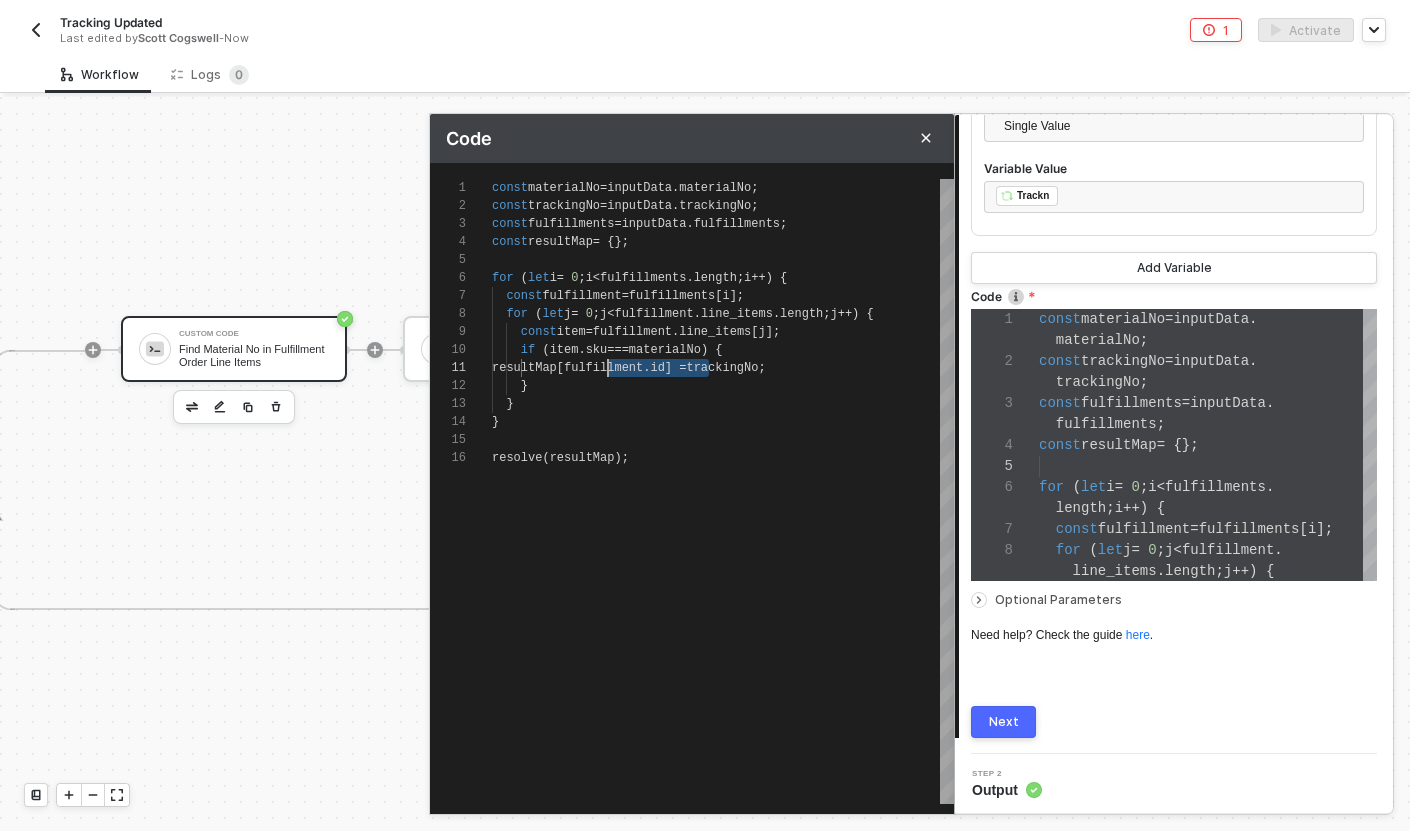 drag, startPoint x: 709, startPoint y: 368, endPoint x: 610, endPoint y: 376, distance: 99.32271 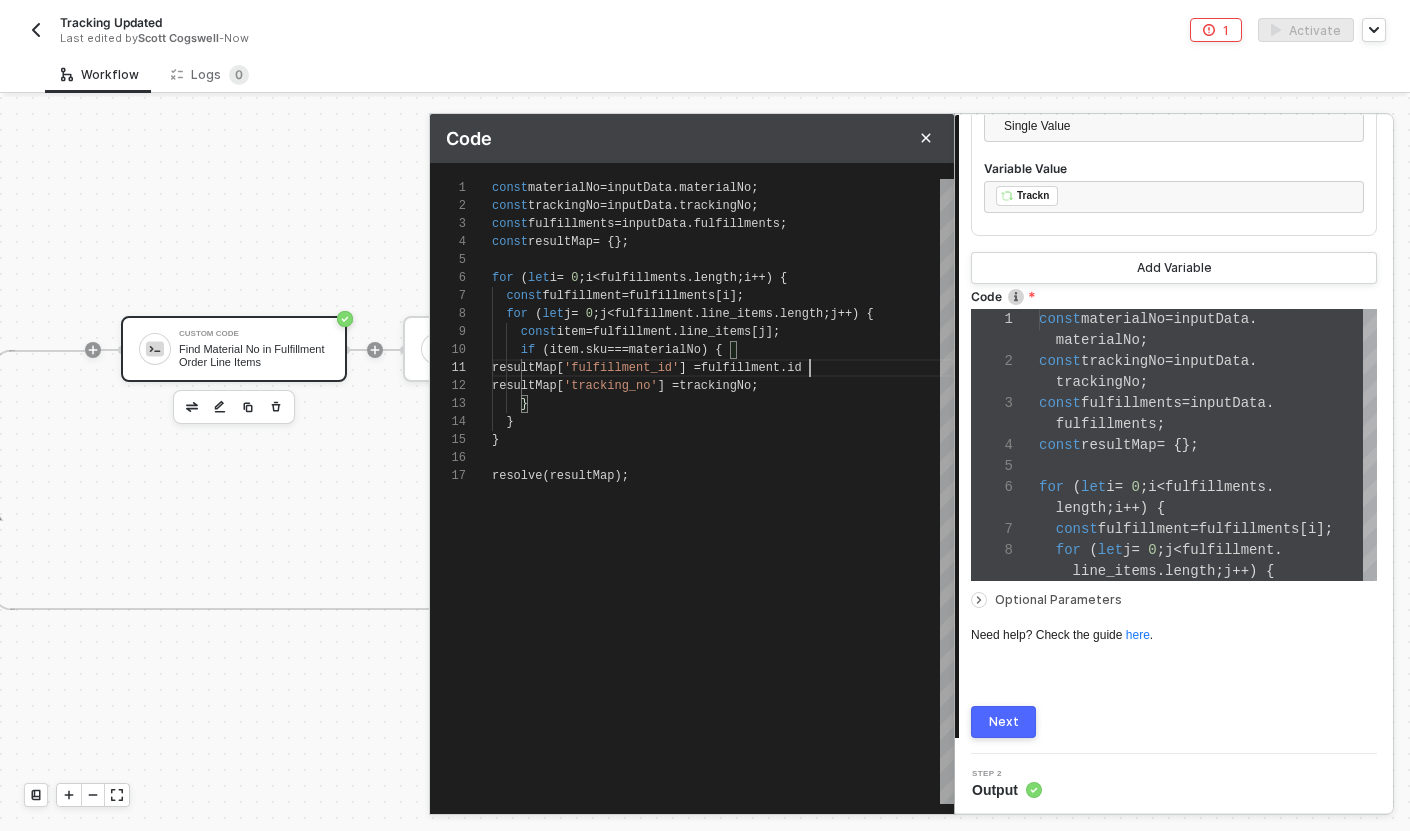 scroll, scrollTop: 0, scrollLeft: 360, axis: horizontal 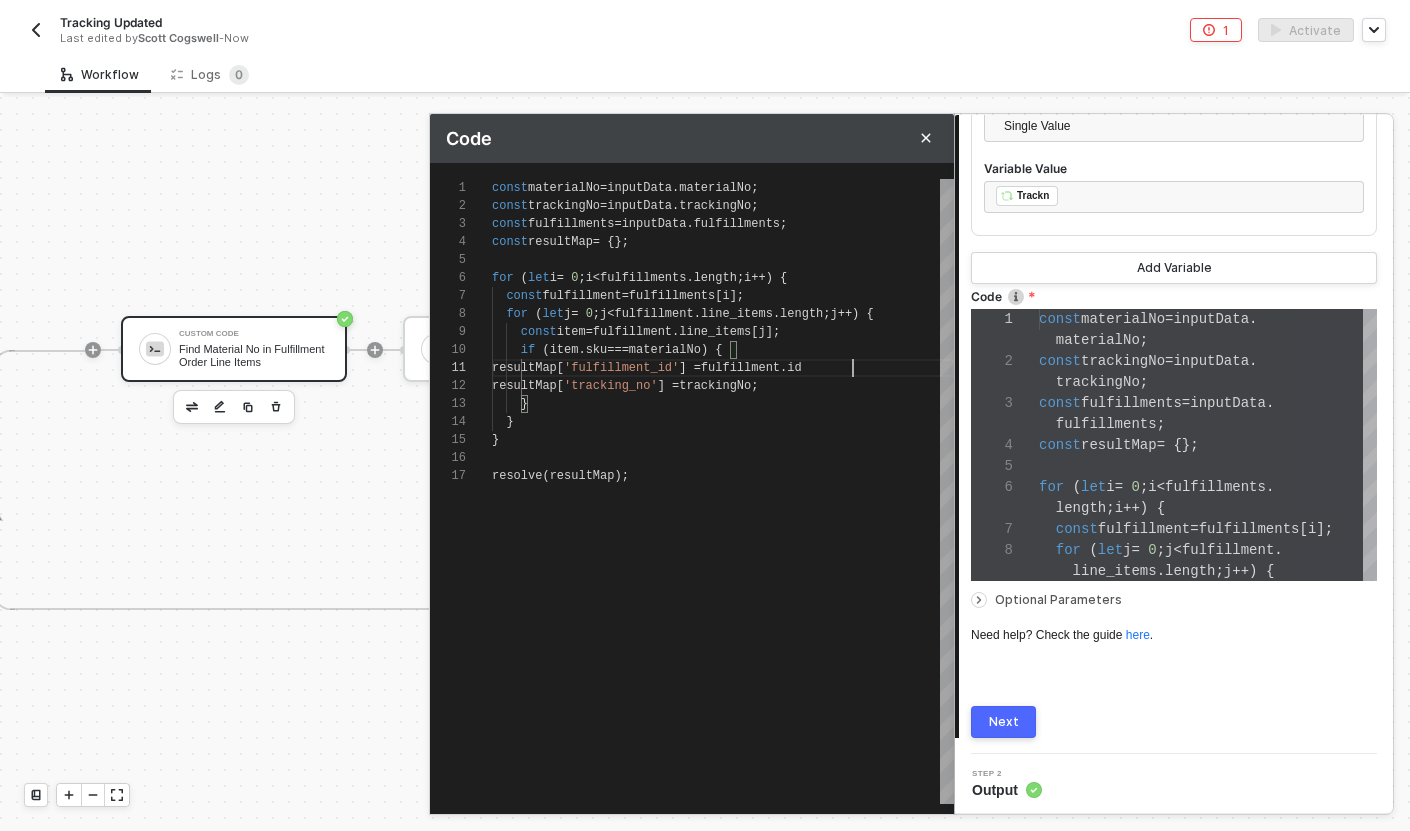 type on "resultMap['fulfillment_id'] = fulfillment.id;
resultMap['tracking_no'] = trackingNo;
}
}
}
resolve(resultMap);" 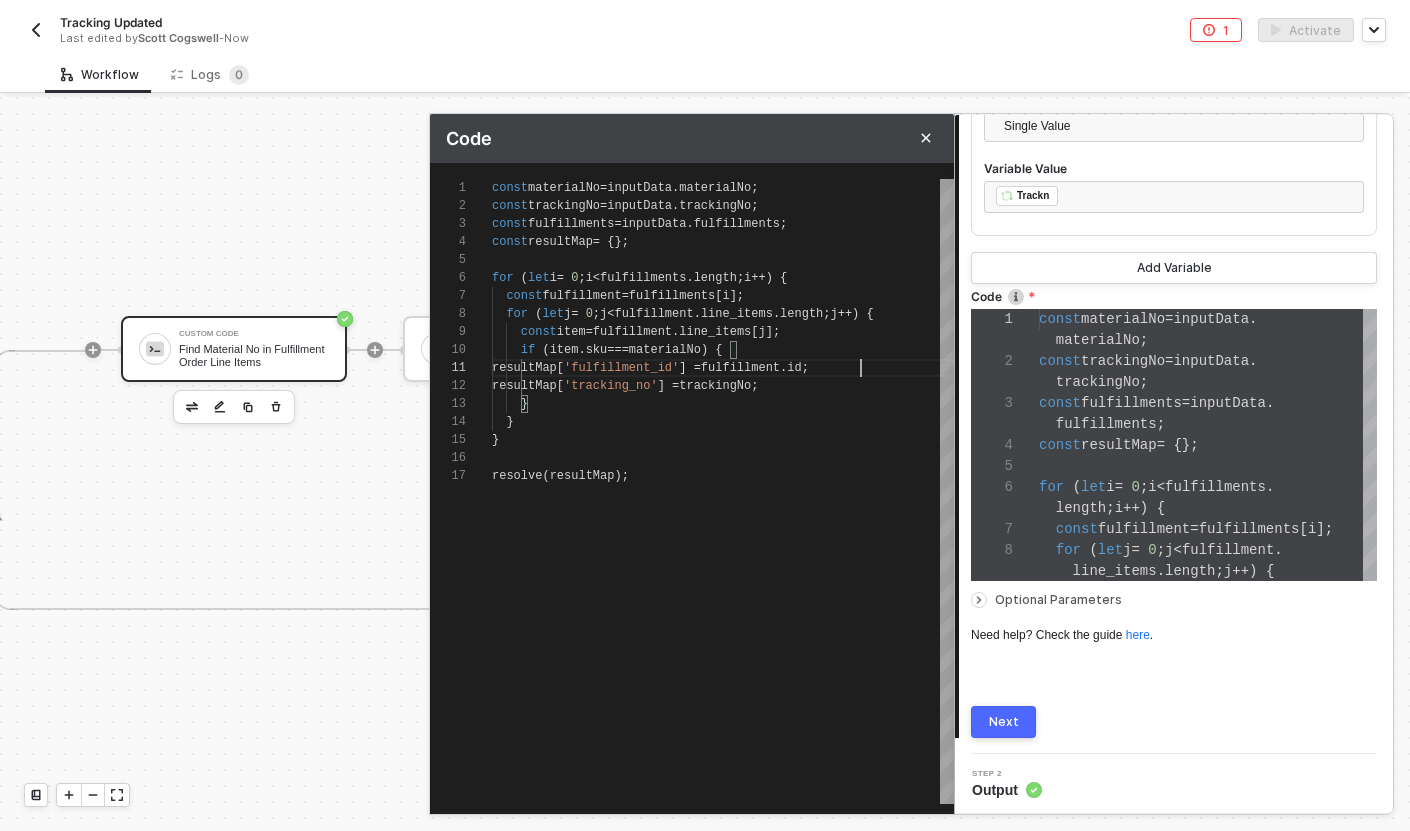 scroll, scrollTop: 0, scrollLeft: 367, axis: horizontal 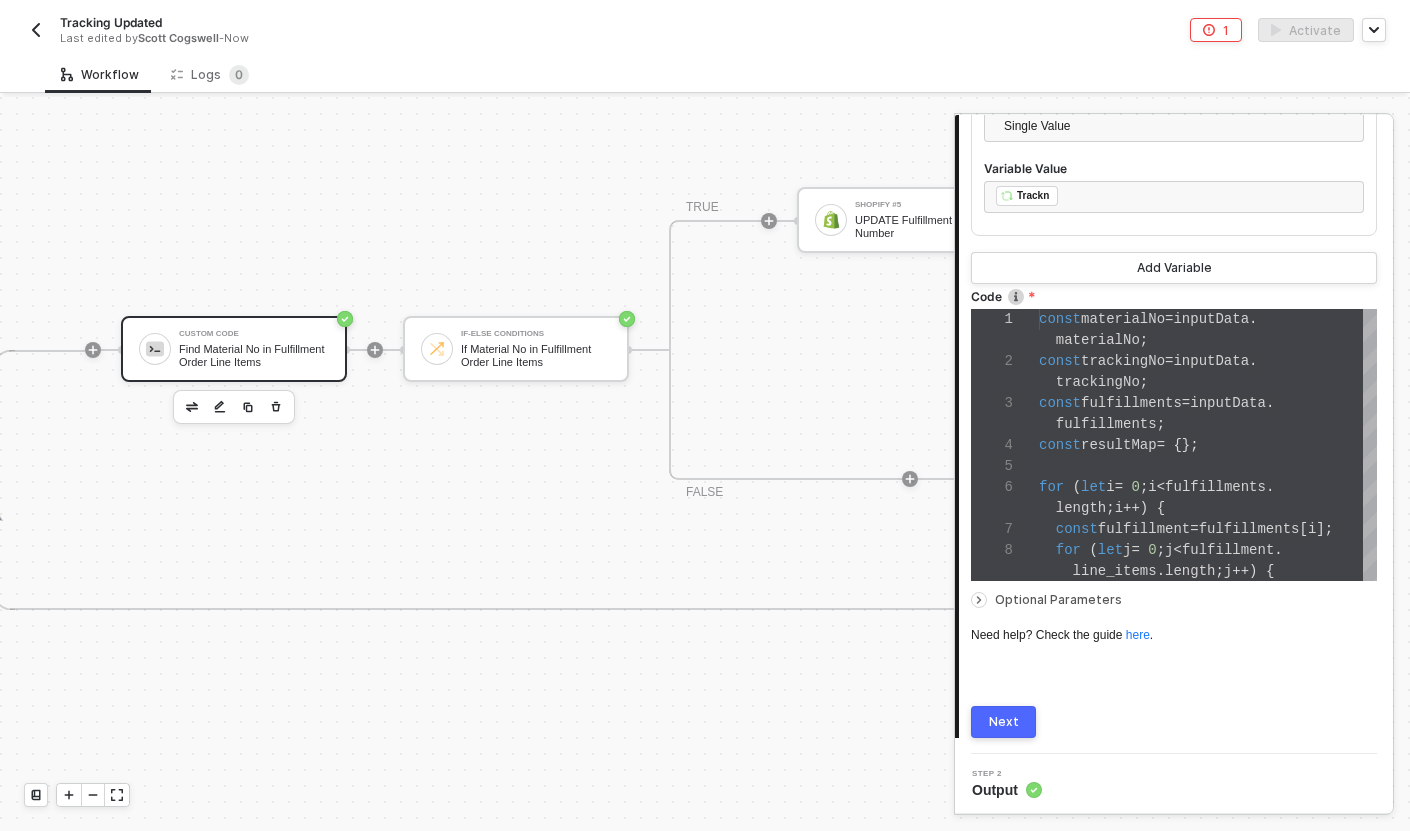 click on "Next" at bounding box center [1003, 722] 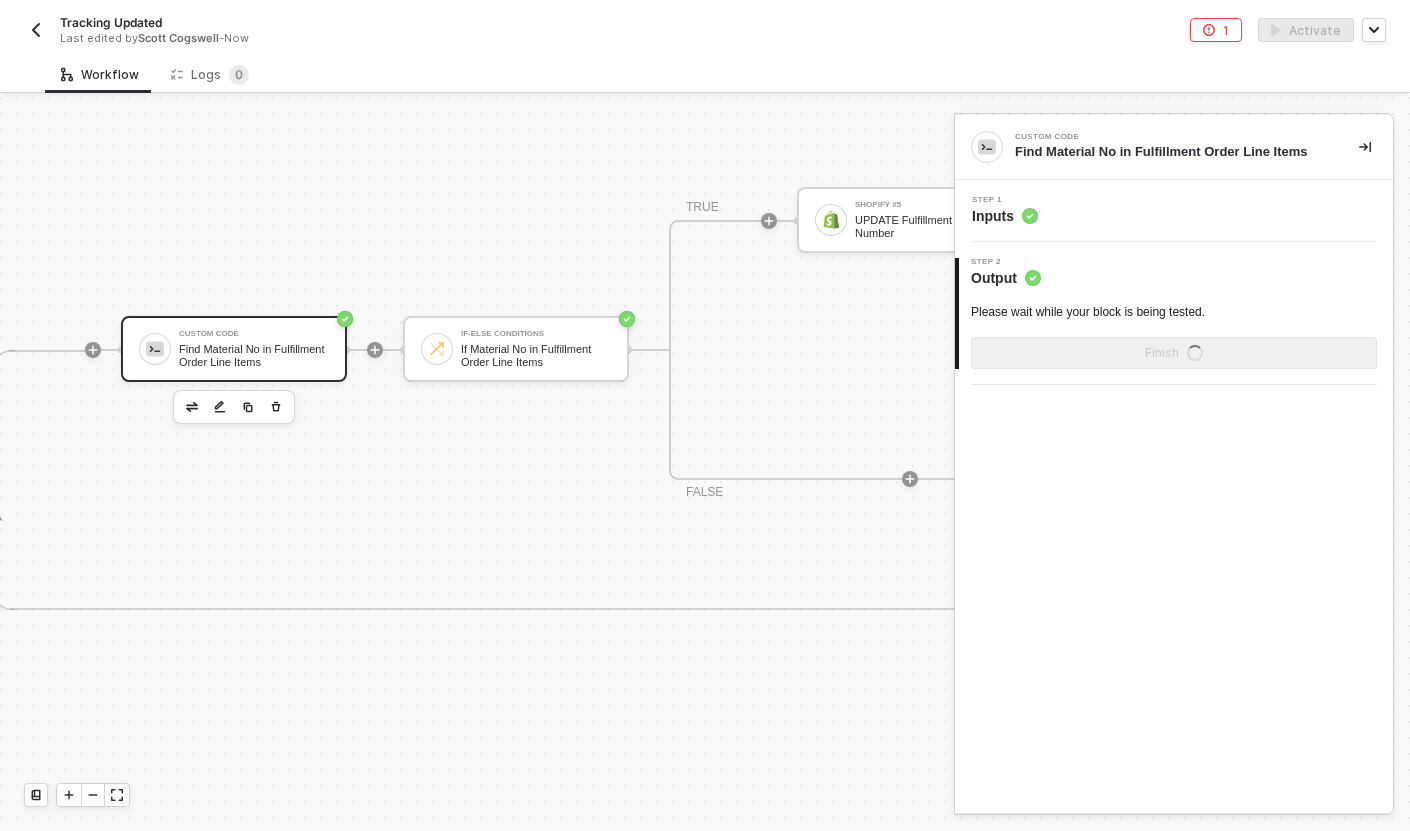 scroll, scrollTop: 0, scrollLeft: 0, axis: both 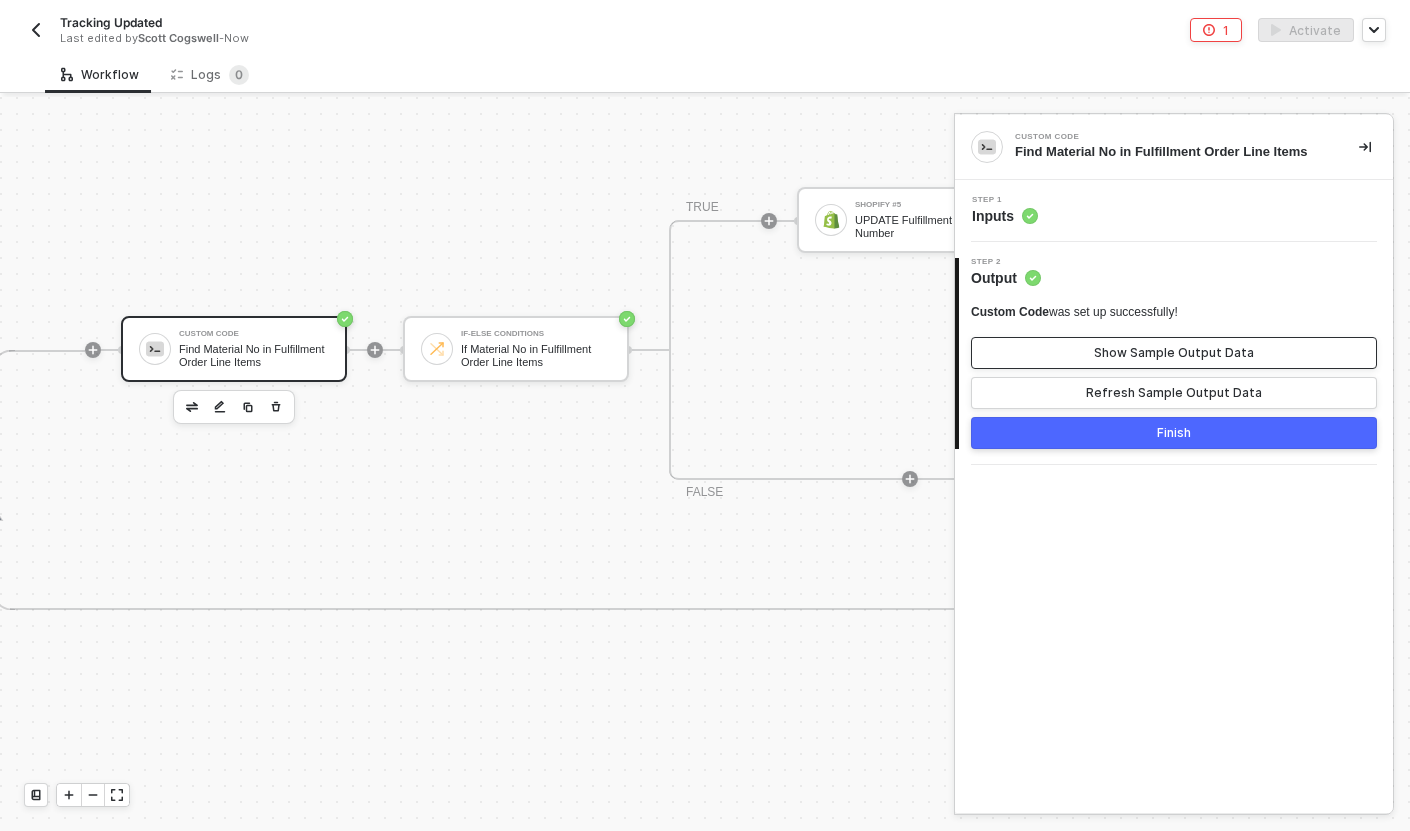 click on "Show Sample Output Data" at bounding box center (1174, 353) 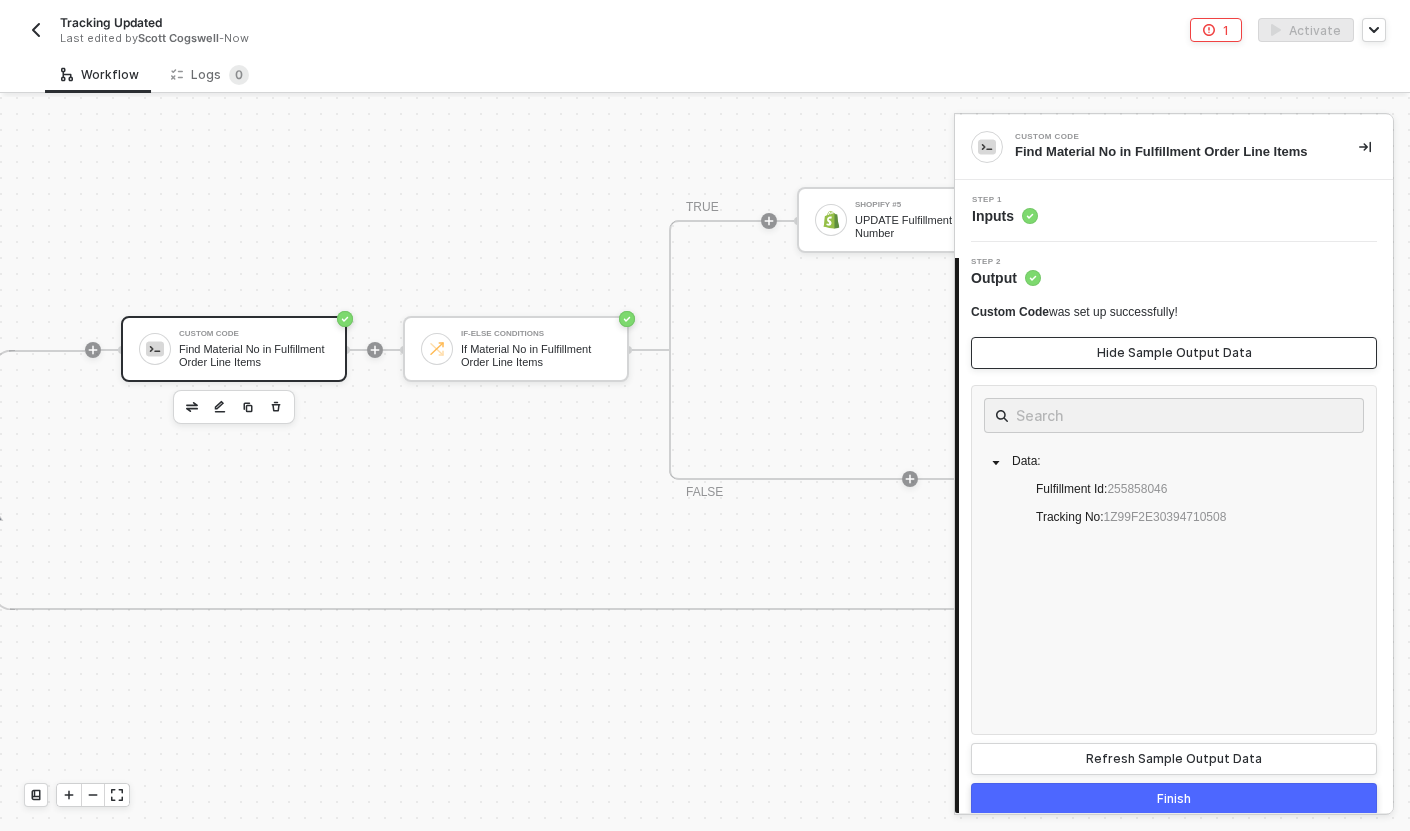 click on "Hide Sample Output Data" at bounding box center (1174, 353) 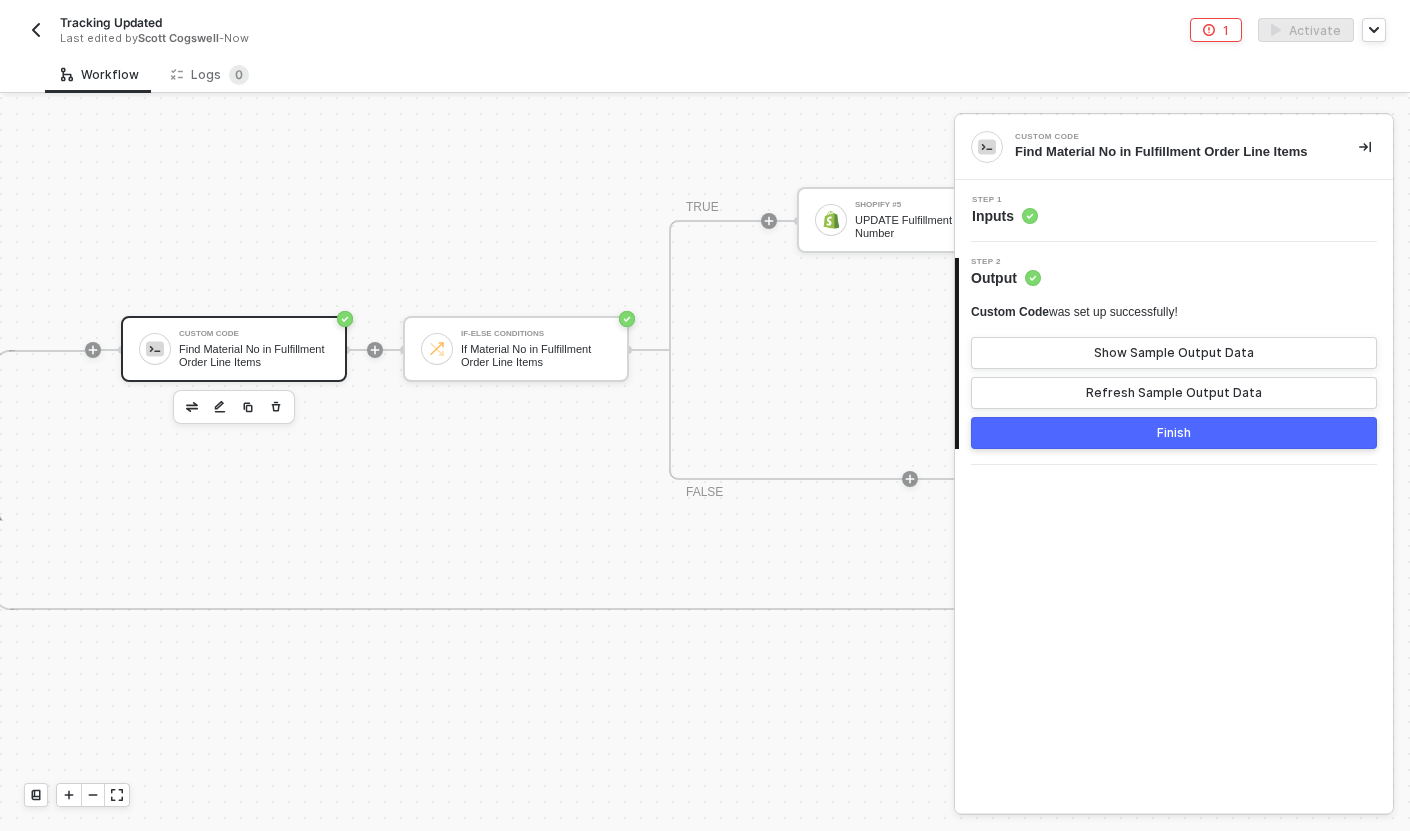scroll, scrollTop: 556, scrollLeft: 2424, axis: both 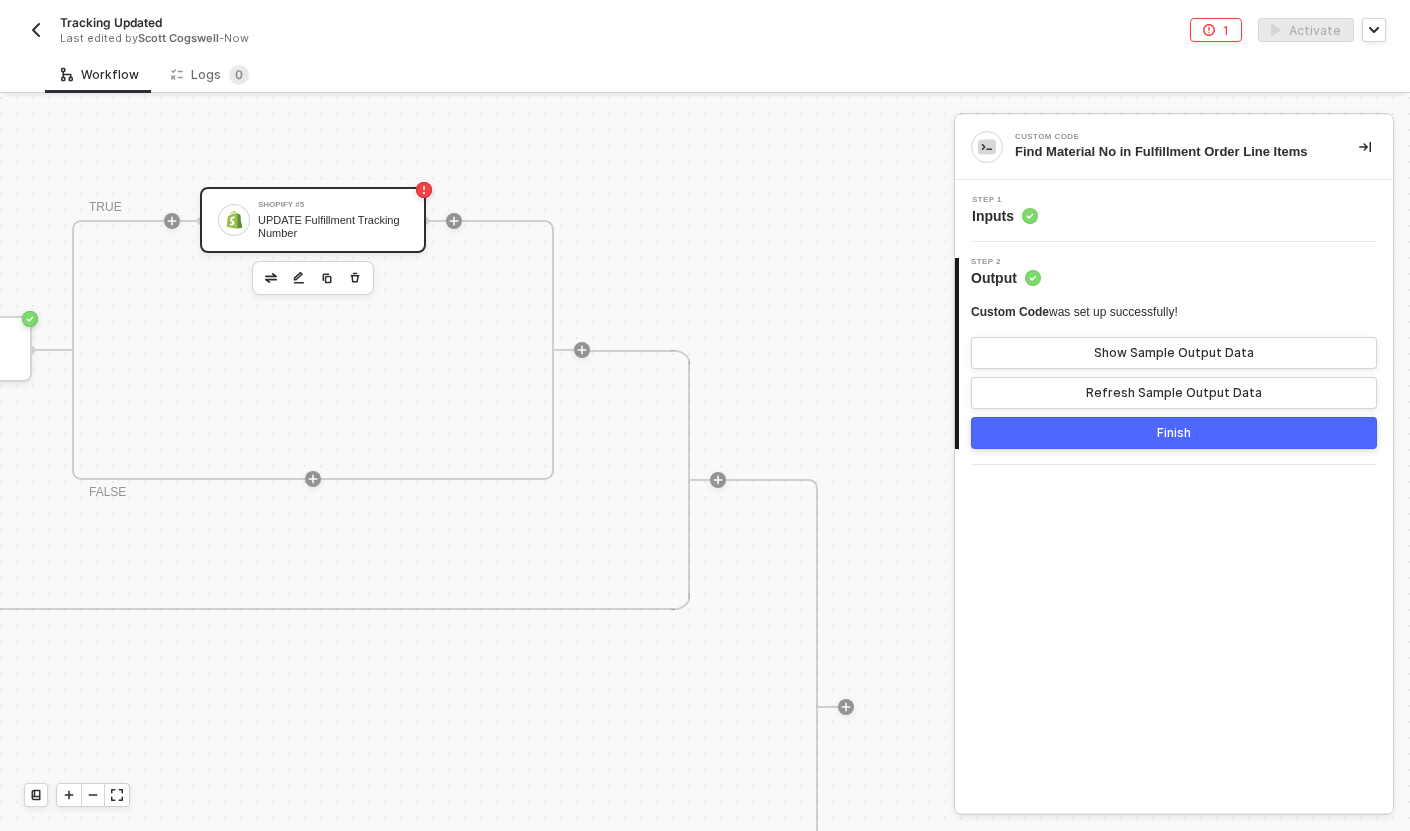 click on "UPDATE Fulfillment Tracking Number" at bounding box center (333, 226) 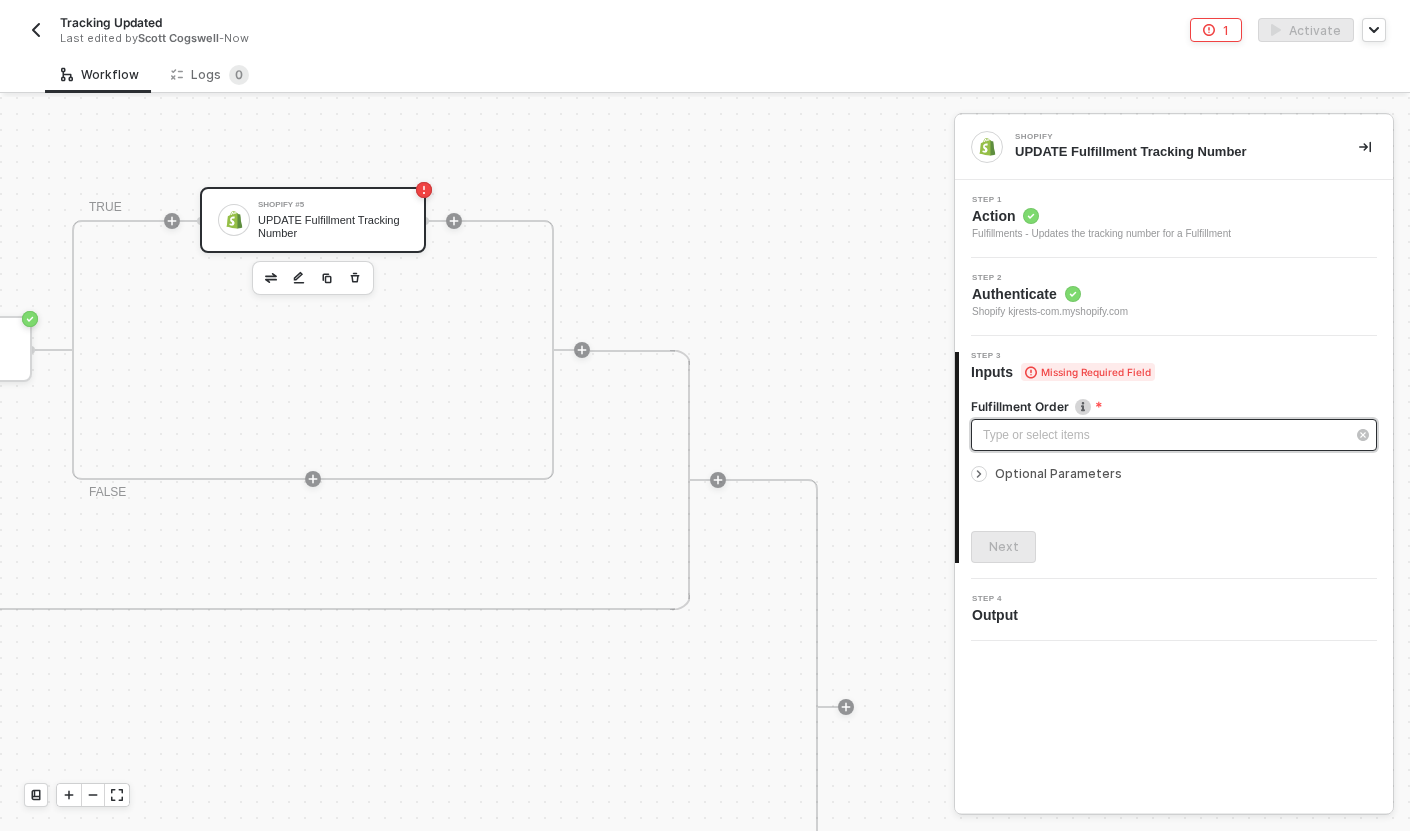 click on "Type or select items ﻿" at bounding box center [1164, 435] 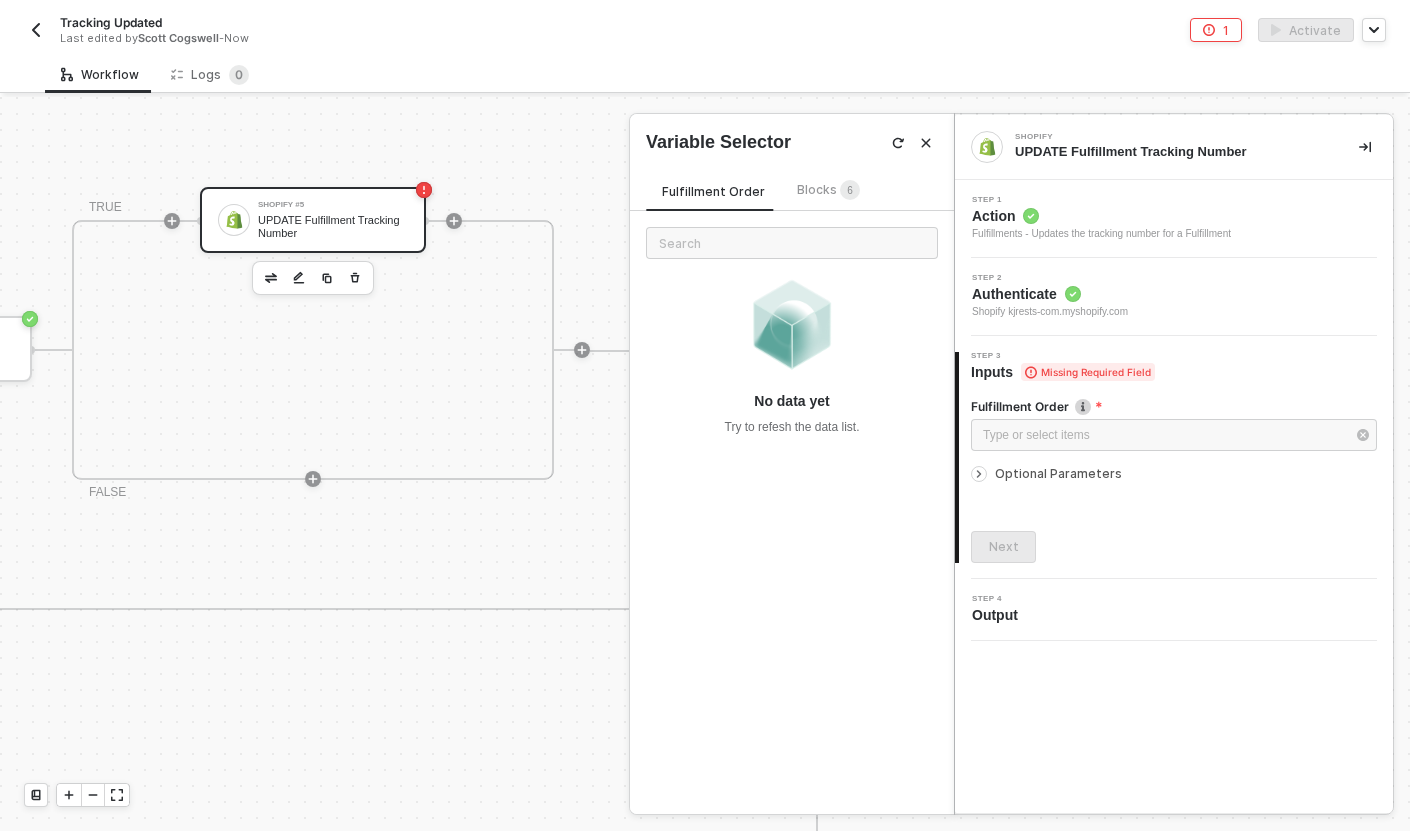 click on "Fulfillment Order   Blocks   6   No data yet Try to refesh the data list." at bounding box center (792, 484) 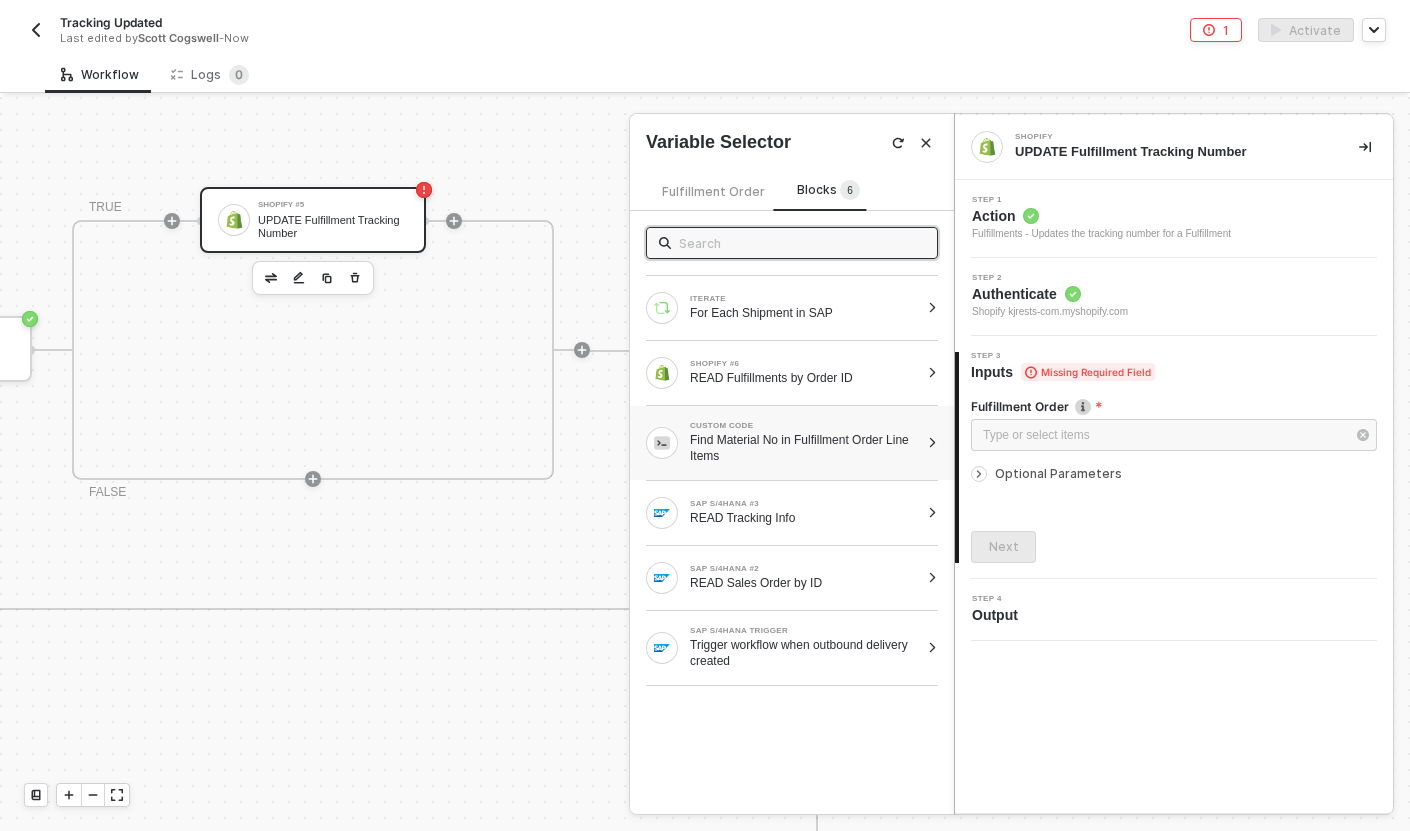 click on "Find Material No in Fulfillment Order Line Items" at bounding box center (804, 448) 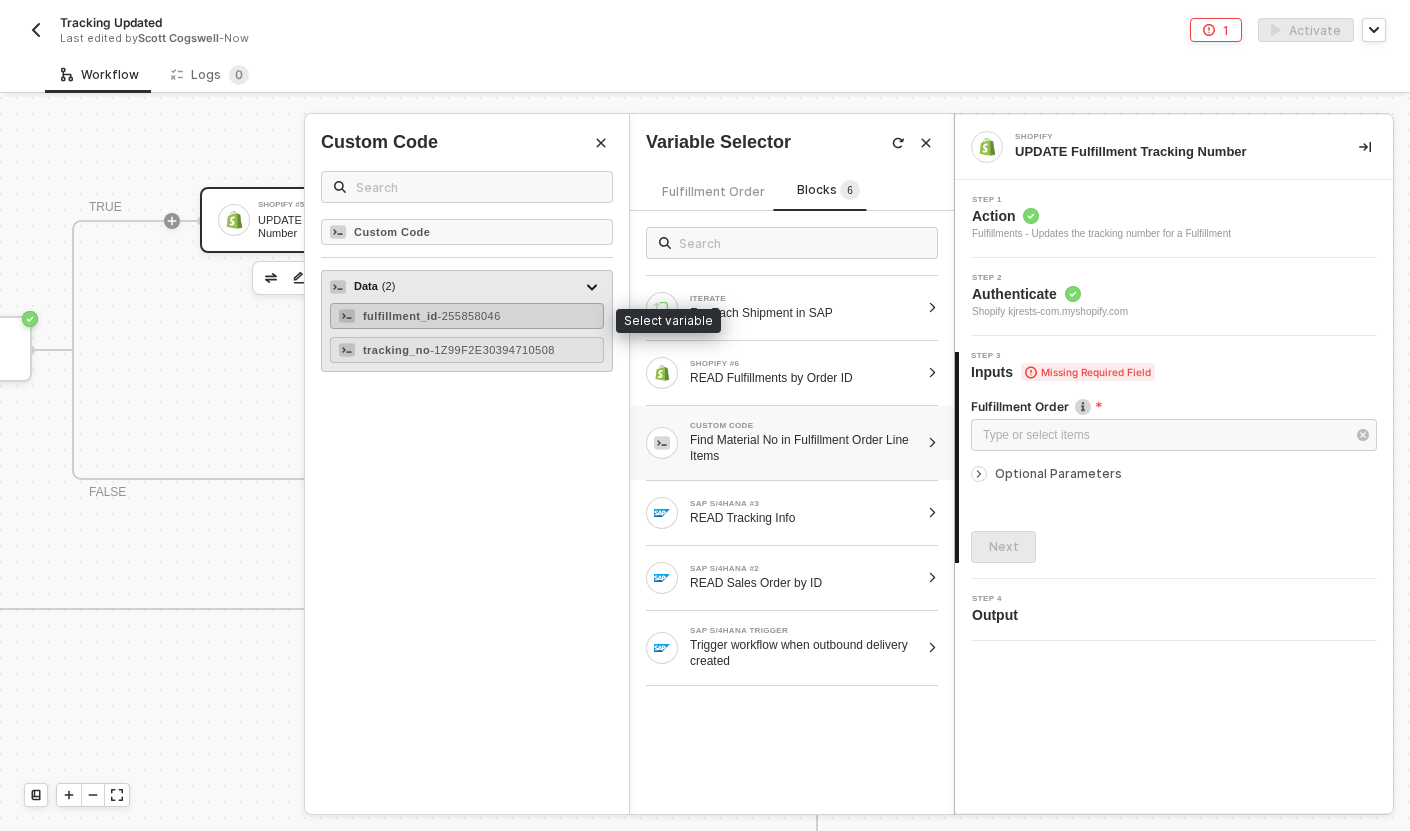 click on "fulfillment_id  -  [ORDER_ID]" at bounding box center [467, 316] 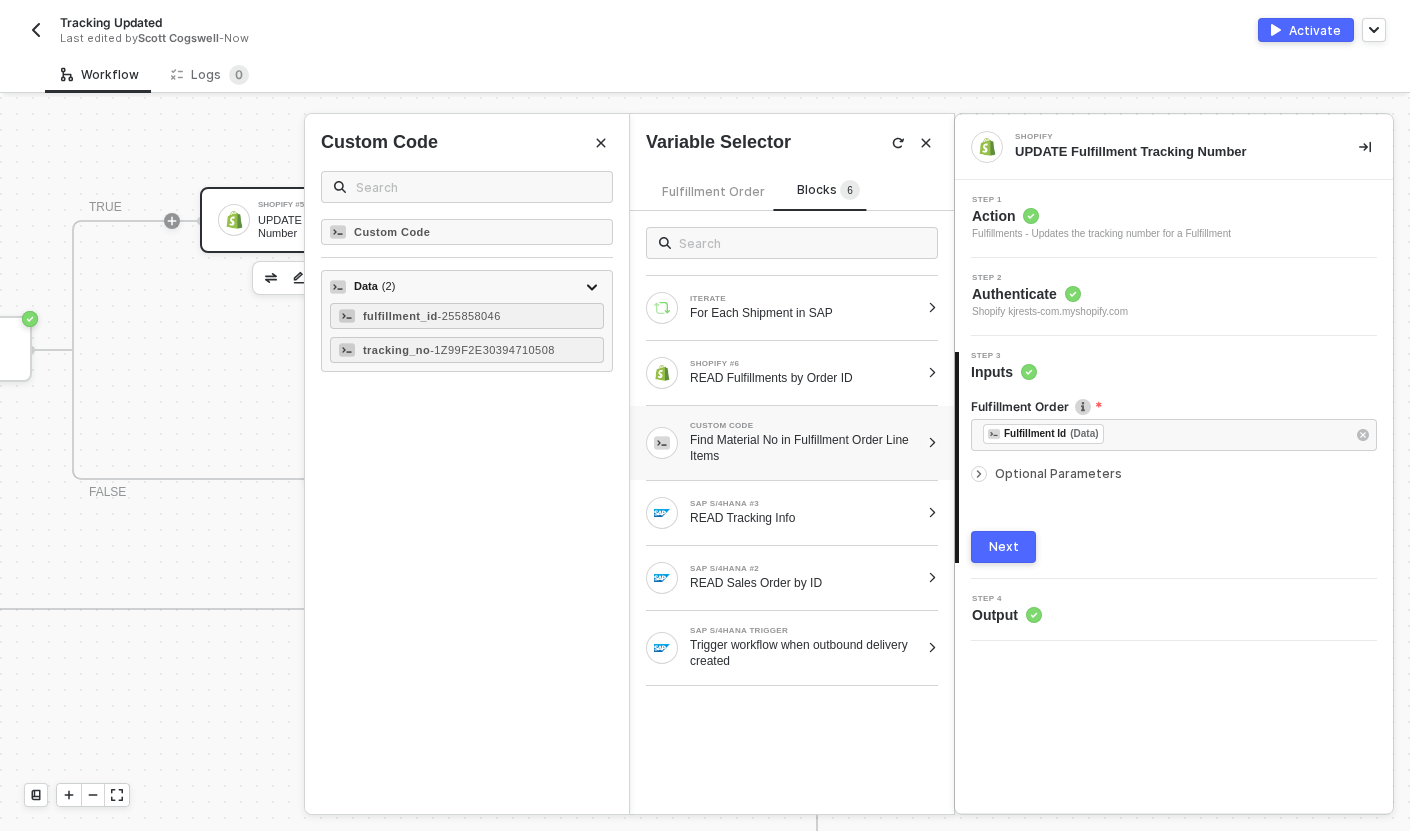 click on "Optional Parameters" at bounding box center [1058, 473] 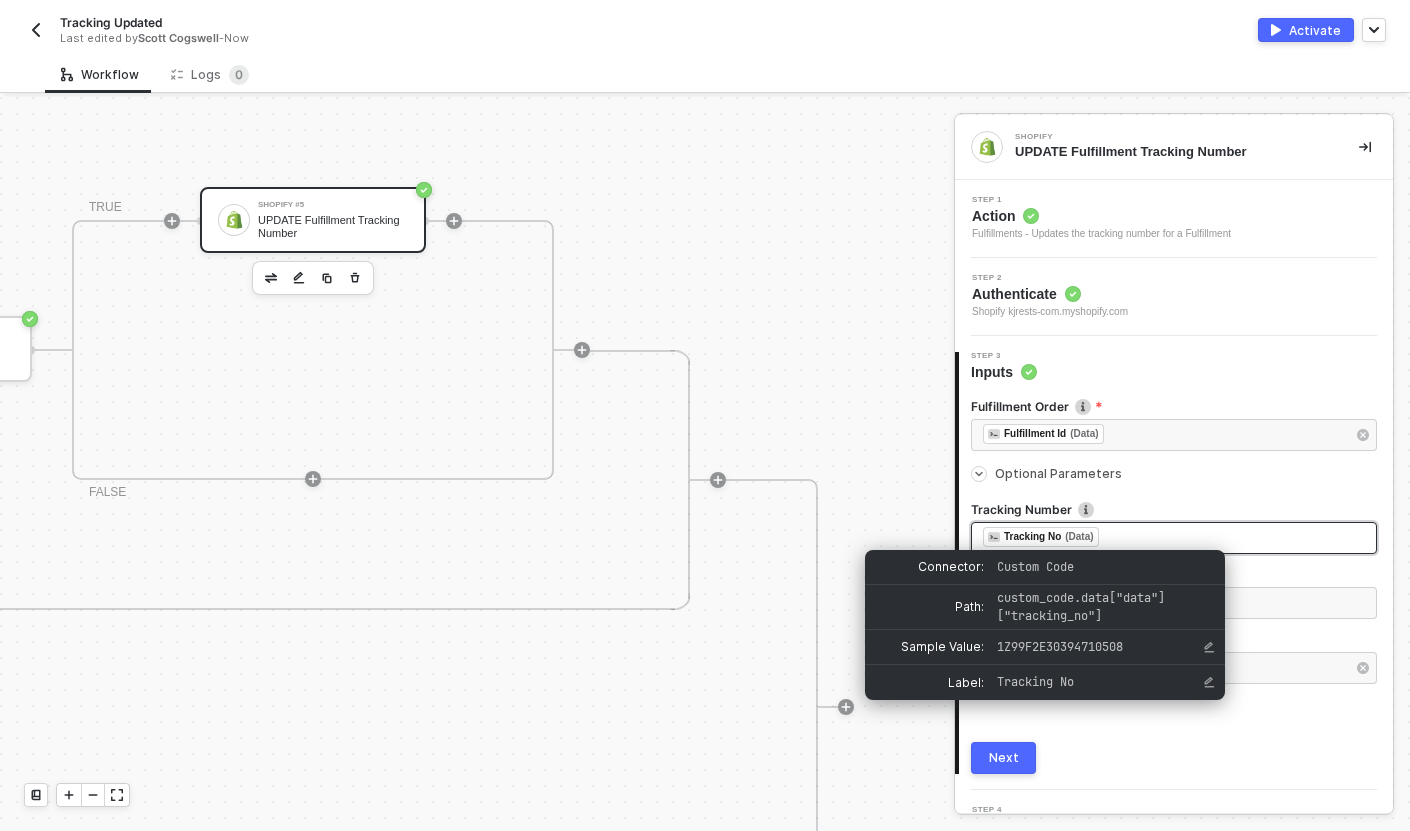 click on "﻿ ﻿ Tracking No (Data) ﻿" at bounding box center [1174, 538] 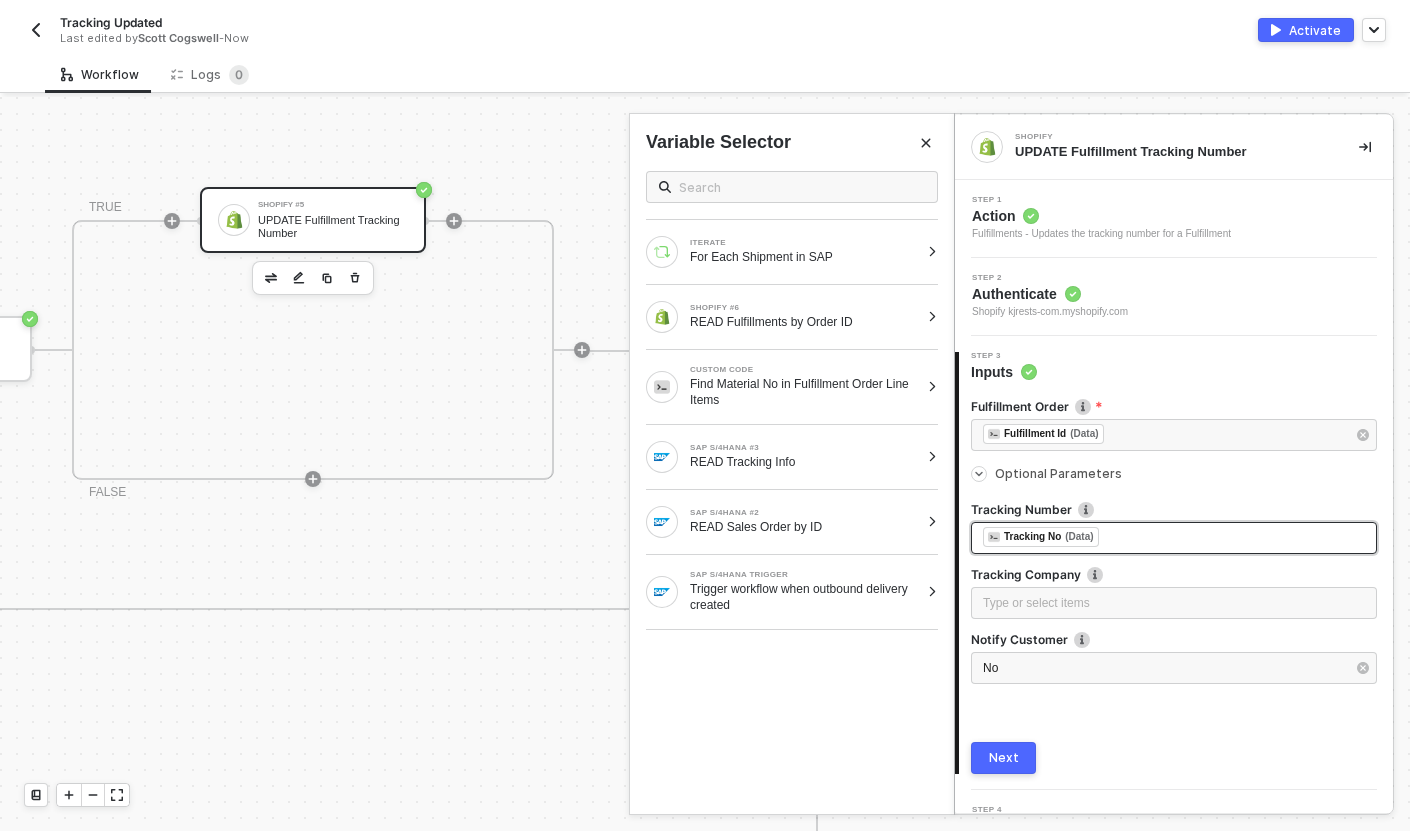 click on "﻿ ﻿ Tracking No (Data) ﻿" at bounding box center [1174, 538] 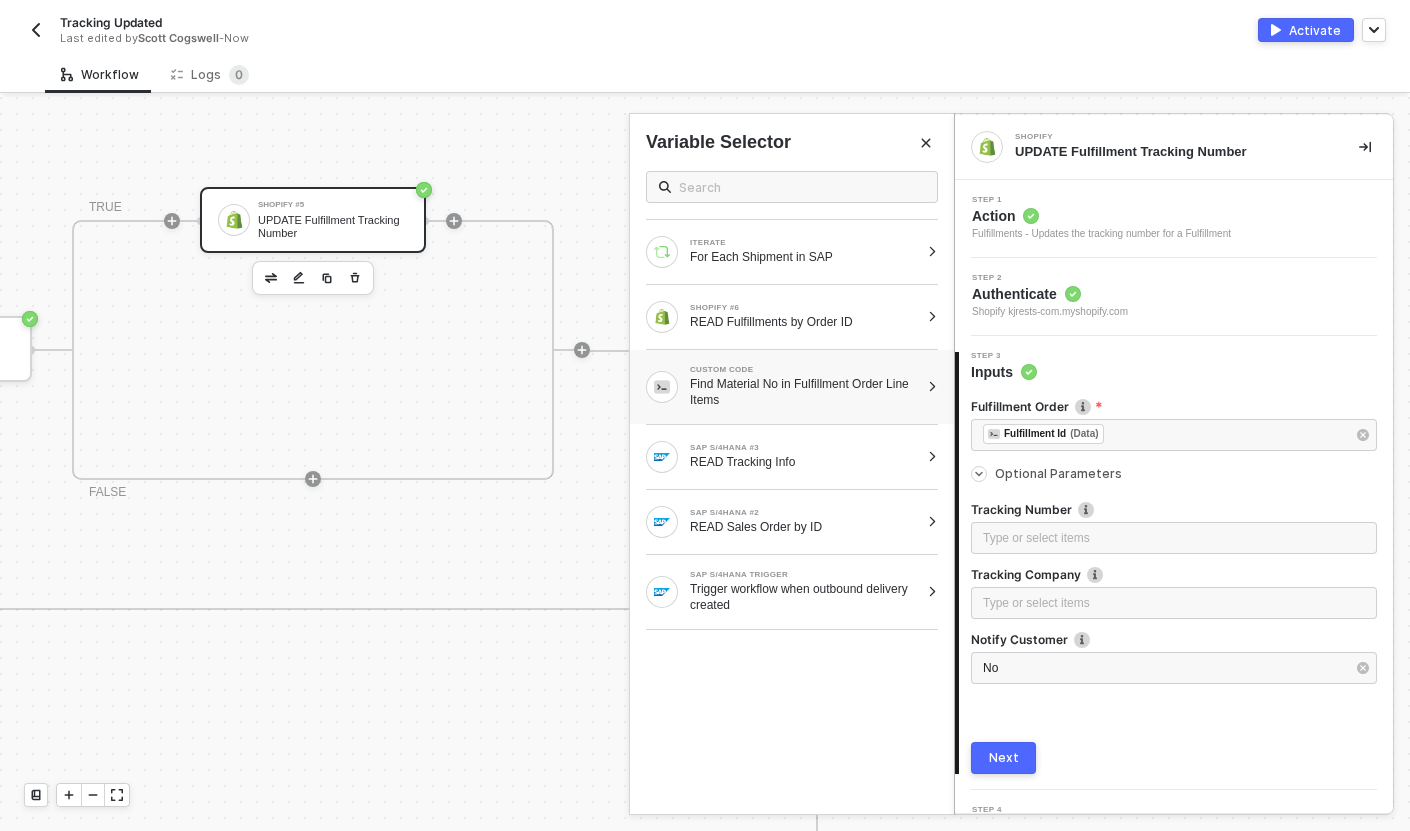 click on "CUSTOM CODE" at bounding box center (804, 370) 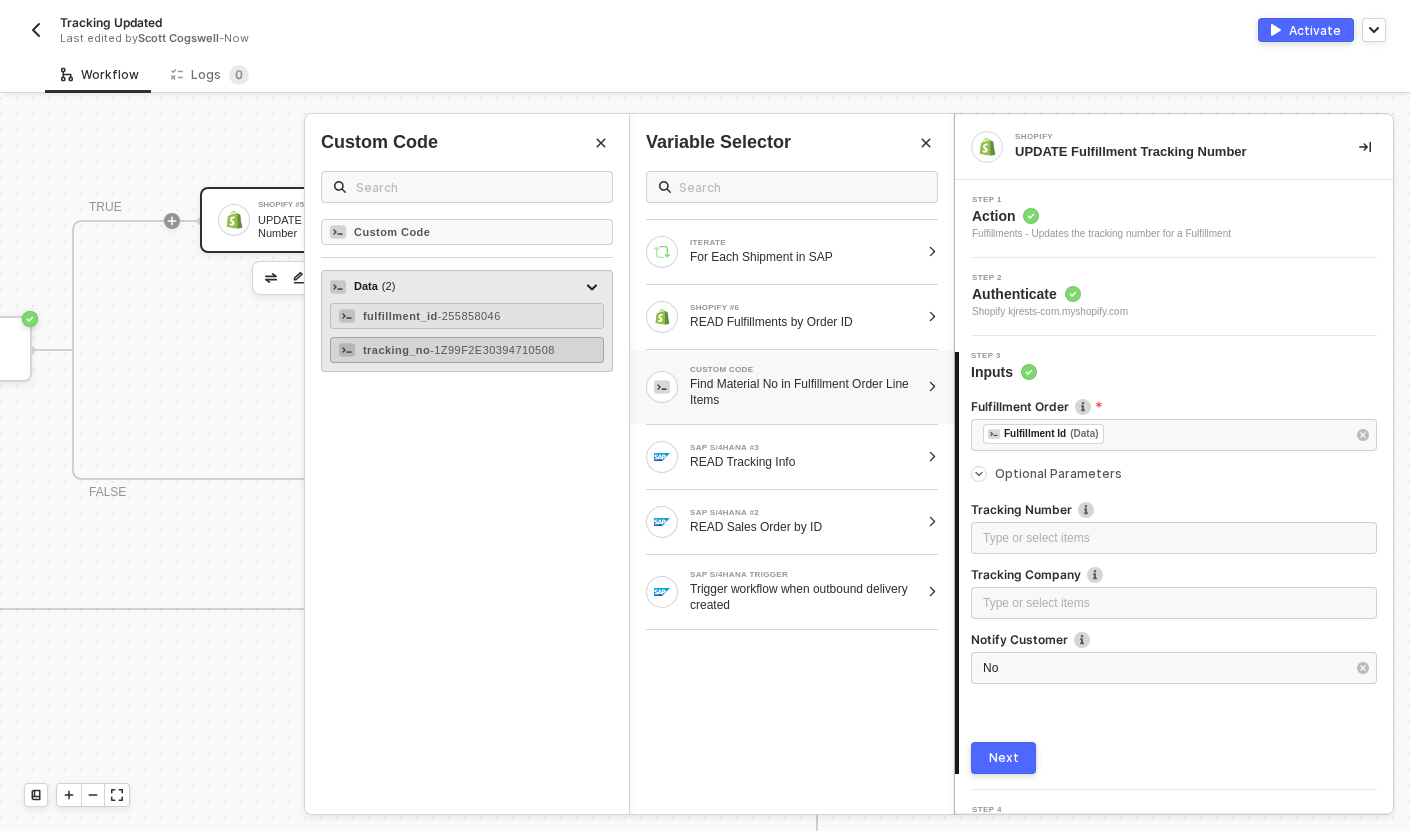 click on "-  [TRACKING_NUMBER]" at bounding box center [492, 350] 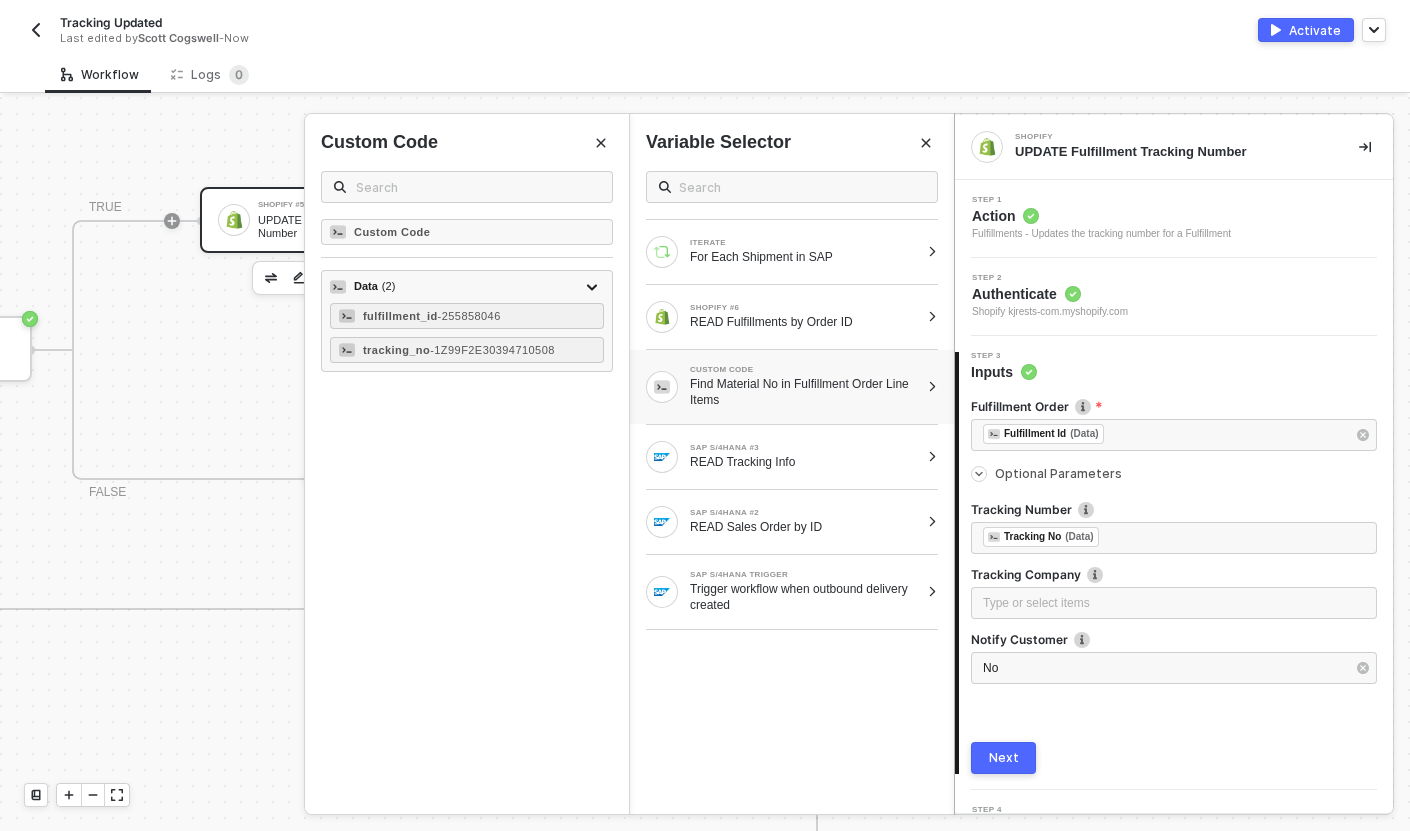 click on "Next" at bounding box center [1004, 758] 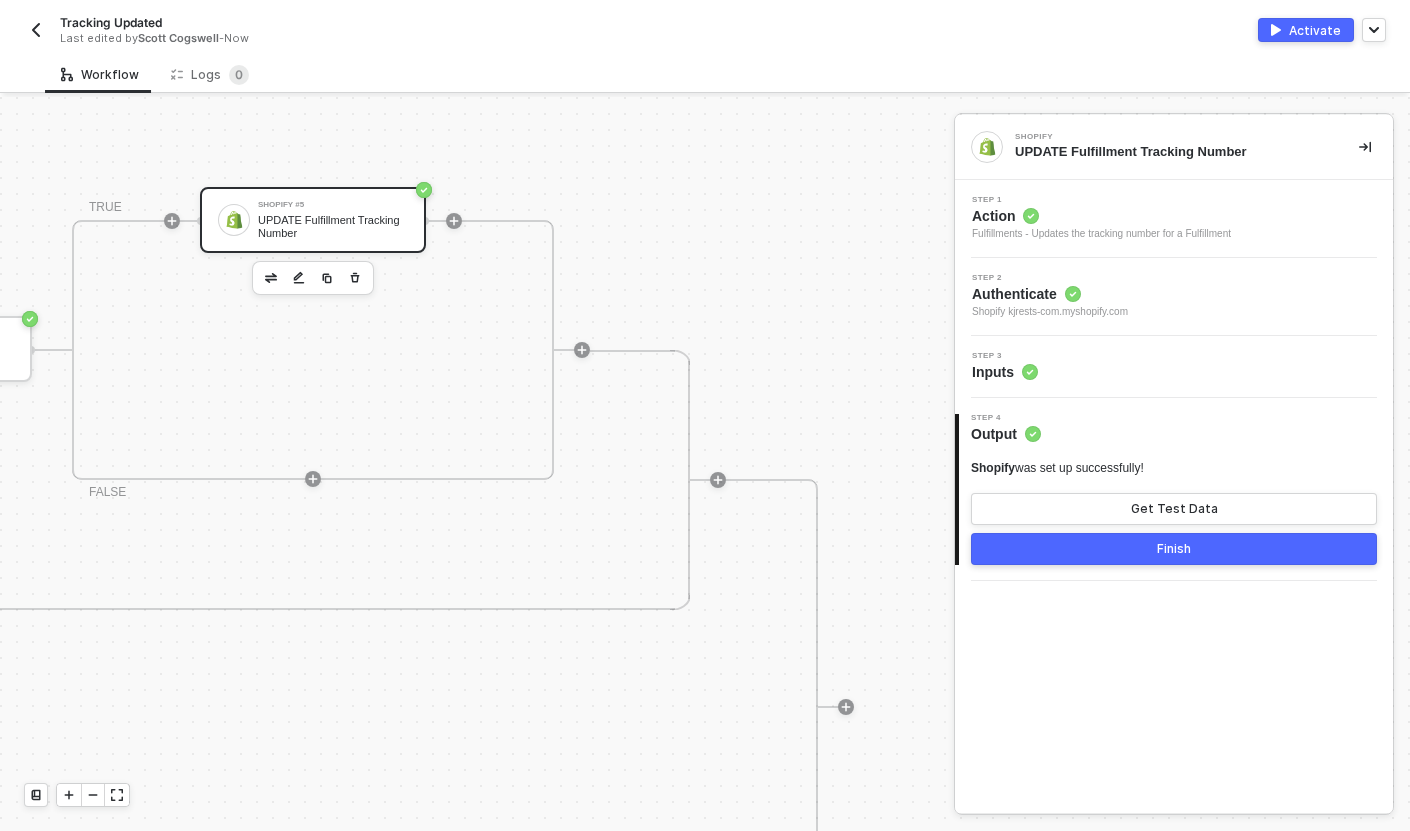 click on "Step 3 Inputs" at bounding box center [1174, 367] 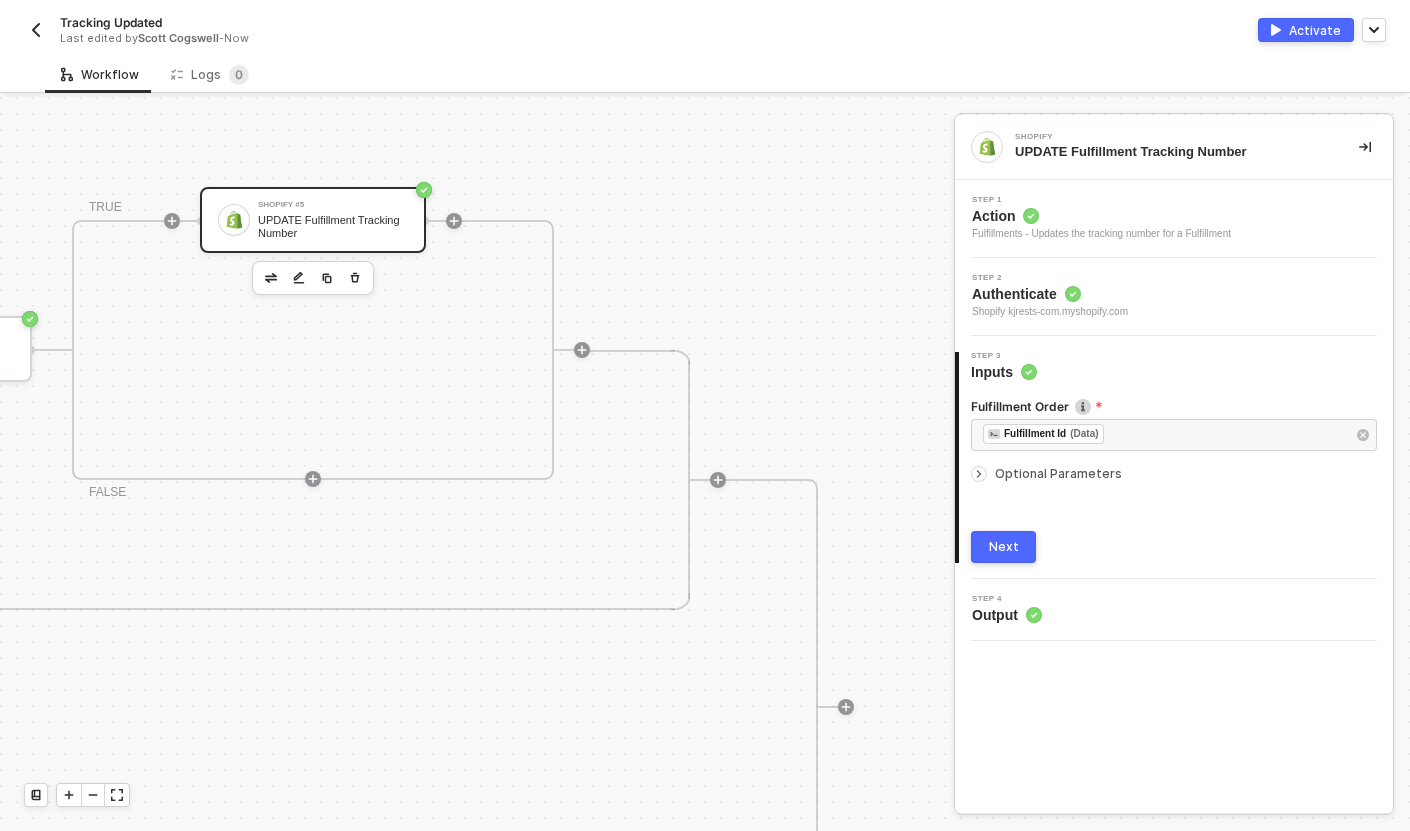 click on "Optional Parameters" at bounding box center (1058, 473) 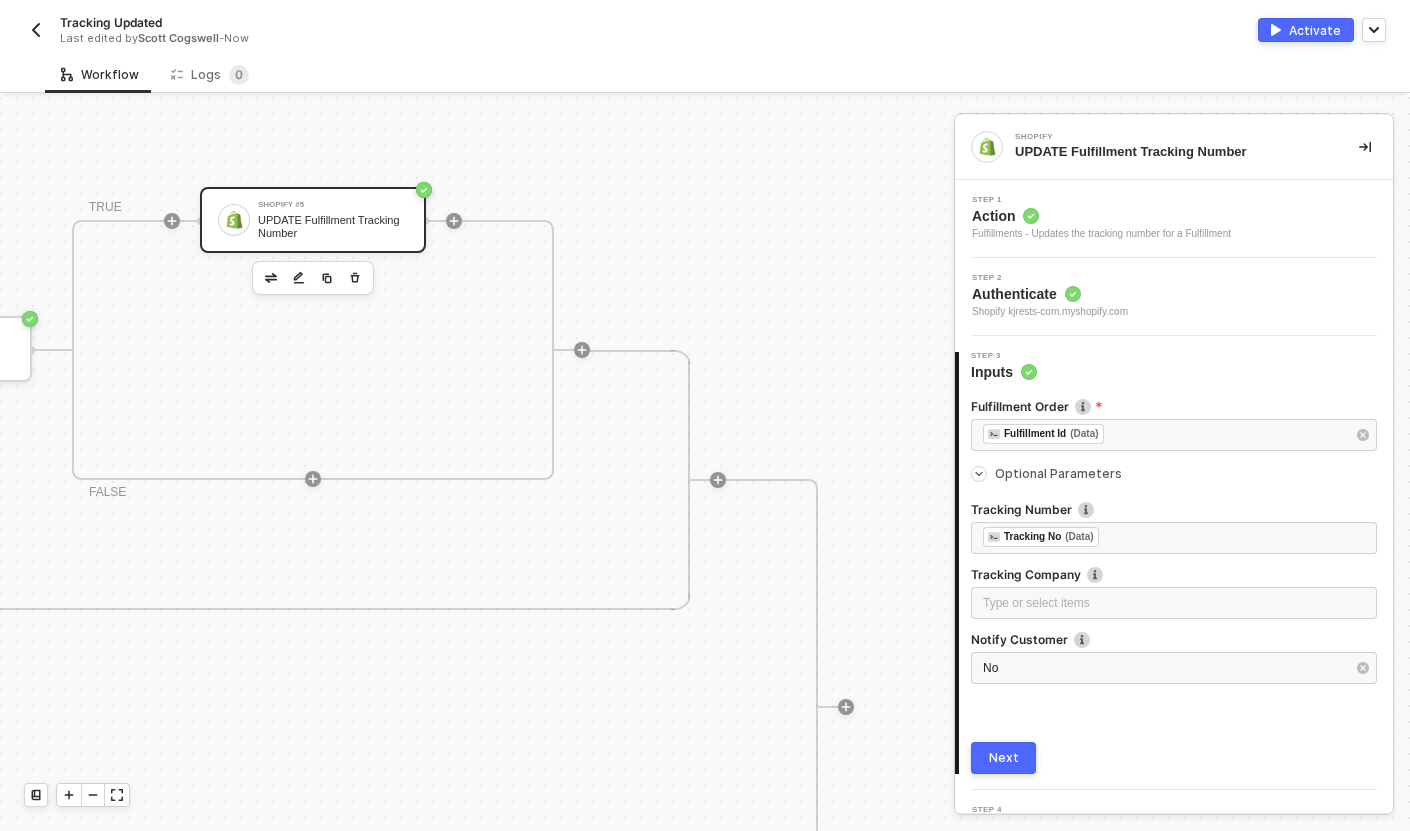 click on "SAP S/4HANA Trigger Trigger workflow when outbound delivery created SAP S/4HANA #2 READ Sales Order by ID If-Else Conditions #2 Only continue if Purchase Order By Customer Text Contains - Case Insensitive KJ TRUE SAP S/4HANA #3 READ Tracking Info Shopify #6 READ Fulfillments by Order ID Iterate For Each Shipment in SAP Custom Code Find Material No in Fulfillment Order Line Items If-Else Conditions If Material No in Fulfillment Order Line Items TRUE Shopify #5 UPDATE Fulfillment Tracking Number FALSE FALSE Stop Workflow #2 Stop Workflow" at bounding box center [477, 464] 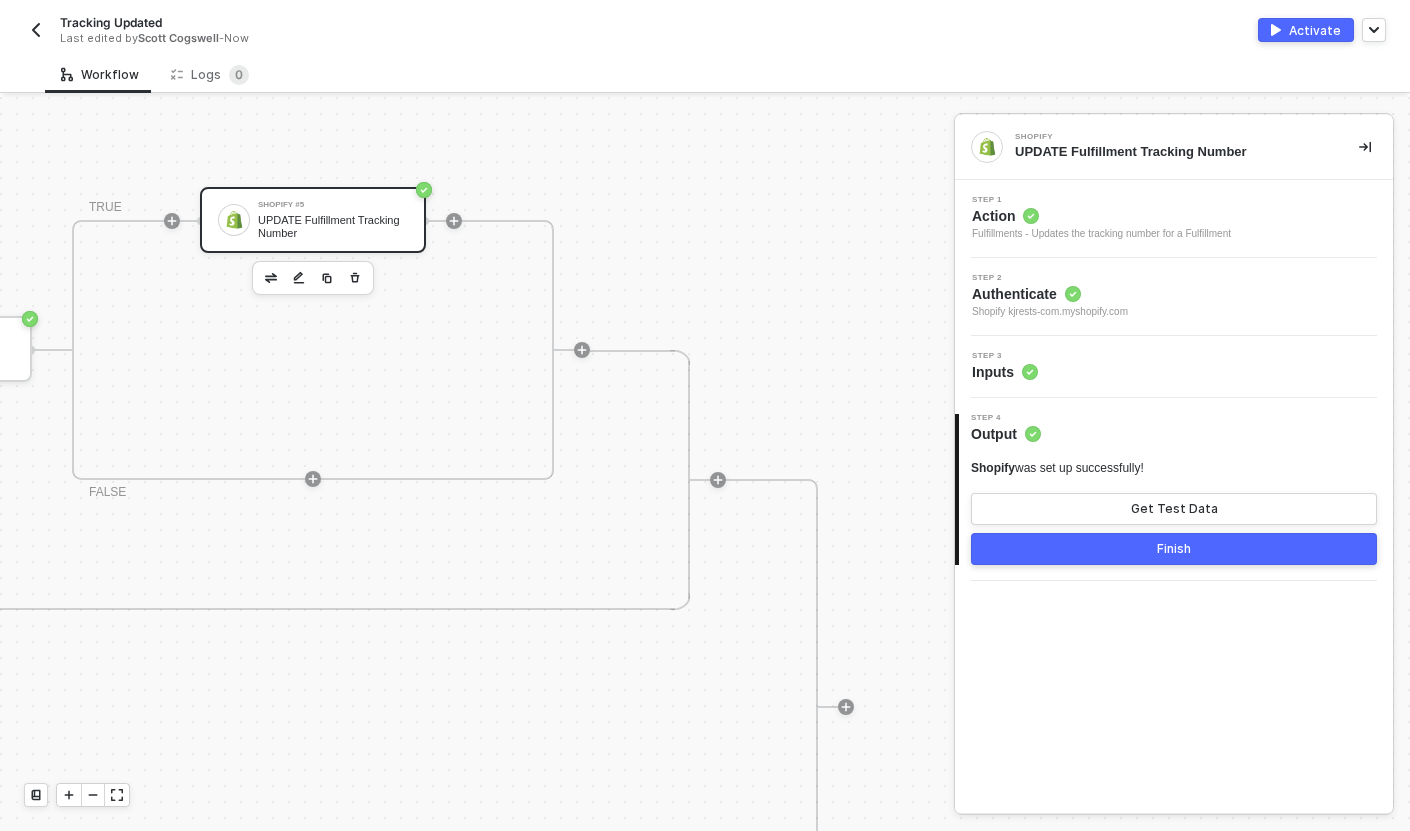 click on "Finish" at bounding box center [1174, 549] 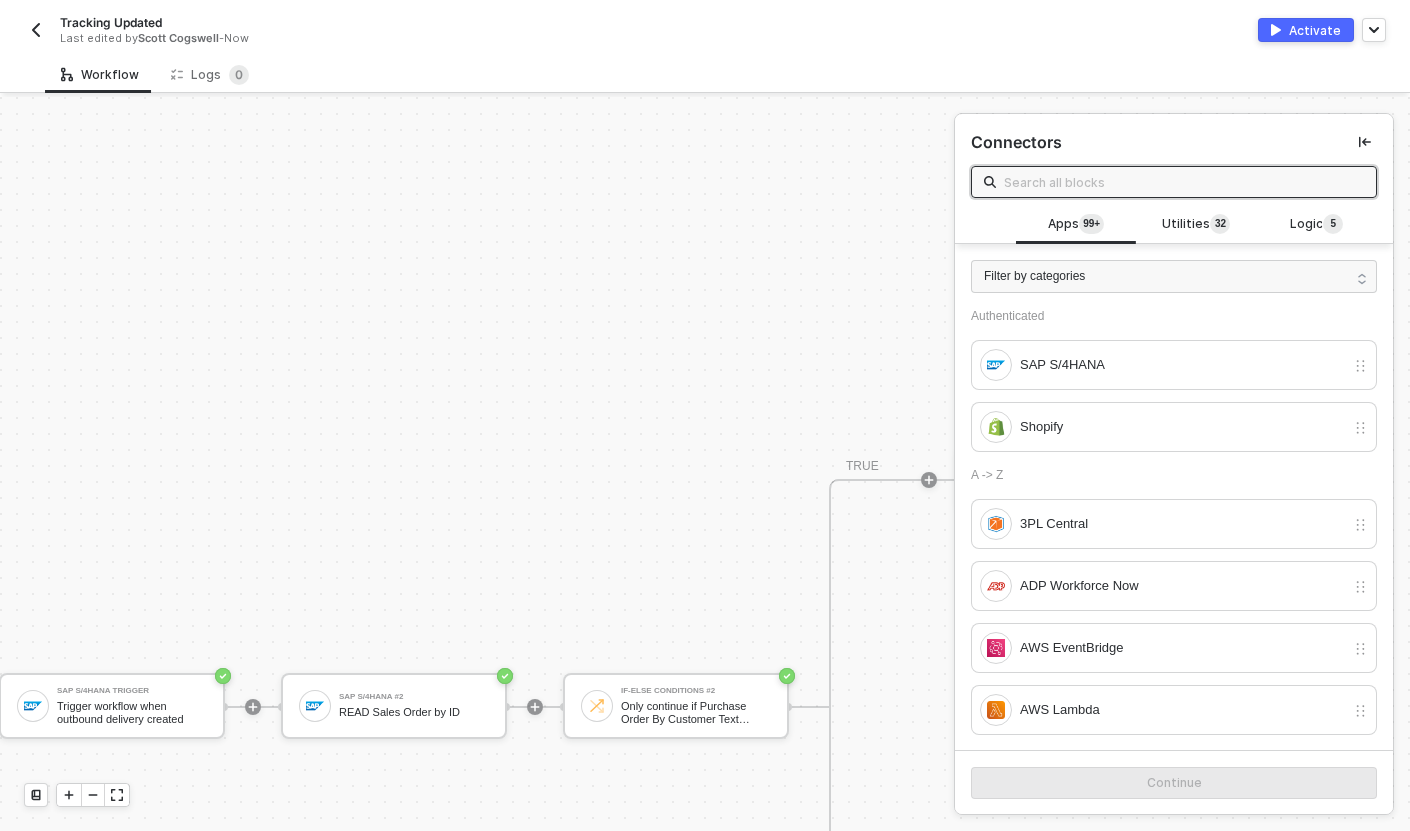 scroll, scrollTop: 587, scrollLeft: 0, axis: vertical 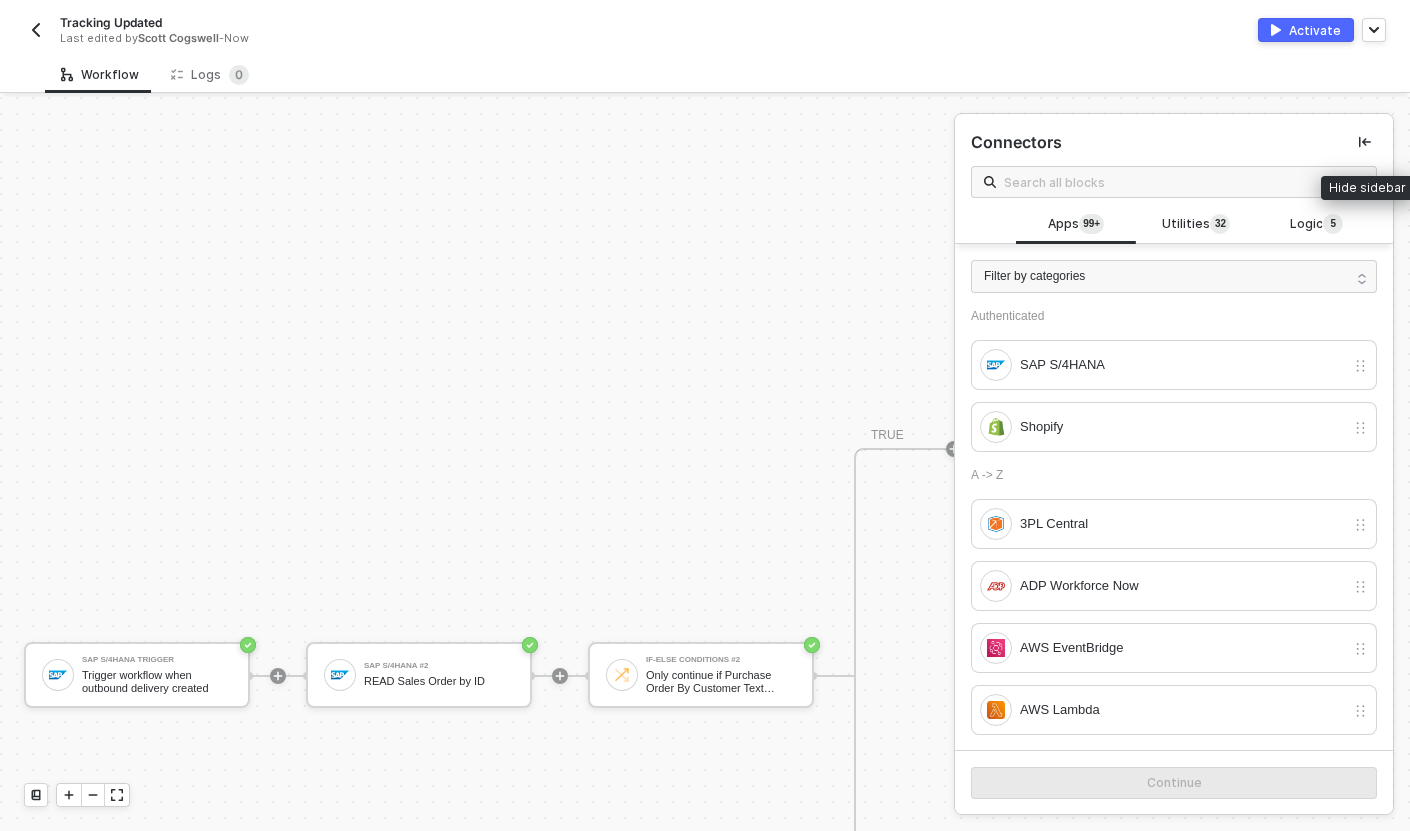 click 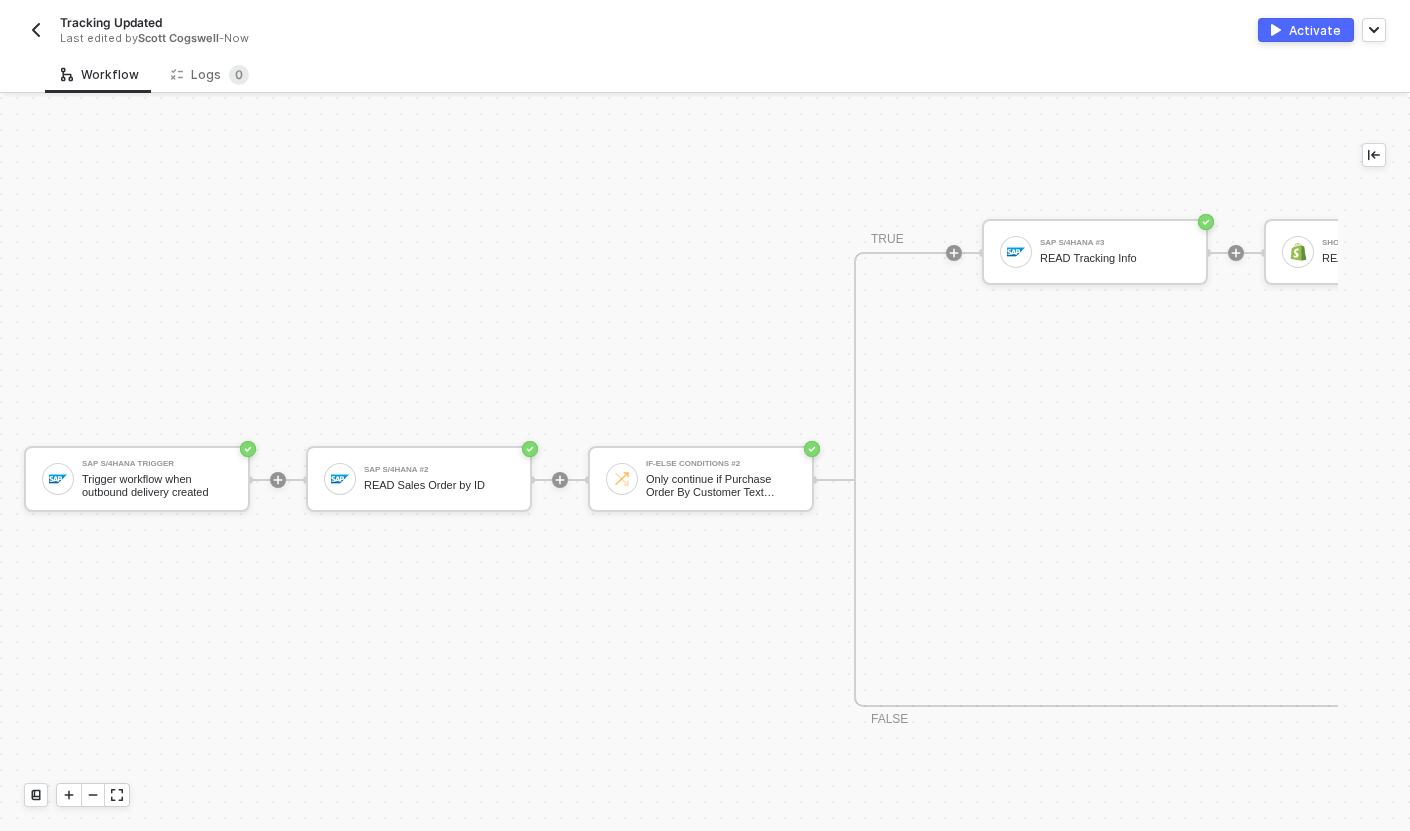 scroll, scrollTop: 777, scrollLeft: 0, axis: vertical 